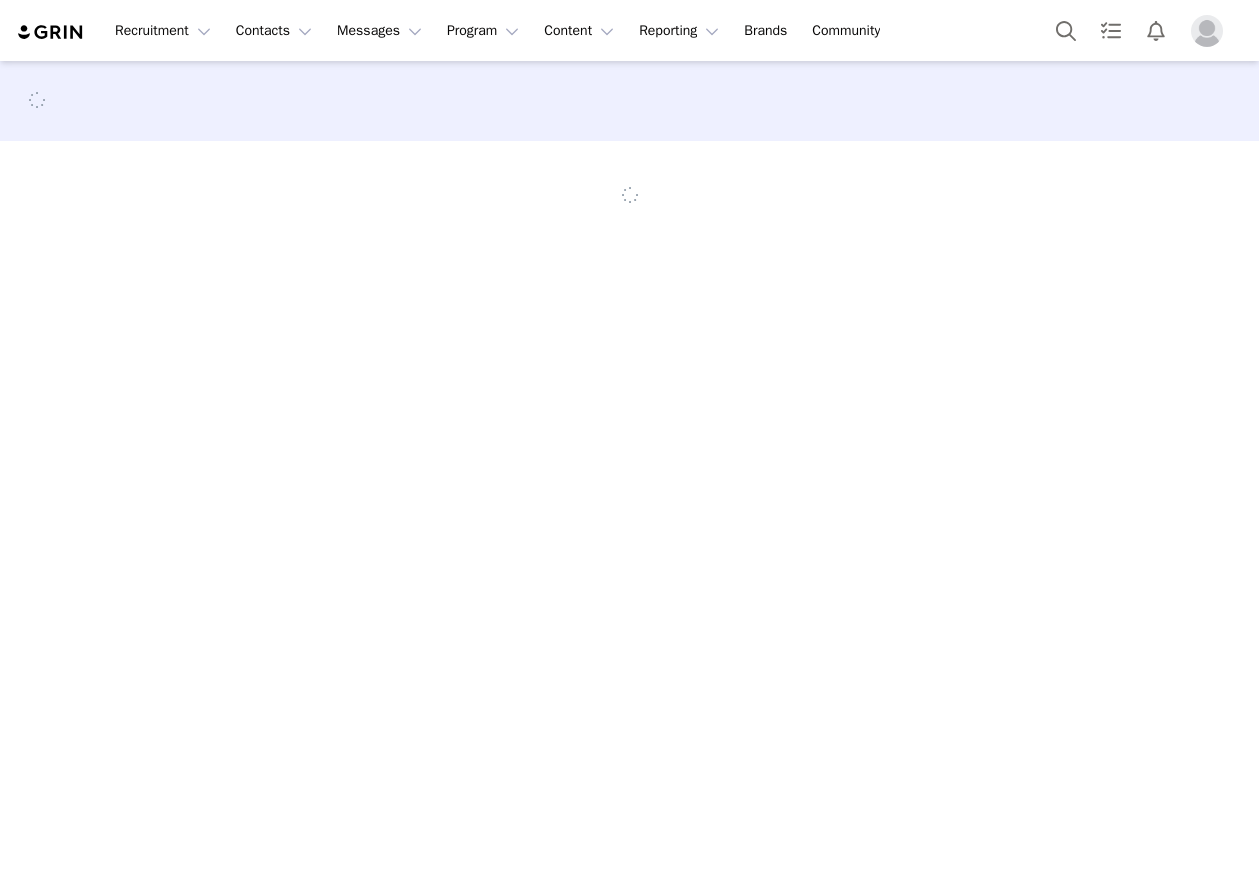 scroll, scrollTop: 0, scrollLeft: 0, axis: both 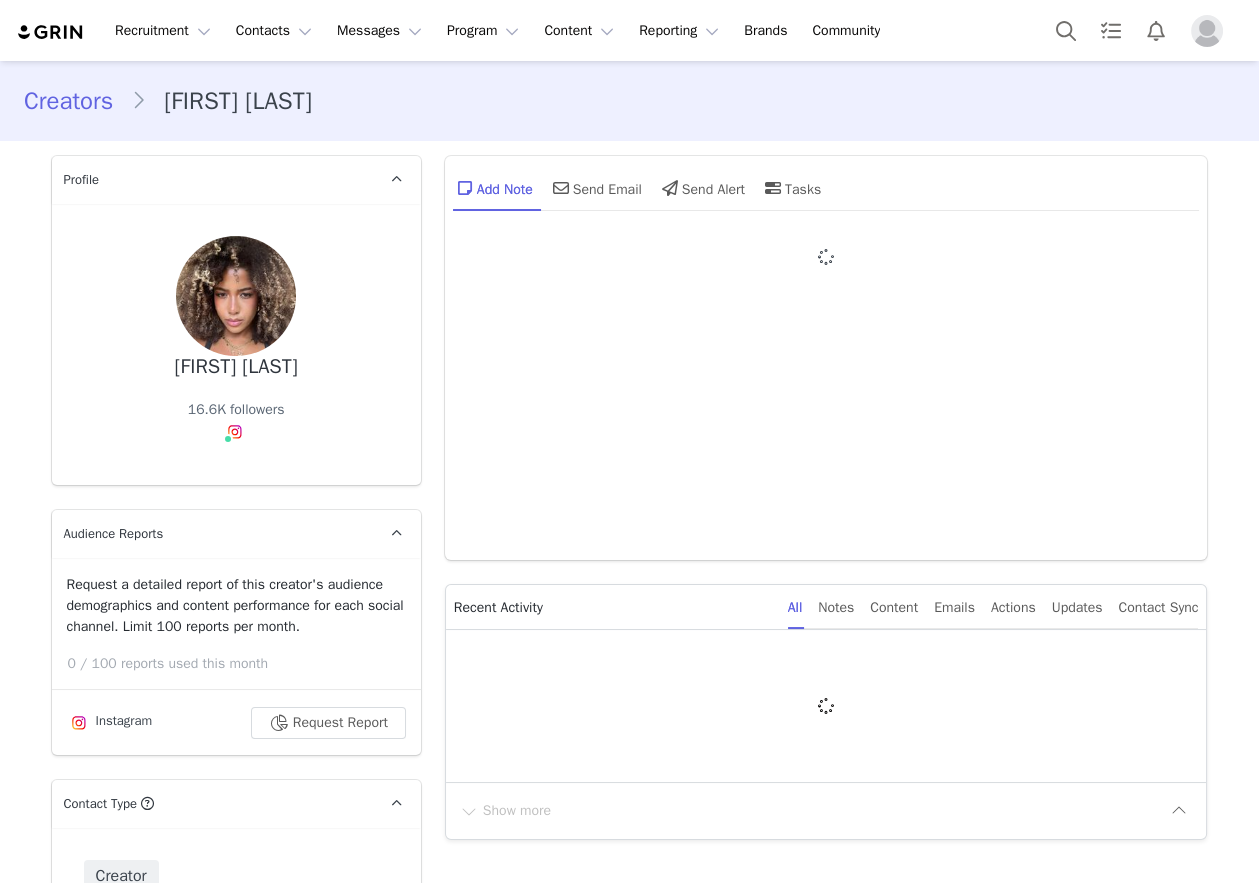 type on "+1 (United States)" 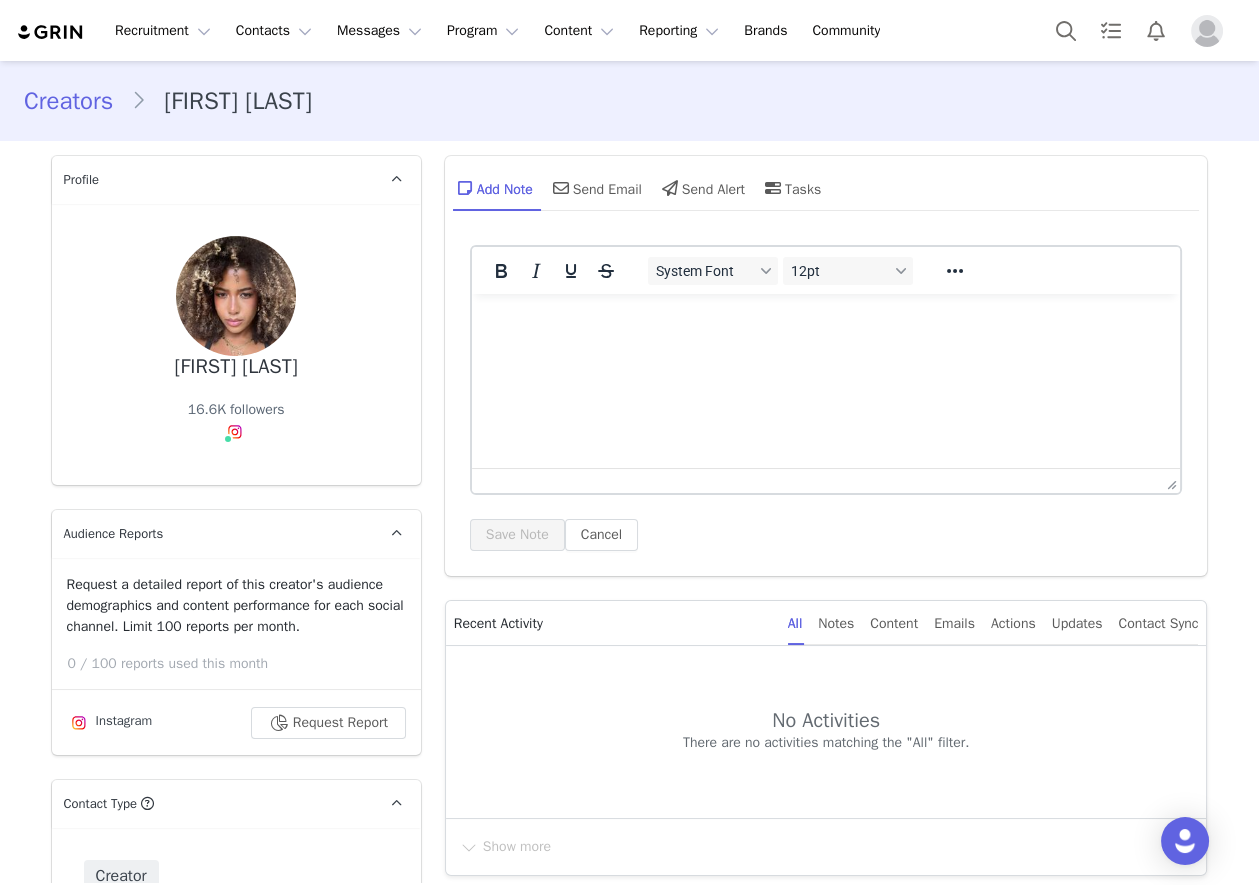 scroll, scrollTop: 0, scrollLeft: 0, axis: both 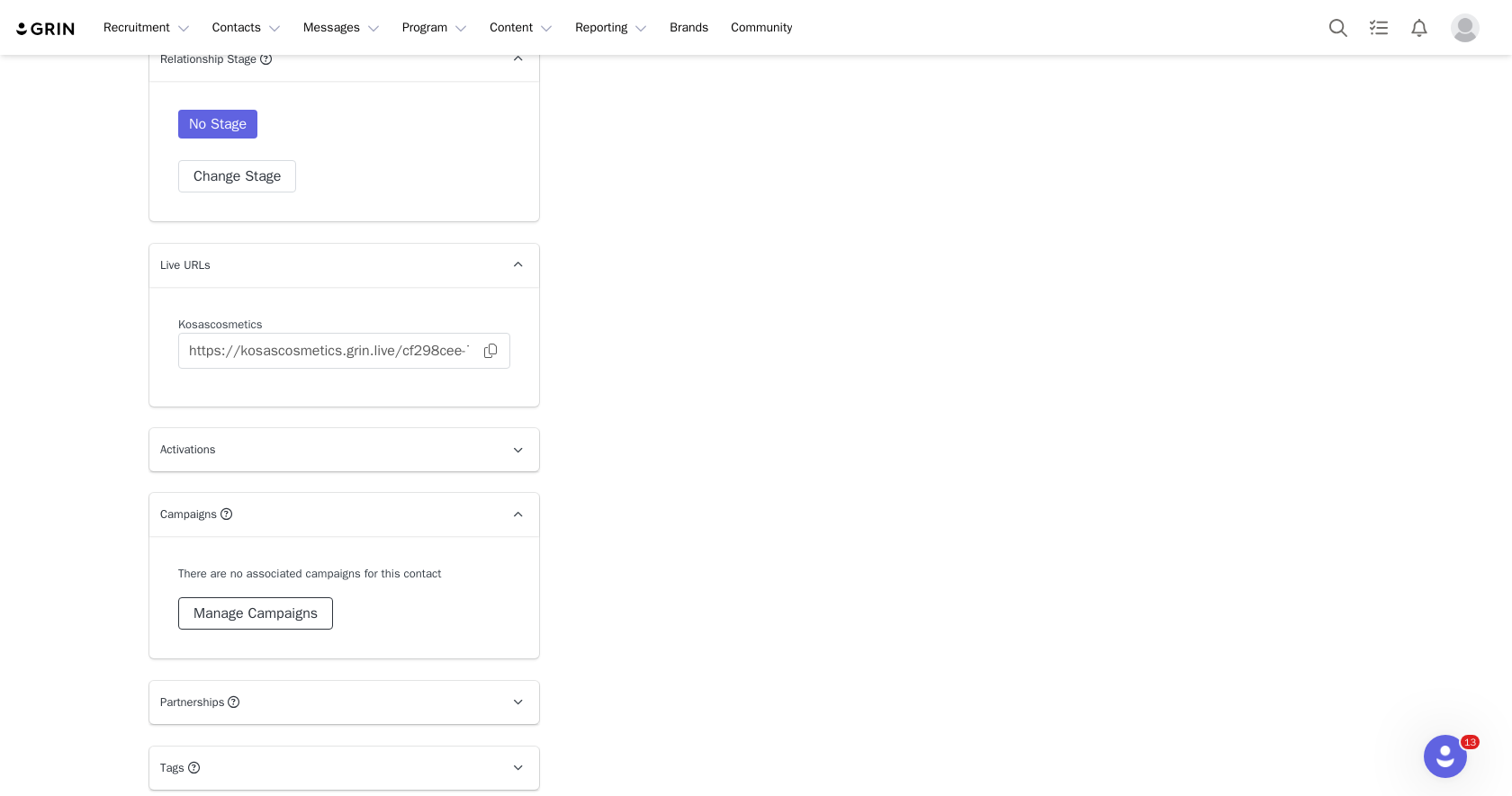 click on "Manage Campaigns" at bounding box center (256, 613) 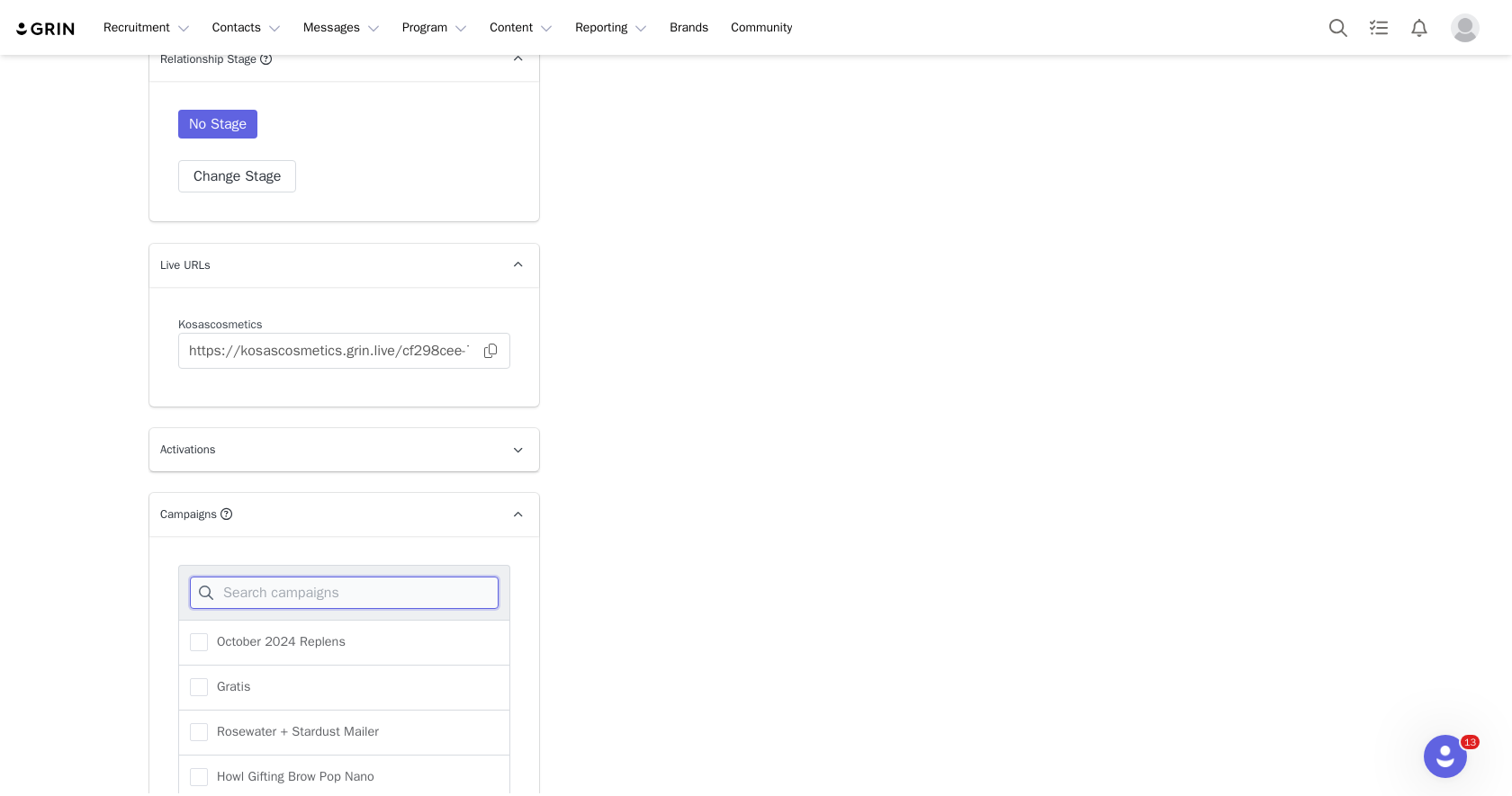 click at bounding box center (344, 593) 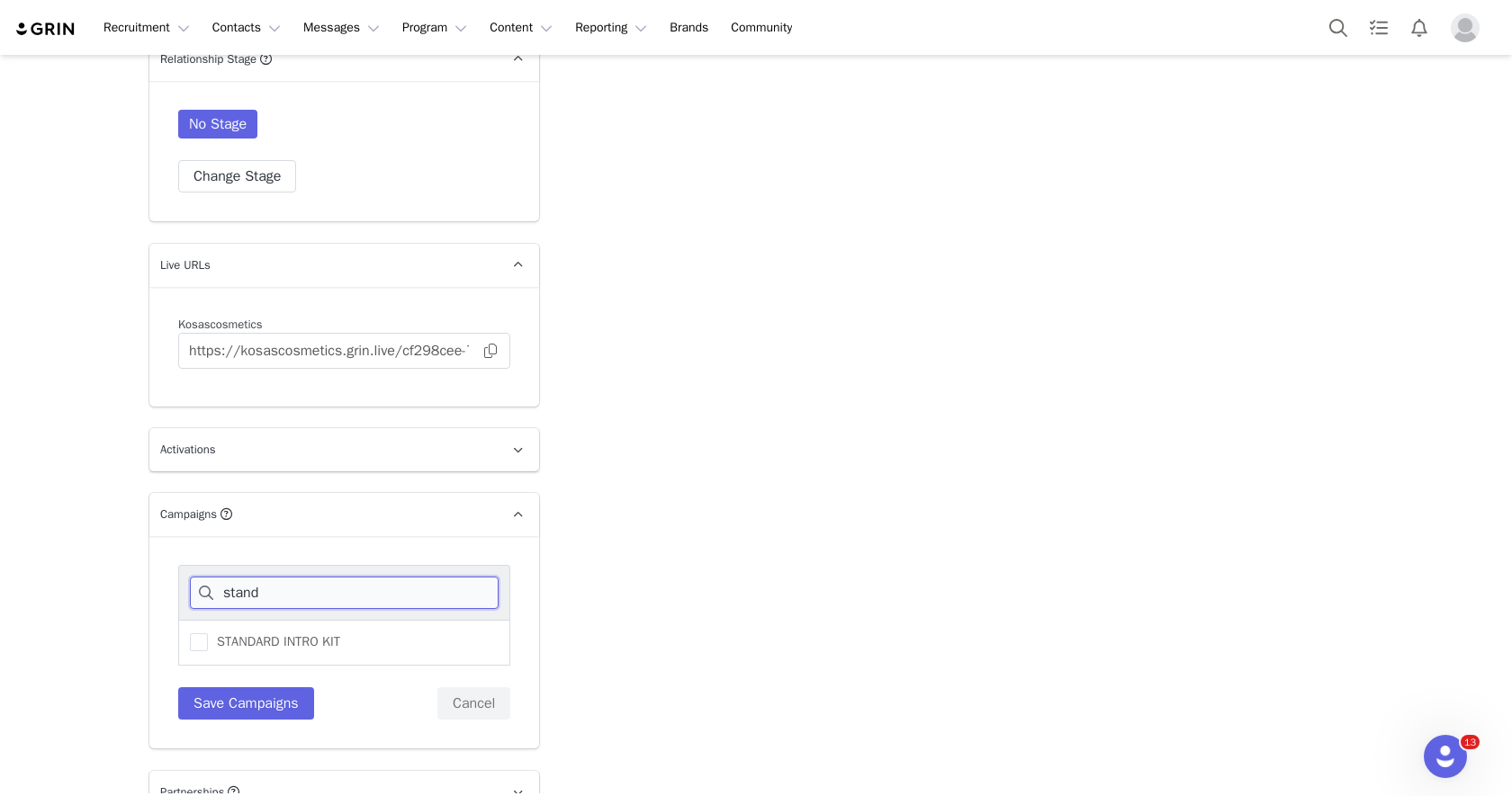 type on "stand" 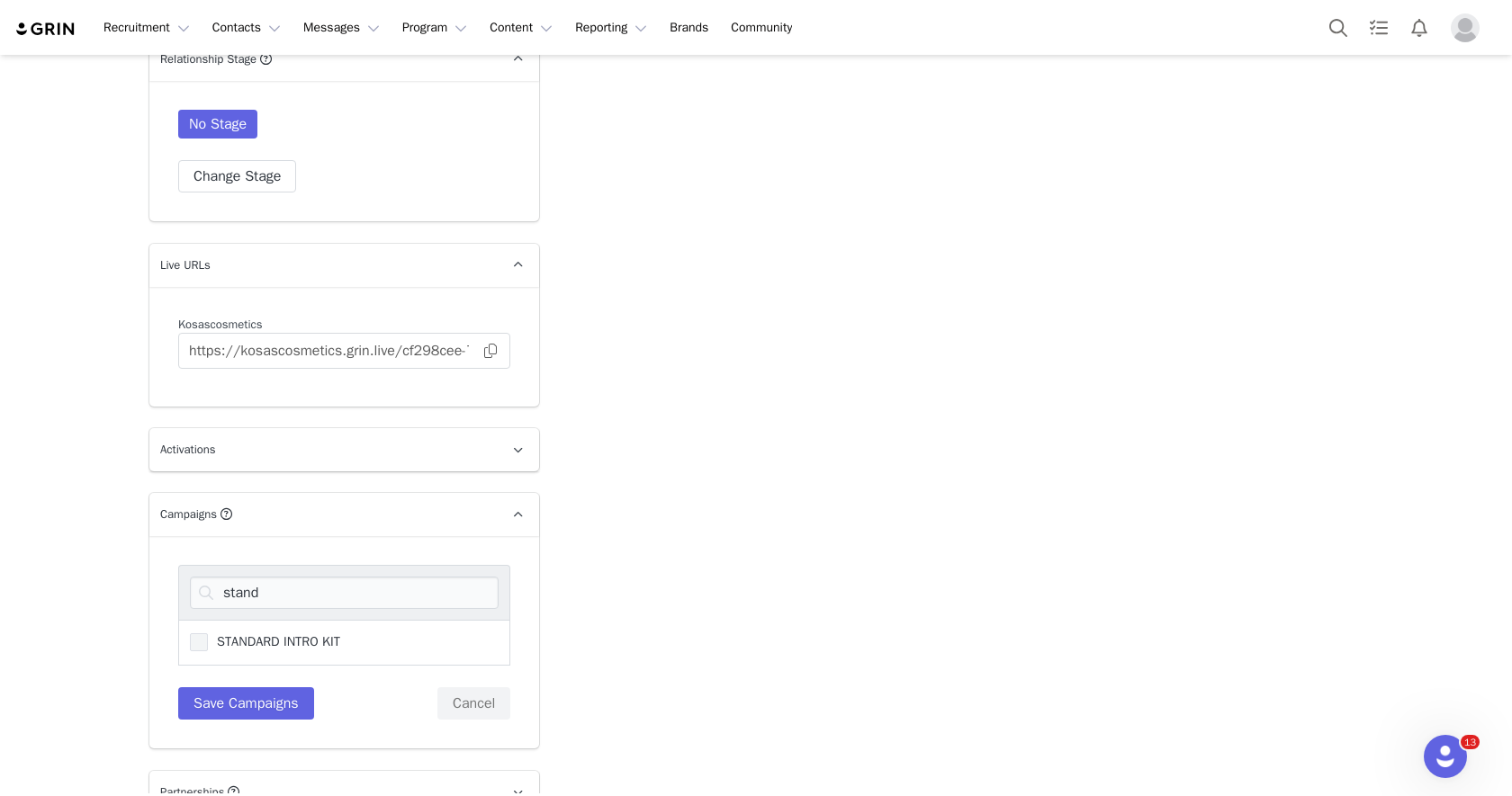 click on "STANDARD INTRO KIT" at bounding box center [274, 641] 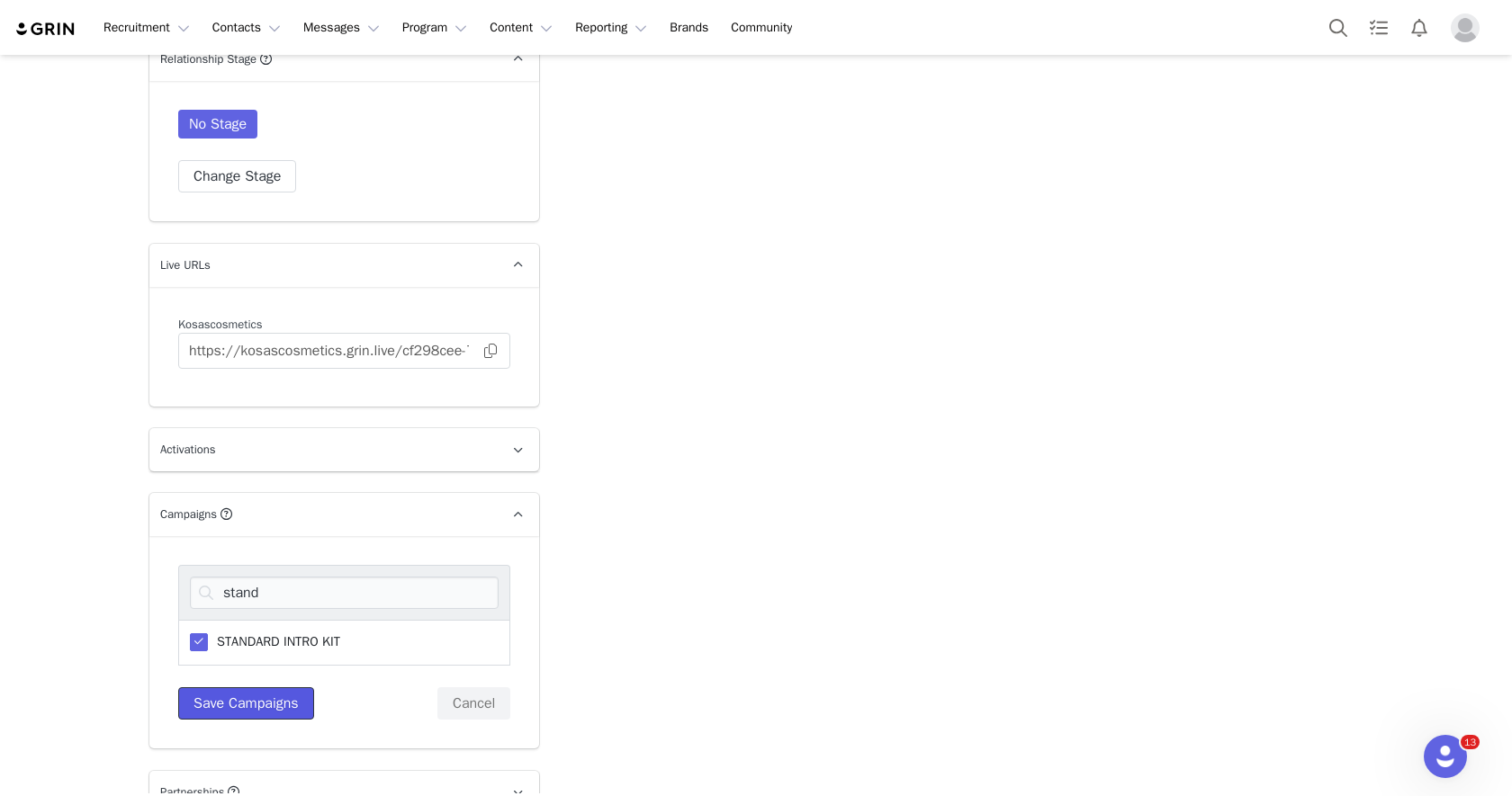 click on "Save Campaigns" at bounding box center (246, 703) 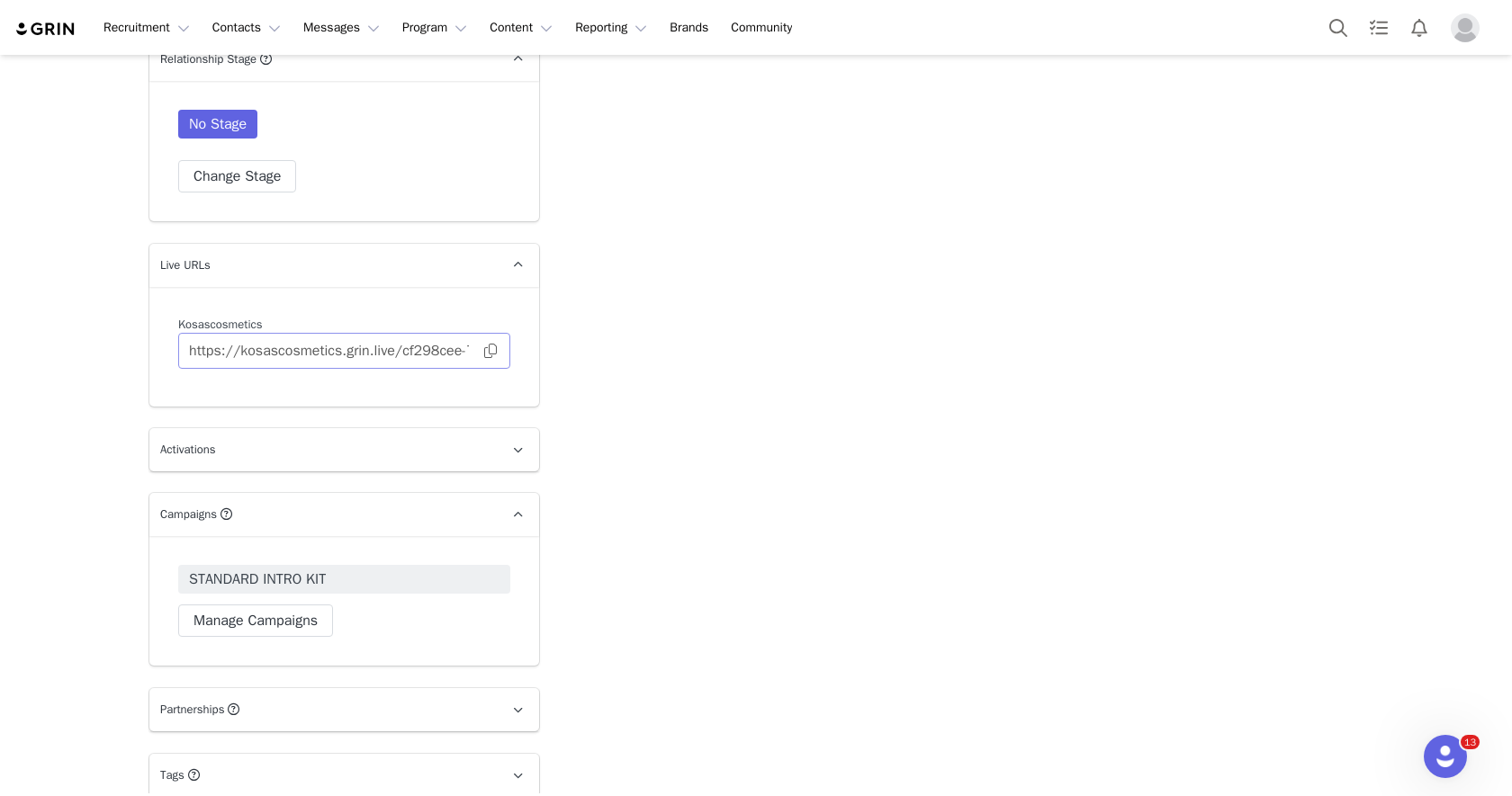 click at bounding box center [490, 351] 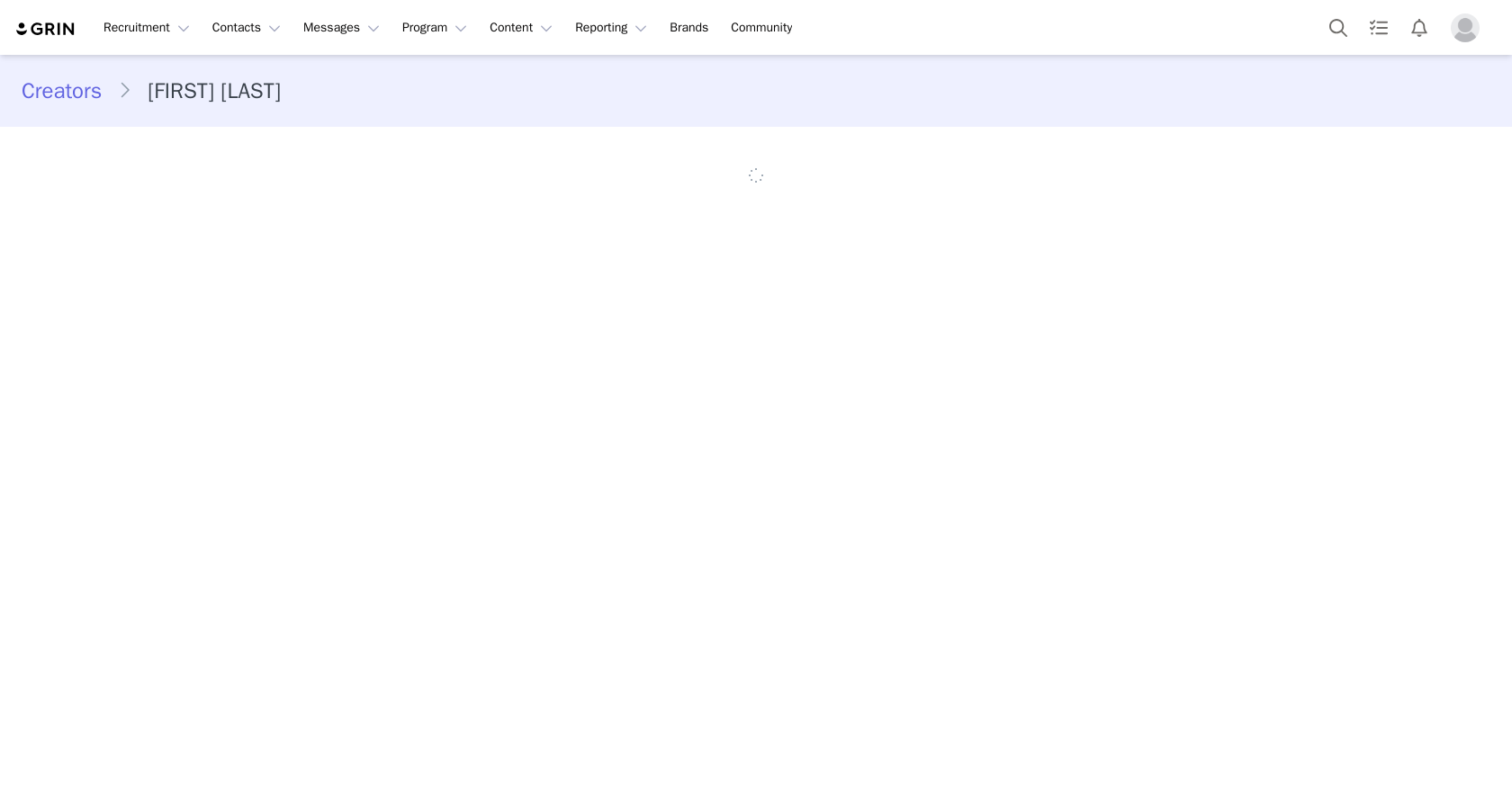 scroll, scrollTop: 0, scrollLeft: 0, axis: both 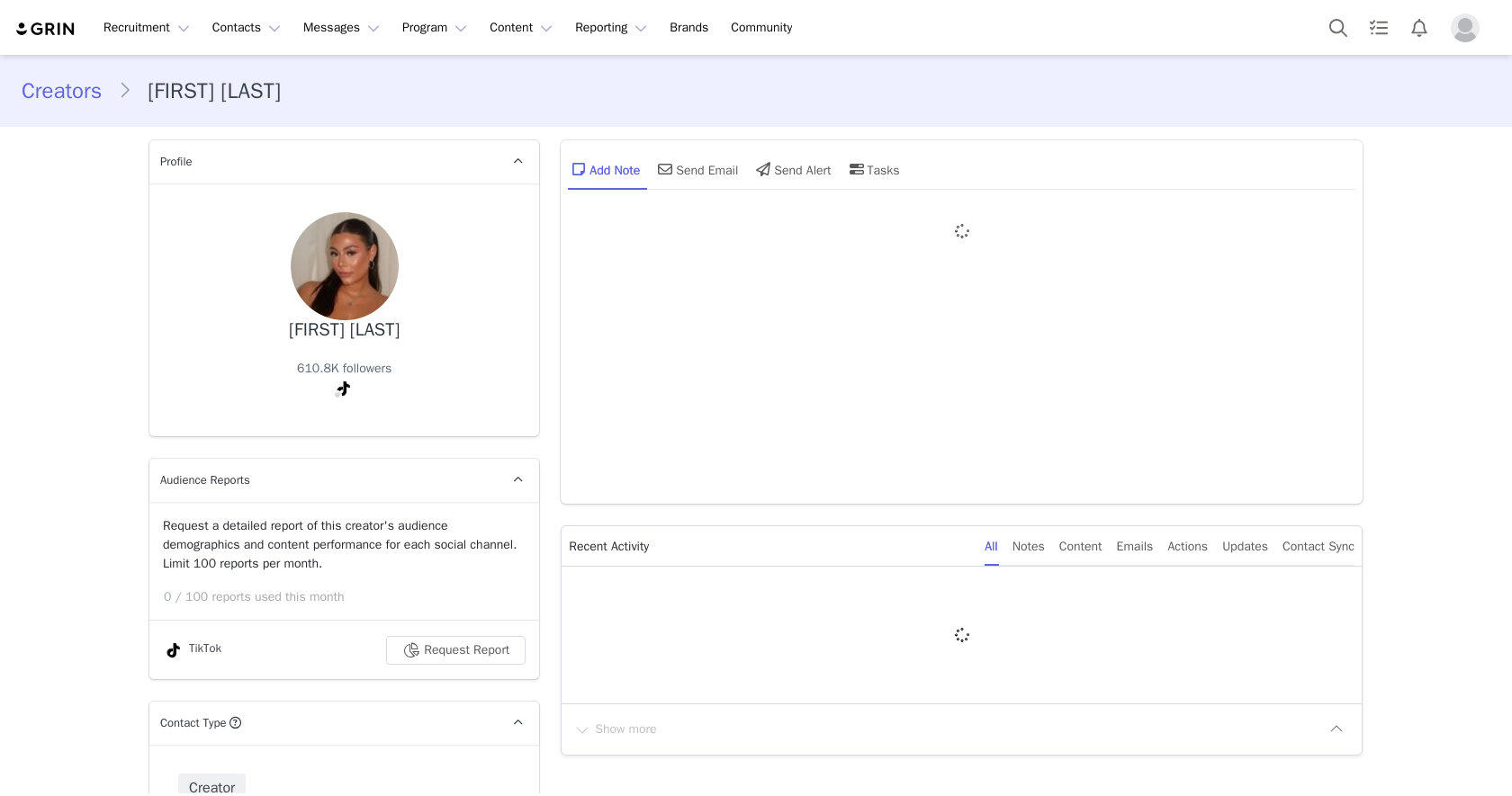 type on "+1 (United States)" 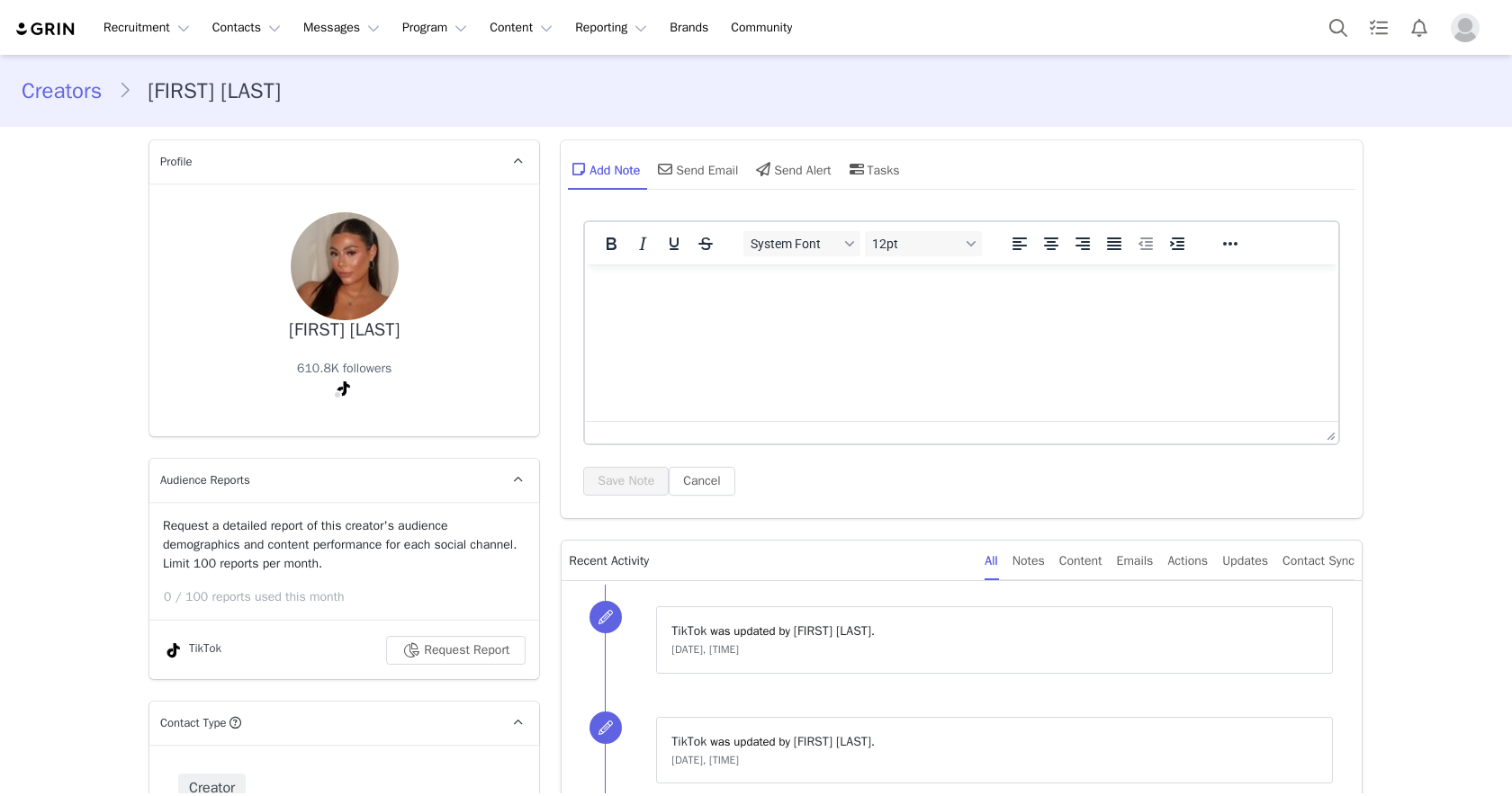 scroll, scrollTop: 0, scrollLeft: 0, axis: both 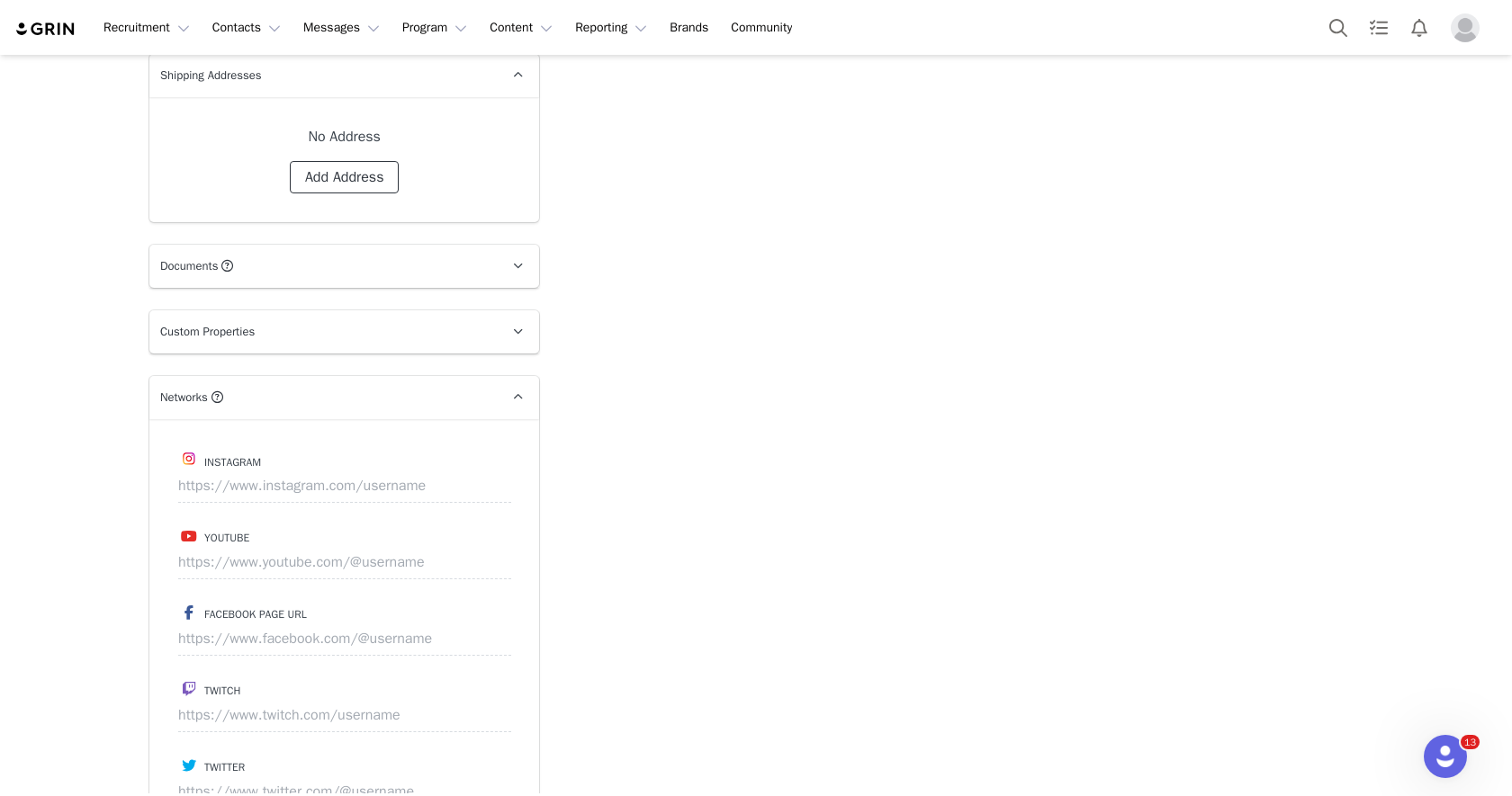 click on "Add Address" at bounding box center (345, 177) 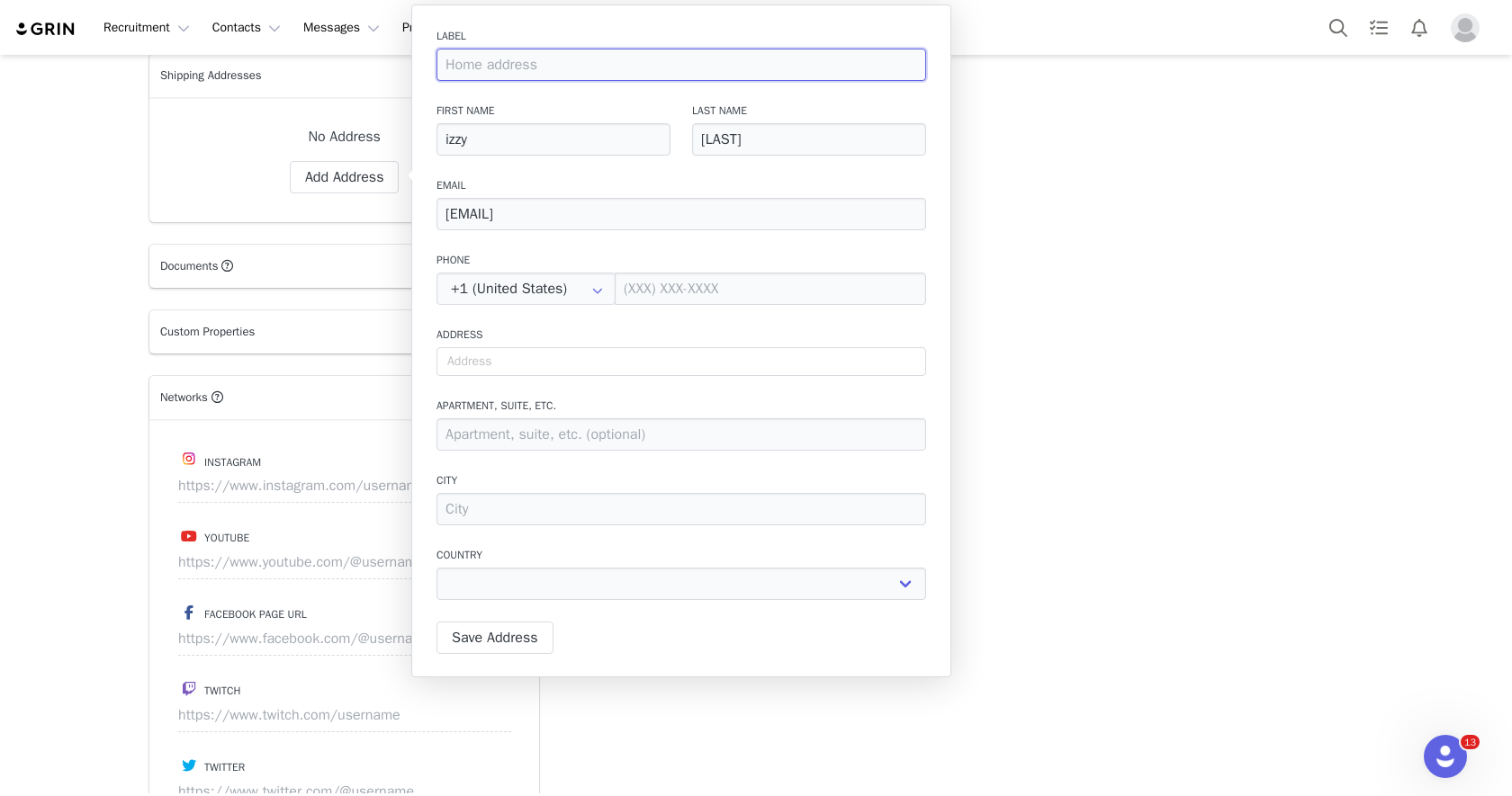 click at bounding box center [681, 65] 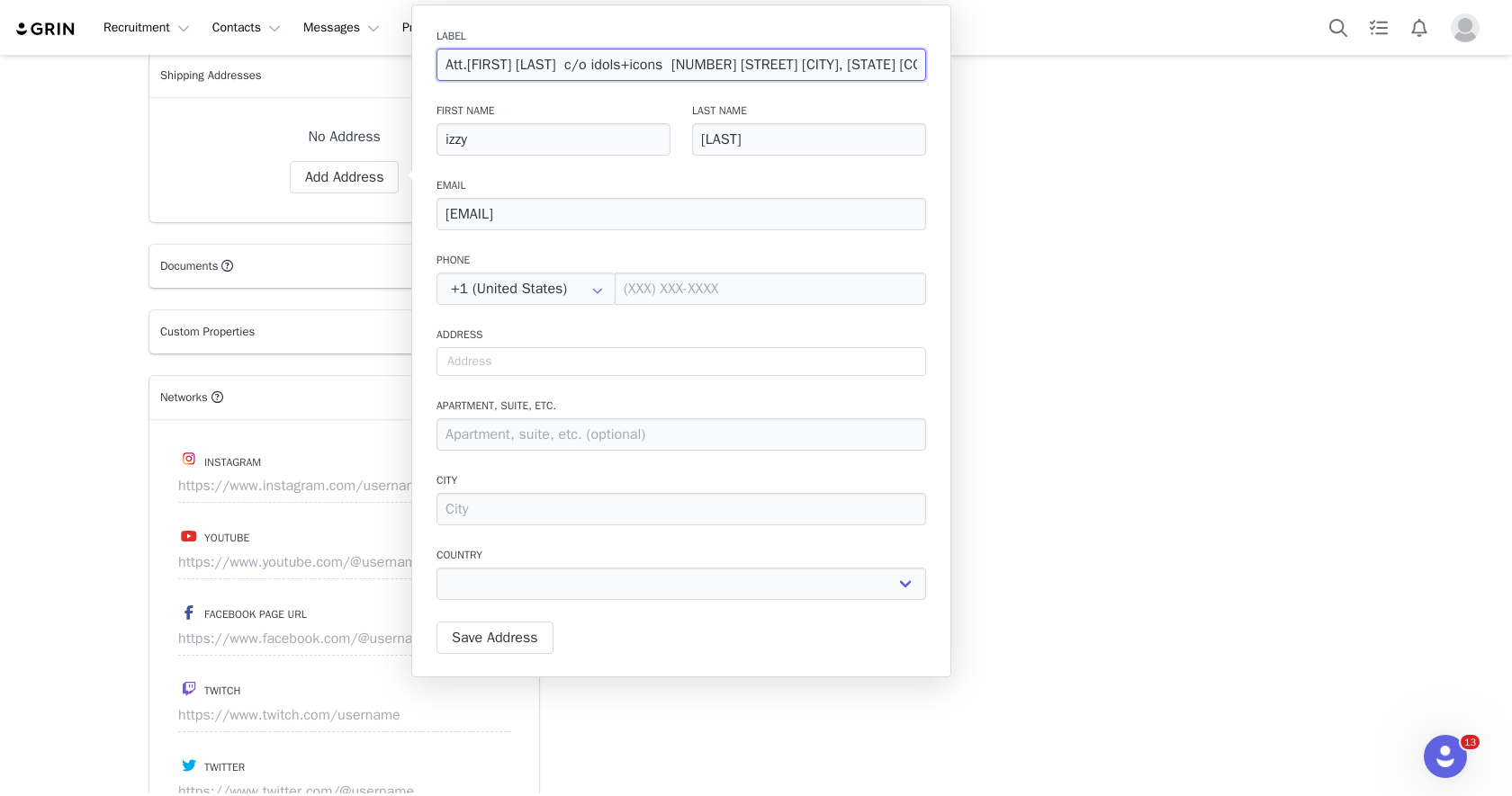 scroll, scrollTop: 0, scrollLeft: 248, axis: horizontal 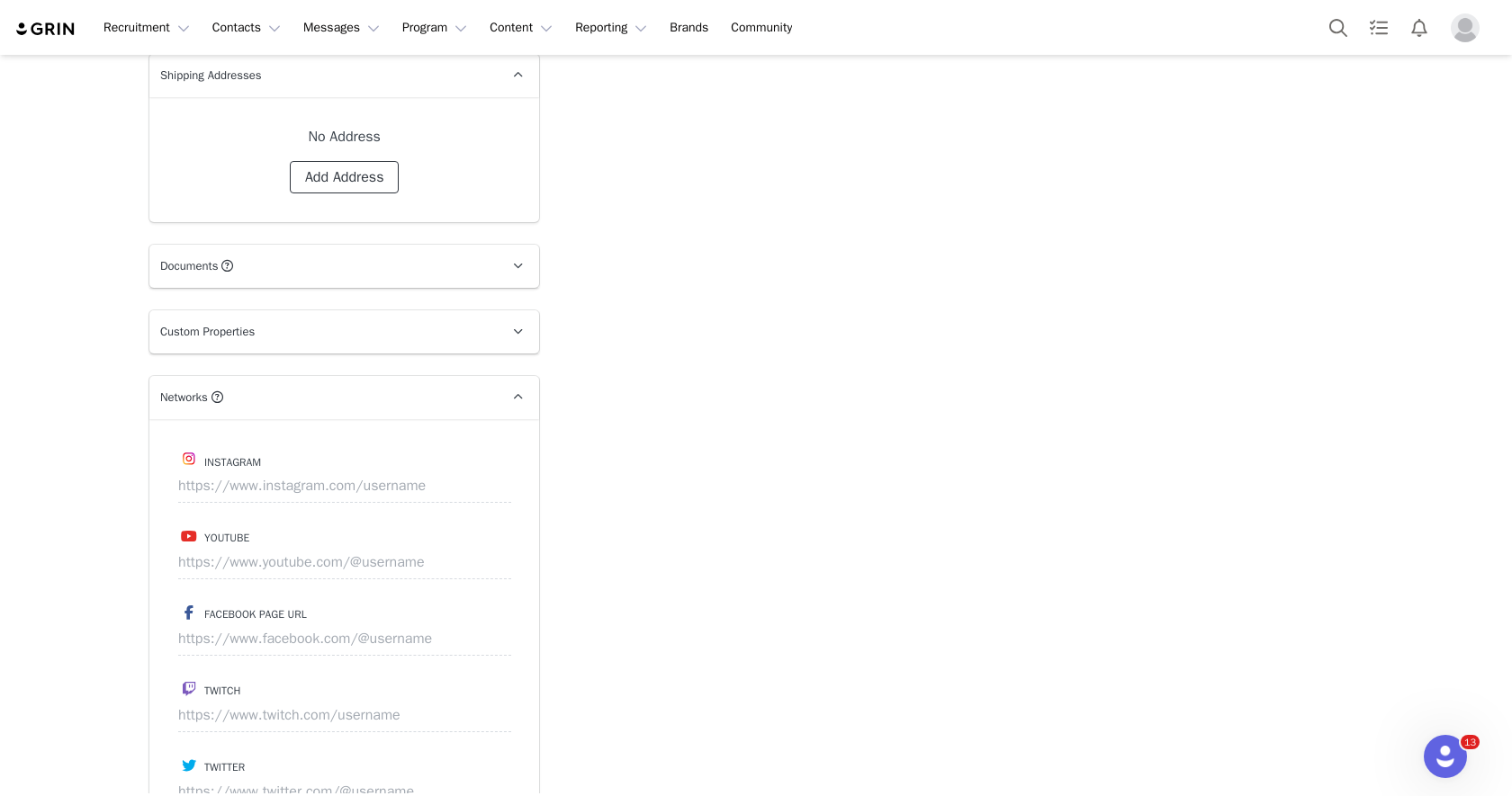click on "Add Address" at bounding box center (345, 177) 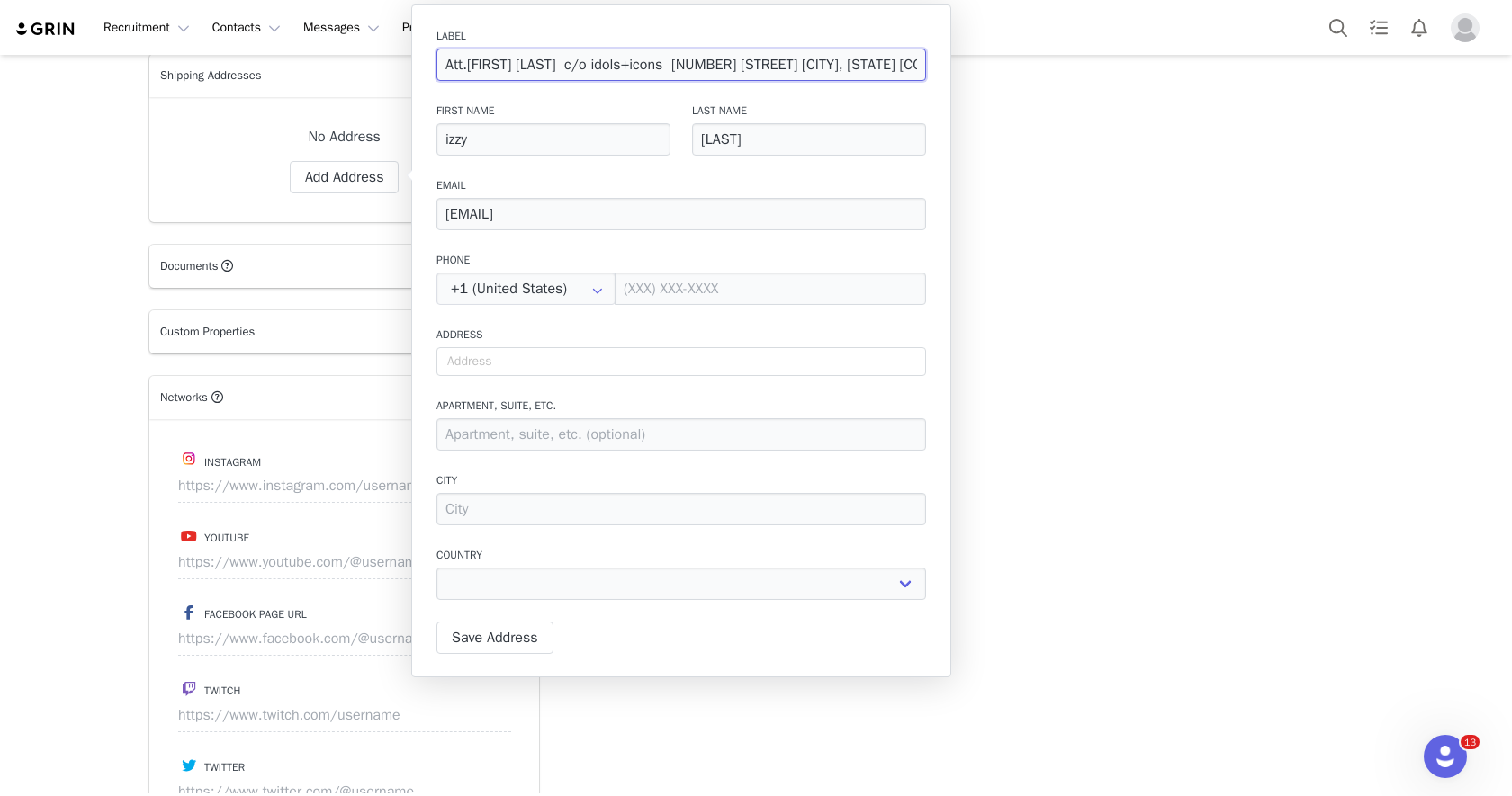 drag, startPoint x: 570, startPoint y: 67, endPoint x: 430, endPoint y: 66, distance: 140.00357 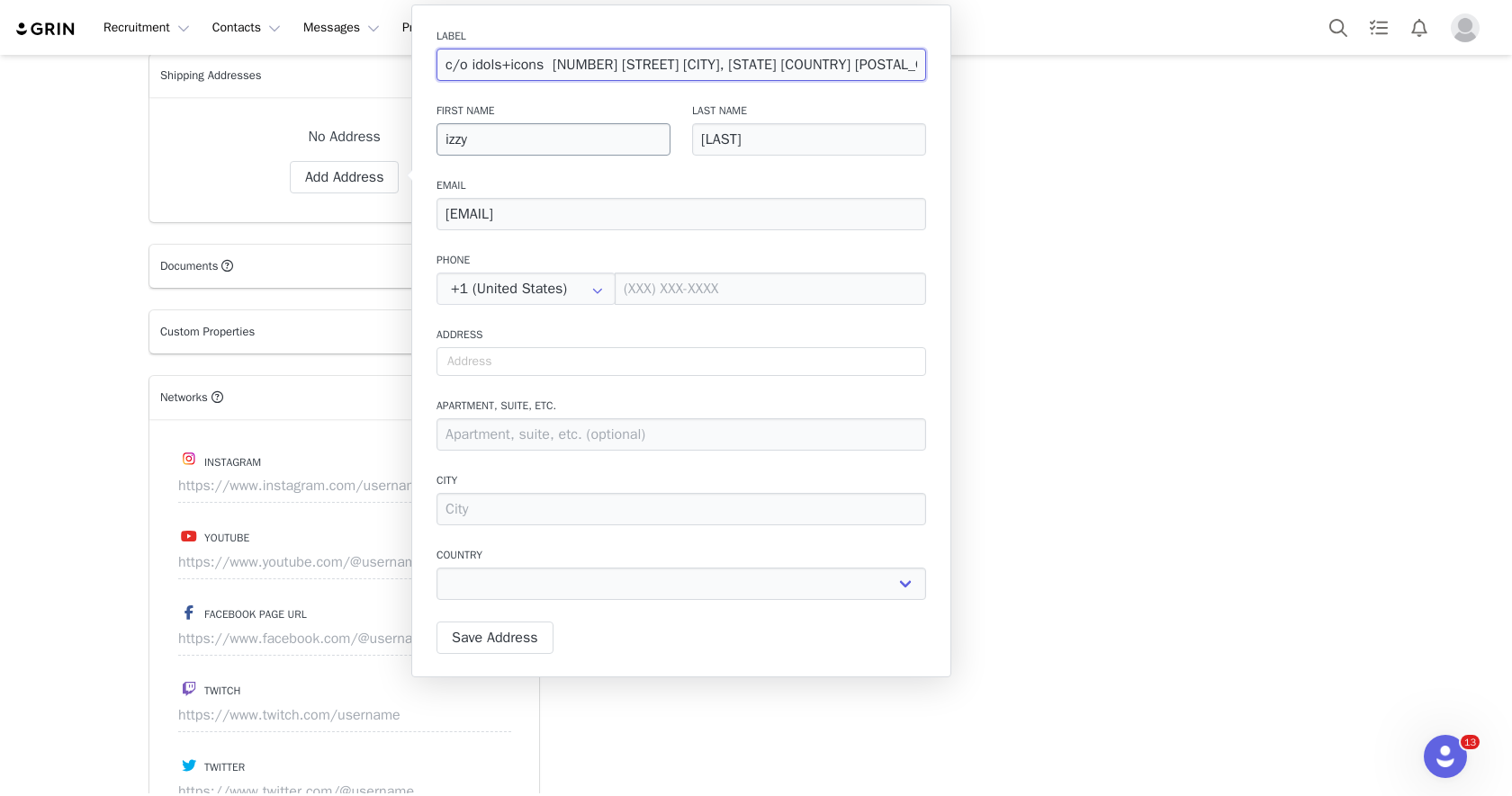 type on "c/o idols+icons  16 Skylark Drive  Woodbridge, Ontario  Canada  L4H 2C2 514-692-2664"" 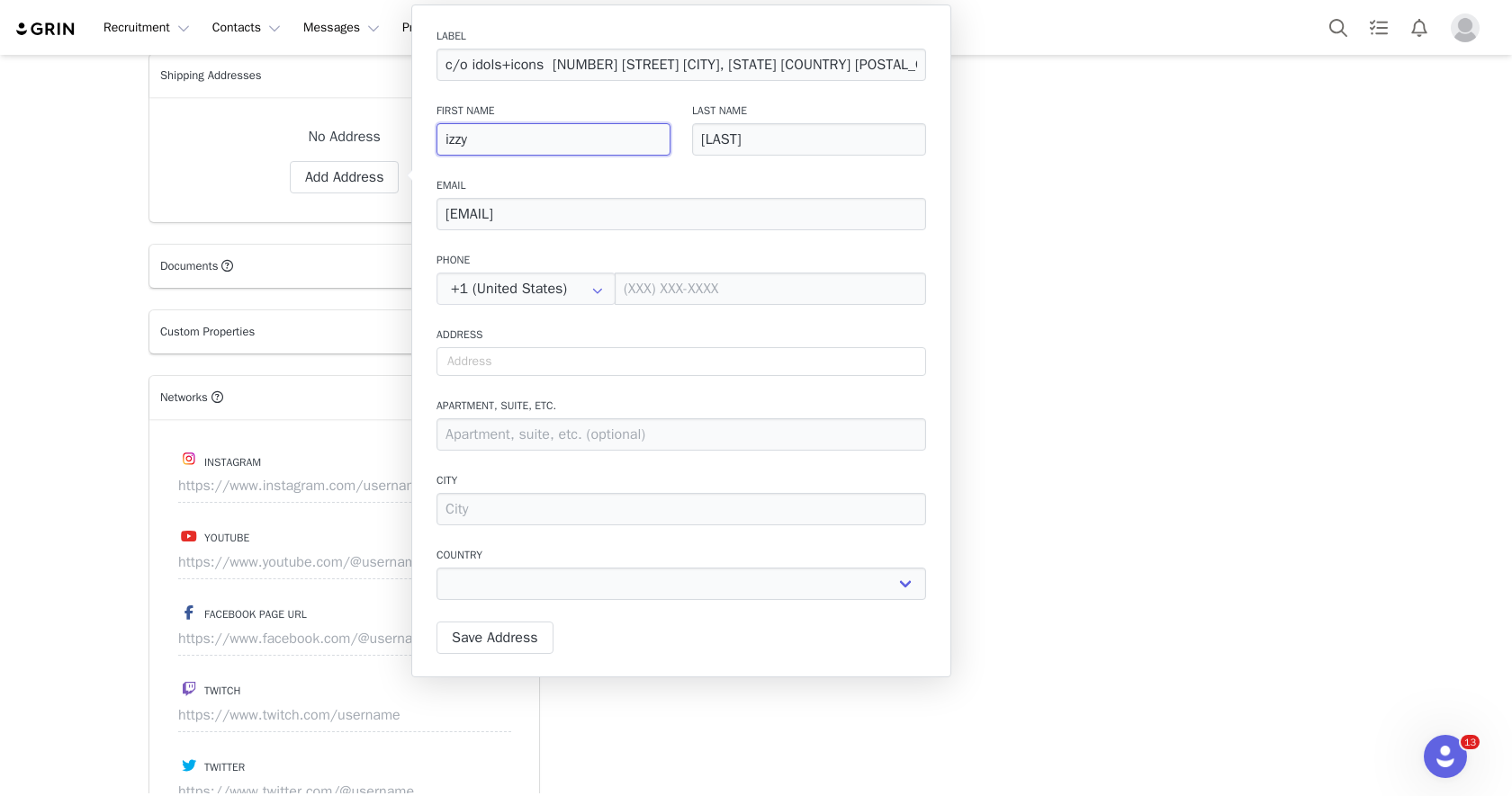 click on "izzy" at bounding box center (554, 139) 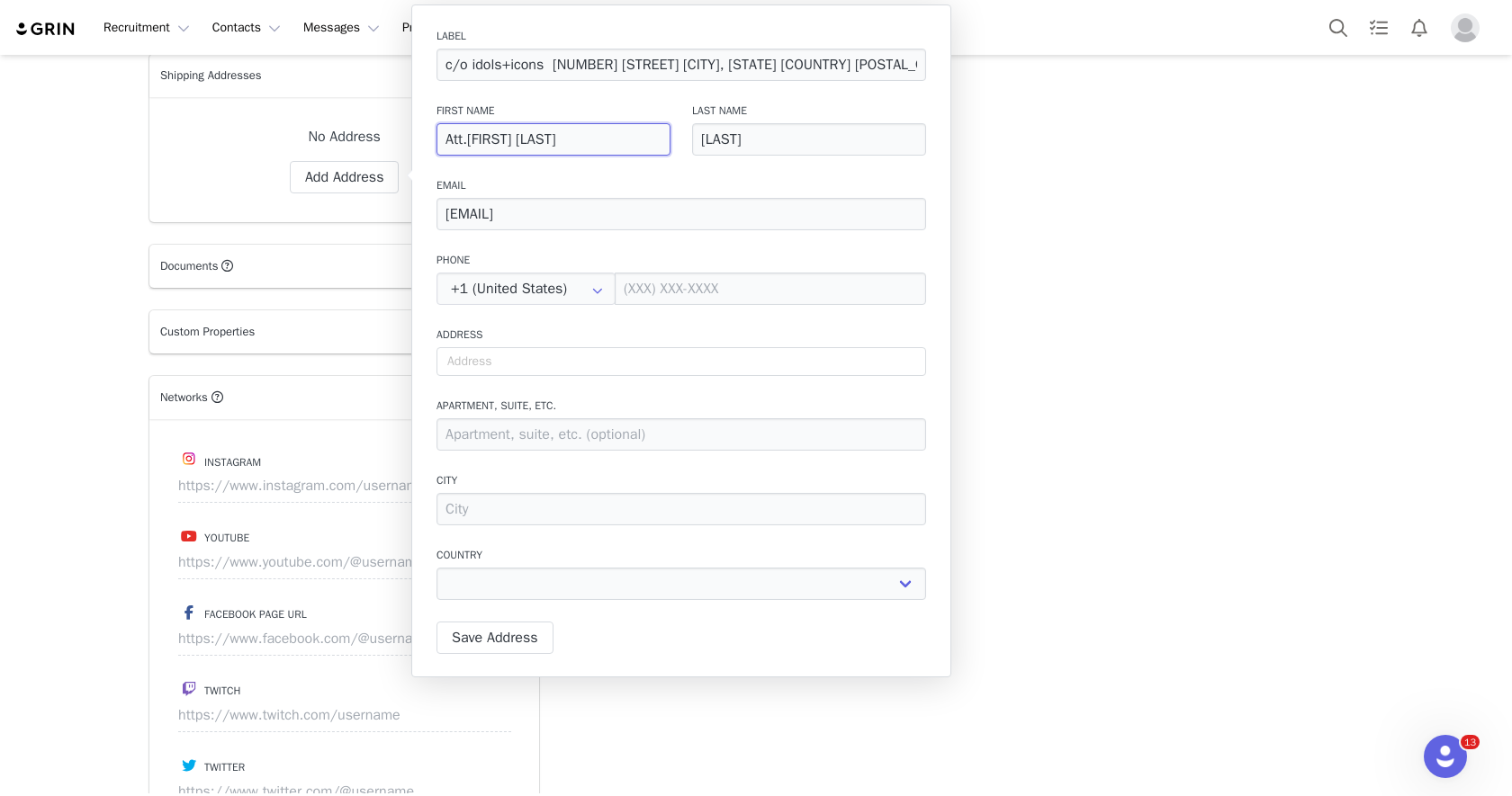 click on ""Att.Isabella Santulli" at bounding box center (554, 139) 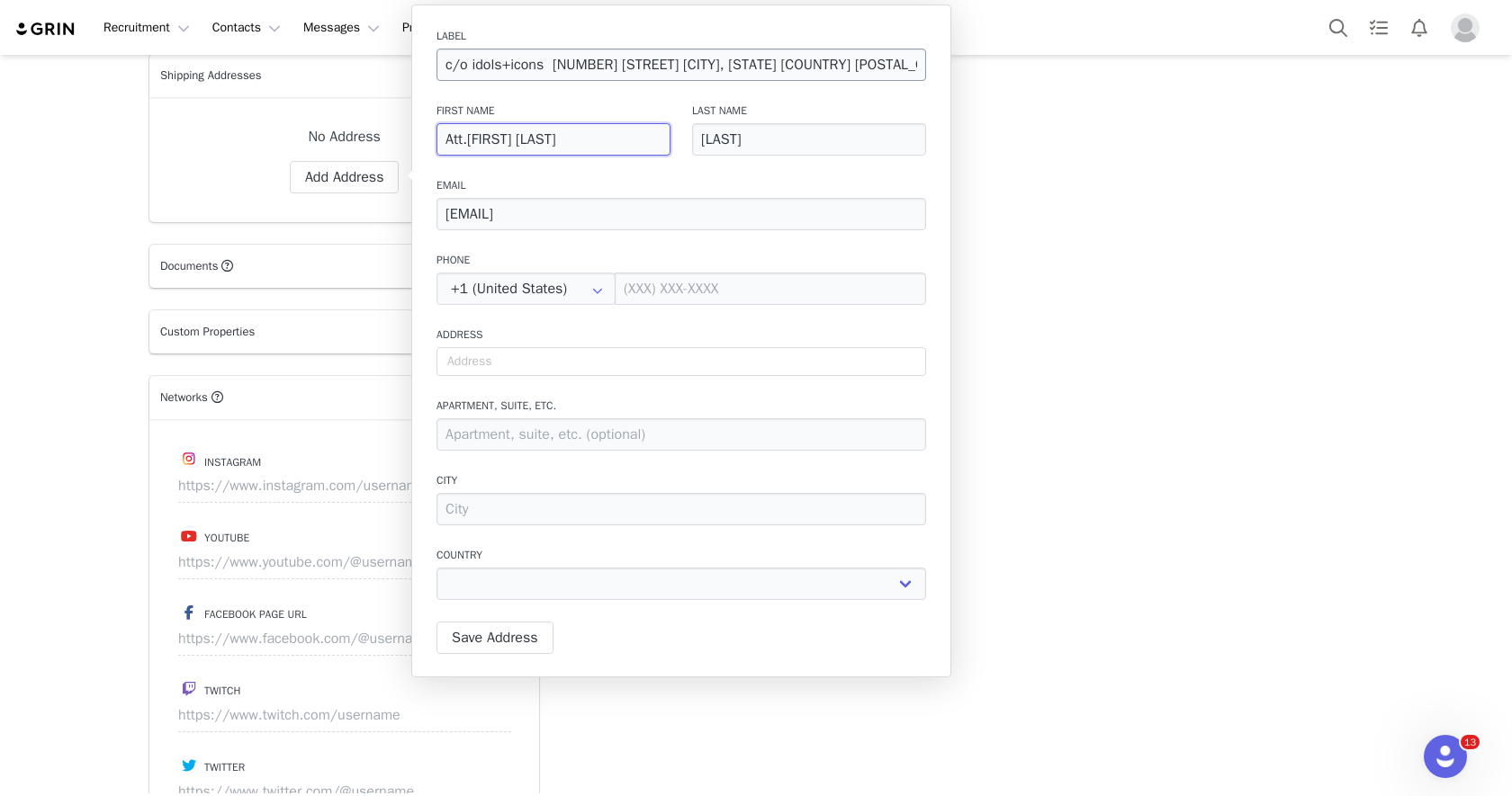 type on "Att.Isabella Santulli" 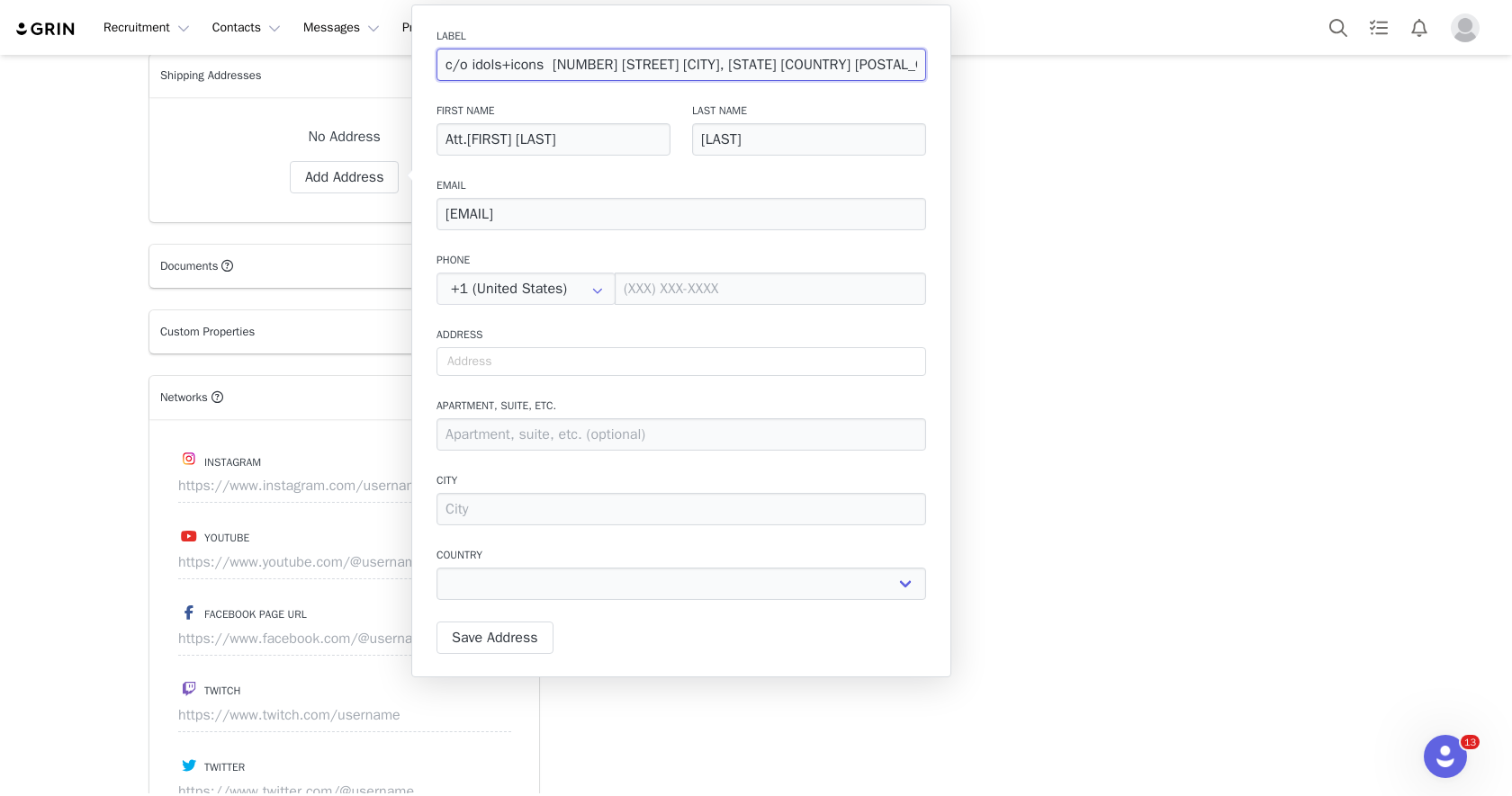 drag, startPoint x: 483, startPoint y: 71, endPoint x: 436, endPoint y: 71, distance: 47 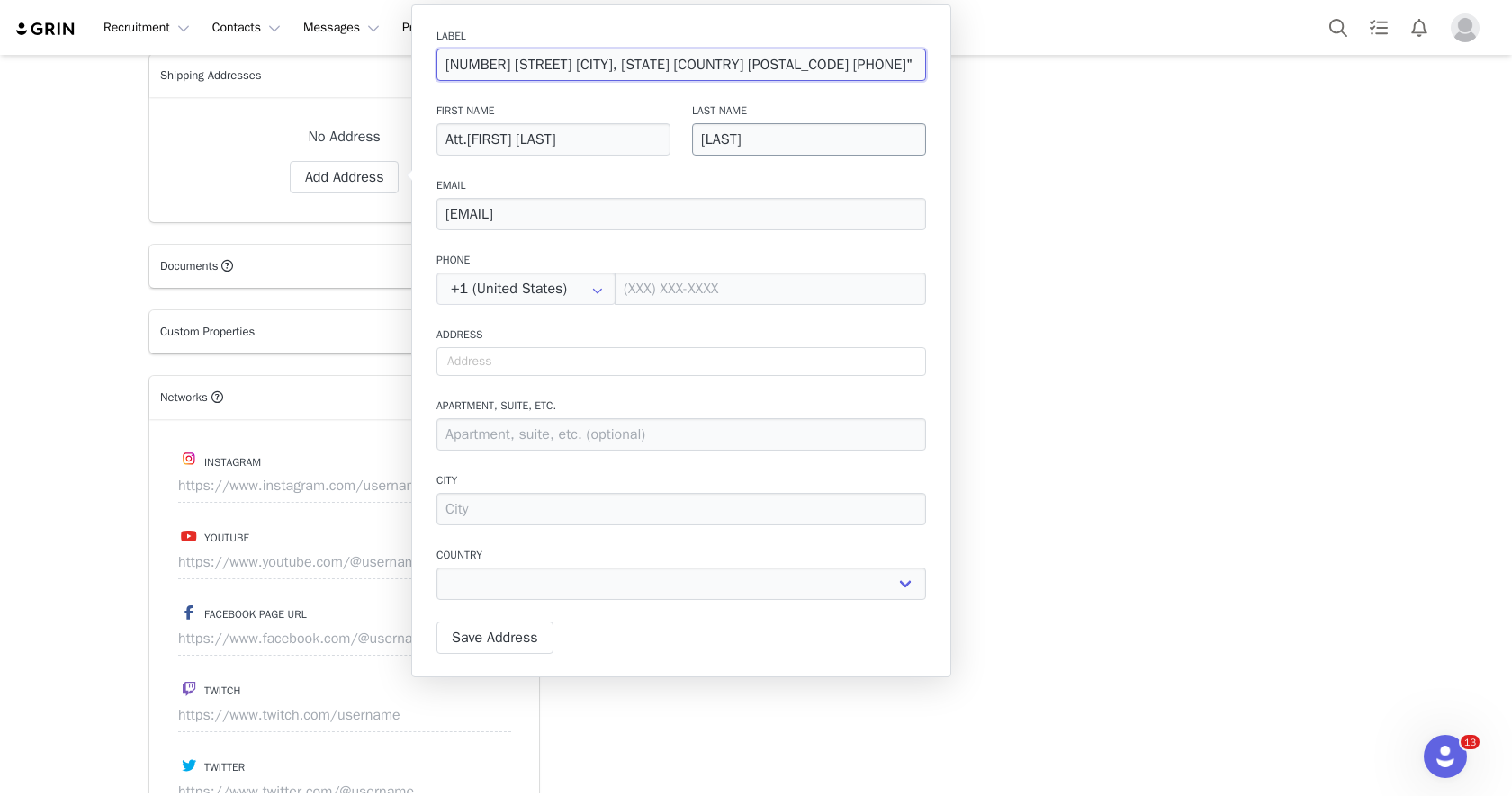 type on "16 Skylark Drive  Woodbridge, Ontario  Canada  L4H 2C2 514-692-2664"" 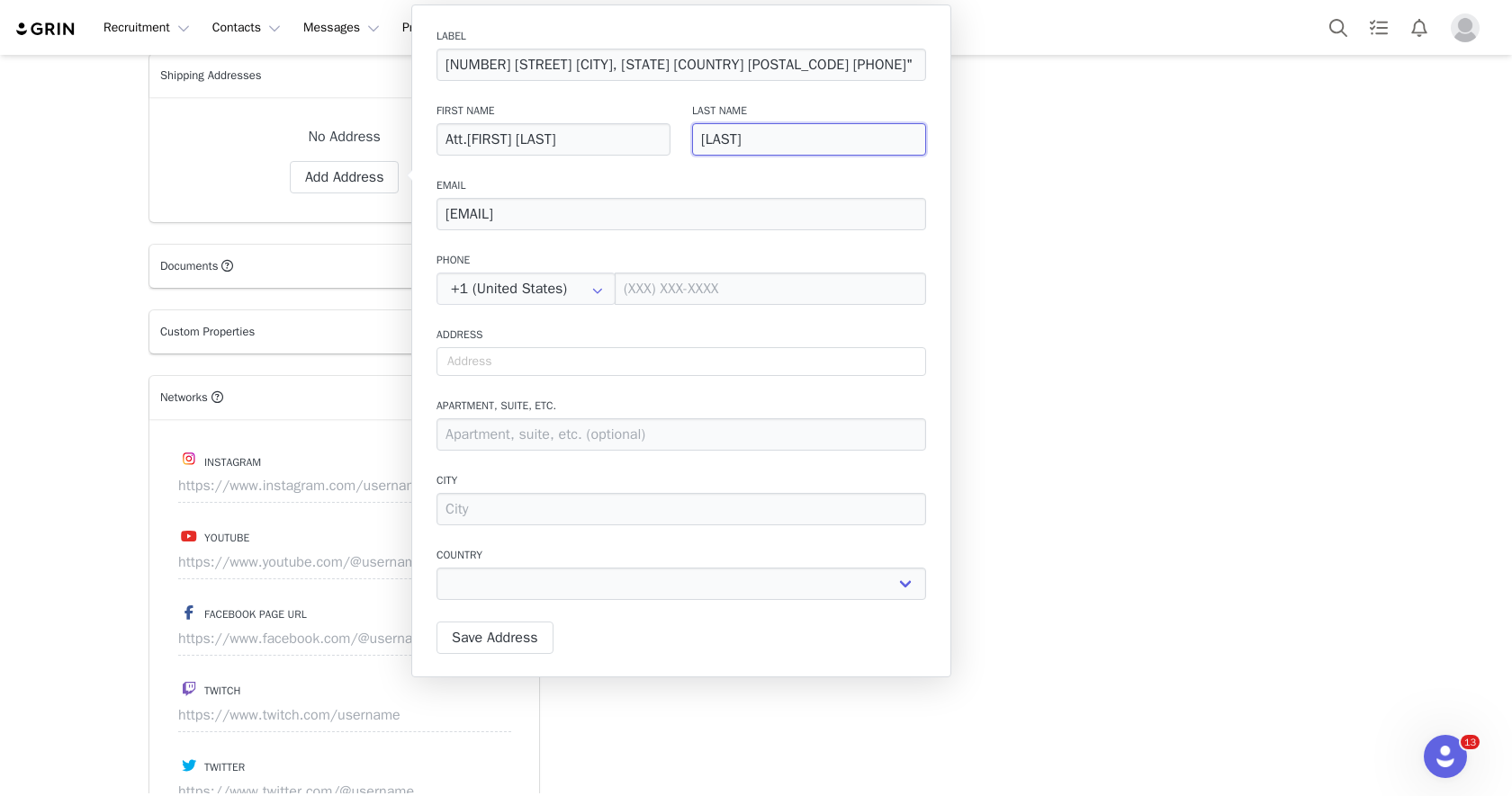 click on "santulli" at bounding box center (809, 139) 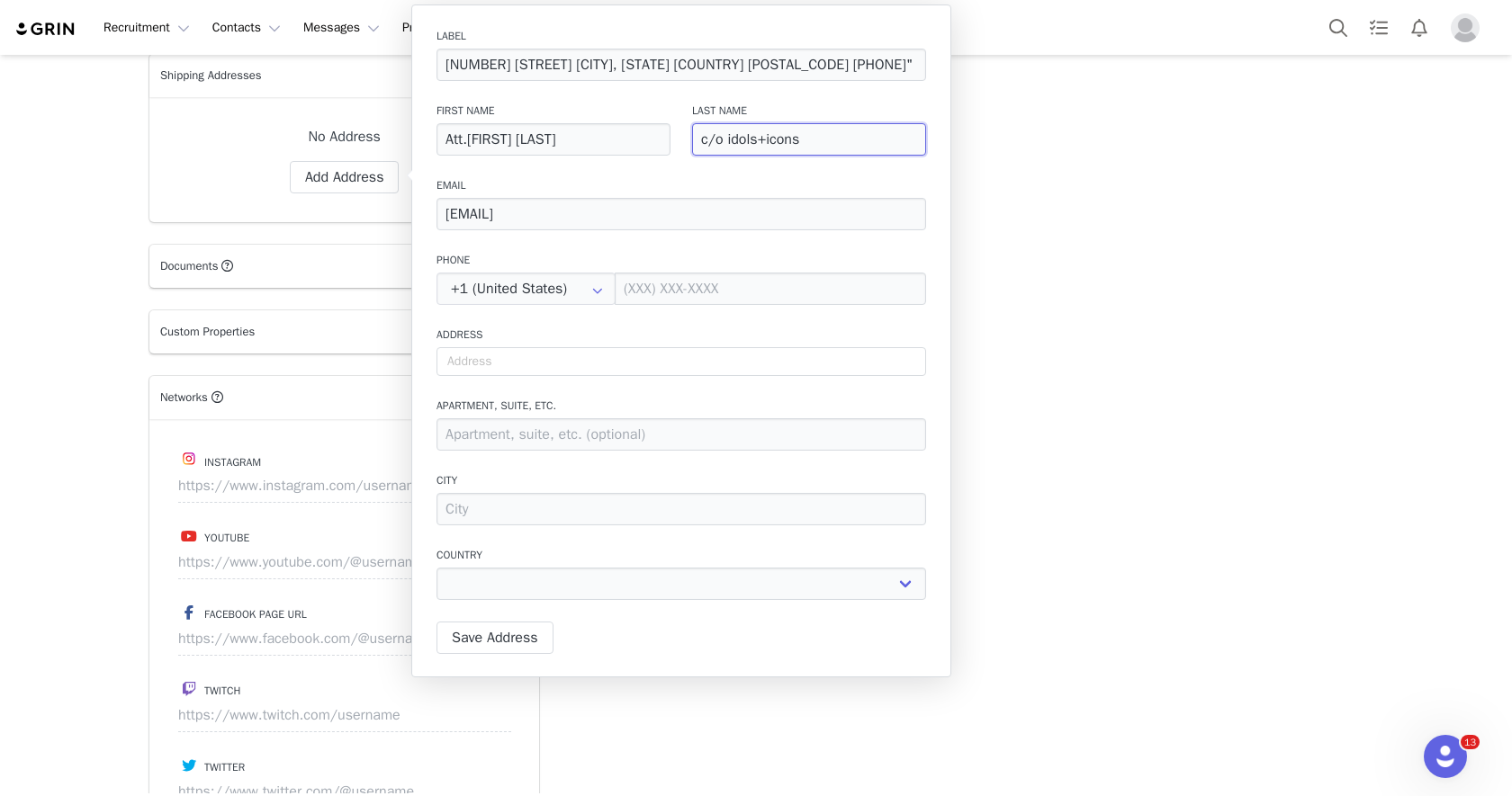 click on "c/o idols+icons" at bounding box center (809, 139) 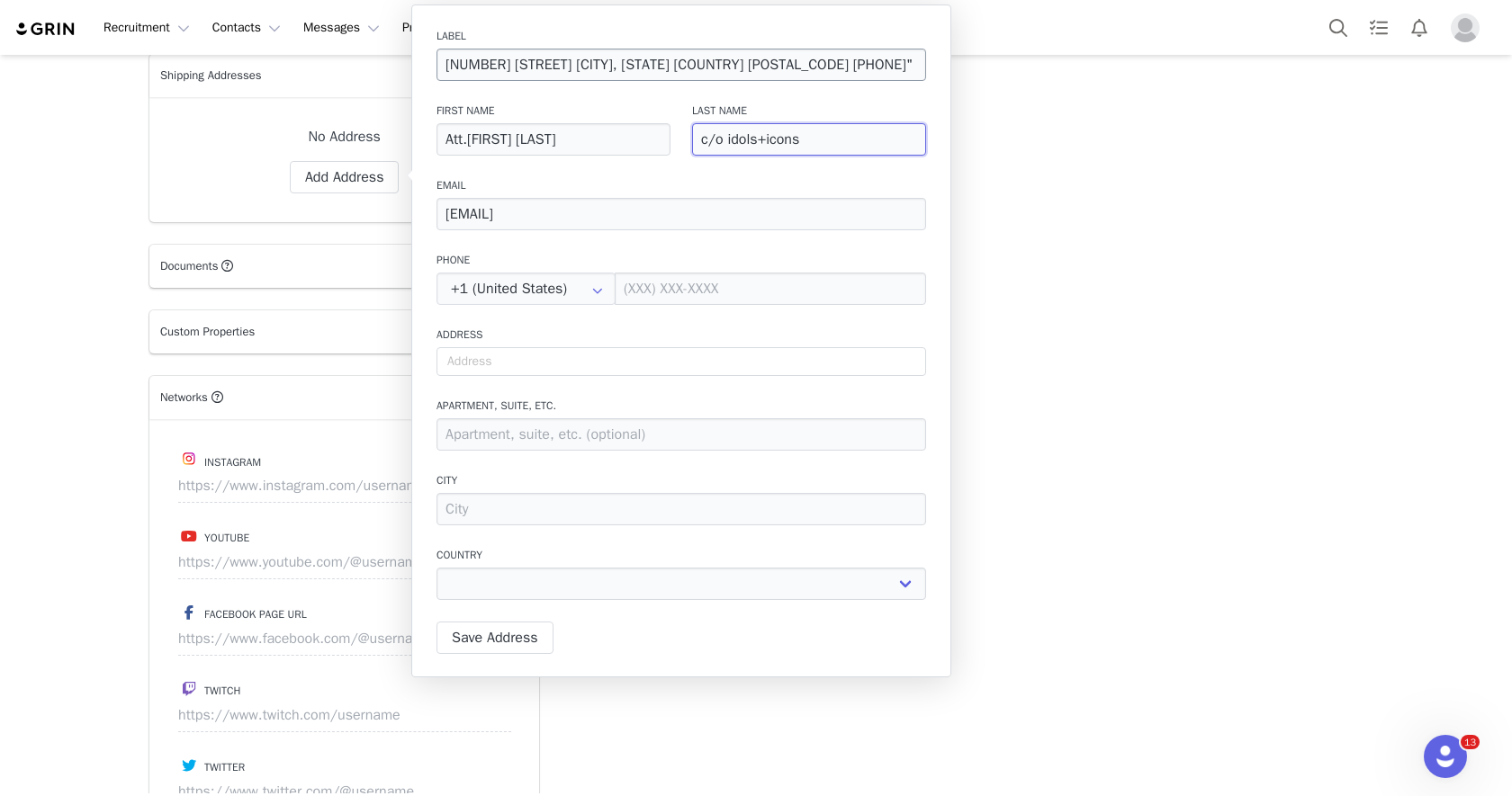 type on "c/o idols+icons" 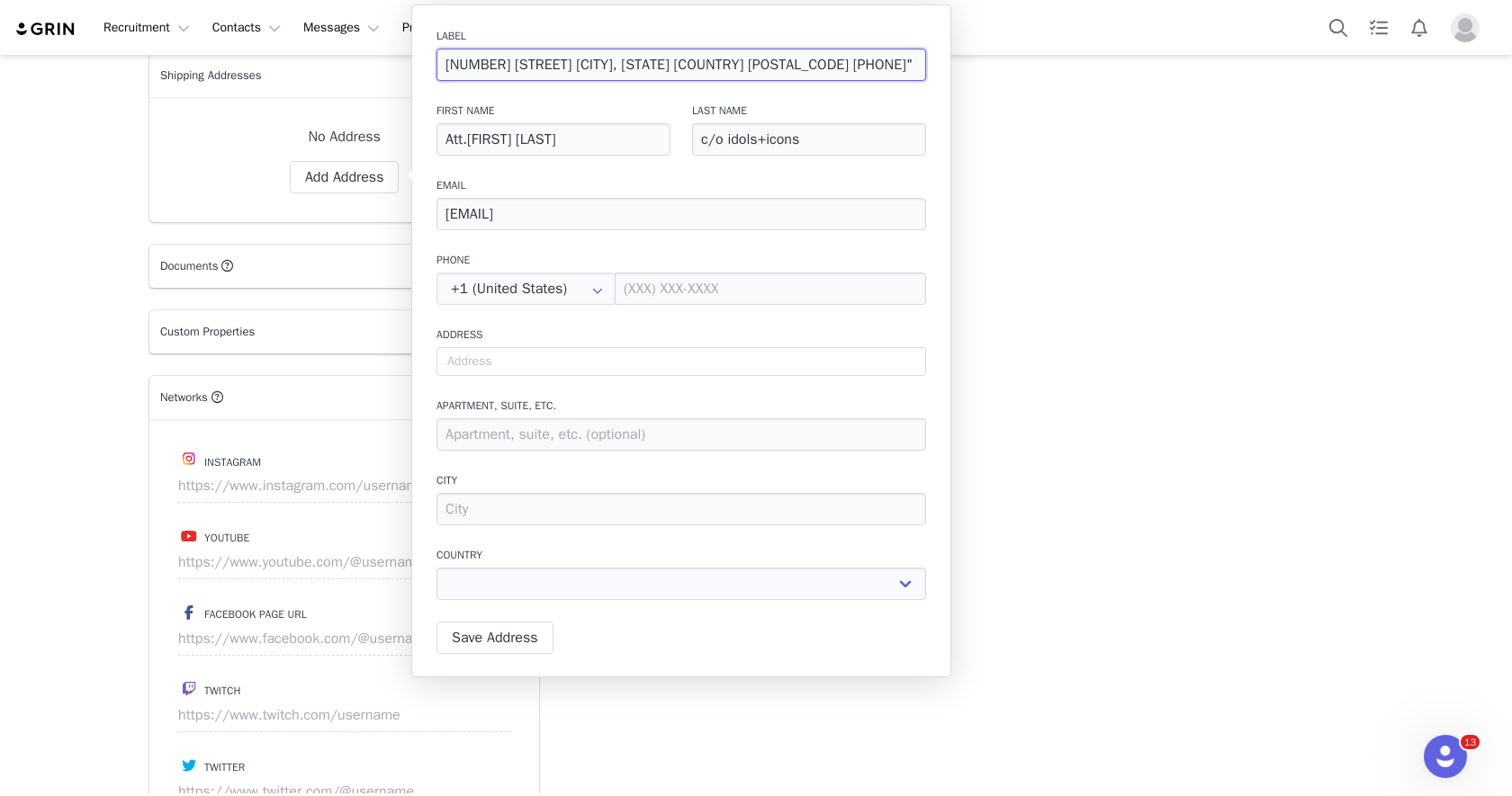 drag, startPoint x: 644, startPoint y: 65, endPoint x: 447, endPoint y: 65, distance: 197 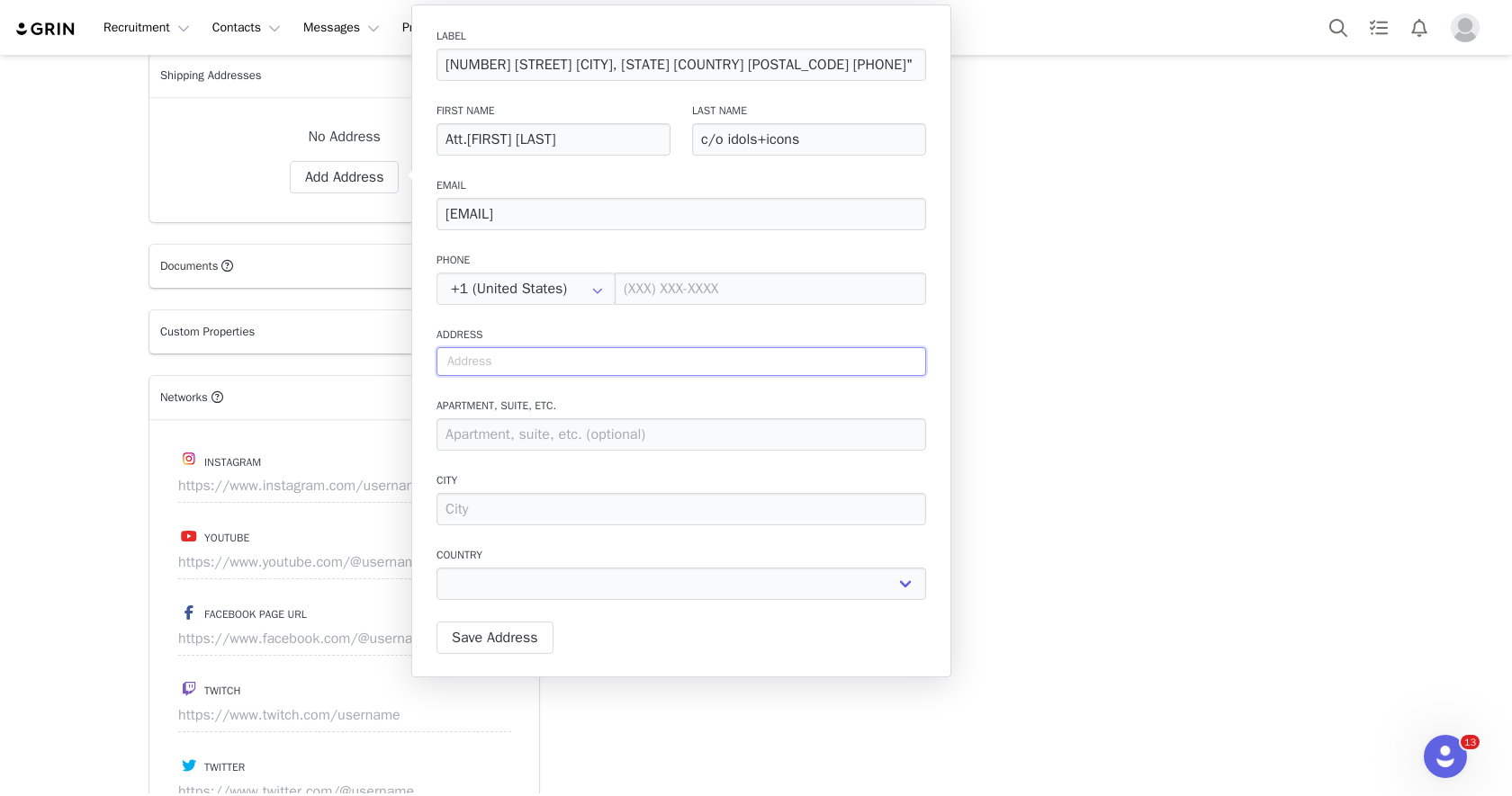 click at bounding box center [681, 362] 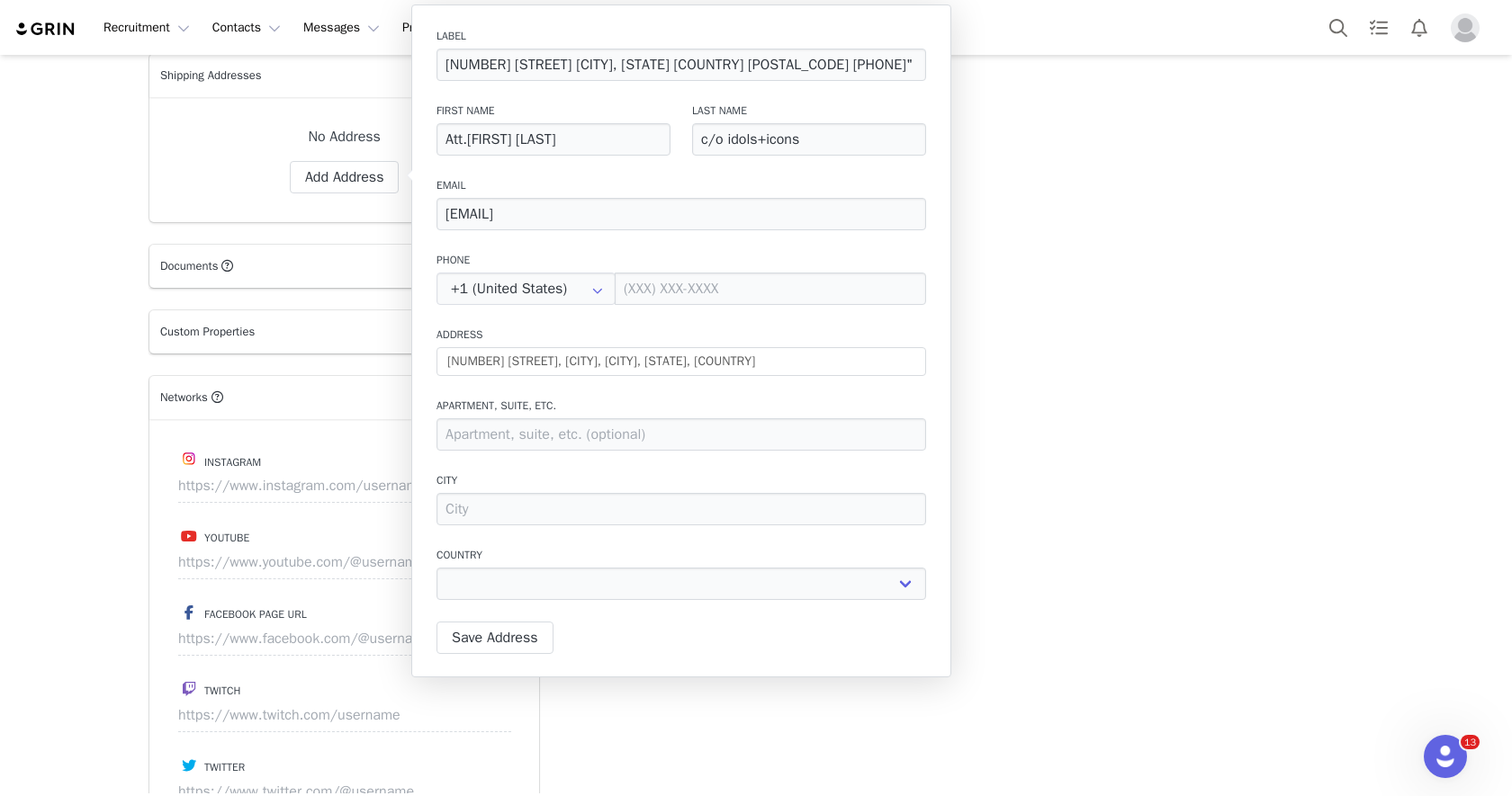 type on "16 Skylark Dr" 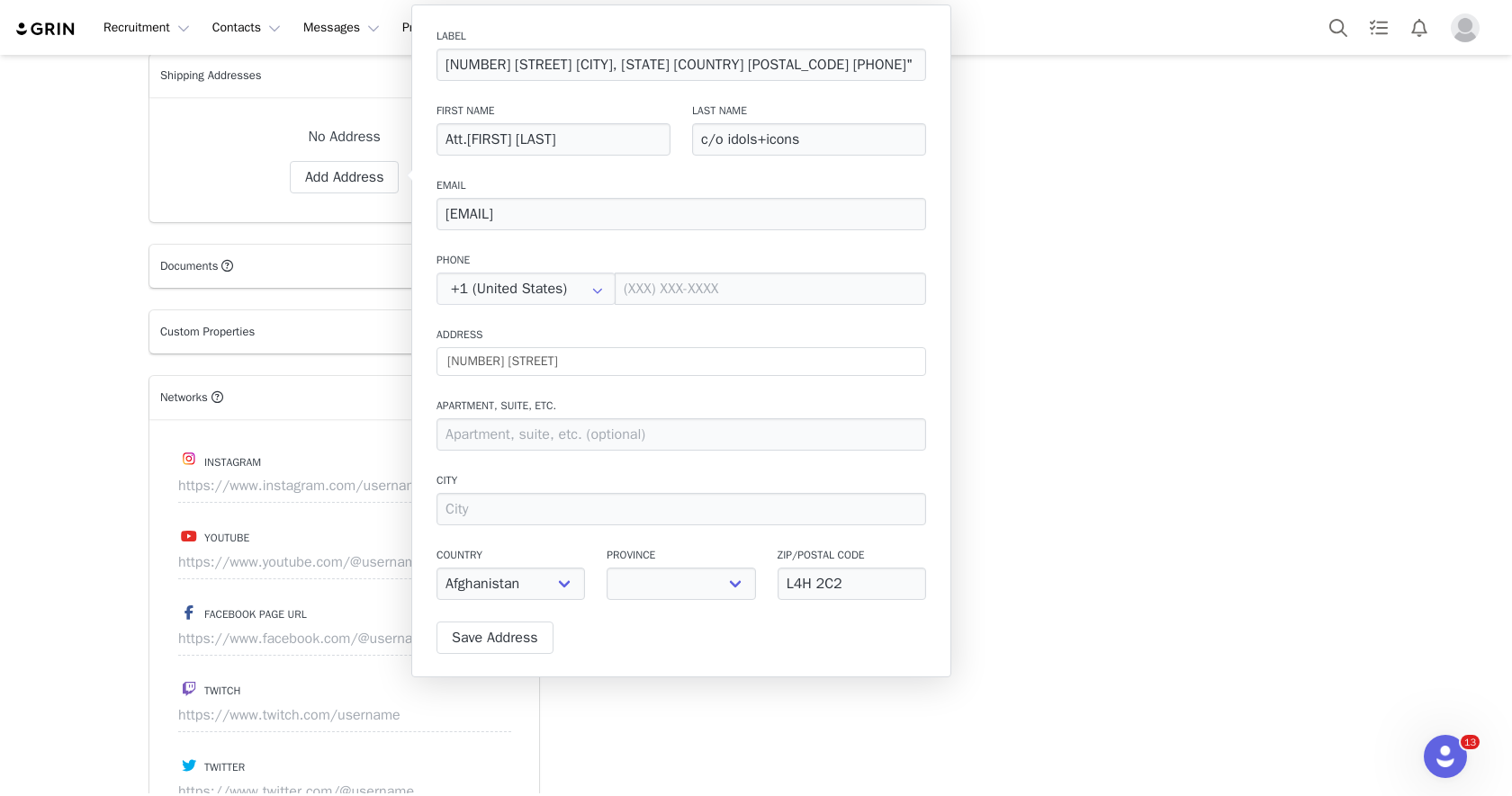 select on "[object Object]" 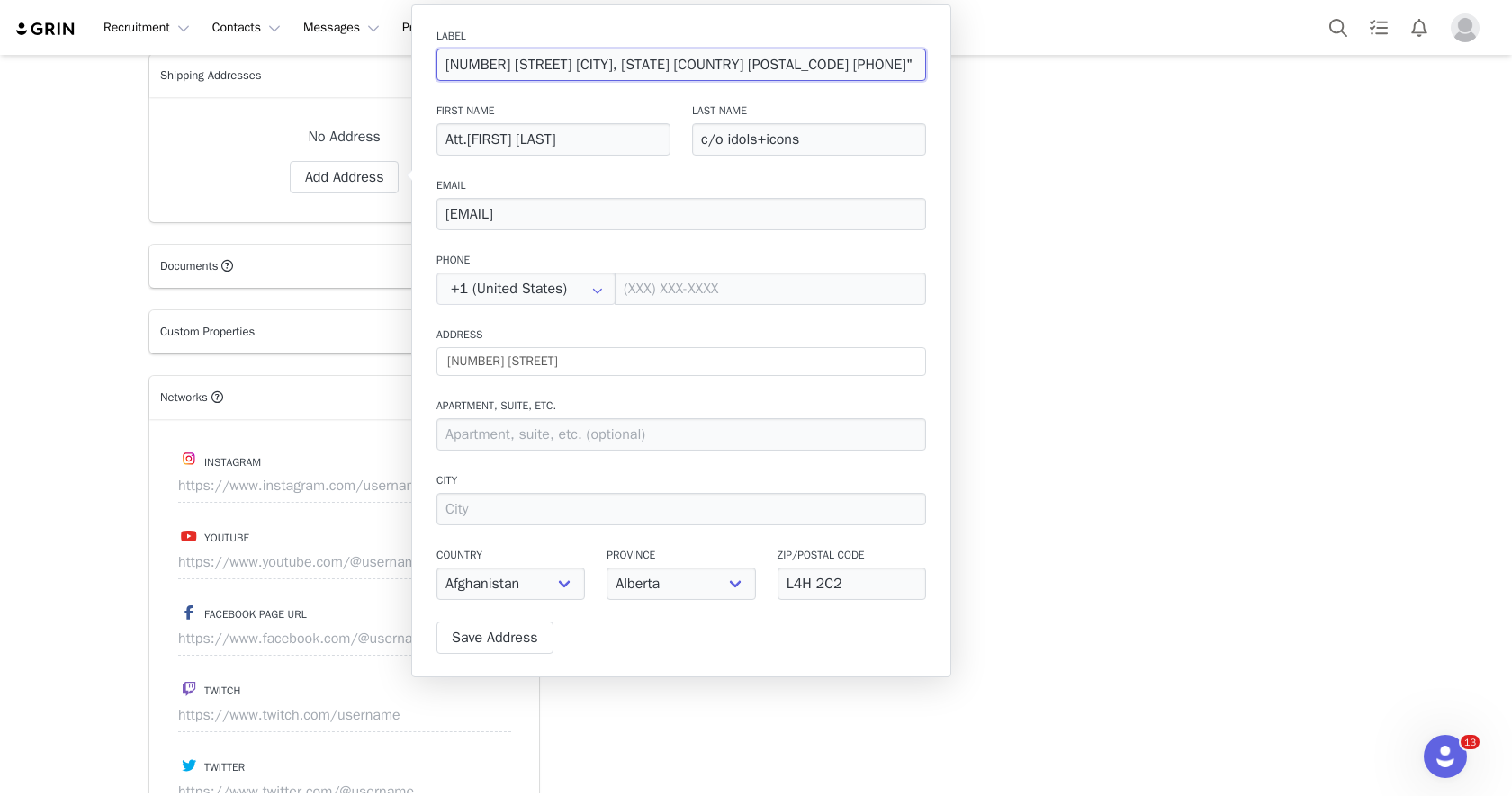click on "16 Skylark Drive  Woodbridge, Ontario  Canada  L4H 2C2 514-692-2664"" at bounding box center (681, 65) 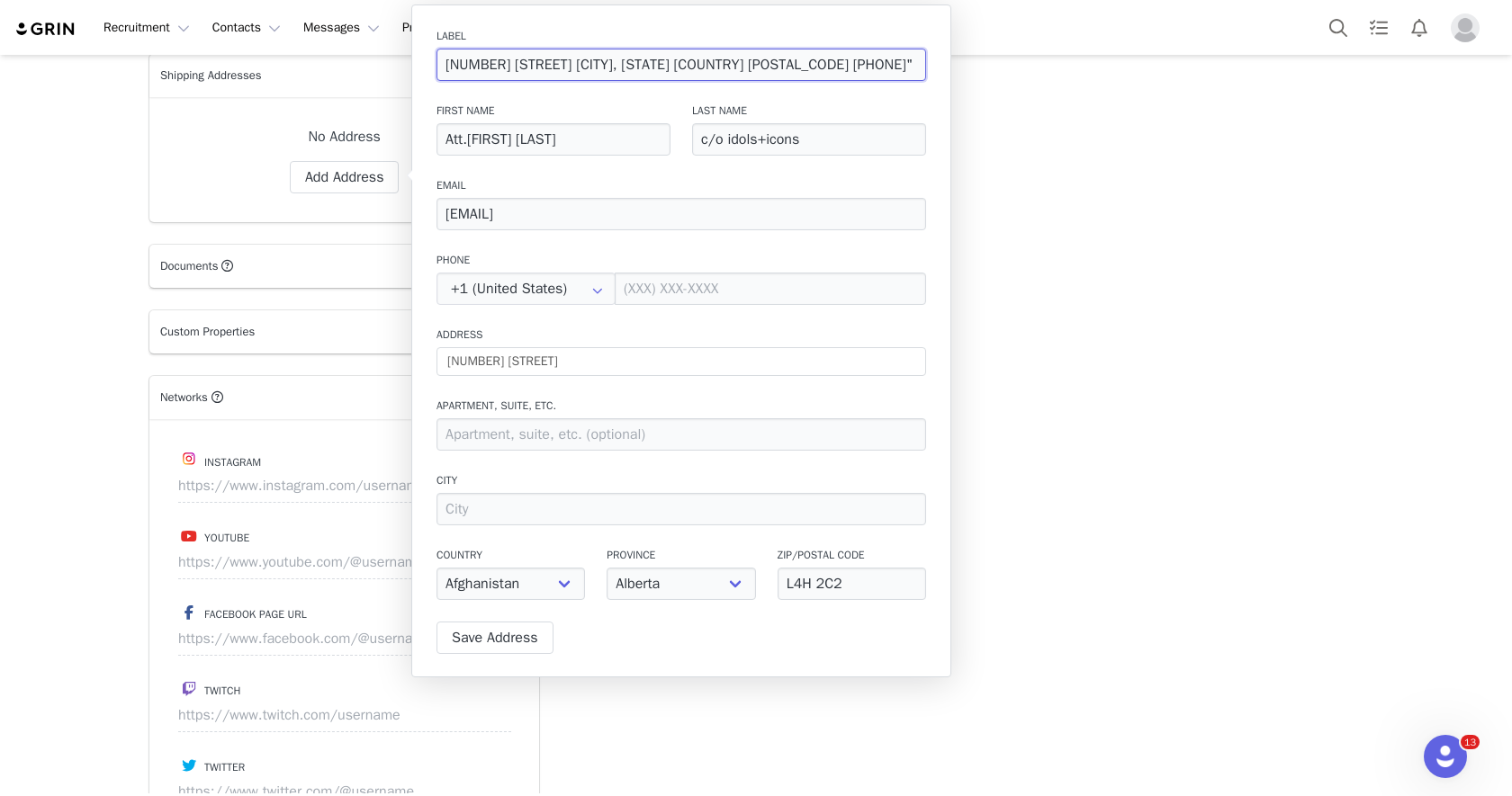 click on "16 Skylark Drive  Woodbridge, Ontario  Canada  L4H 2C2 514-692-2664"" at bounding box center (681, 65) 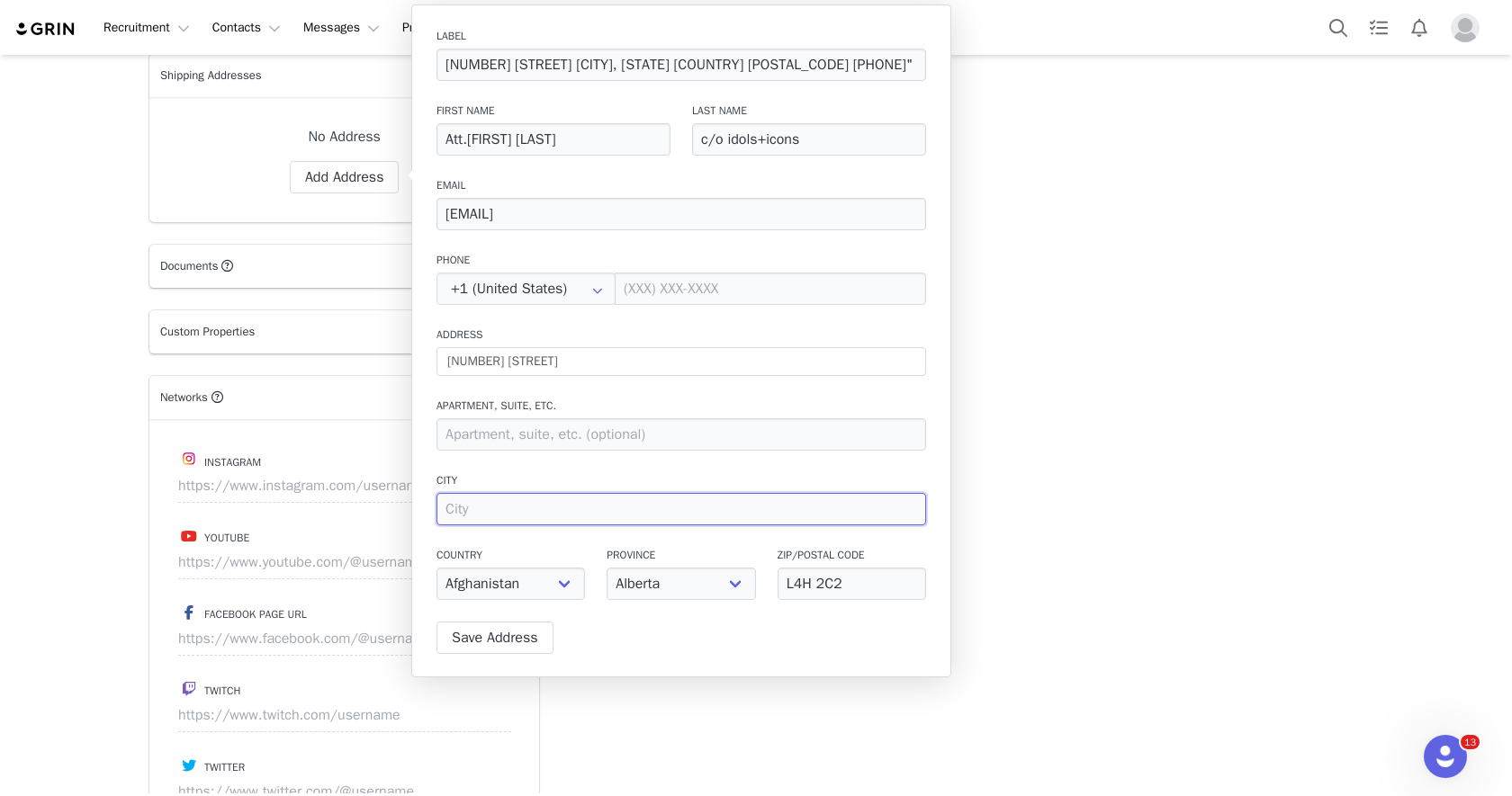 click at bounding box center (681, 509) 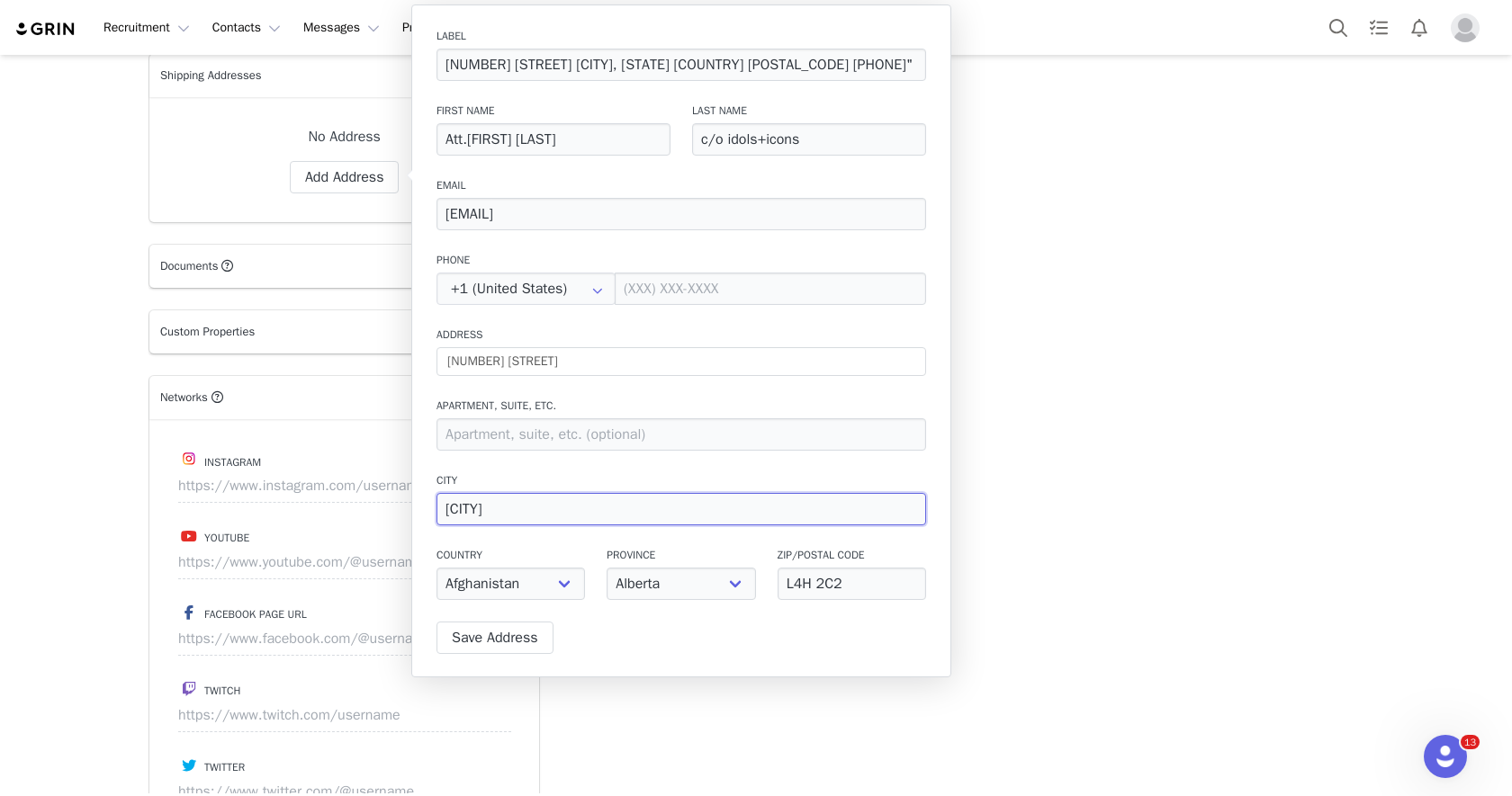 type on "Woodbridge" 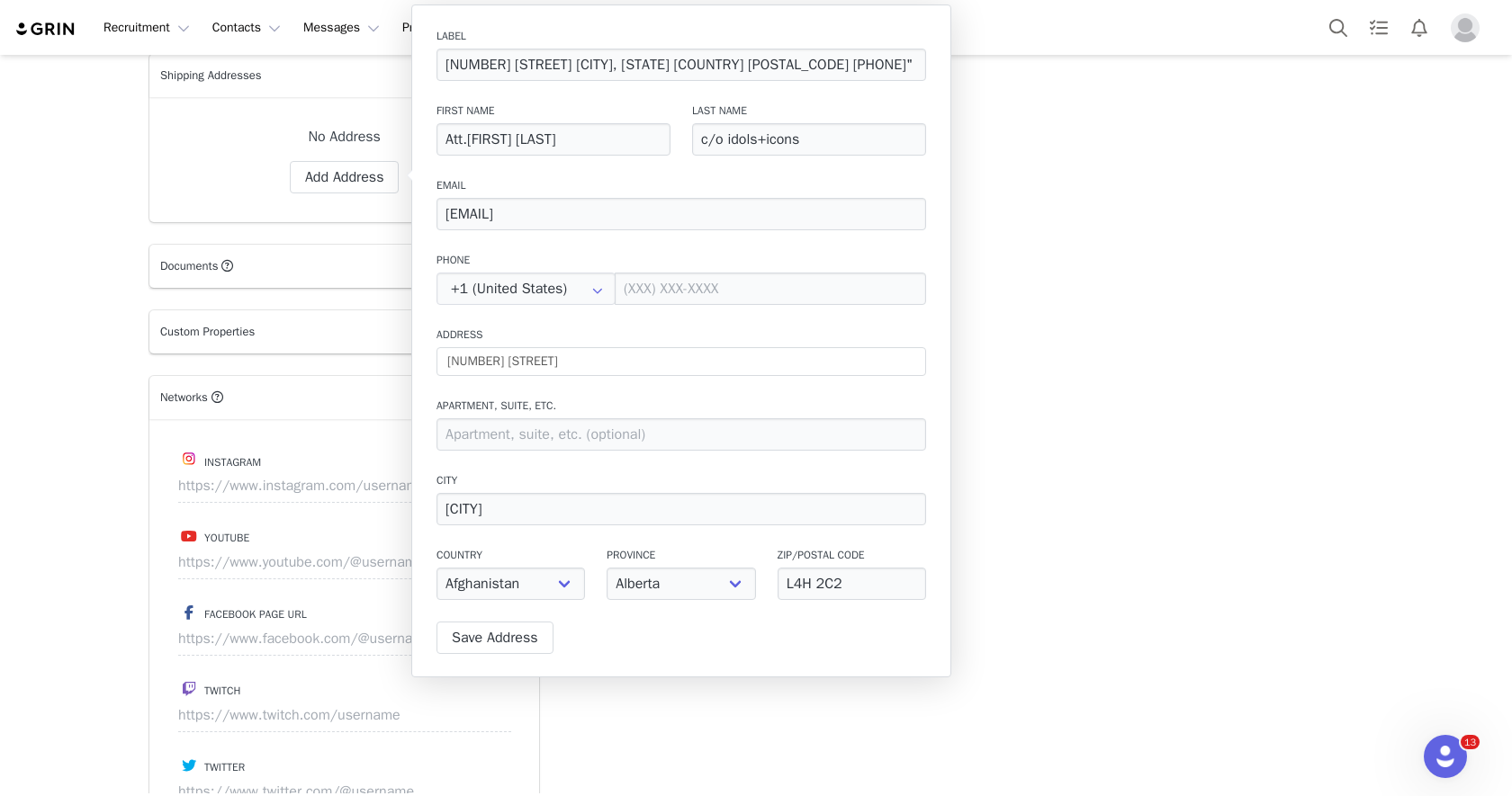 click on "City" at bounding box center [681, 480] 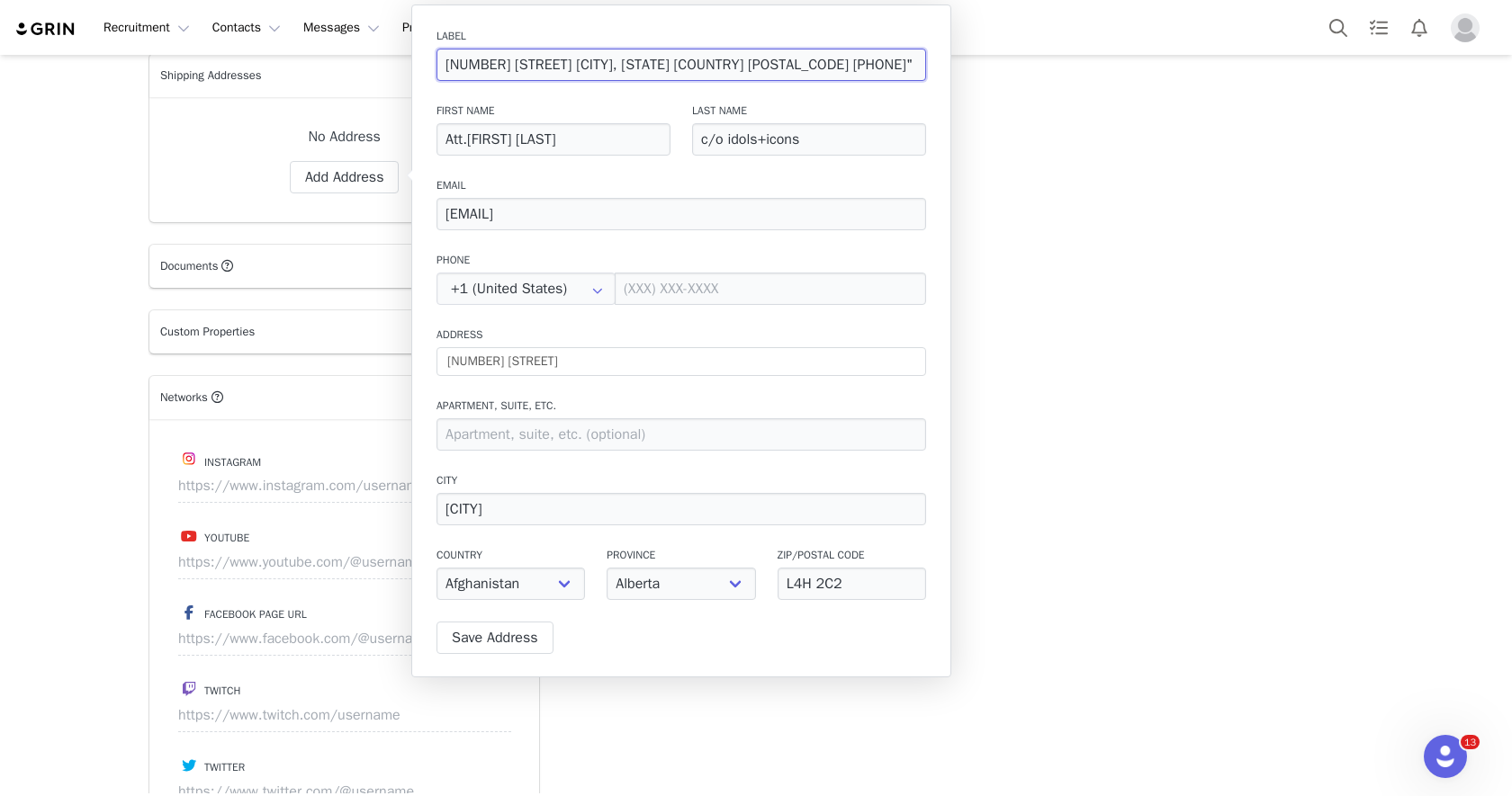 drag, startPoint x: 764, startPoint y: 68, endPoint x: 843, endPoint y: 67, distance: 79.006329 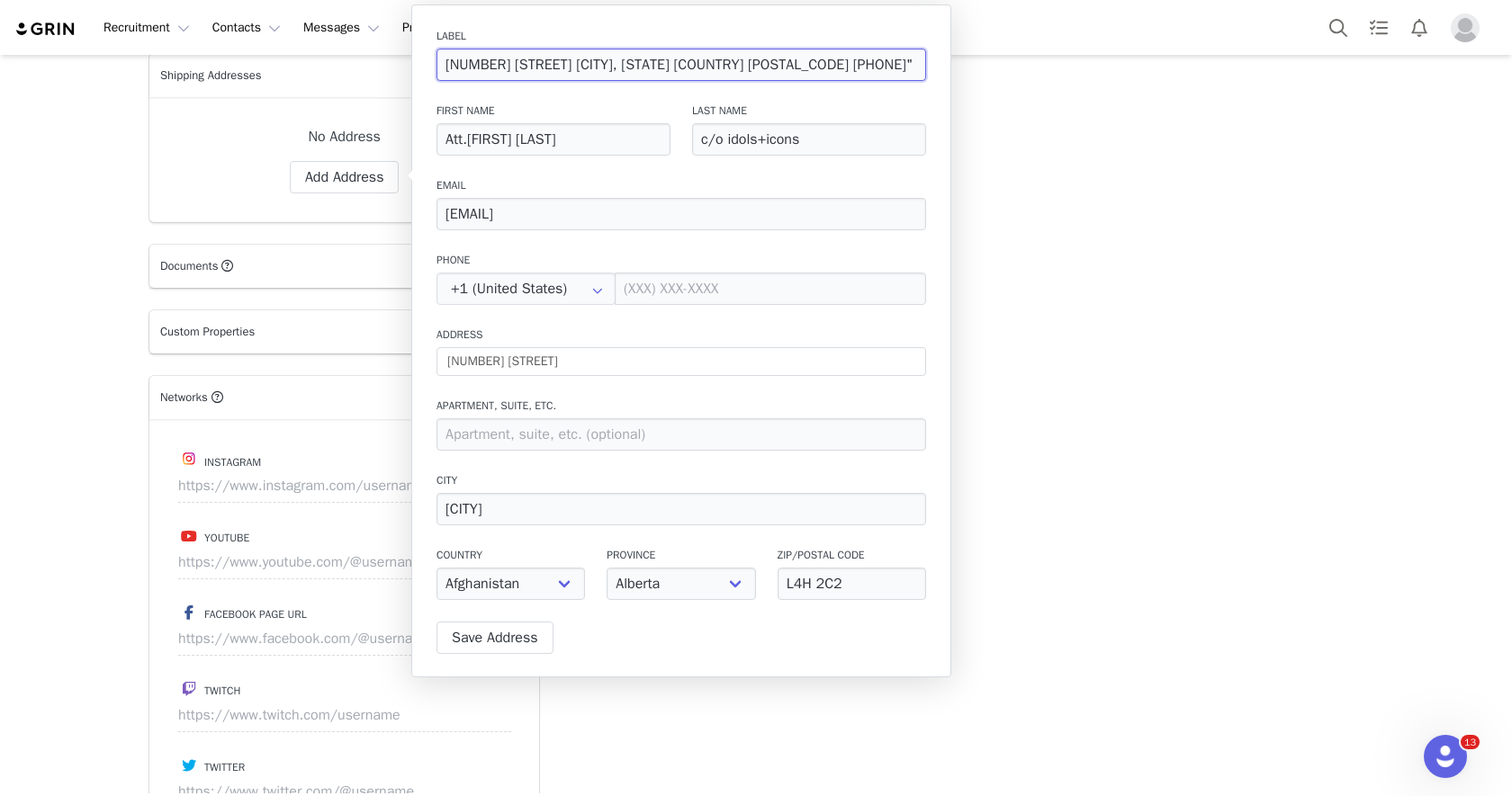 scroll, scrollTop: 0, scrollLeft: 14, axis: horizontal 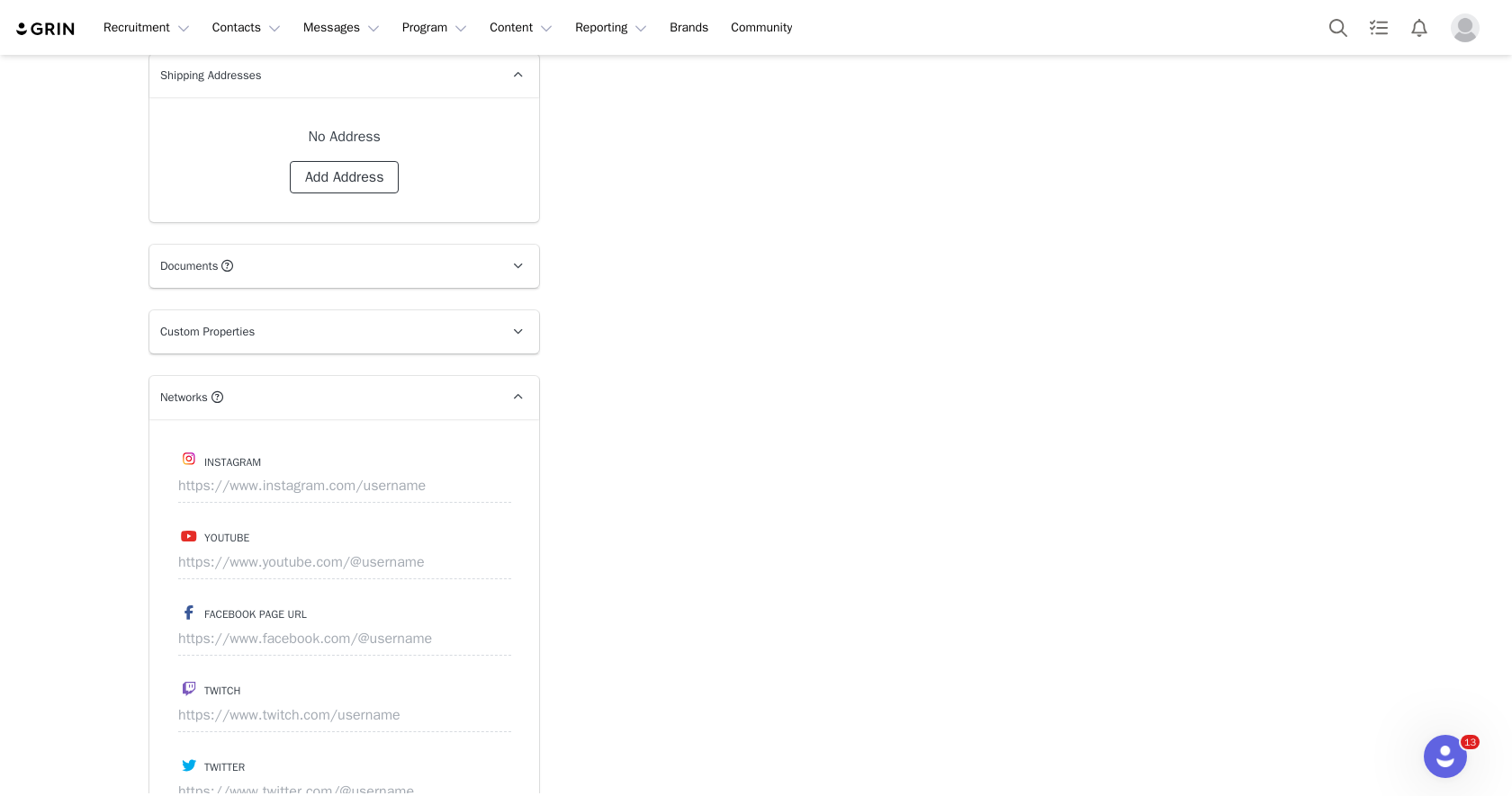 click on "Add Address" at bounding box center [345, 177] 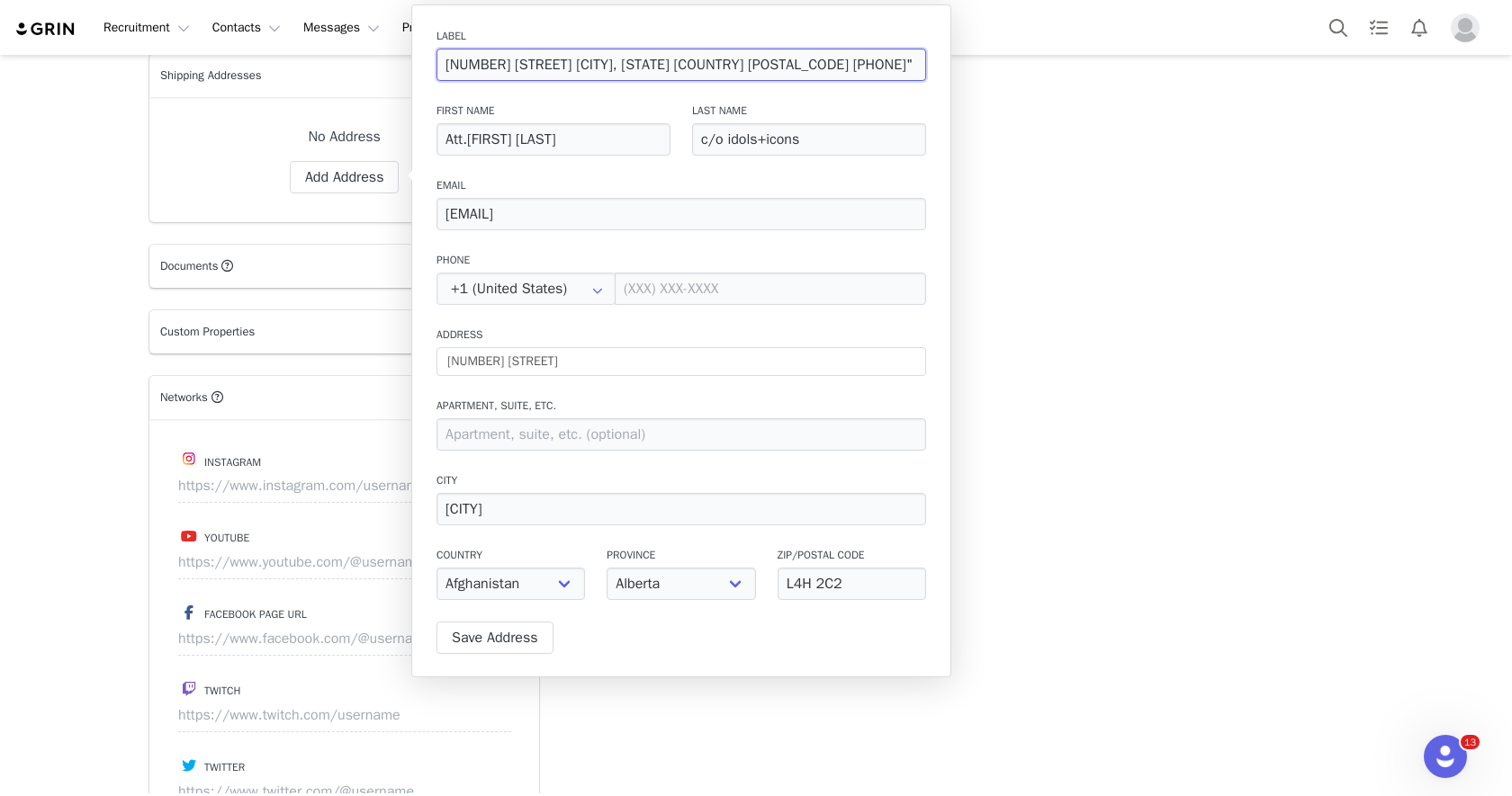 scroll, scrollTop: 0, scrollLeft: 14, axis: horizontal 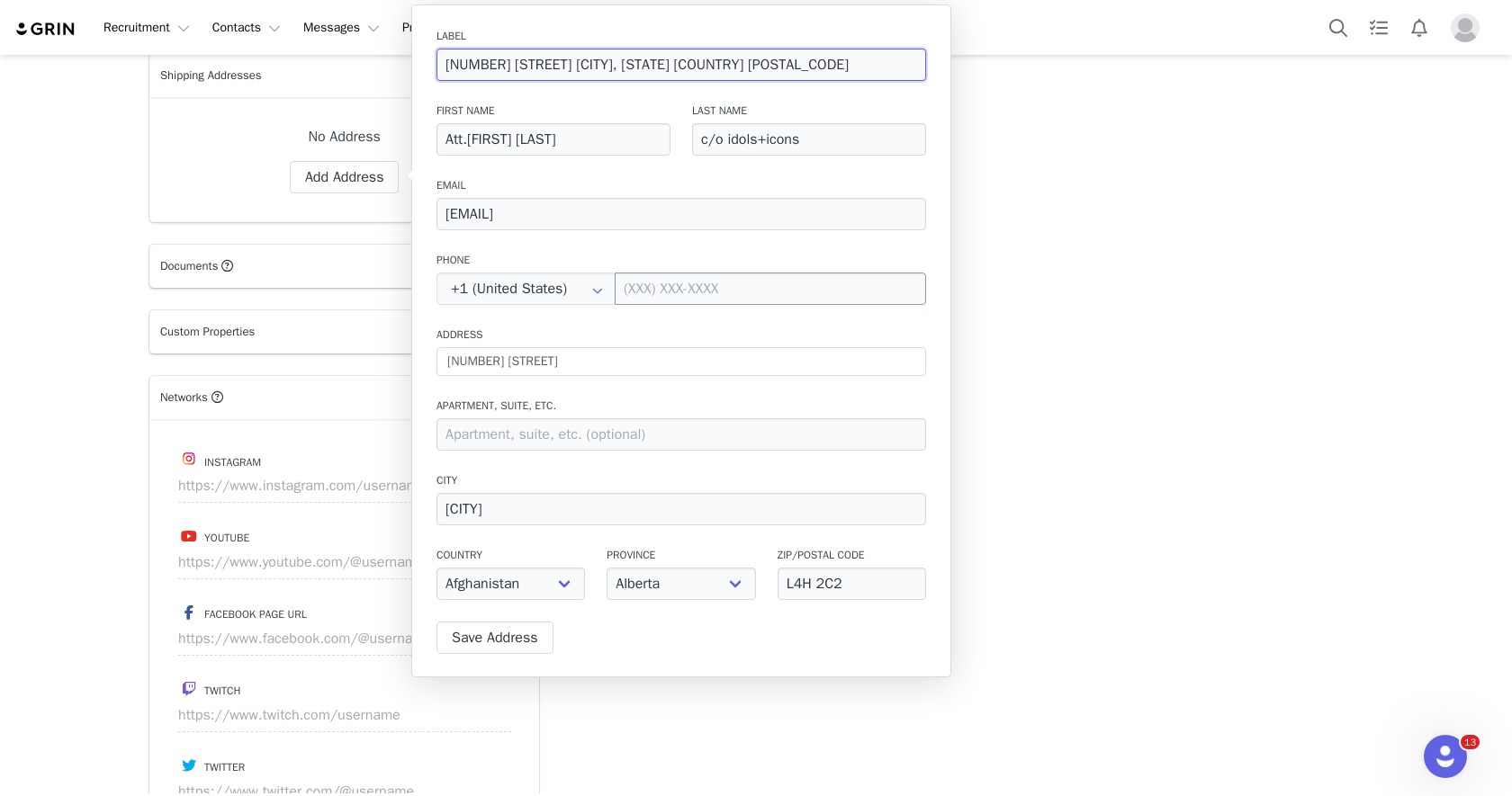 type on "16 Skylark Drive  Woodbridge, Ontario  Canada  L4H 2C2 "" 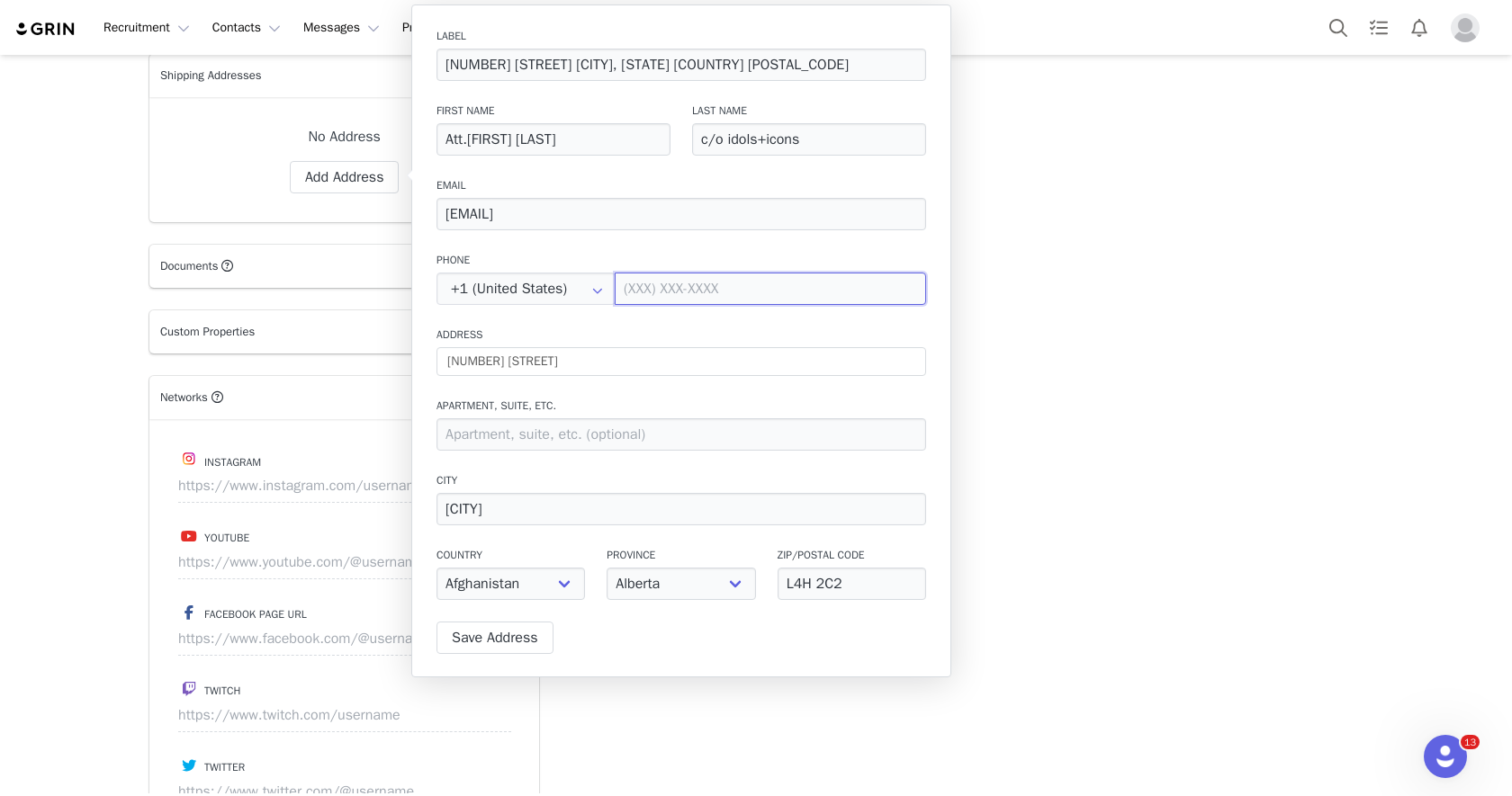 click at bounding box center [770, 289] 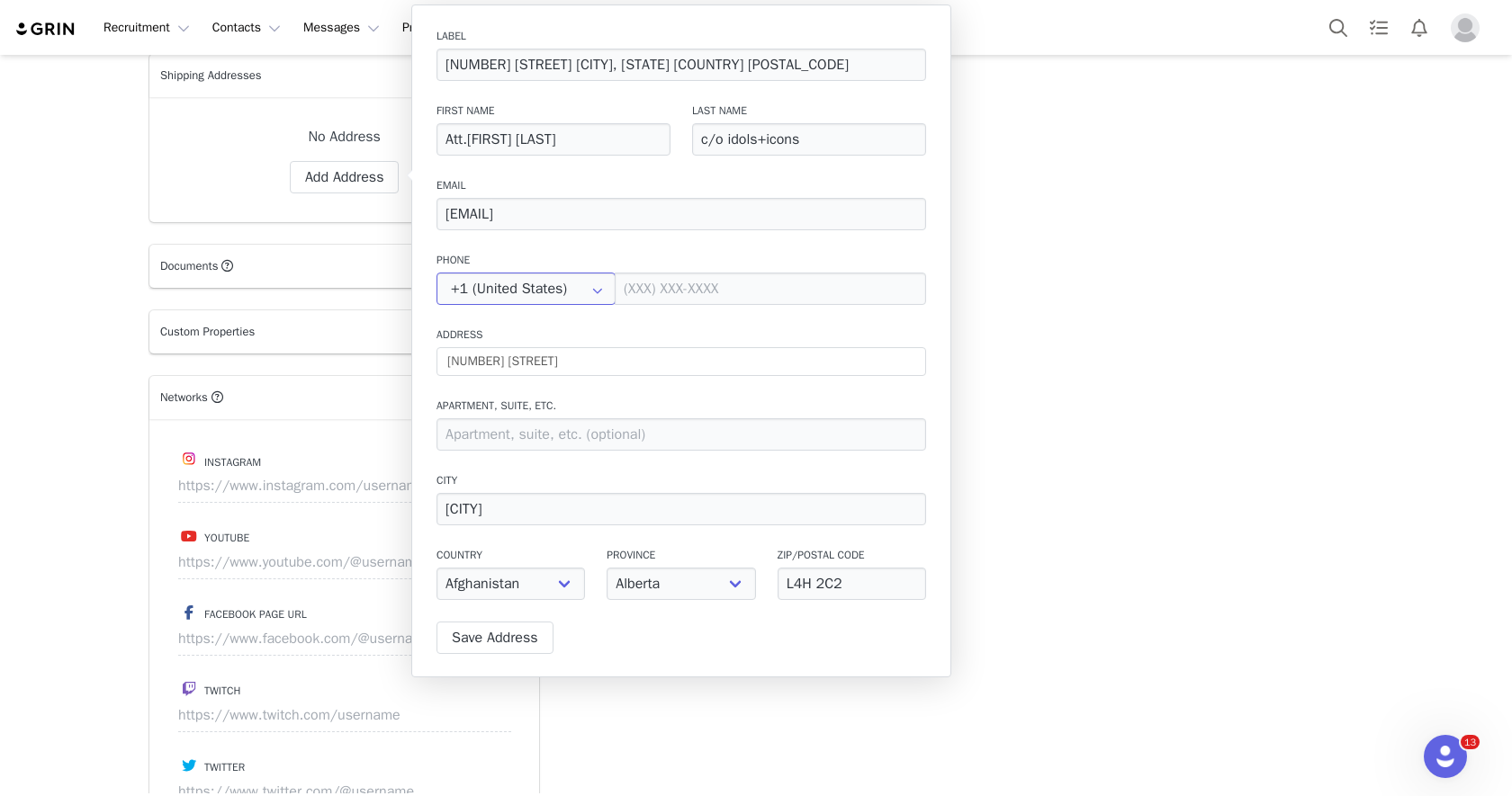 click on "+1 (United States)" at bounding box center [526, 289] 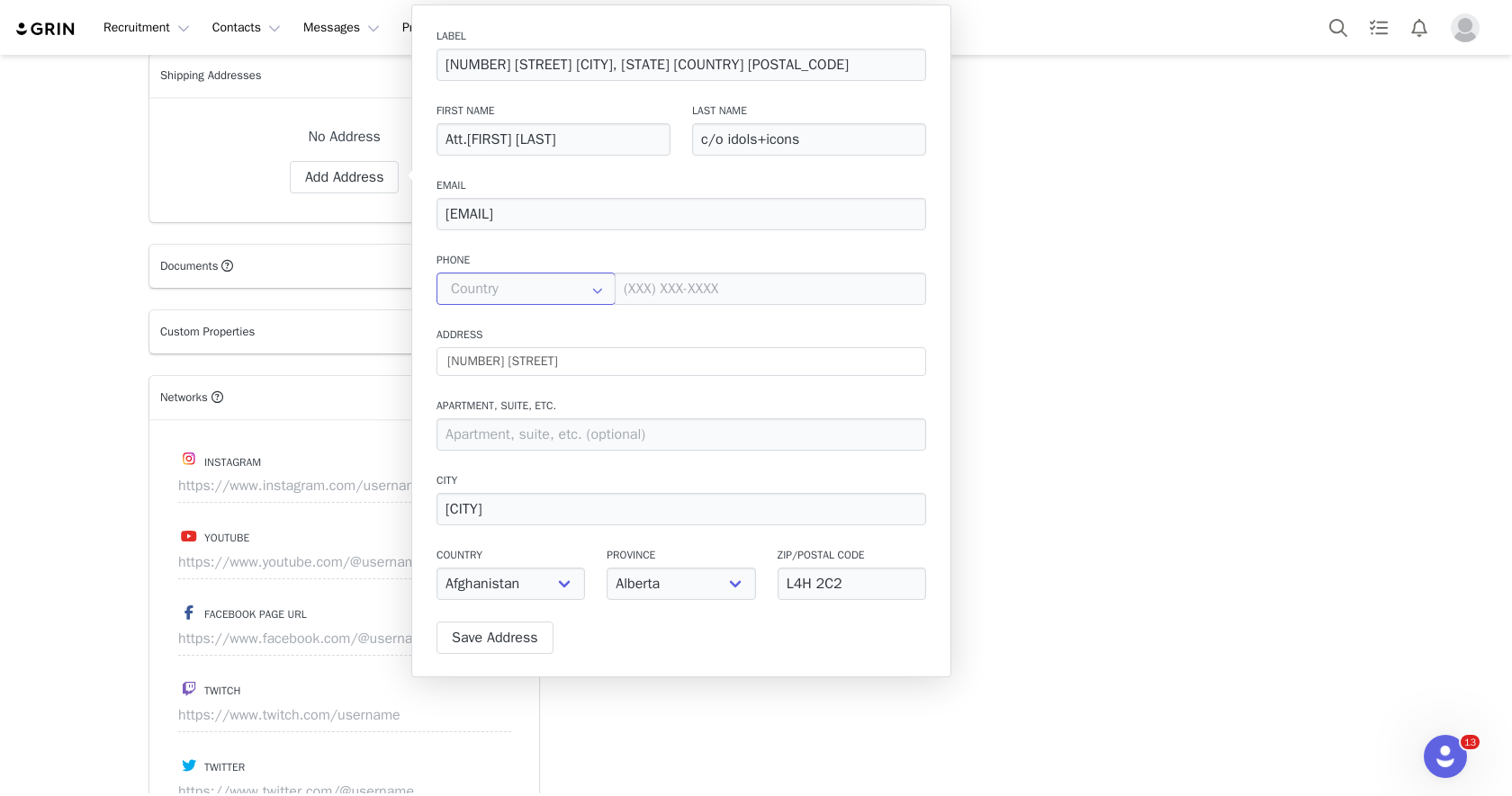 scroll, scrollTop: 6698, scrollLeft: 0, axis: vertical 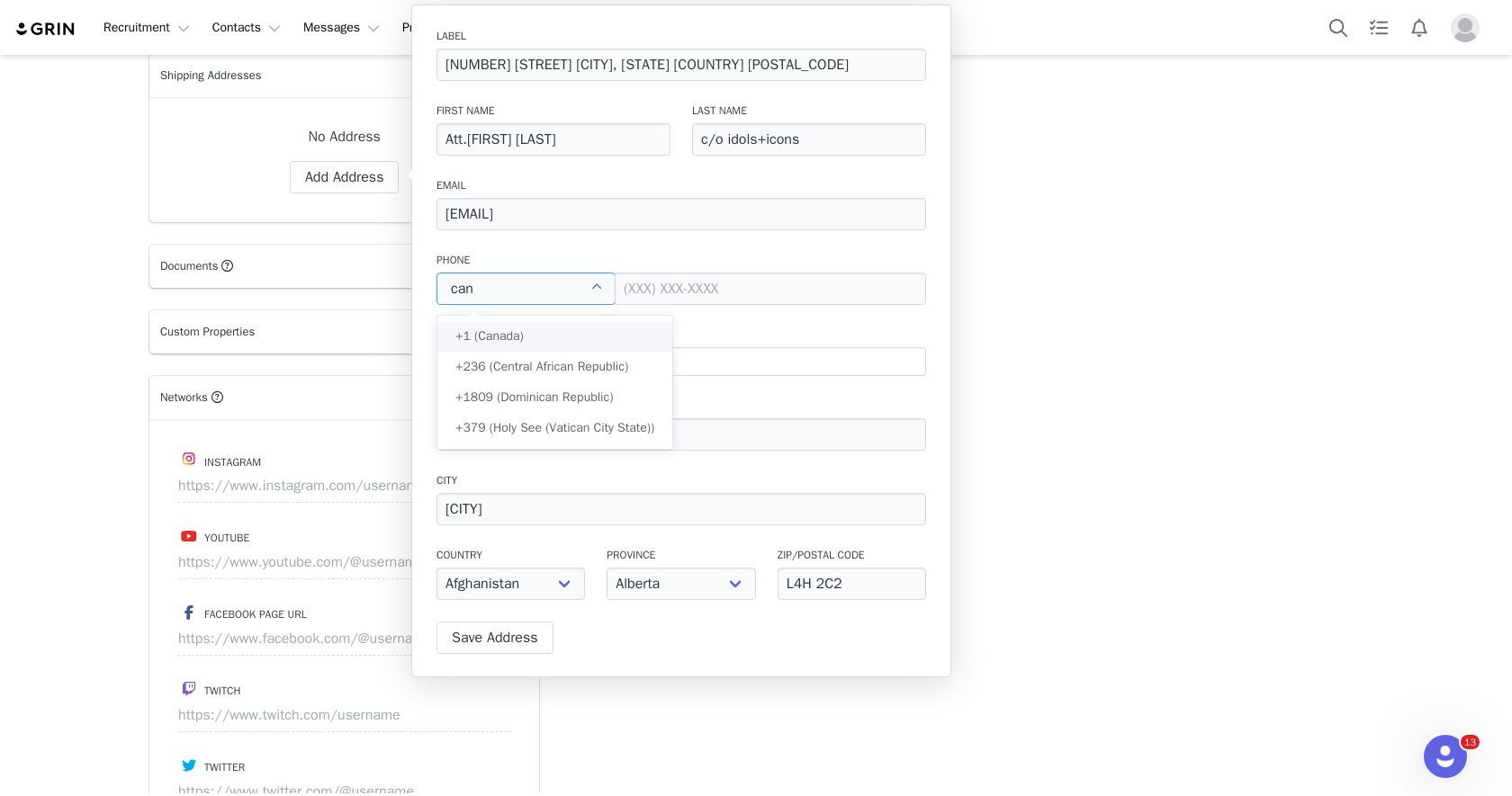 click on "+1 (Canada)" at bounding box center [554, 336] 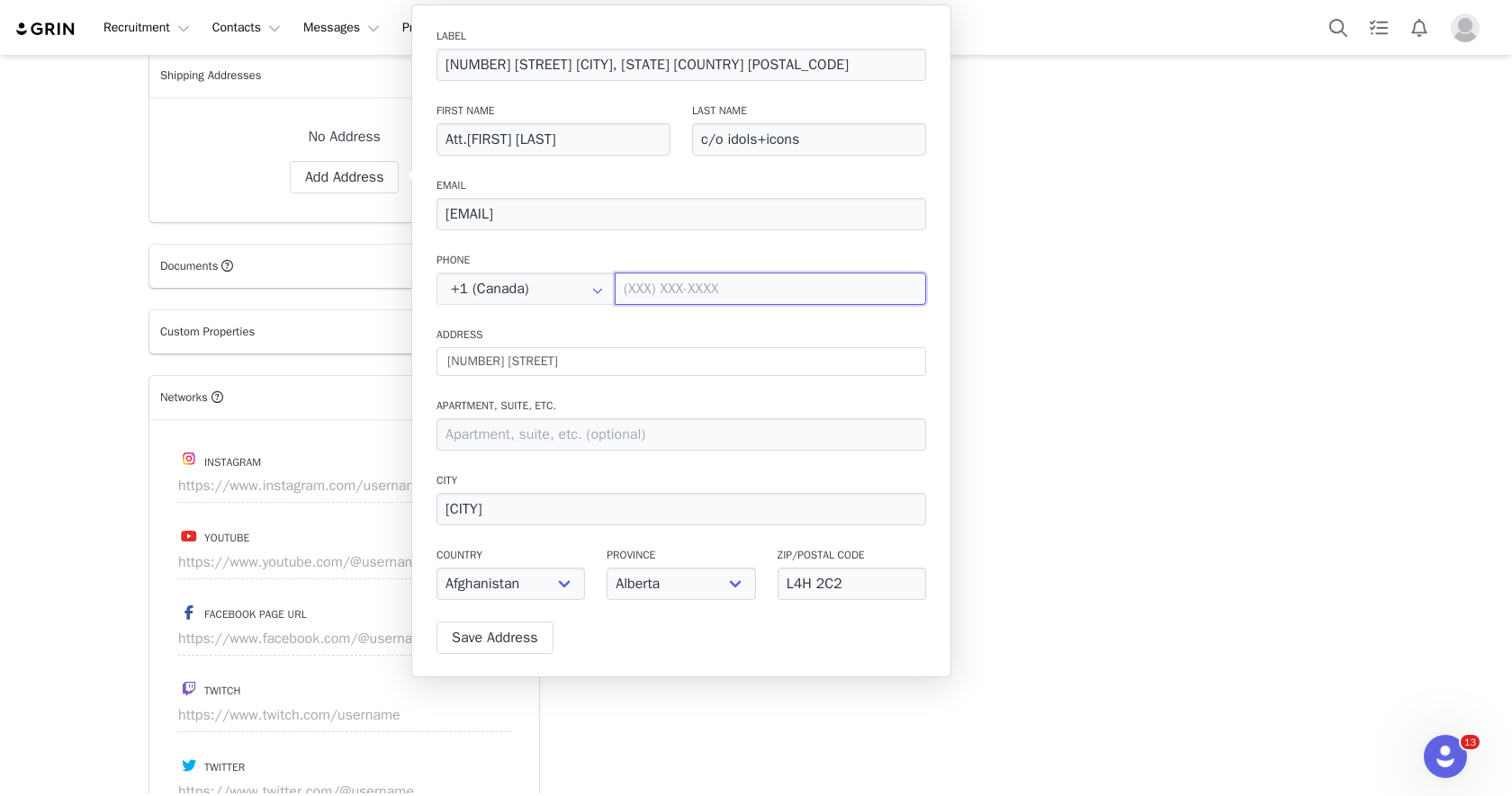 click at bounding box center (770, 289) 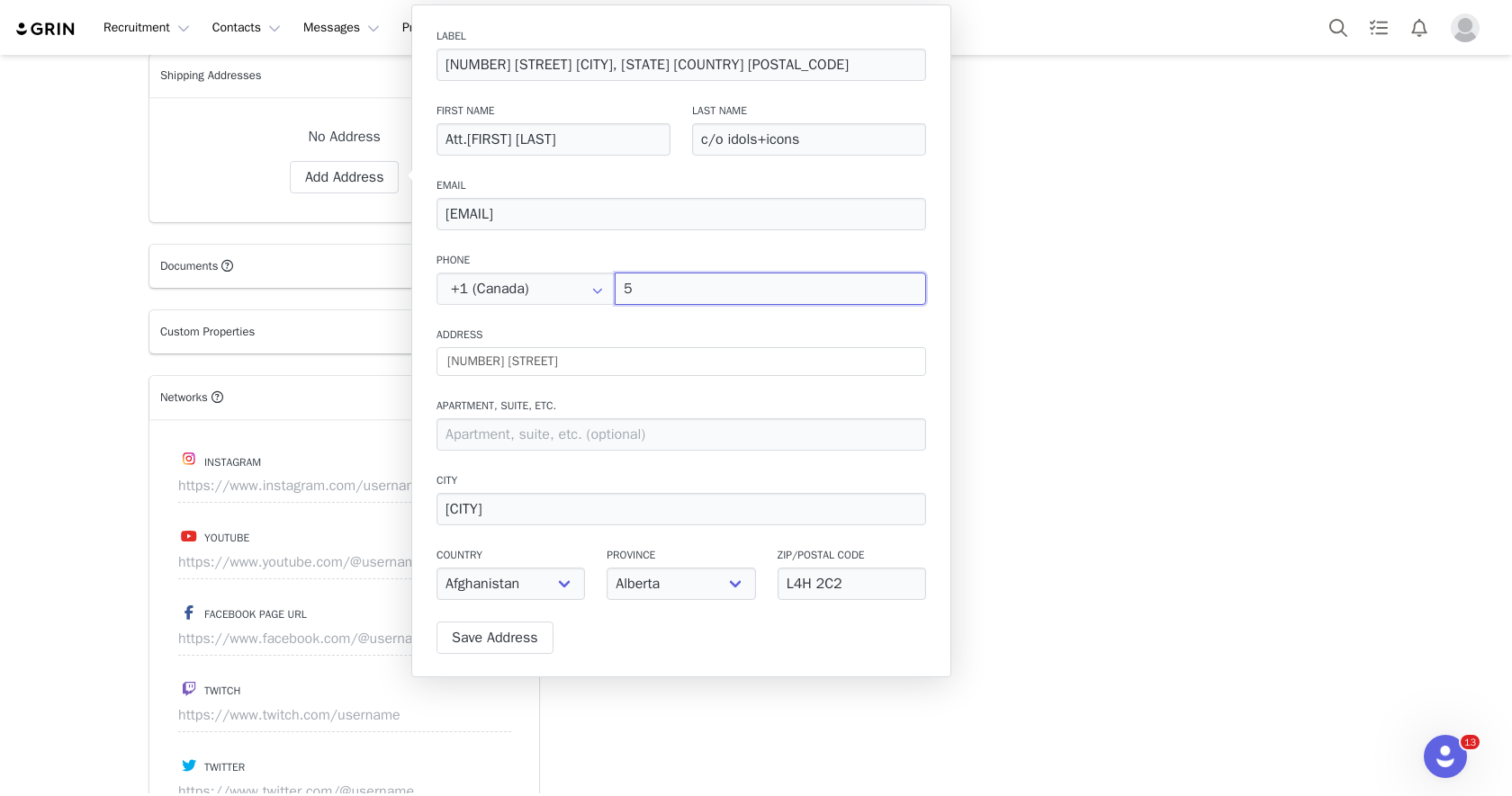 paste on "14-692-2664" 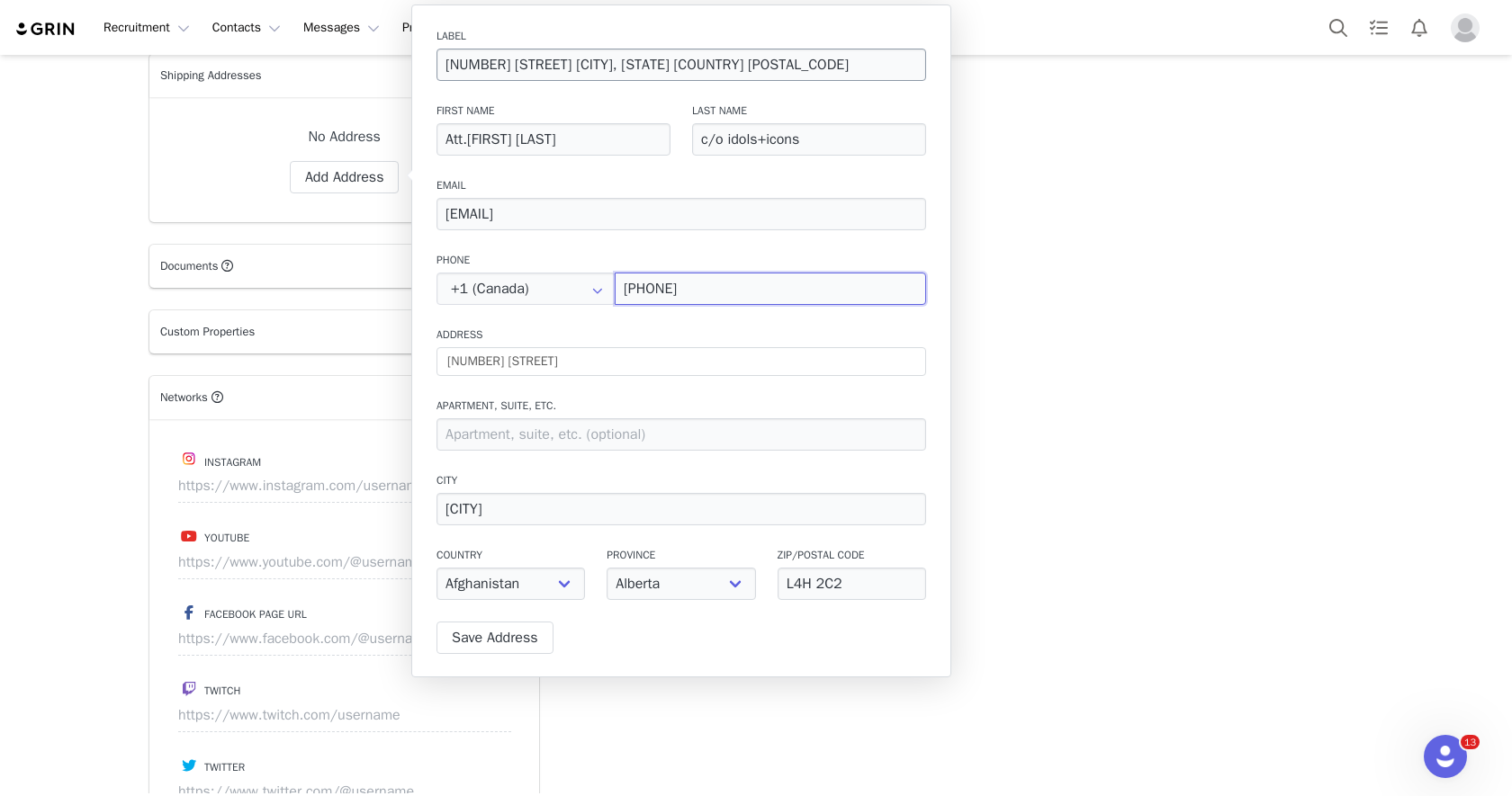 type on "(514) 692-2664" 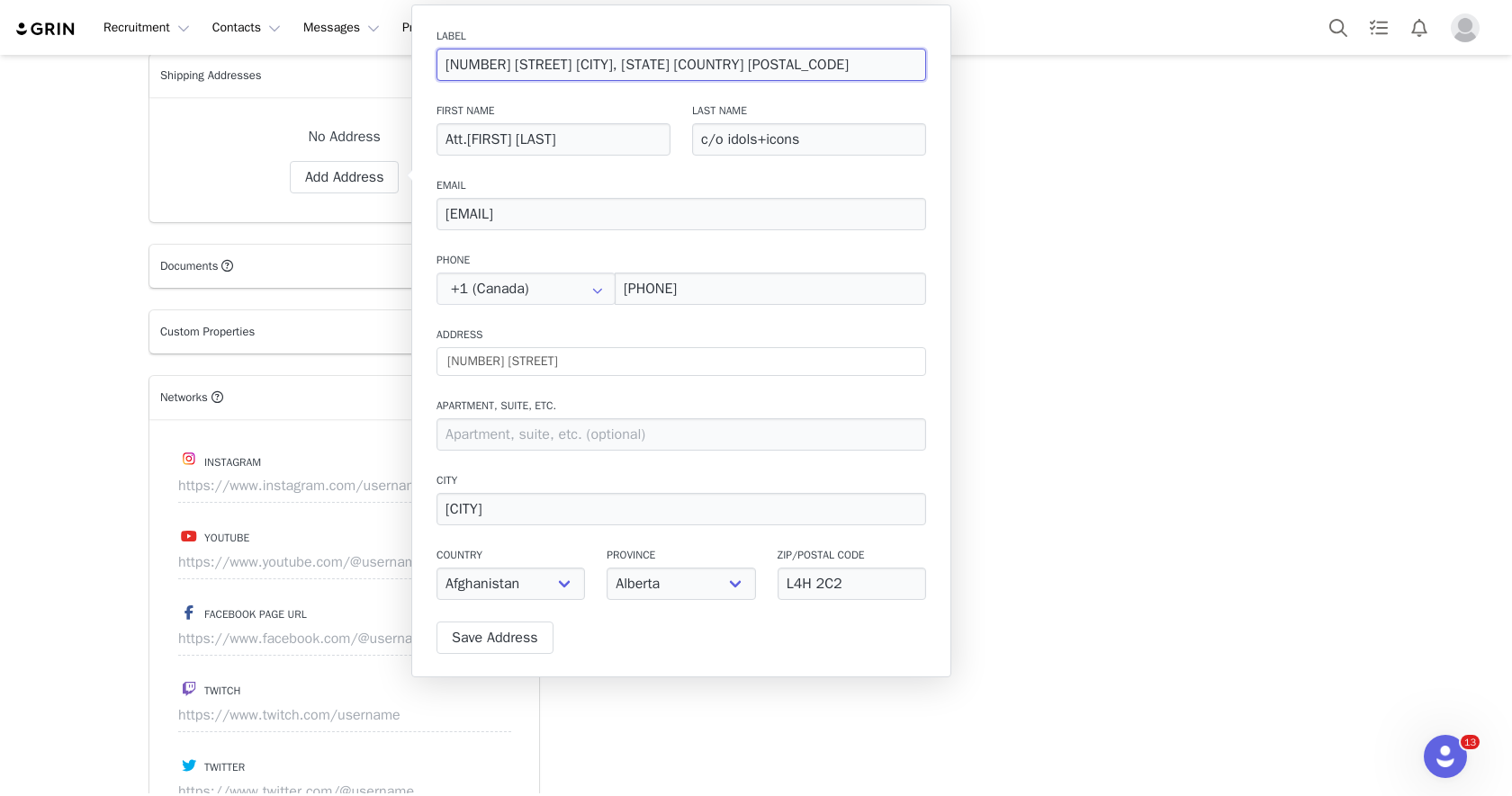 click on "16 Skylark Drive  Woodbridge, Ontario  Canada  L4H 2C2 "" at bounding box center (681, 65) 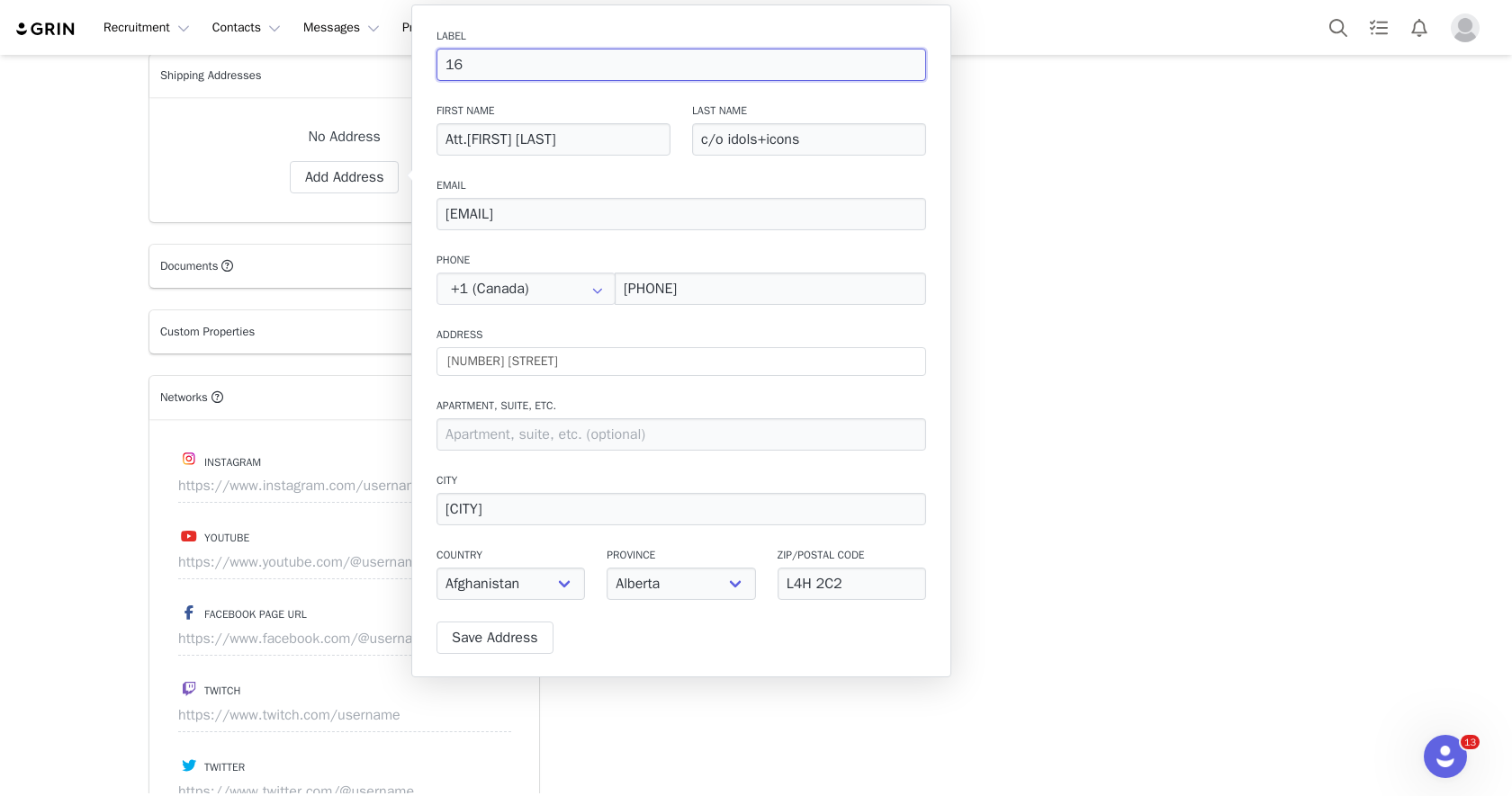 type on "1" 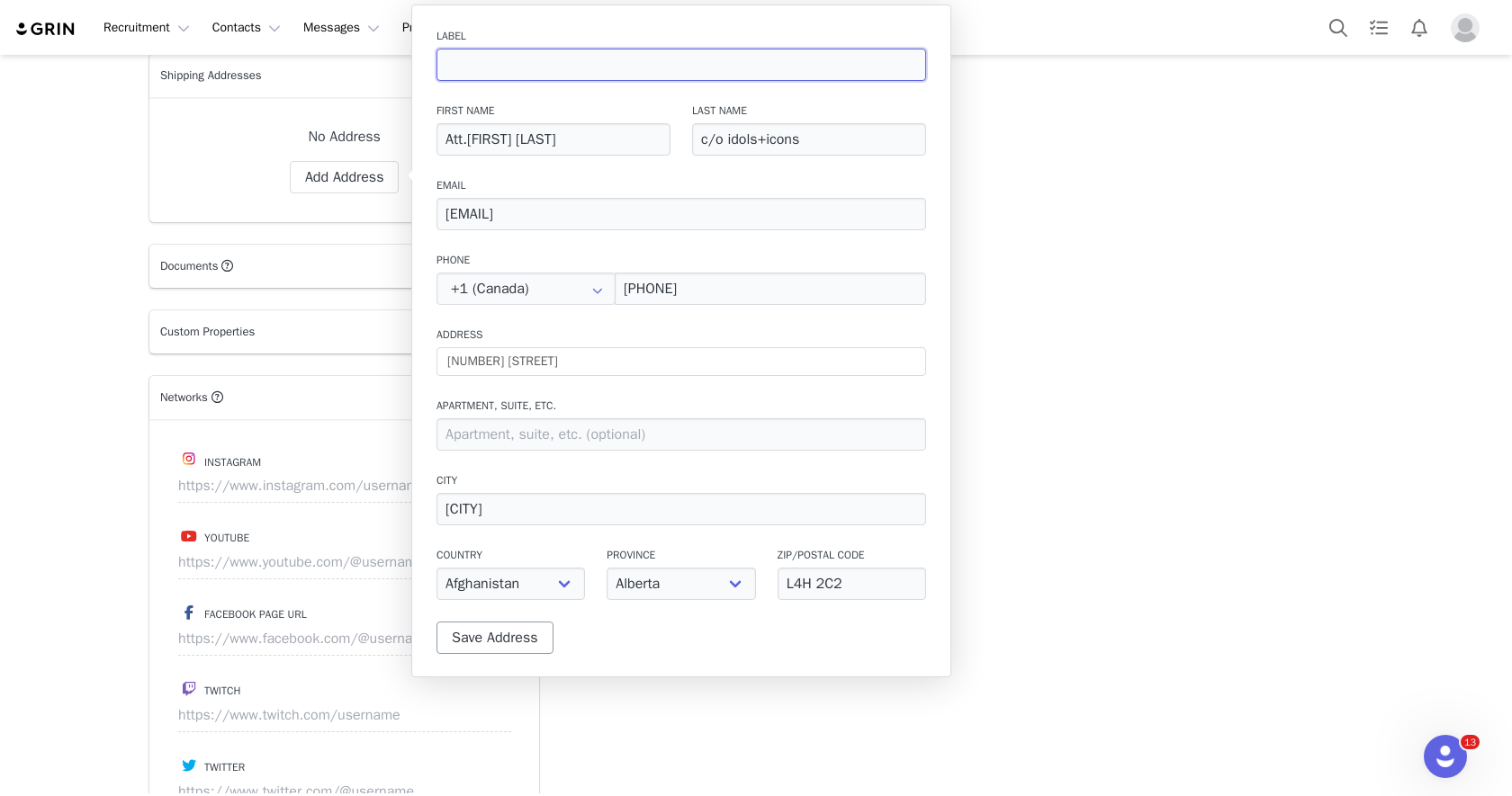 type 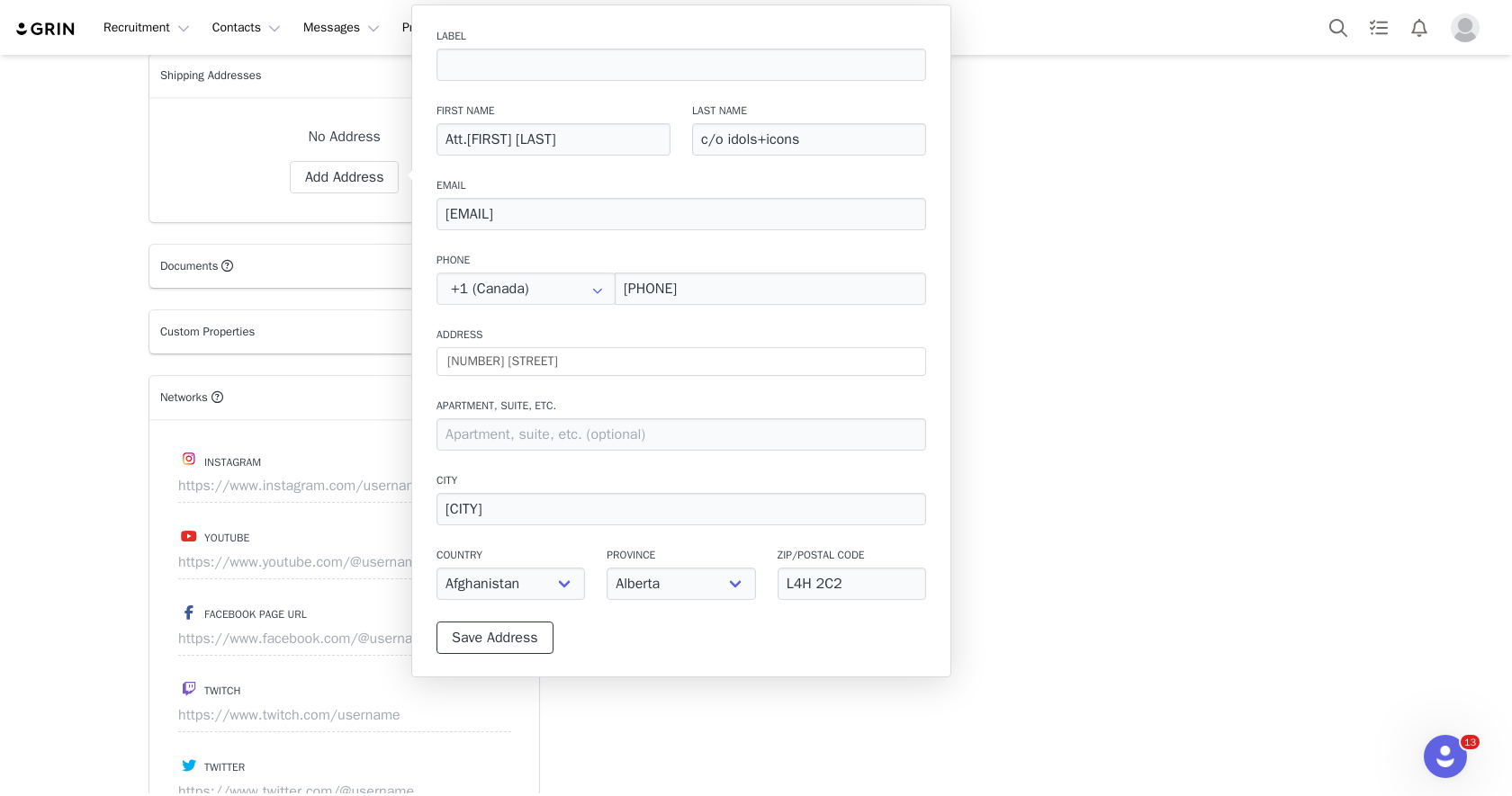 click on "Save Address" at bounding box center [495, 638] 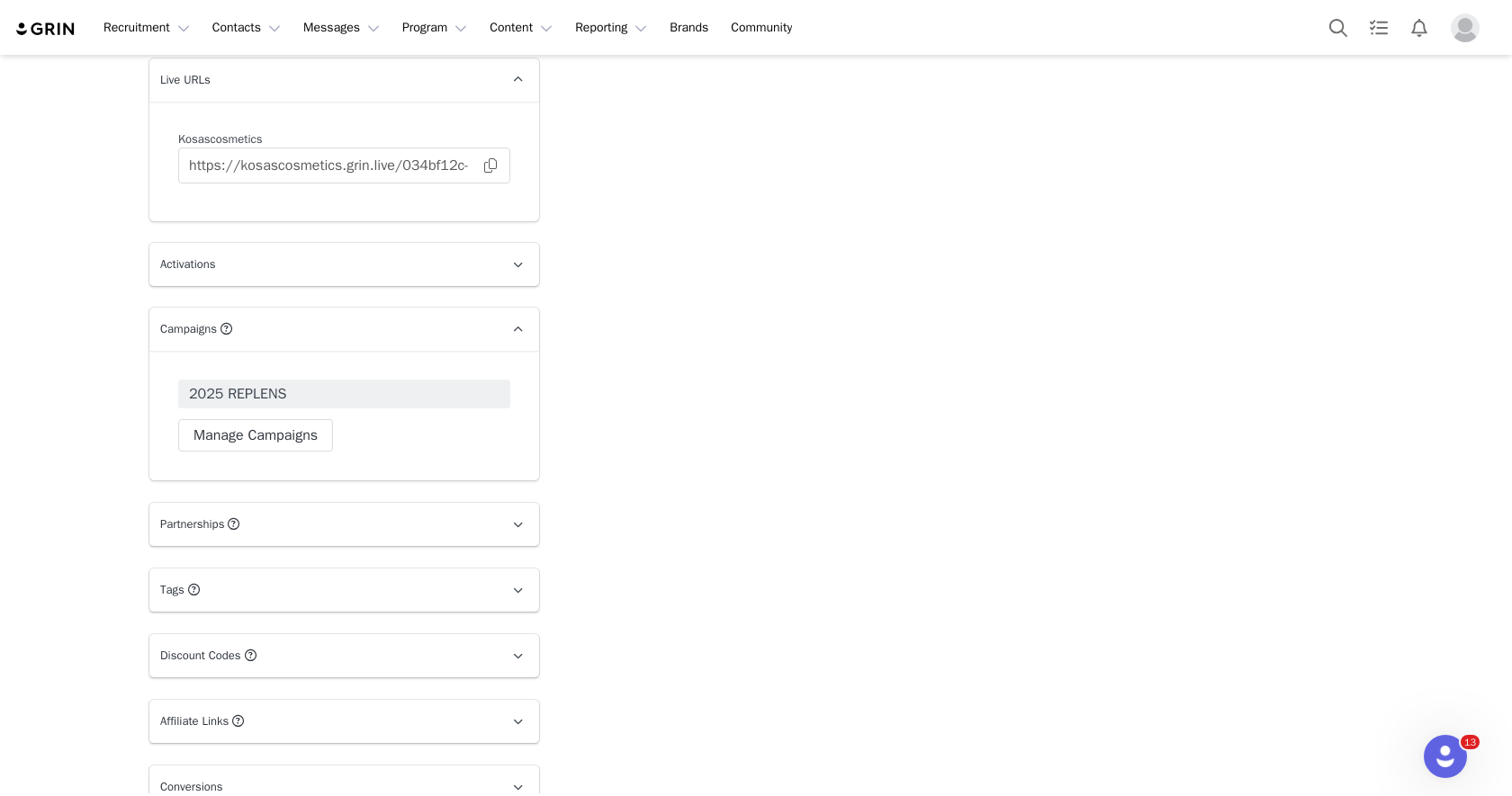 scroll, scrollTop: 3474, scrollLeft: 0, axis: vertical 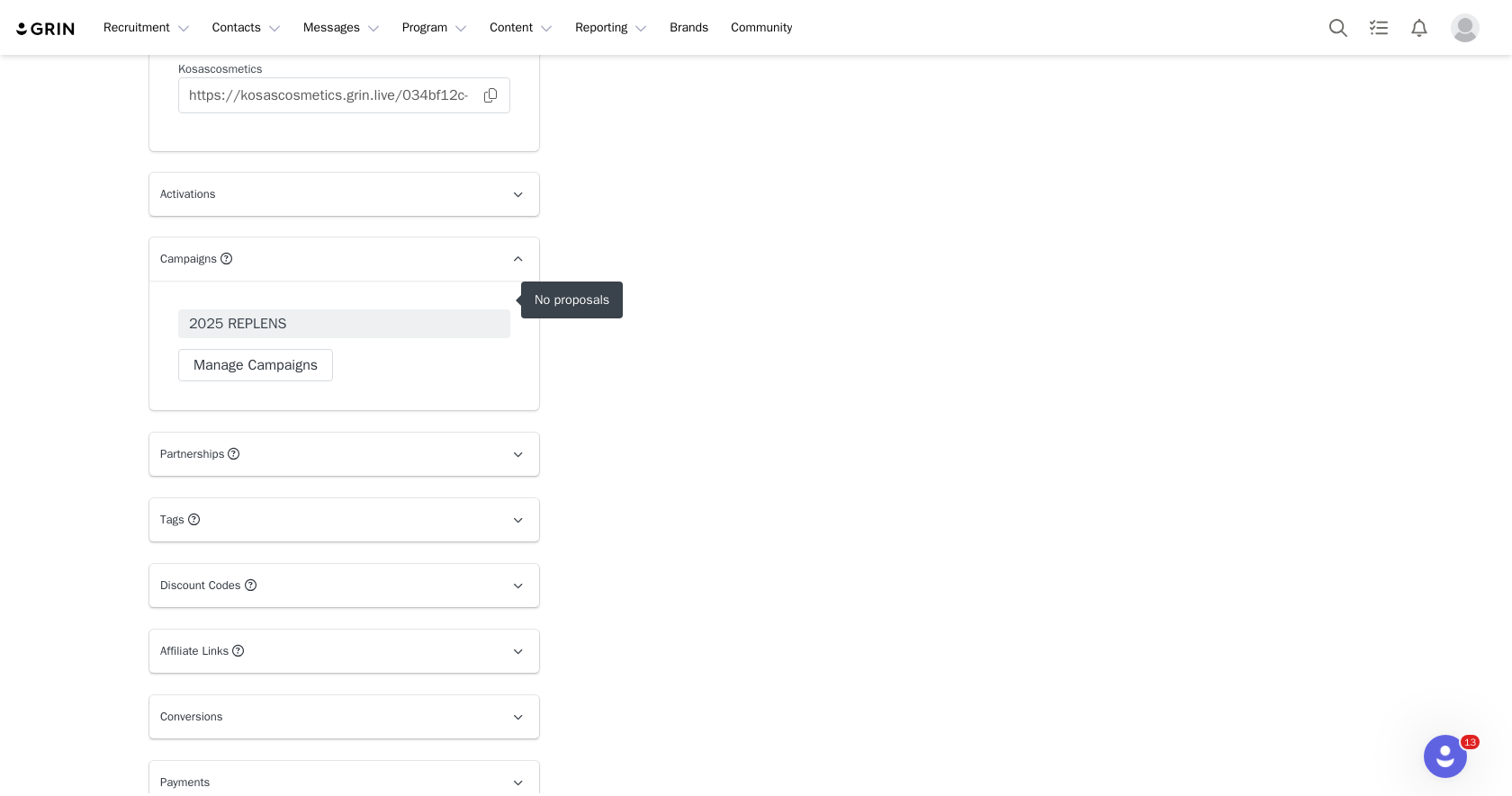 click on "2025 REPLENS" at bounding box center [344, 324] 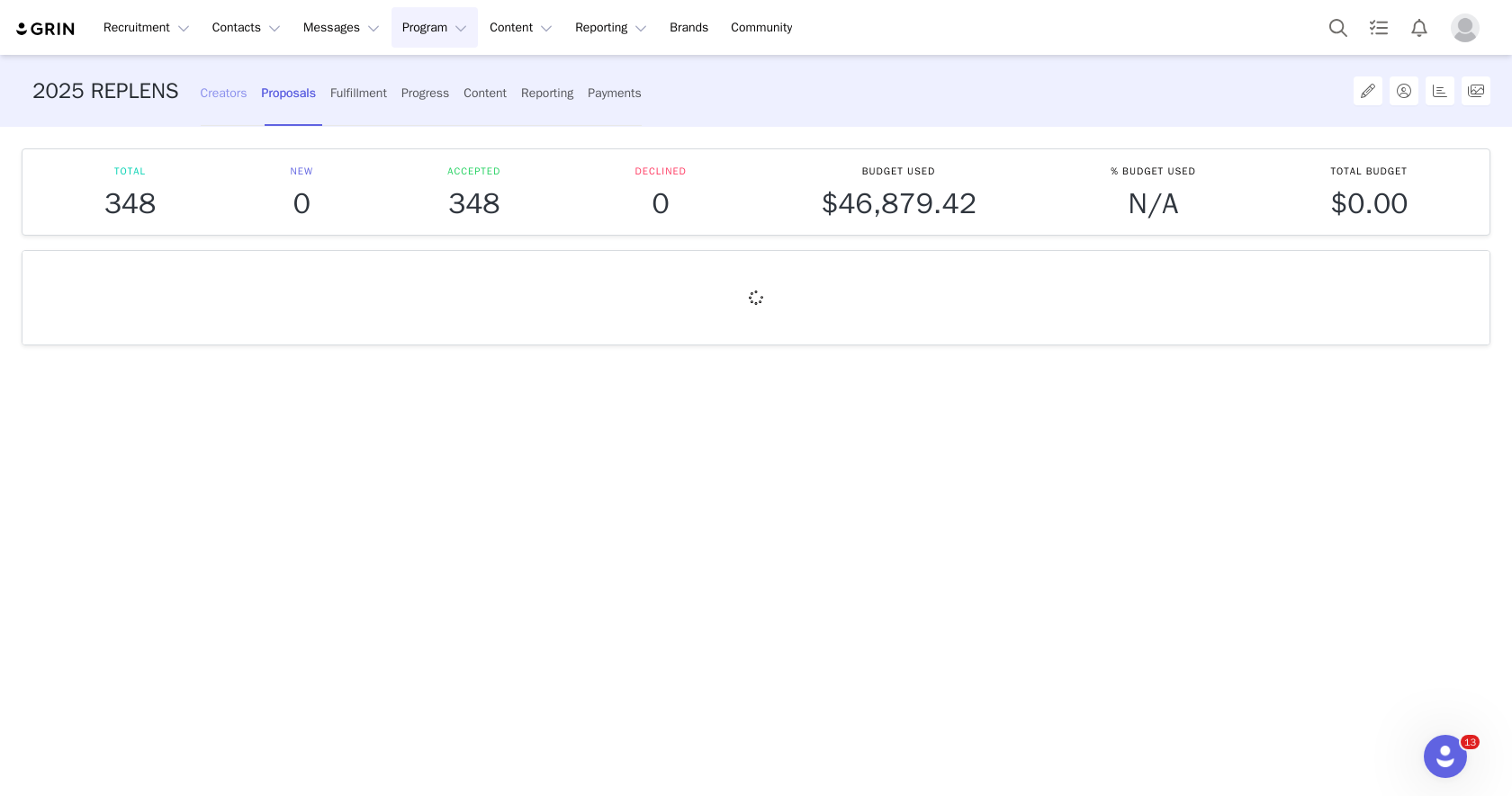 click on "Creators" at bounding box center [224, 93] 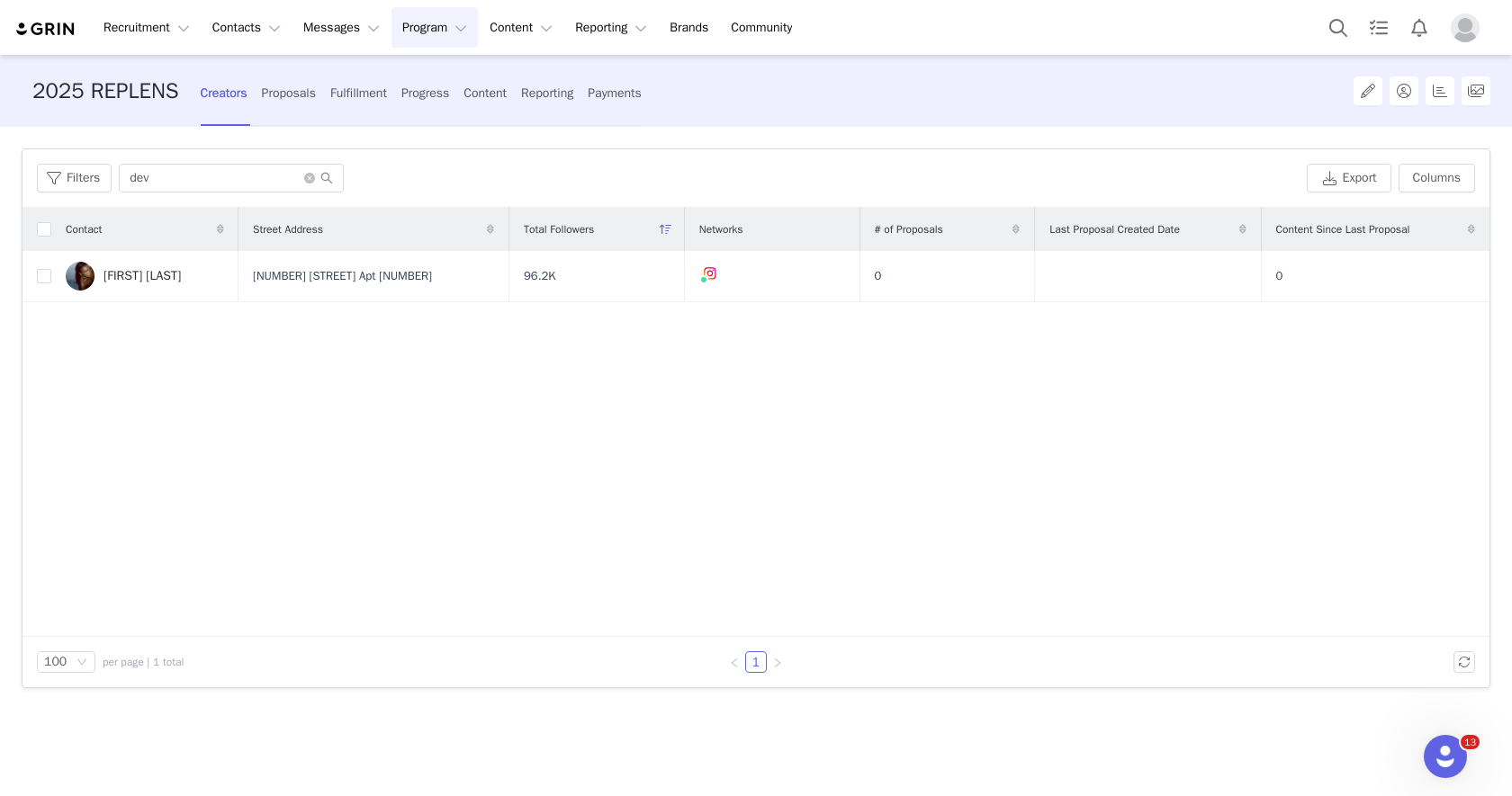 click on "Filters dev     Export     Columns" at bounding box center [756, 178] 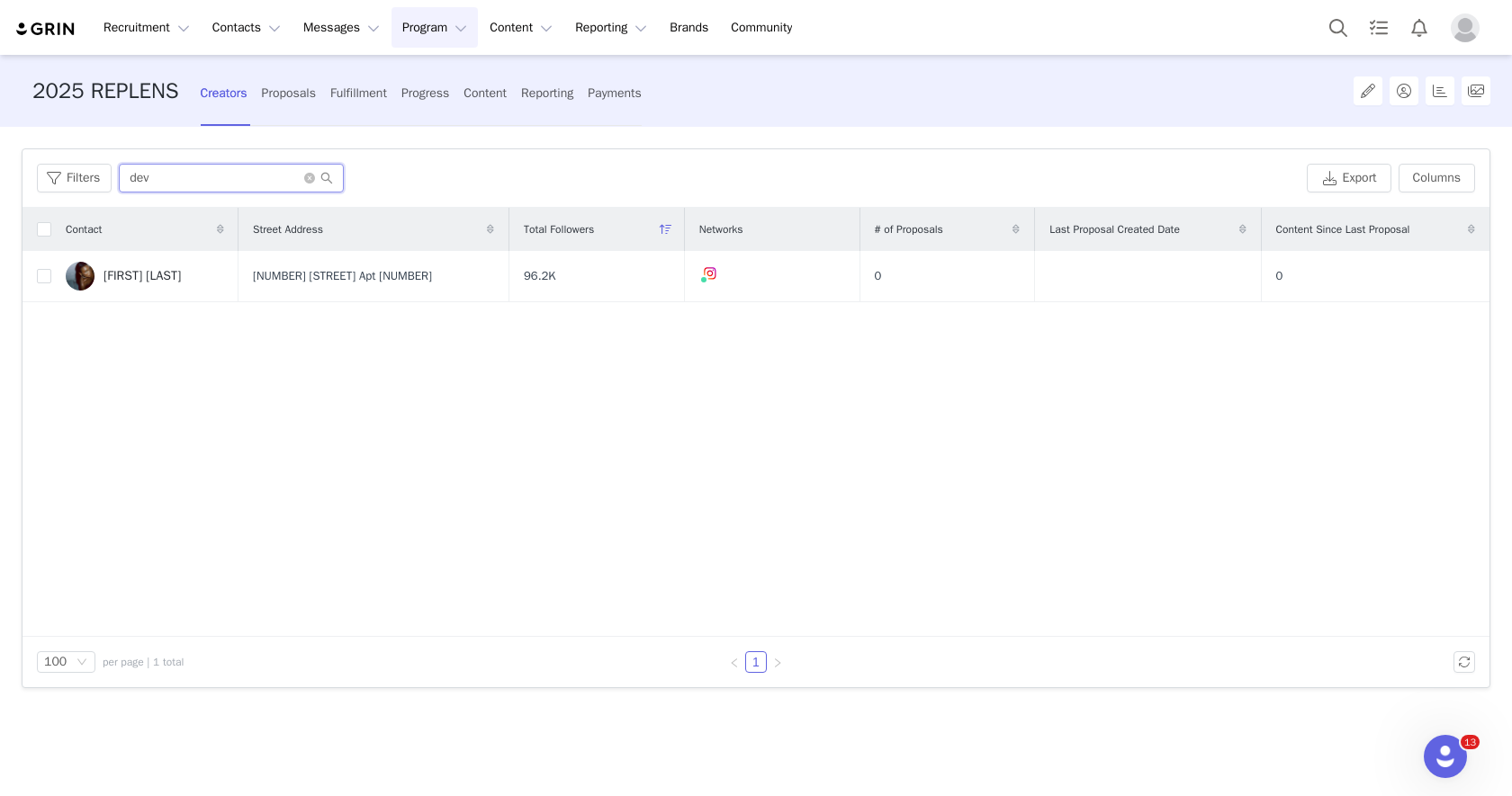 click on "dev" at bounding box center [231, 178] 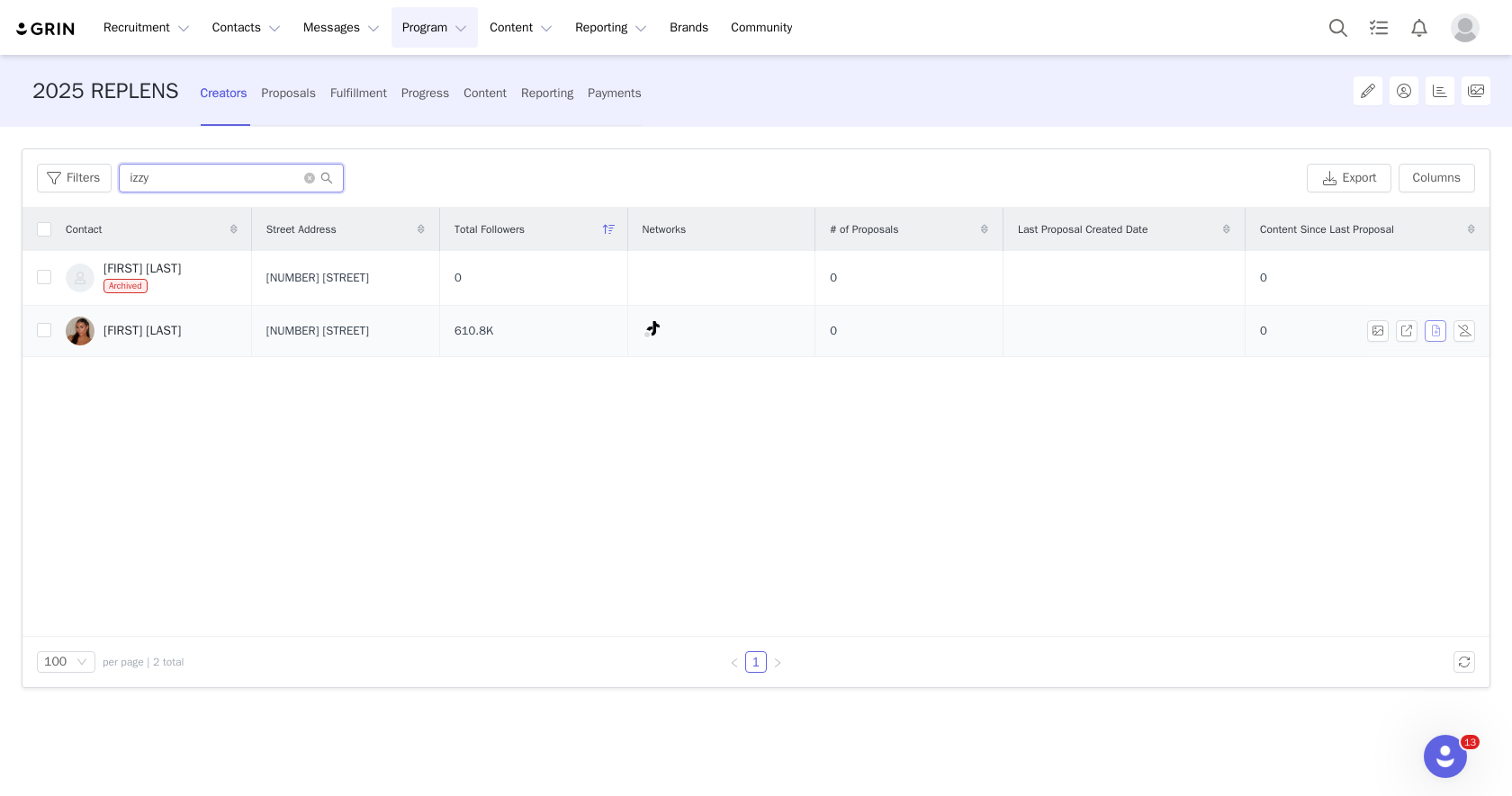 type on "izzy" 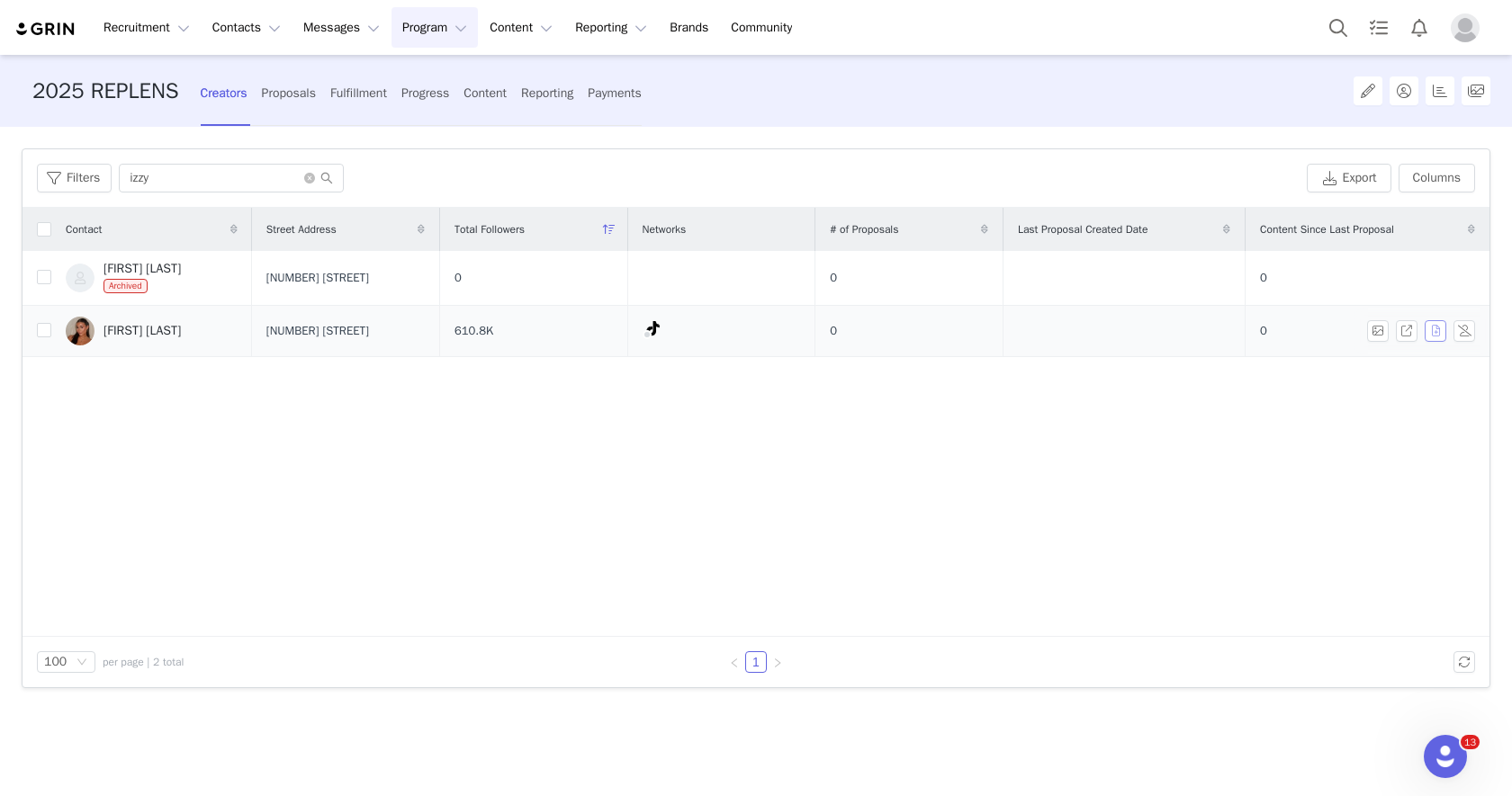 click at bounding box center (1436, 331) 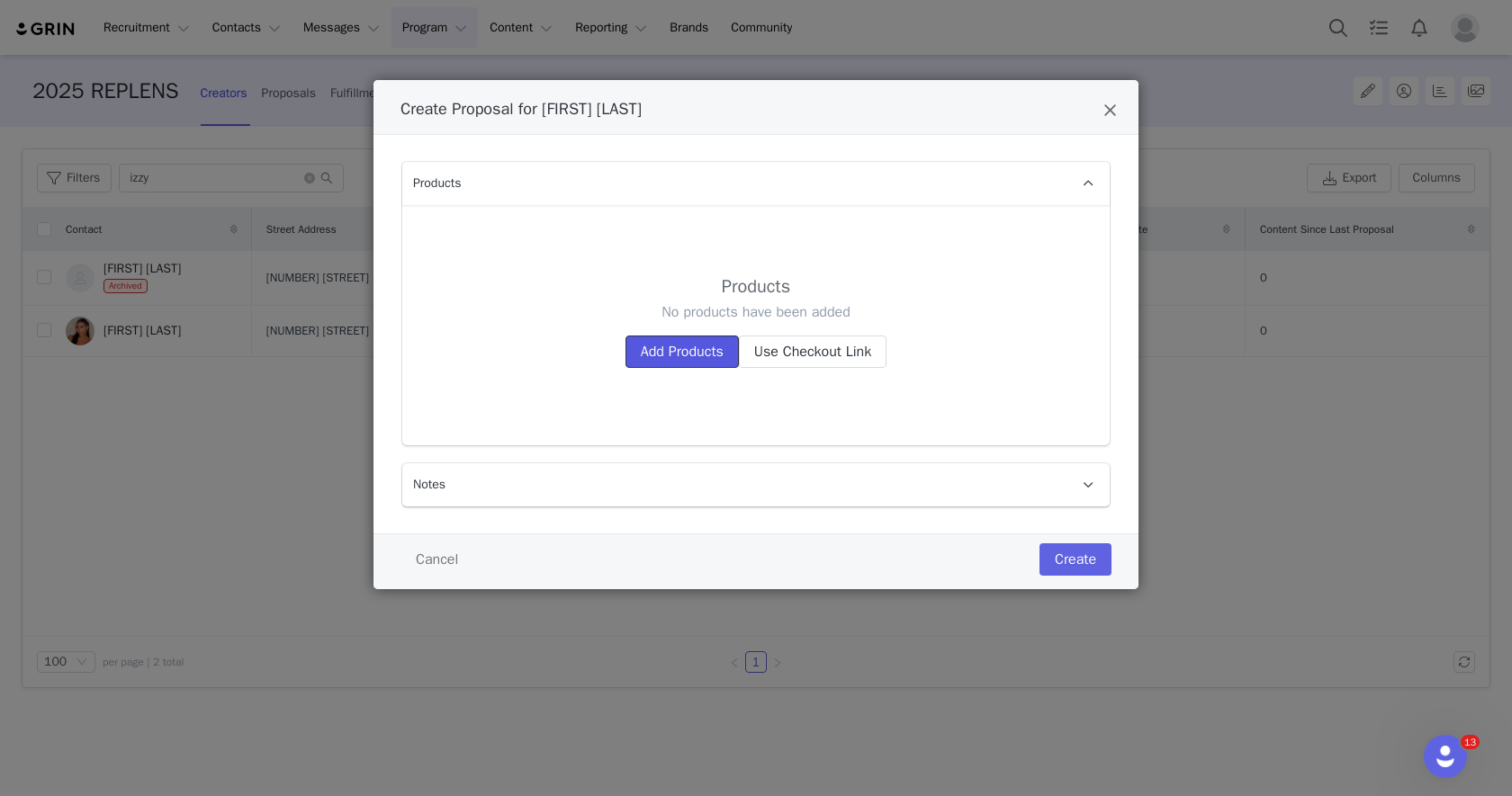click on "Add Products" at bounding box center [682, 352] 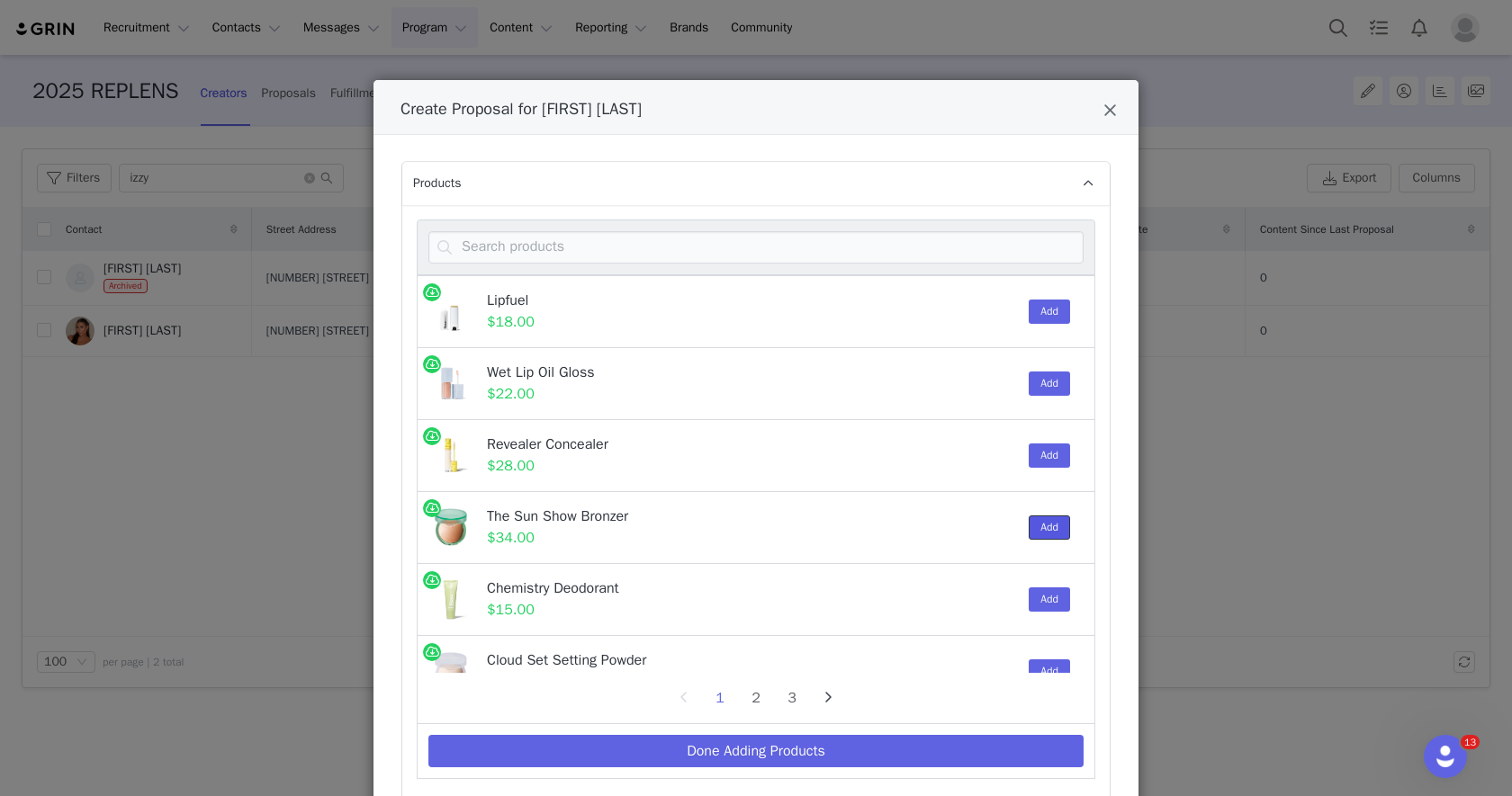 click on "Add" at bounding box center [1049, 527] 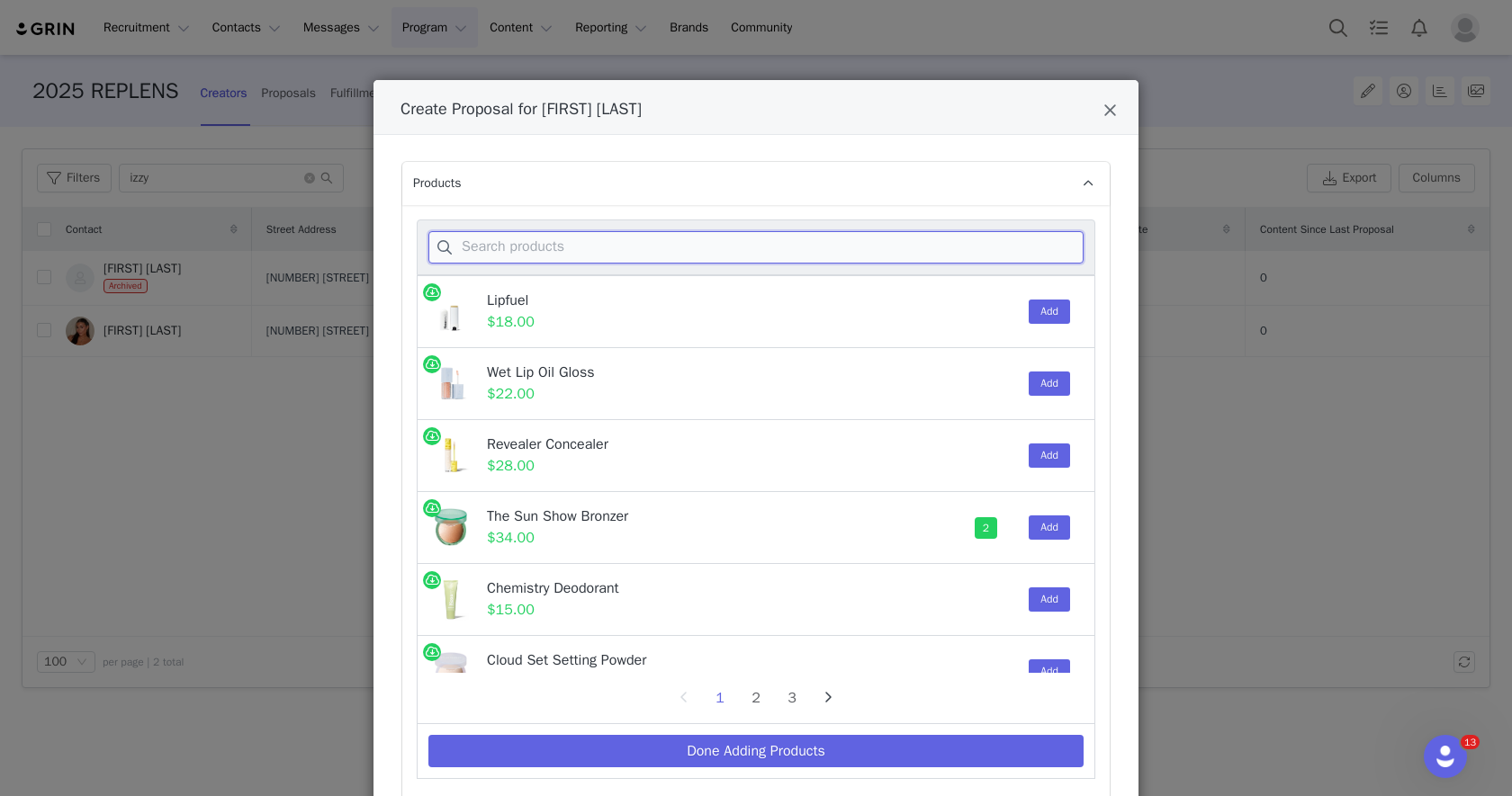click at bounding box center (756, 247) 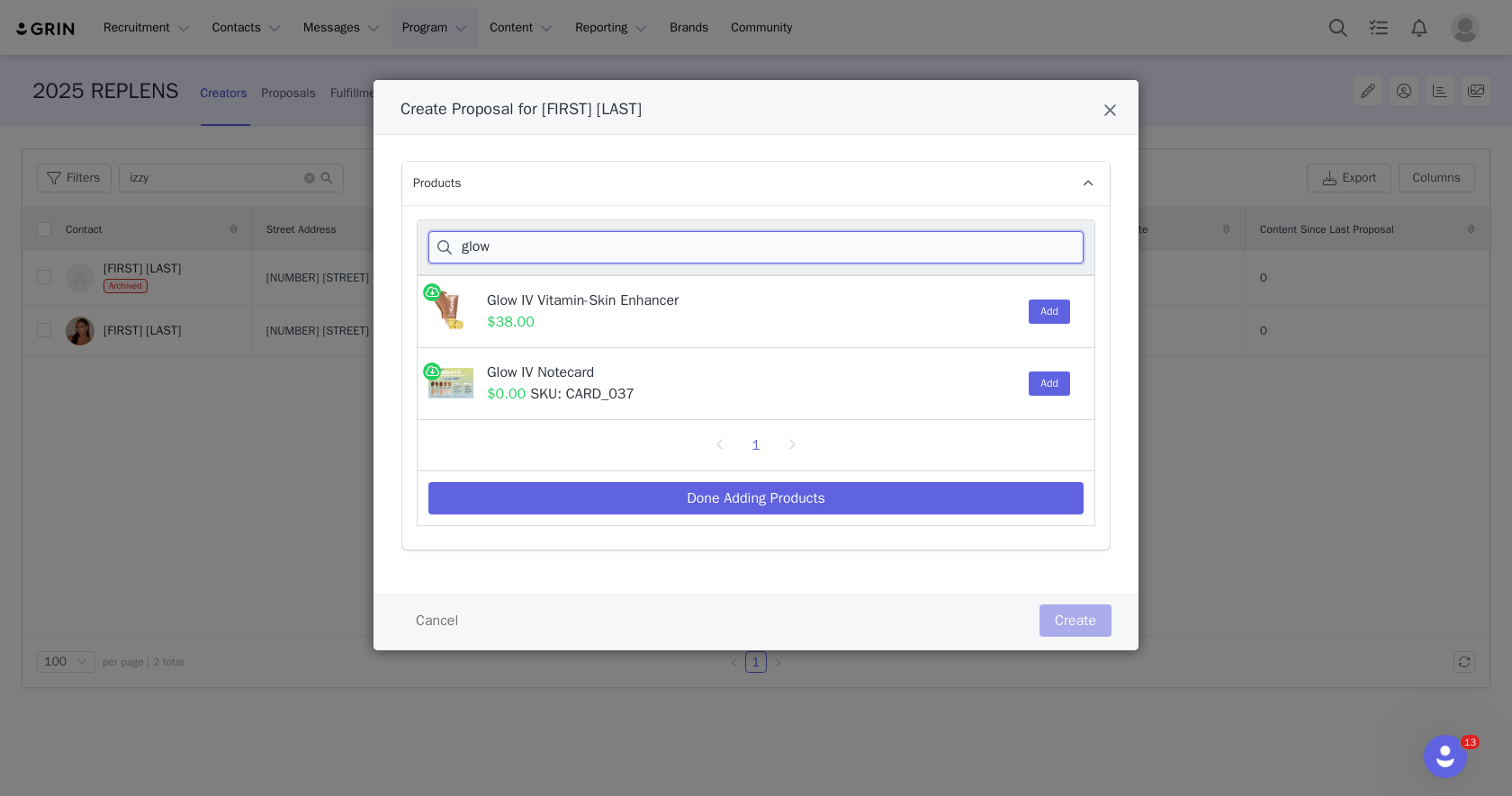 type on "glow" 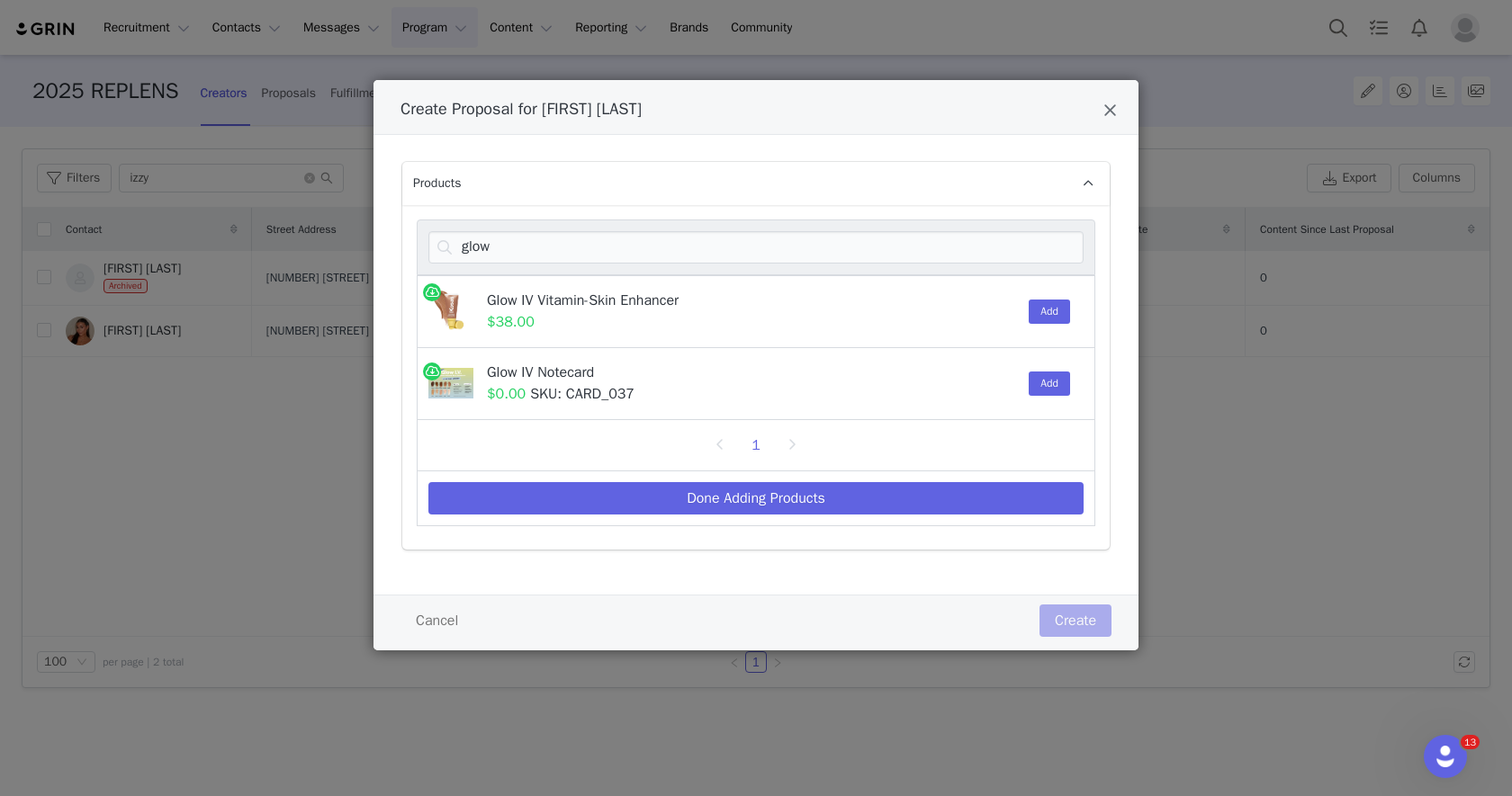 click on "Add" at bounding box center [1045, 311] 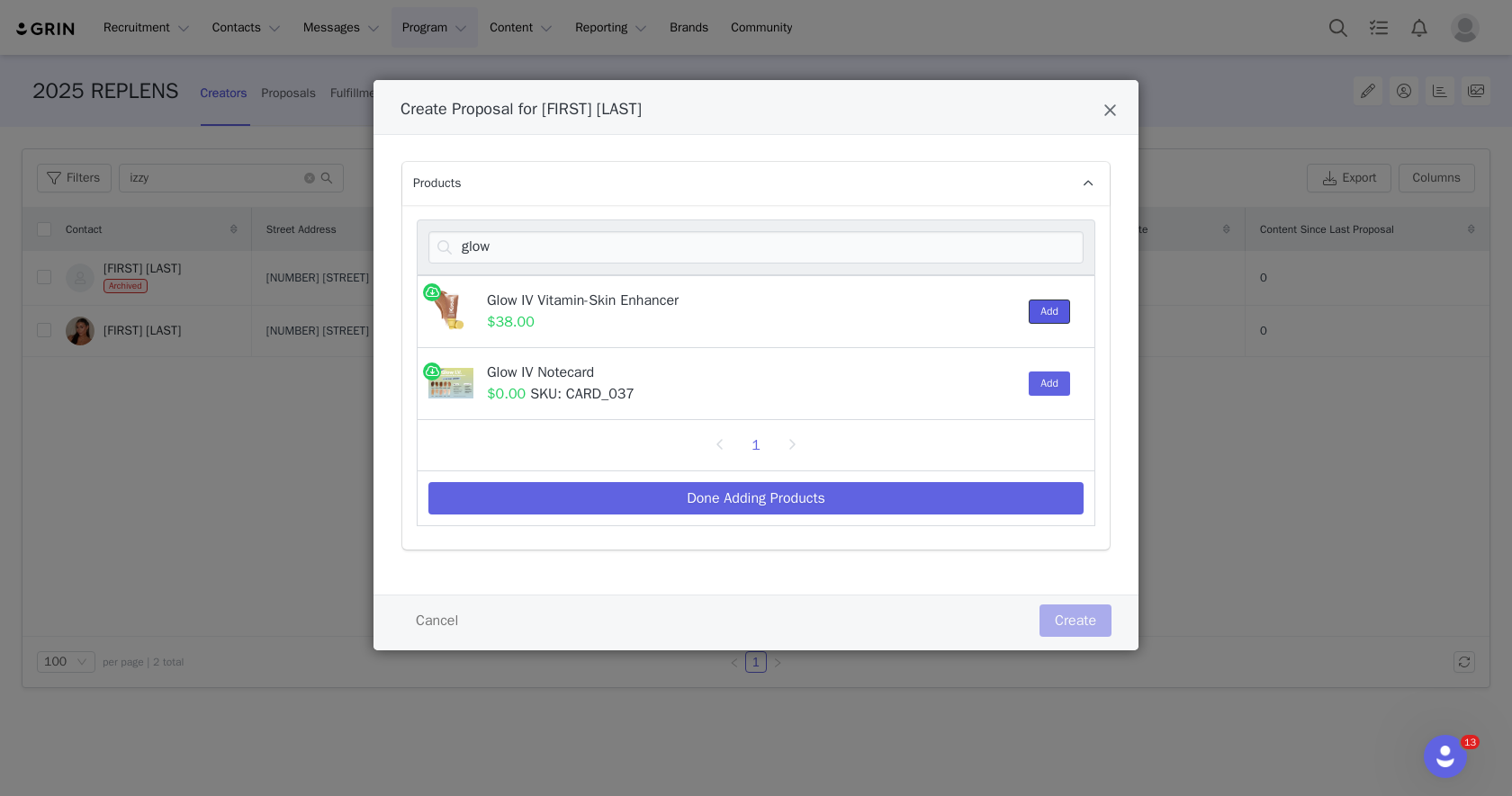 click on "Add" at bounding box center (1049, 311) 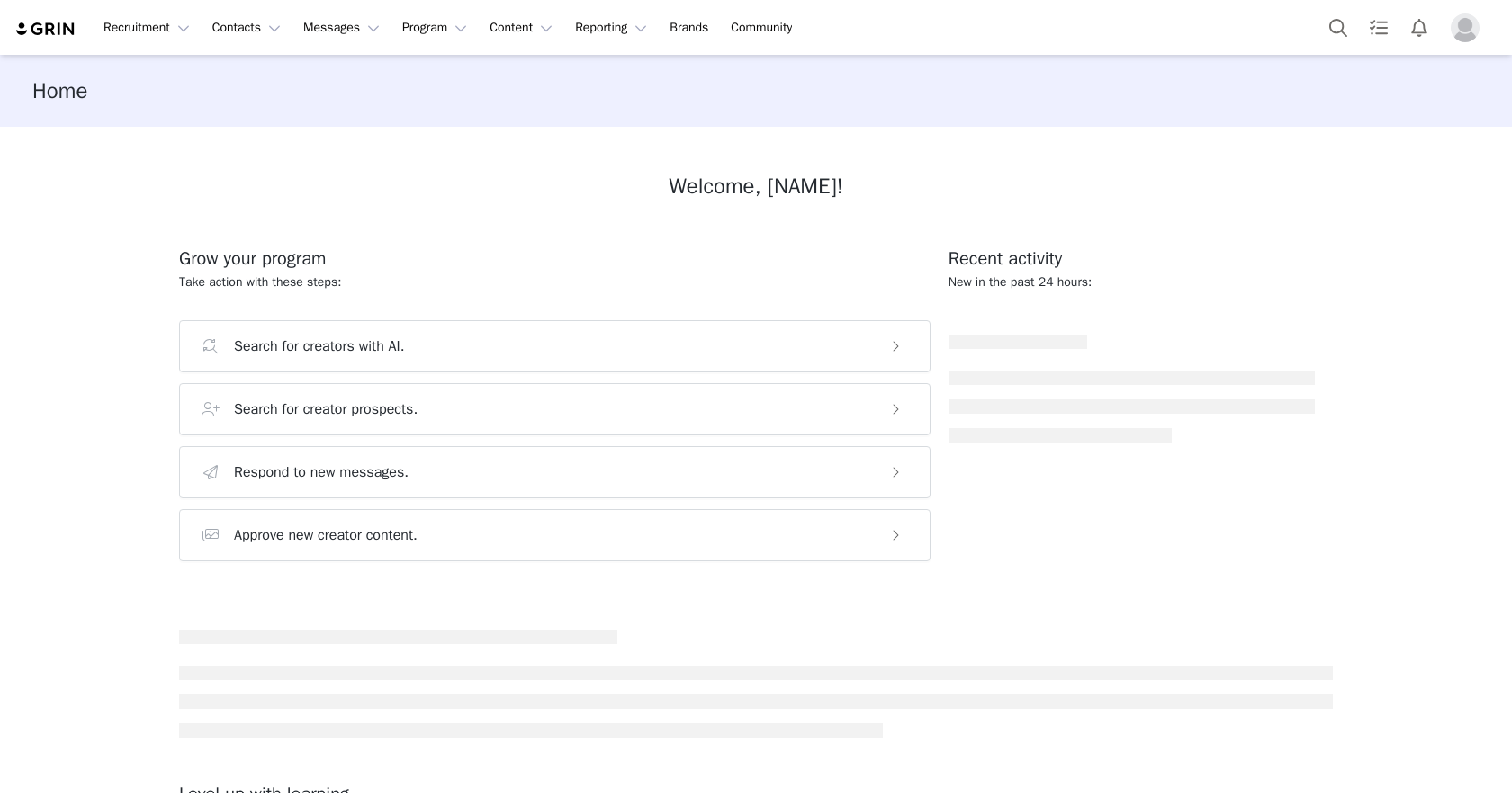 scroll, scrollTop: 0, scrollLeft: 0, axis: both 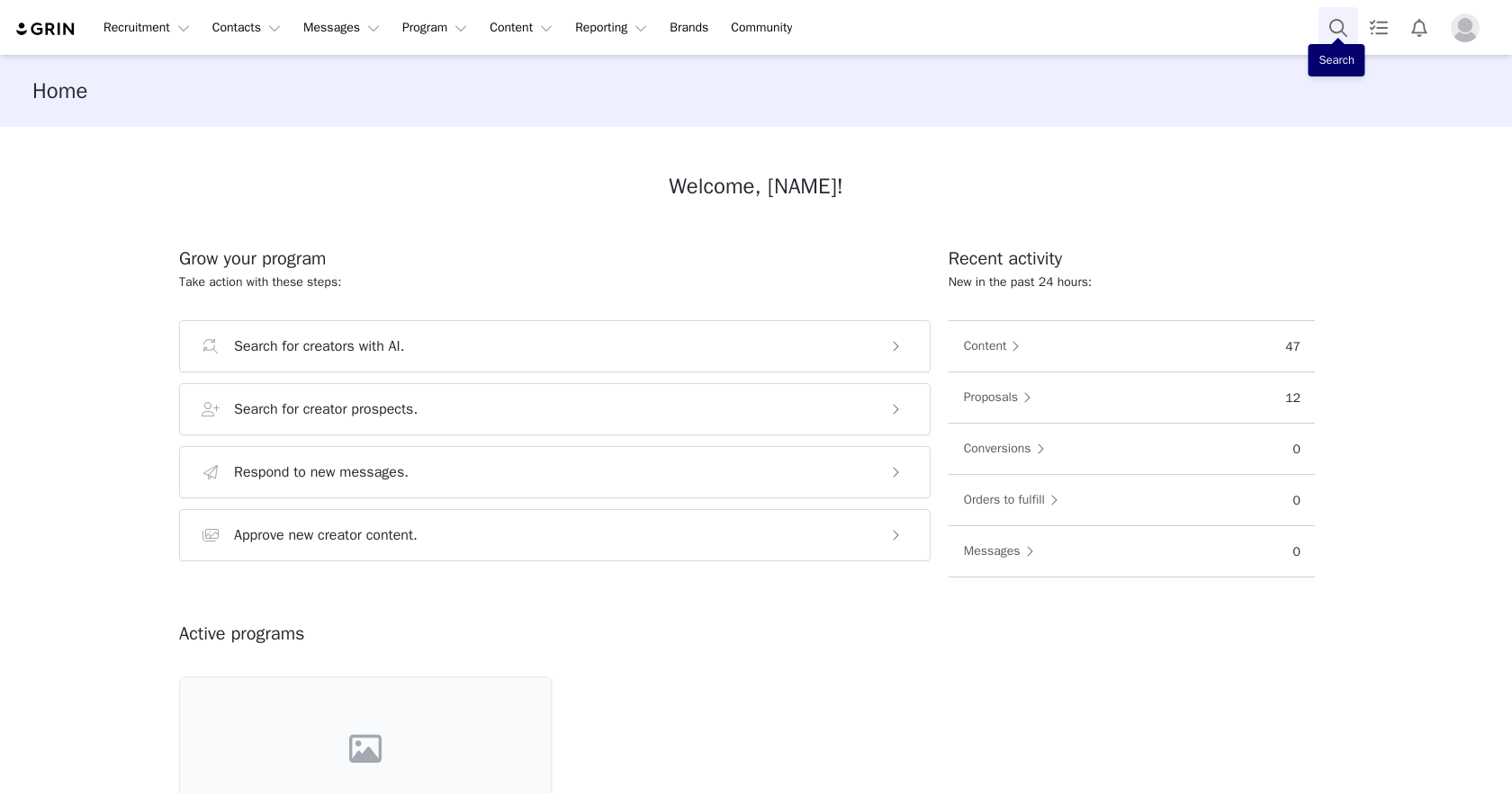 click at bounding box center (1338, 27) 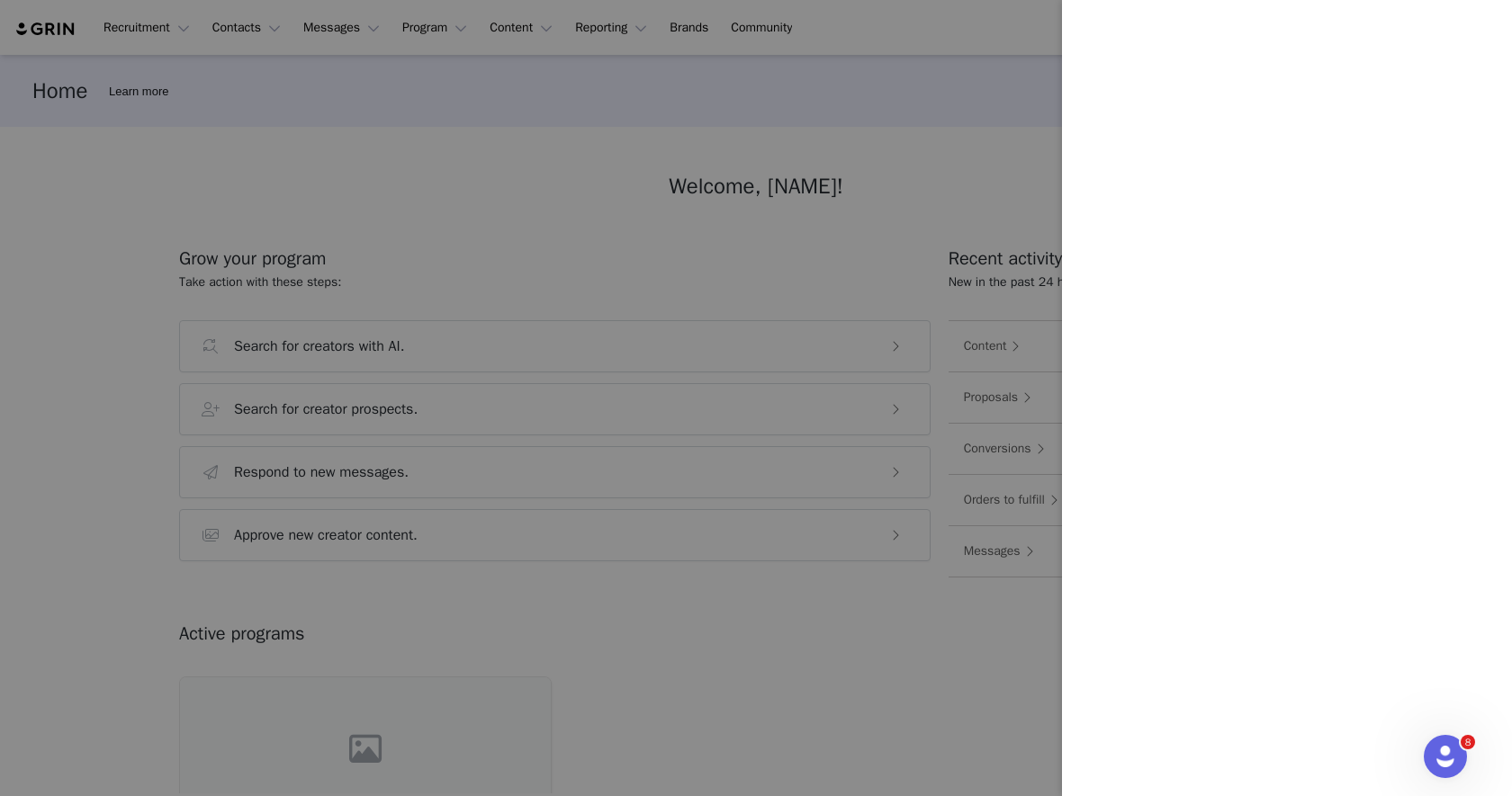 scroll, scrollTop: 0, scrollLeft: 0, axis: both 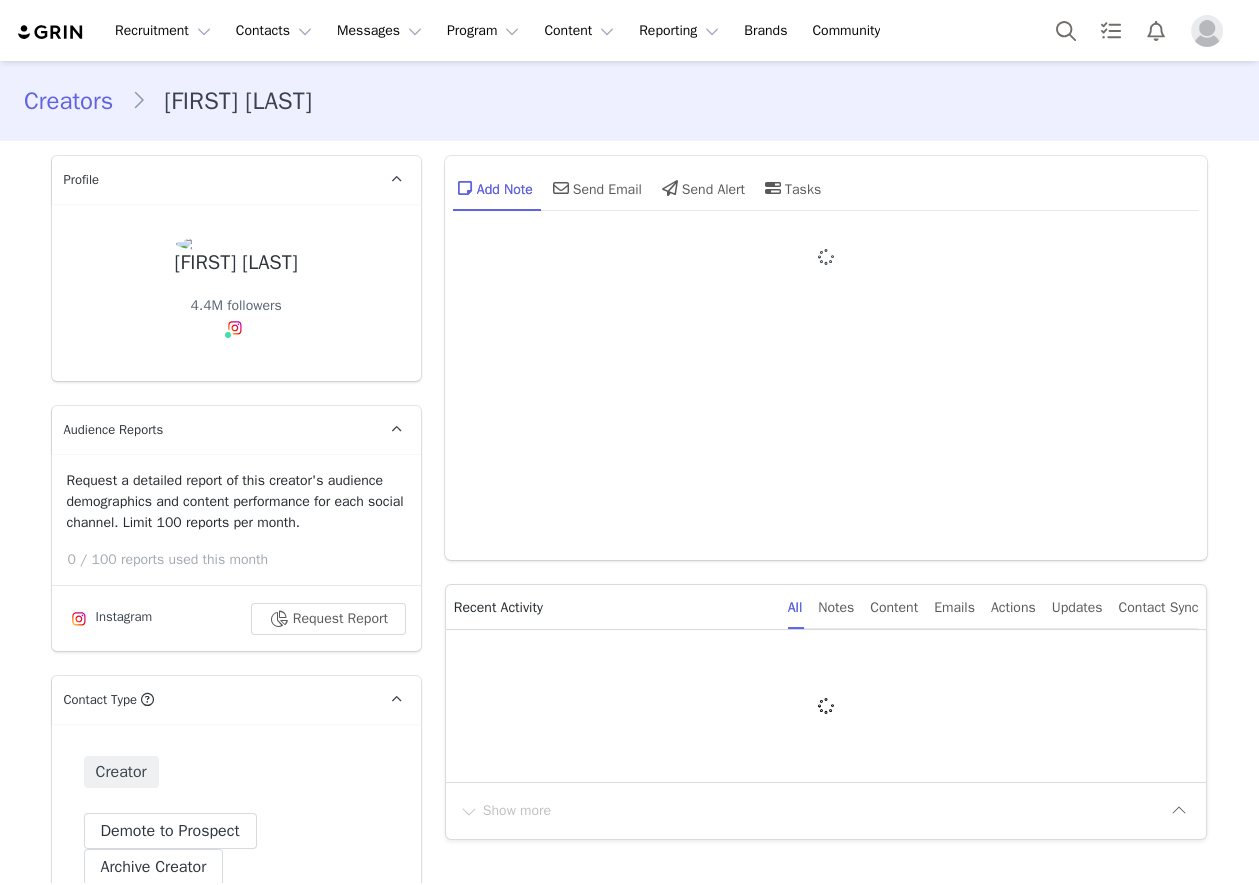 type on "+1 (United States)" 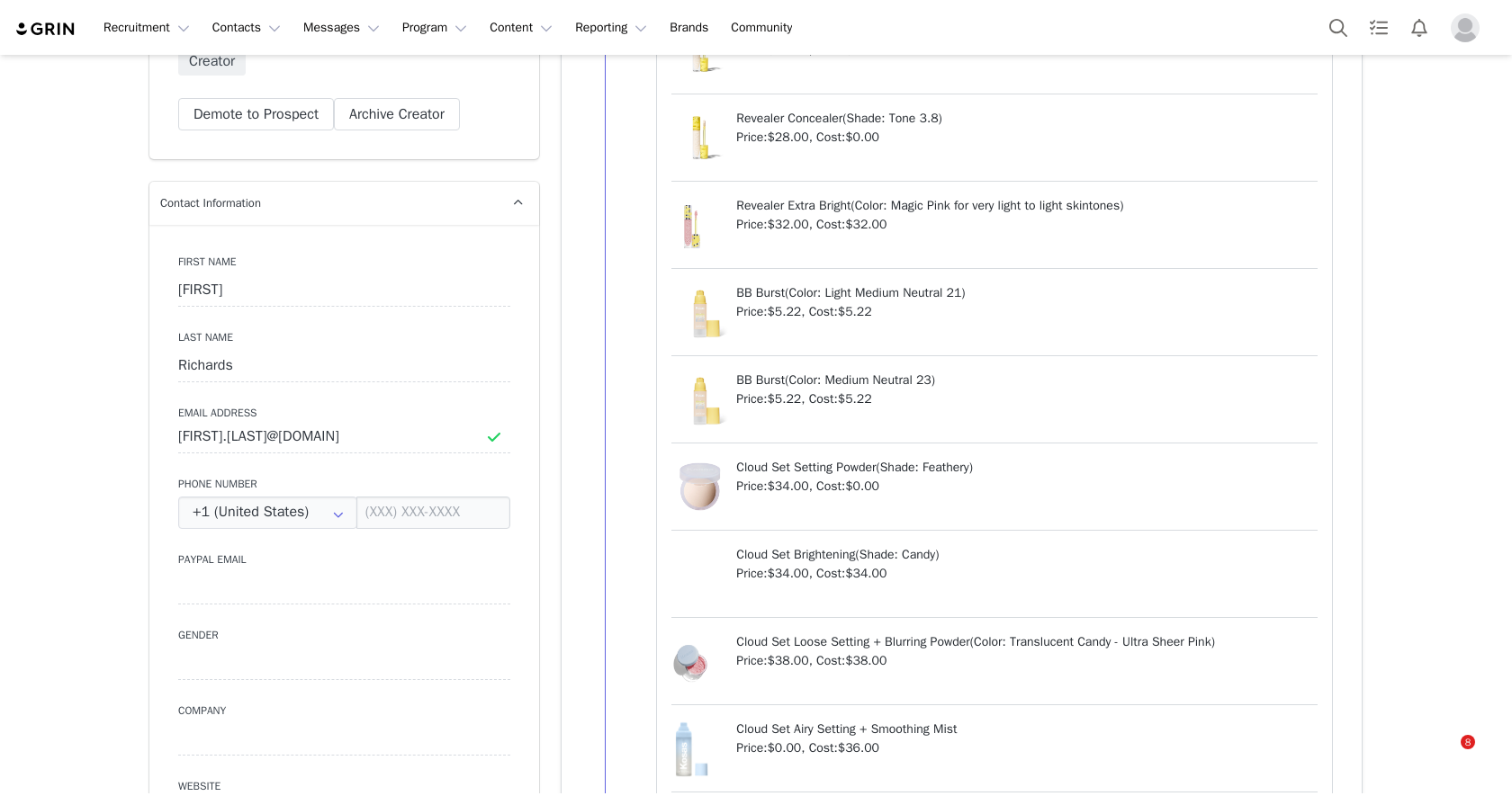 scroll, scrollTop: 1038, scrollLeft: 0, axis: vertical 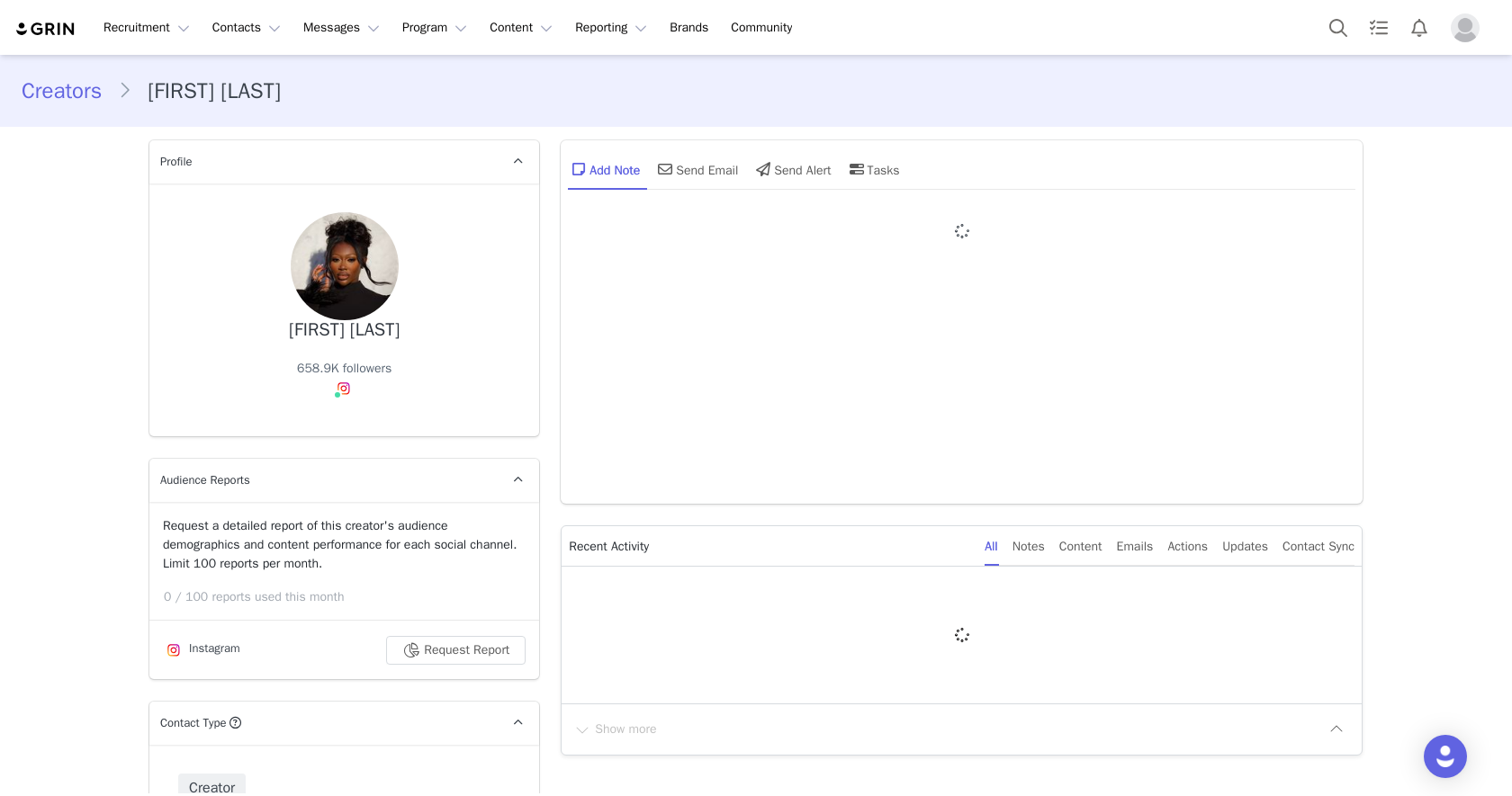 type on "+1 (United States)" 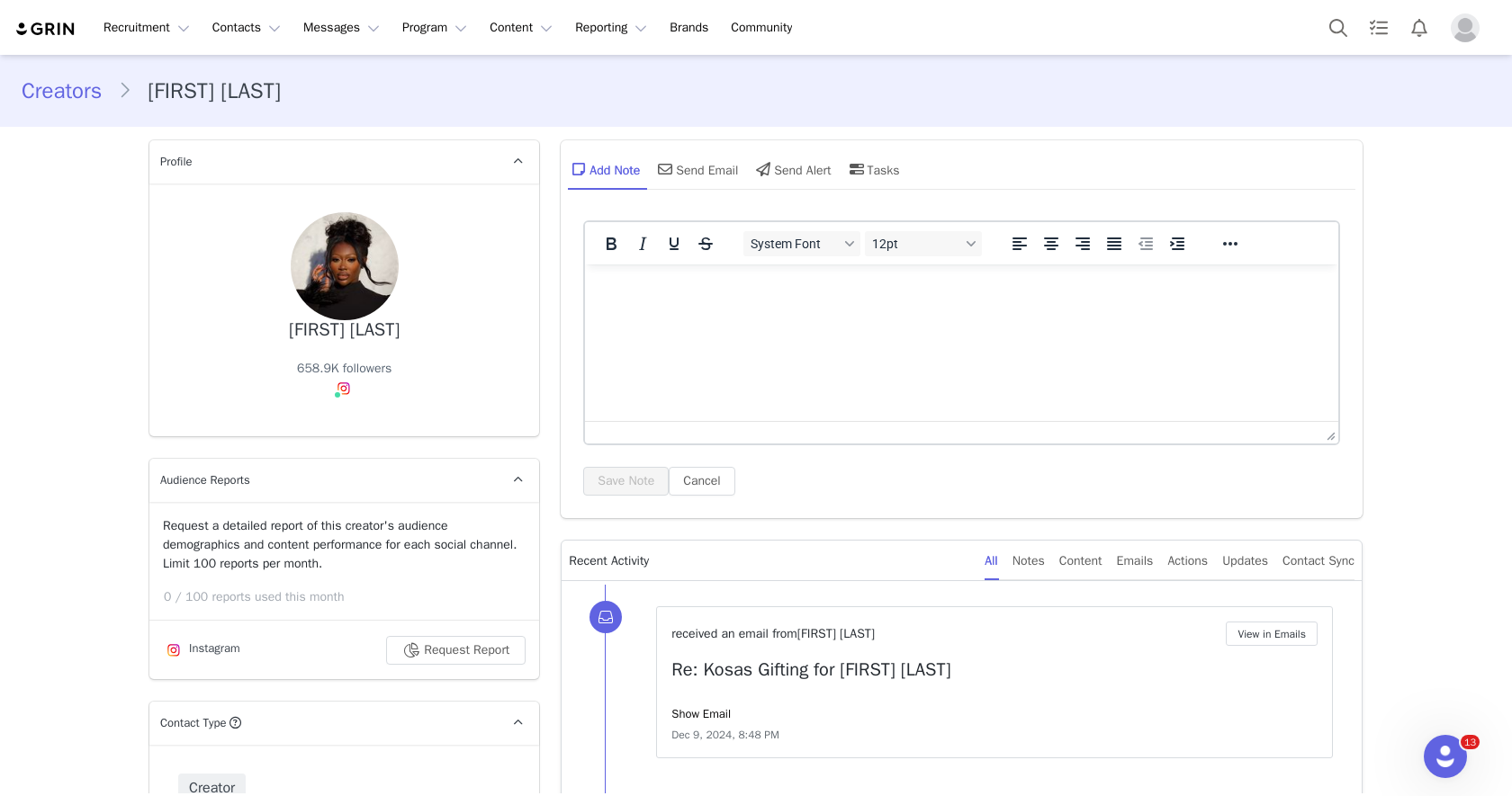 scroll, scrollTop: 0, scrollLeft: 0, axis: both 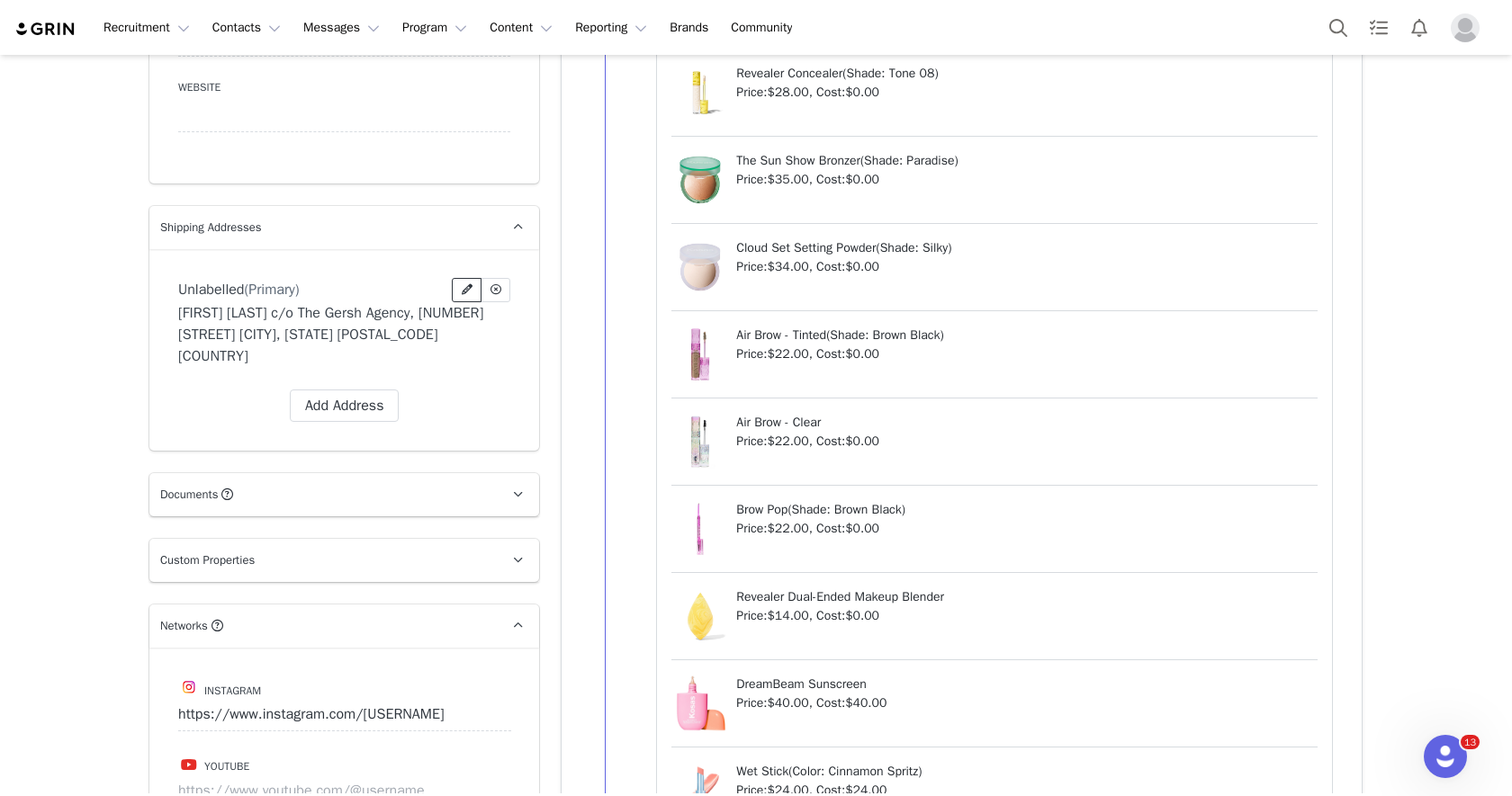 click at bounding box center [466, 290] 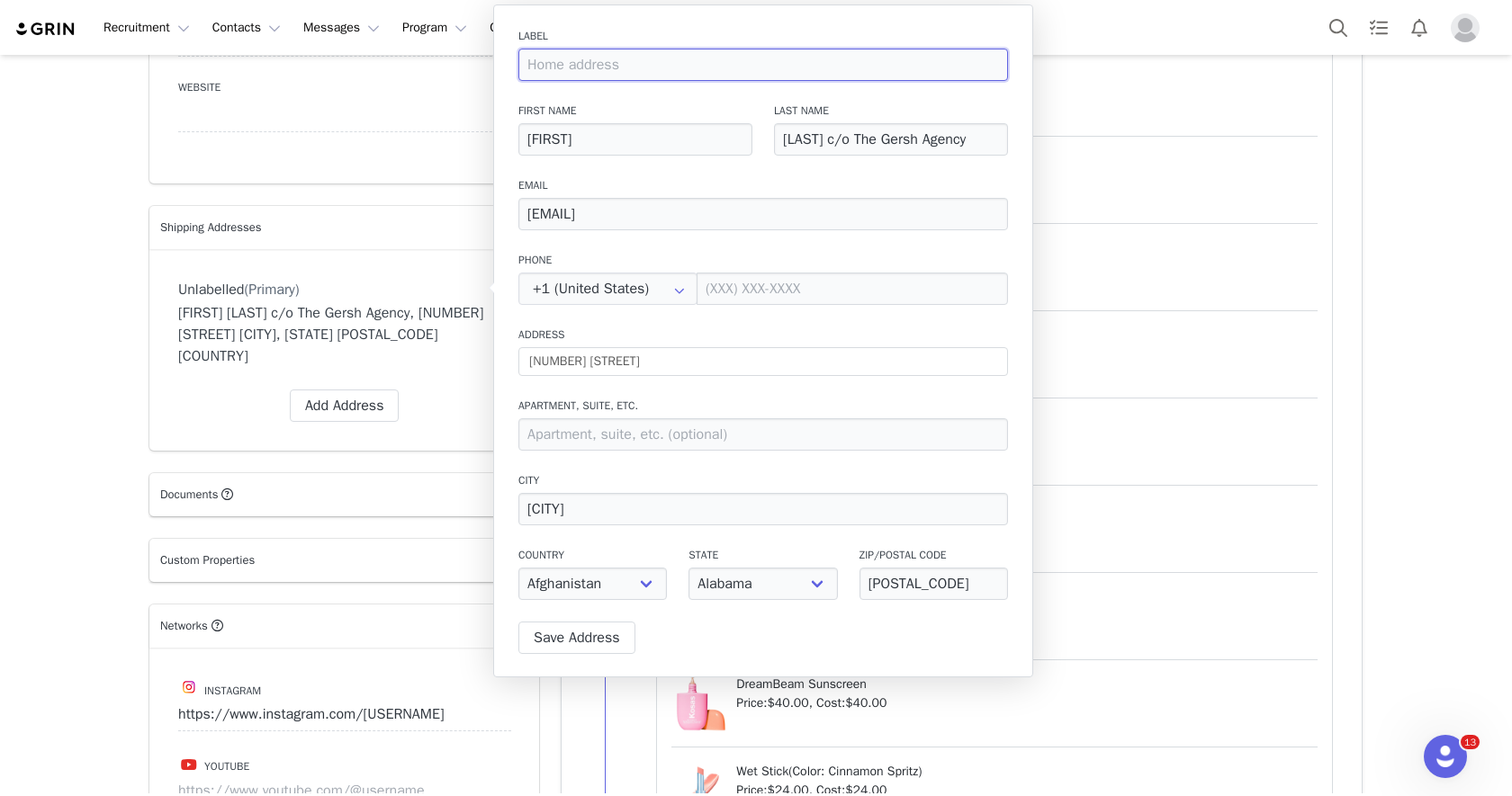 click at bounding box center [763, 65] 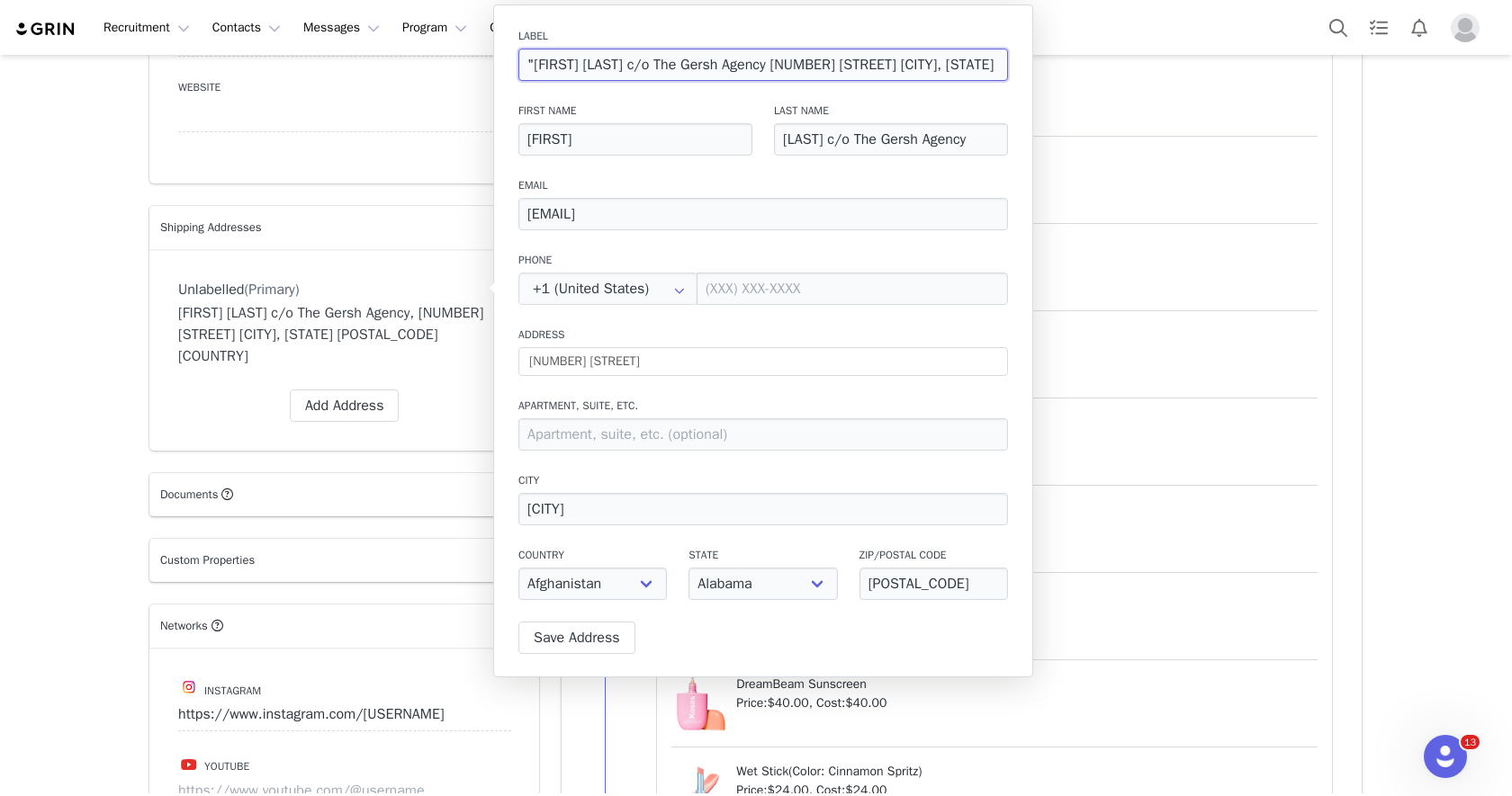 scroll, scrollTop: 0, scrollLeft: 87, axis: horizontal 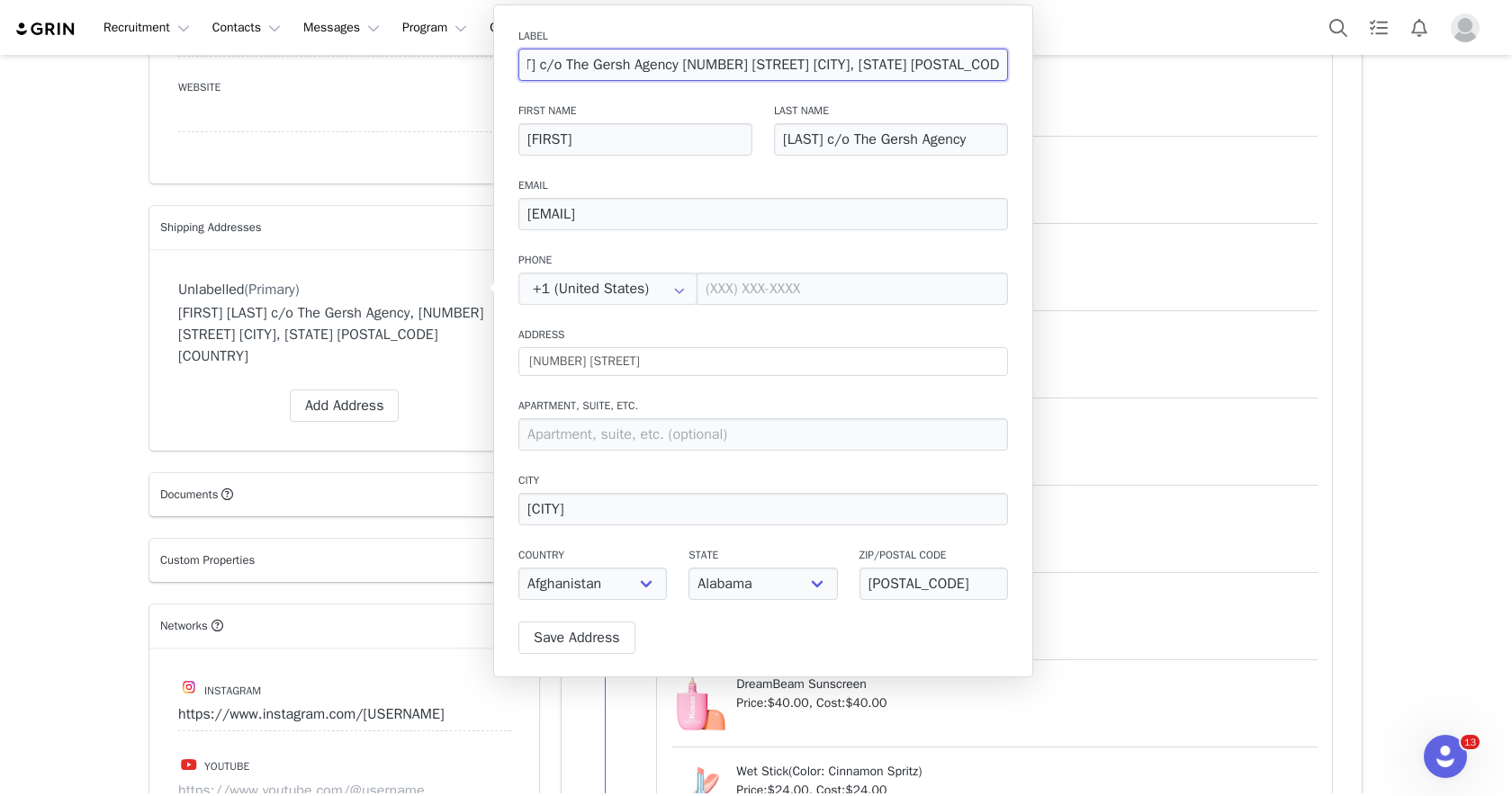 click on ""Vanessa Gyimah c/o The Gersh Agency 6860 Verandah Way Irving, TX 75039-1248 "" at bounding box center (763, 65) 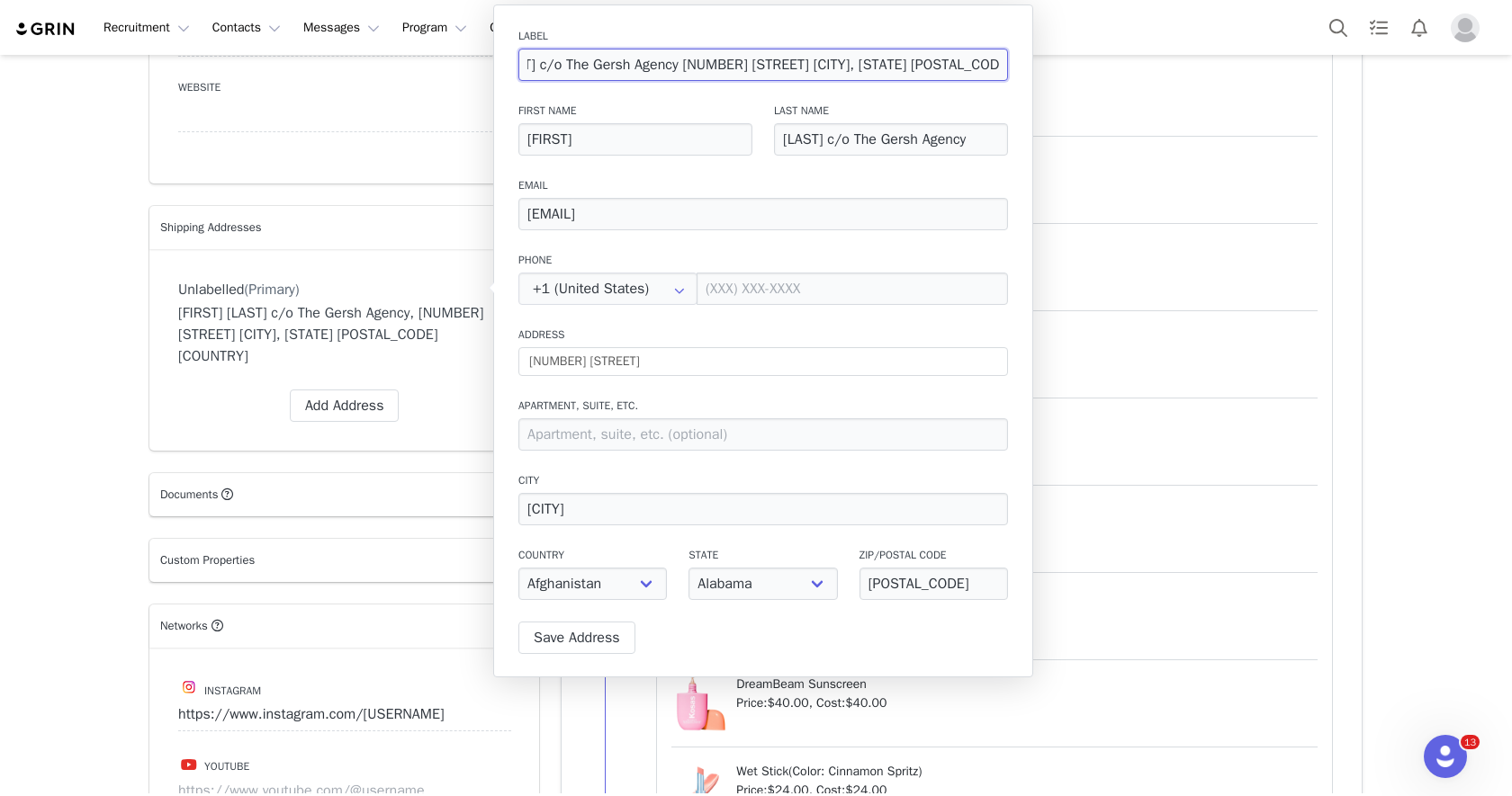 drag, startPoint x: 925, startPoint y: 62, endPoint x: 1037, endPoint y: 62, distance: 112 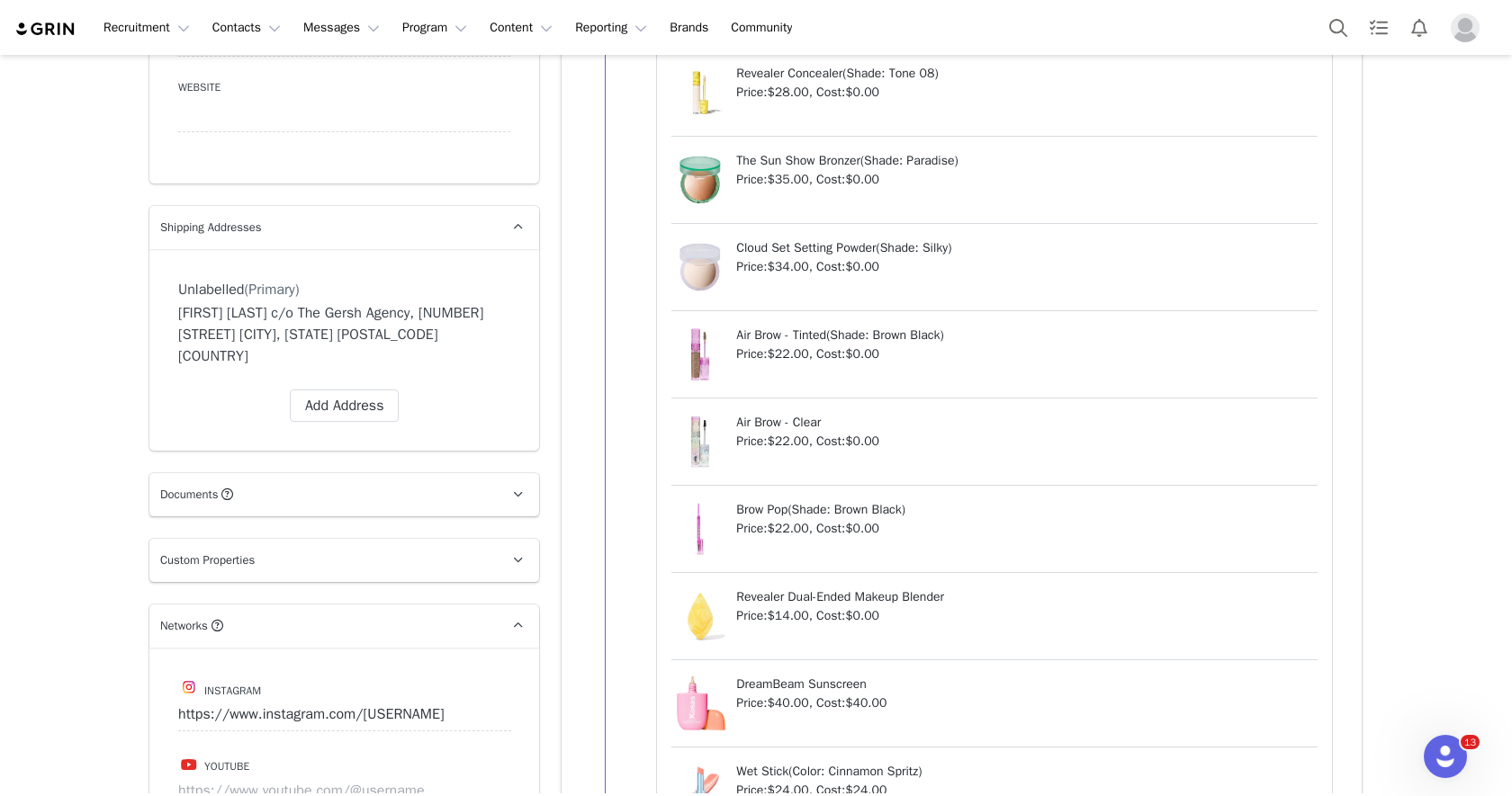 type on ""Vanessa Gyimah c/o The Gersh Agency 6860 Verandah Way Irving, TX 75039-1248 "" 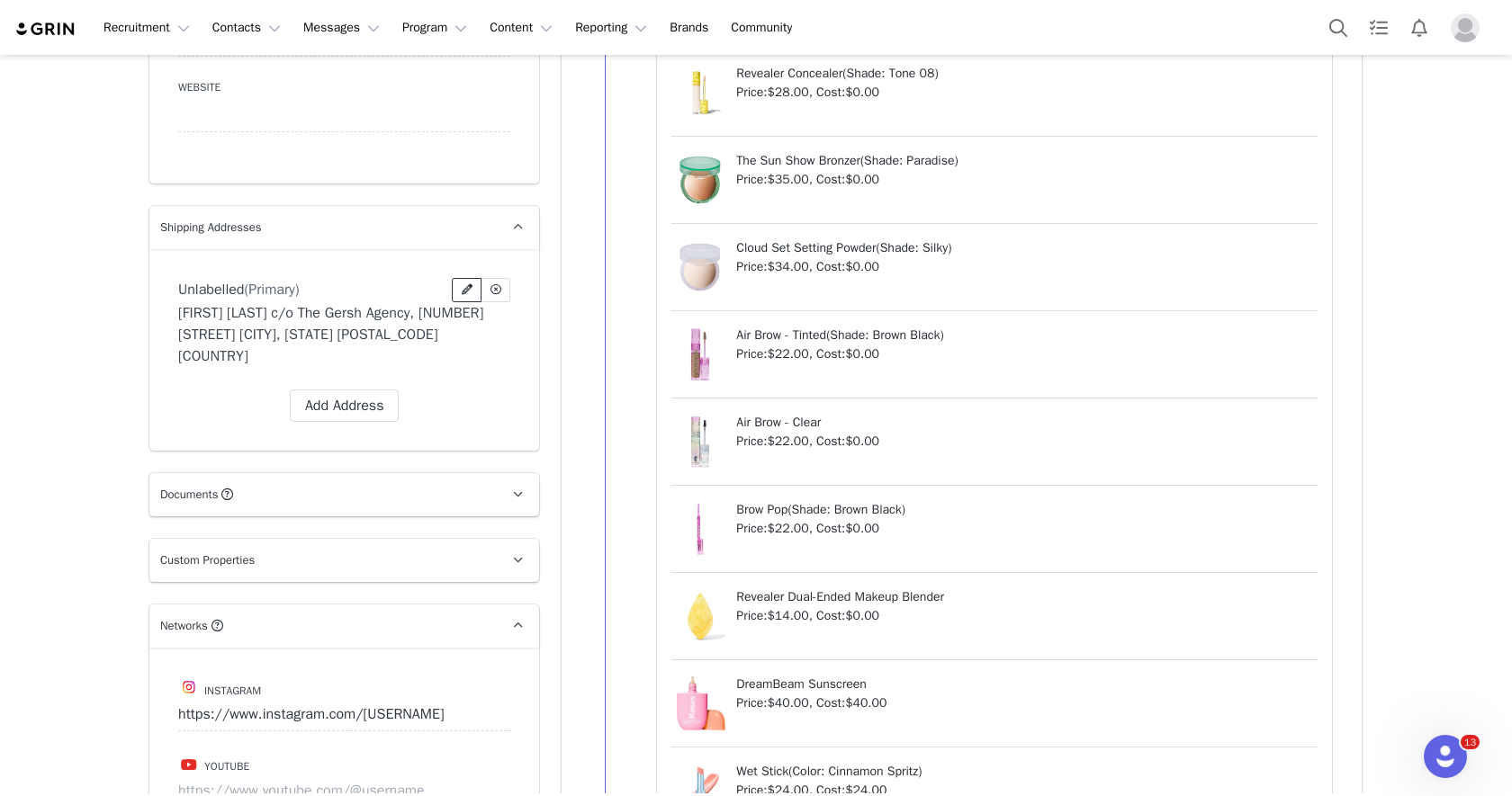 click at bounding box center (467, 290) 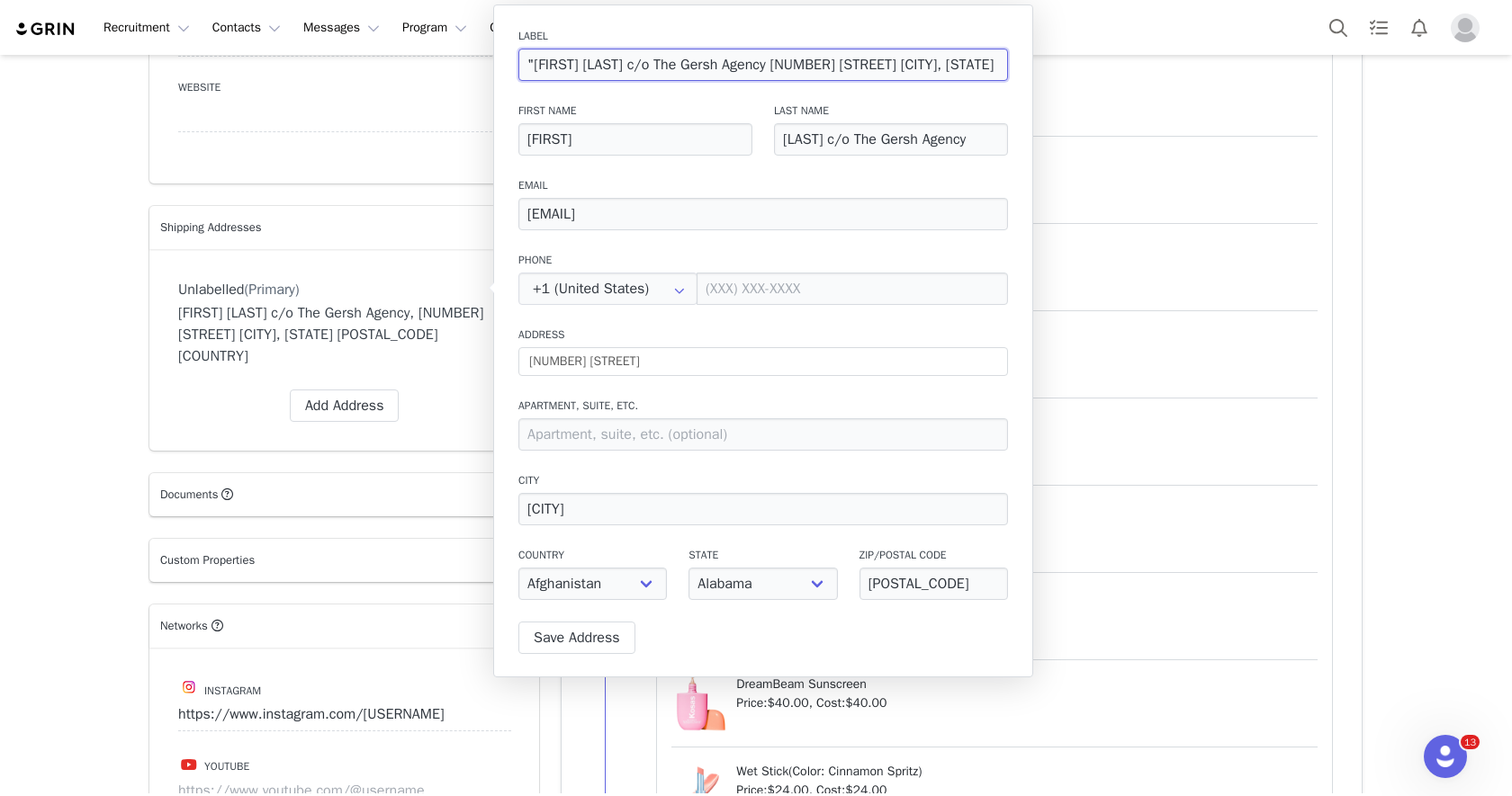 click on ""Vanessa Gyimah c/o The Gersh Agency 6860 Verandah Way Irving, TX 75039-1248 "" at bounding box center (763, 65) 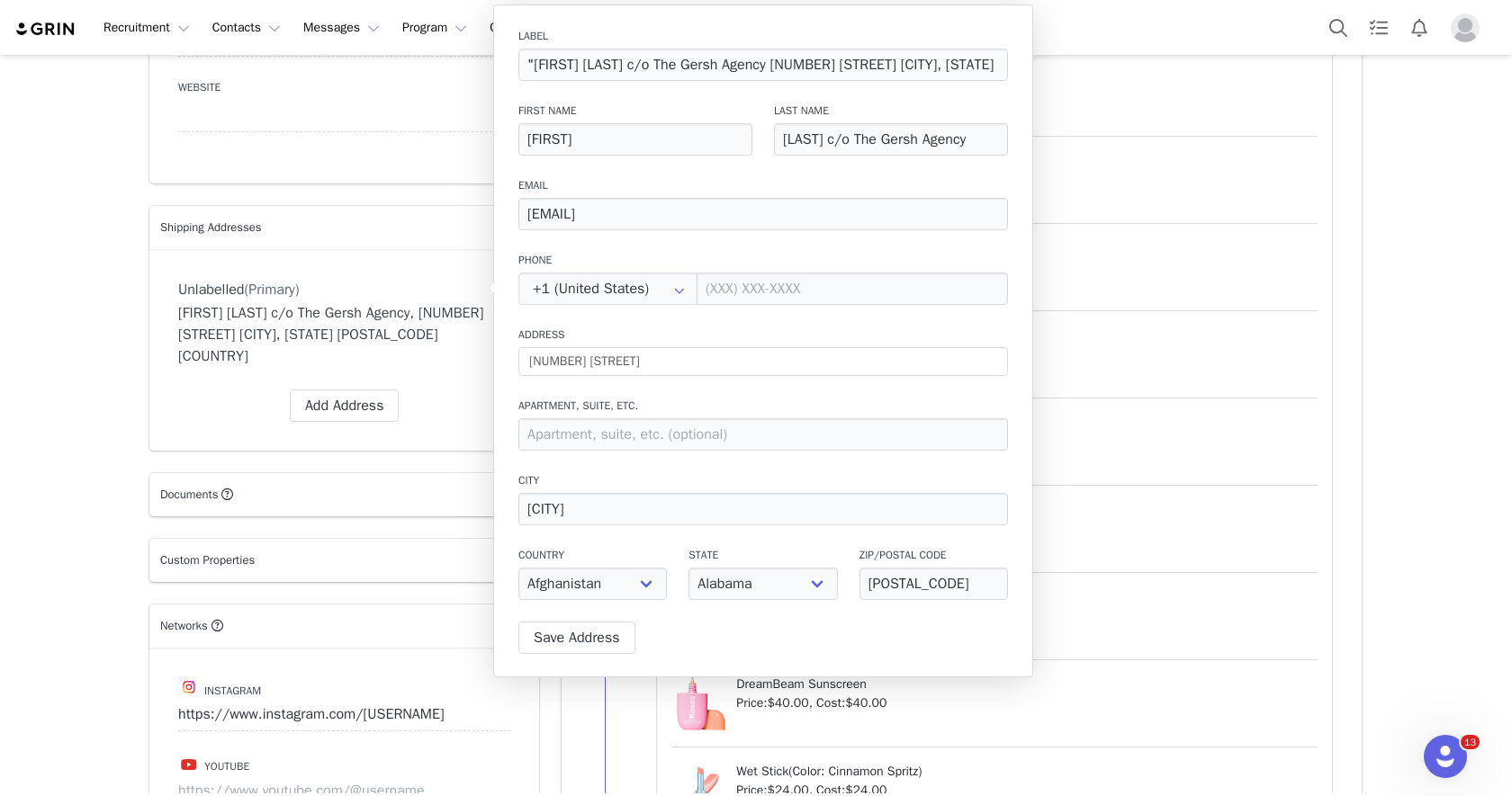 click on "First Name  Vanessa" at bounding box center [635, 129] 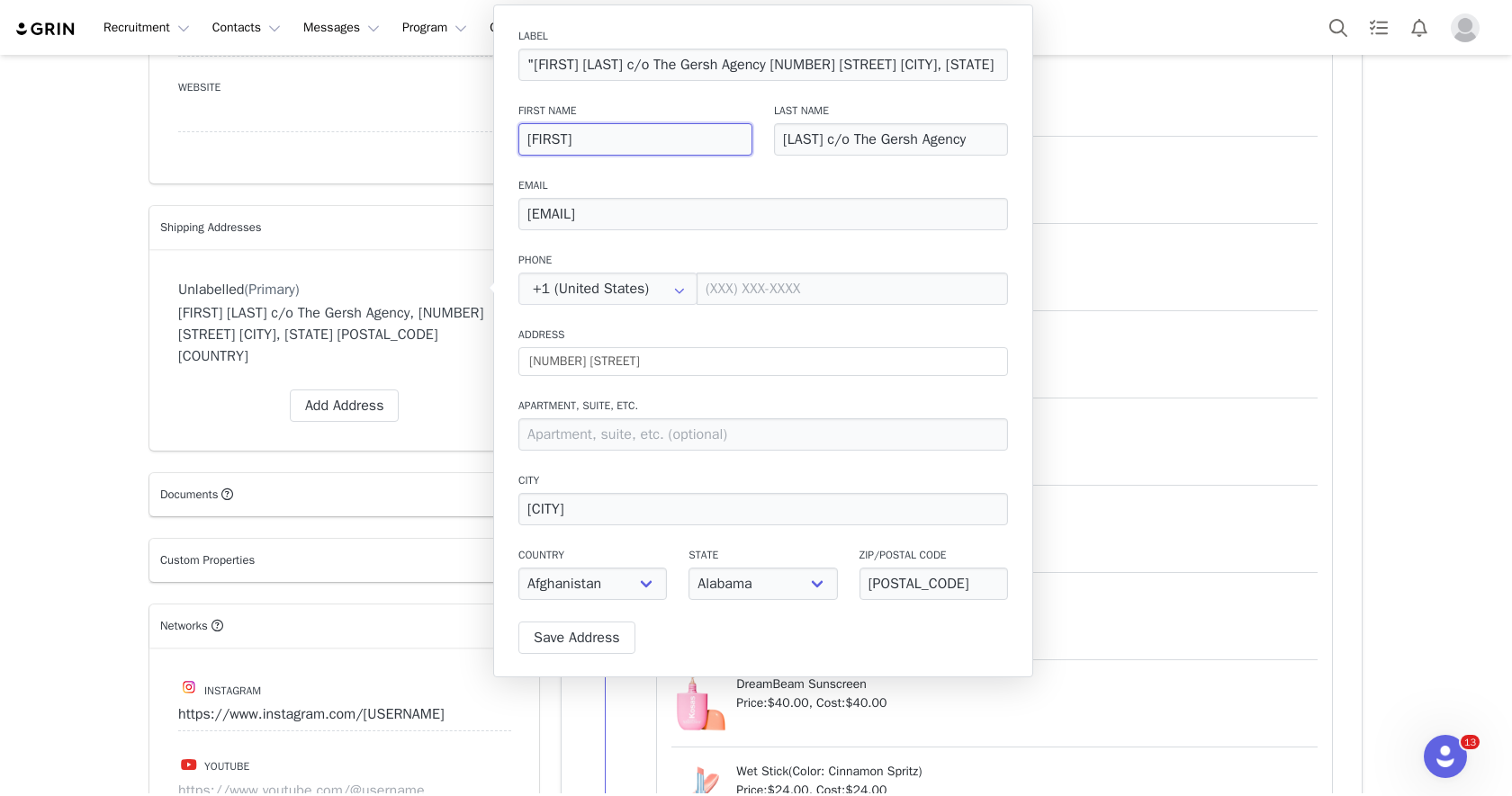 click on "Vanessa" at bounding box center (635, 139) 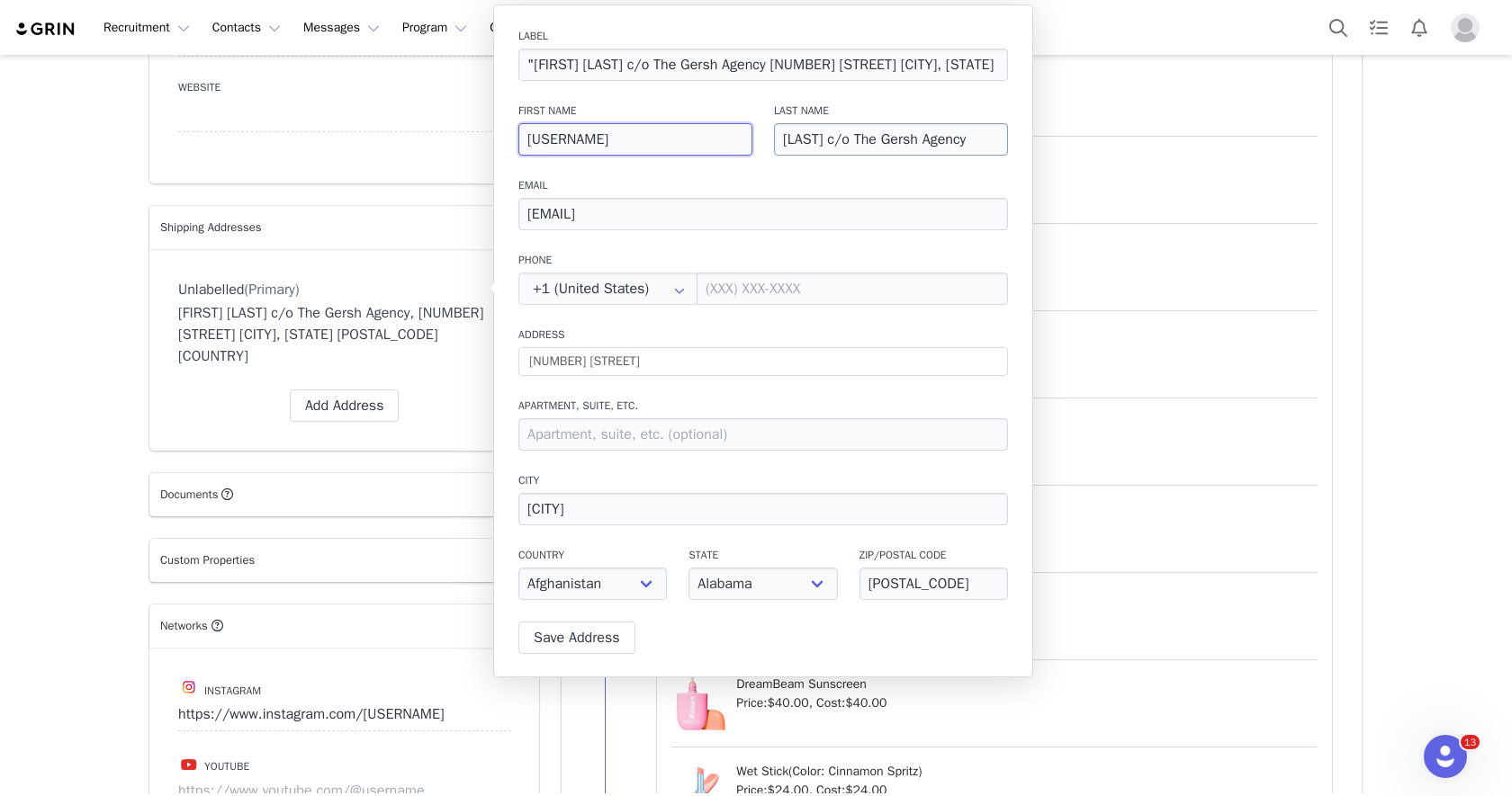 type on "VanessaGyimah" 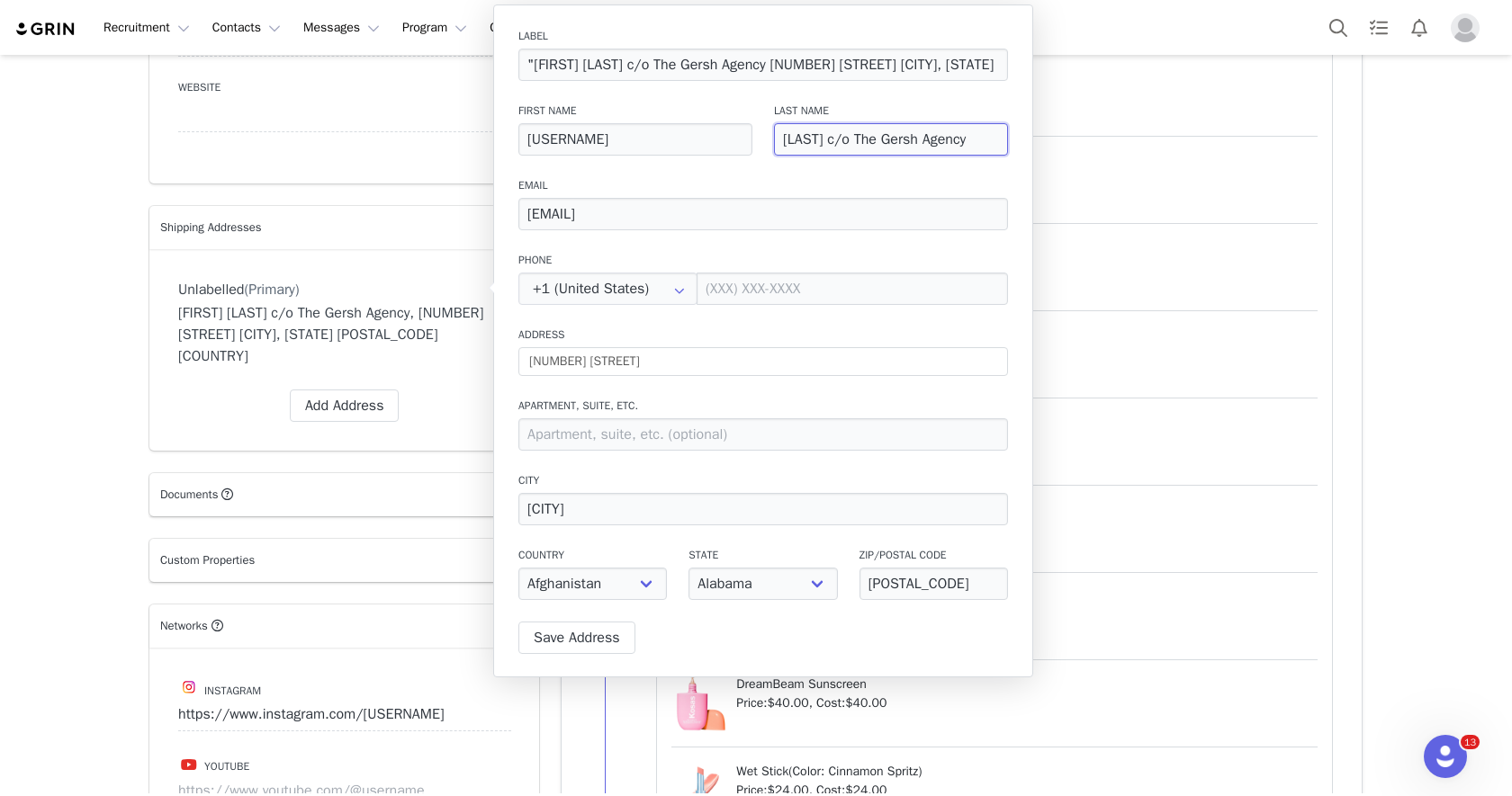 click on "Gyimah c/o The Gersh Agency" at bounding box center [891, 139] 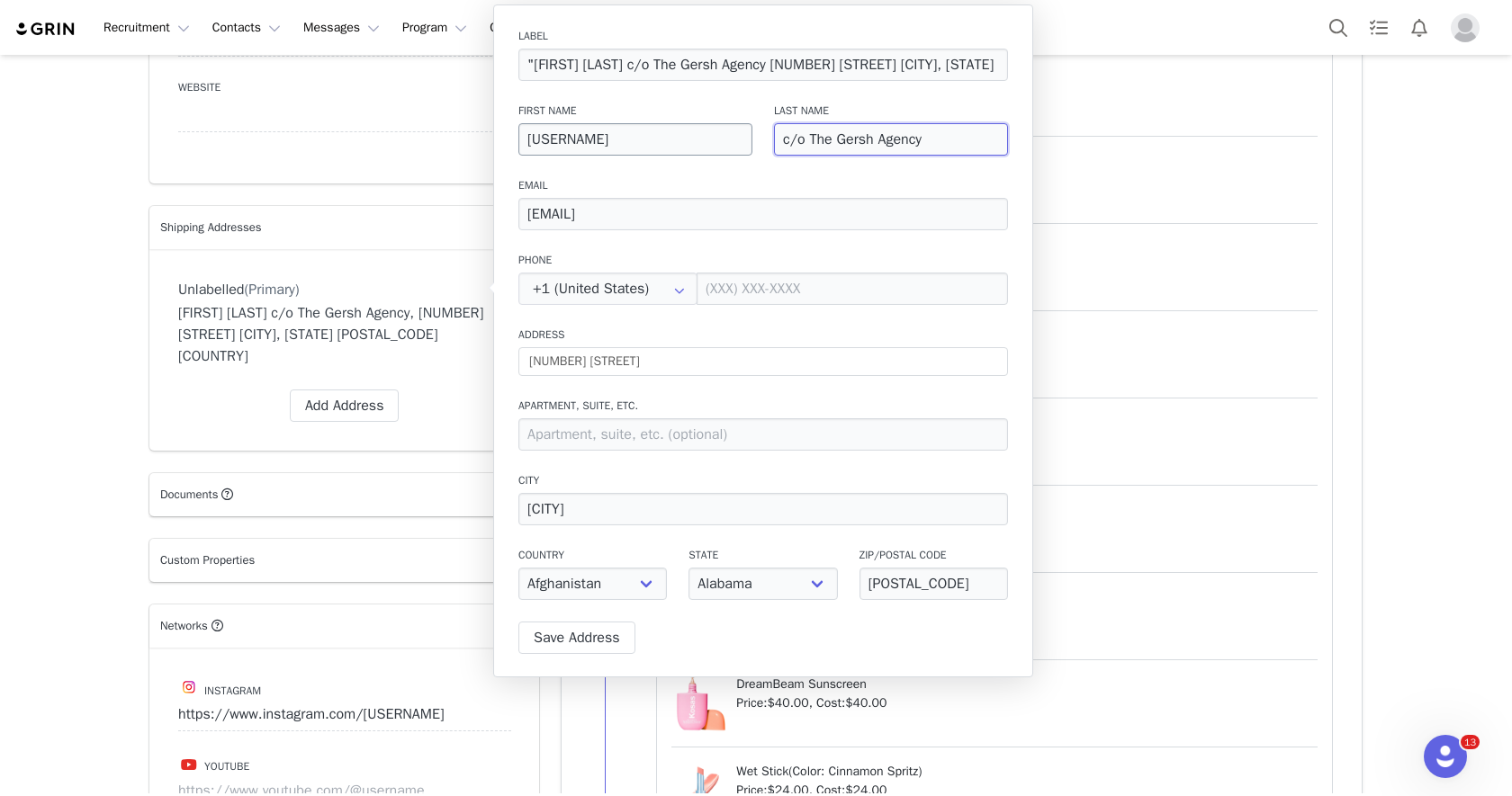 type on "c/o The Gersh Agency" 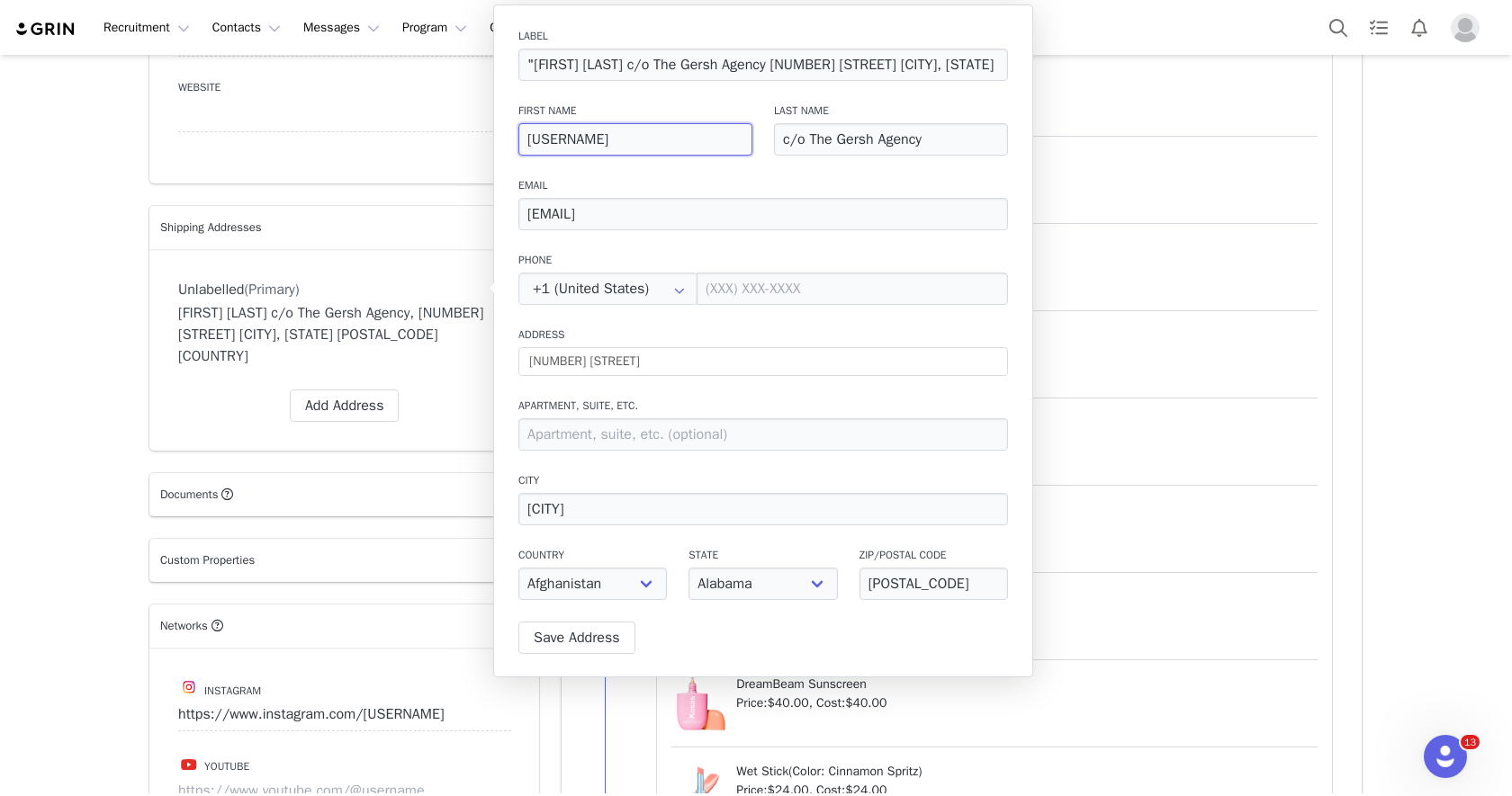 click on "VanessaGyimah" at bounding box center (635, 139) 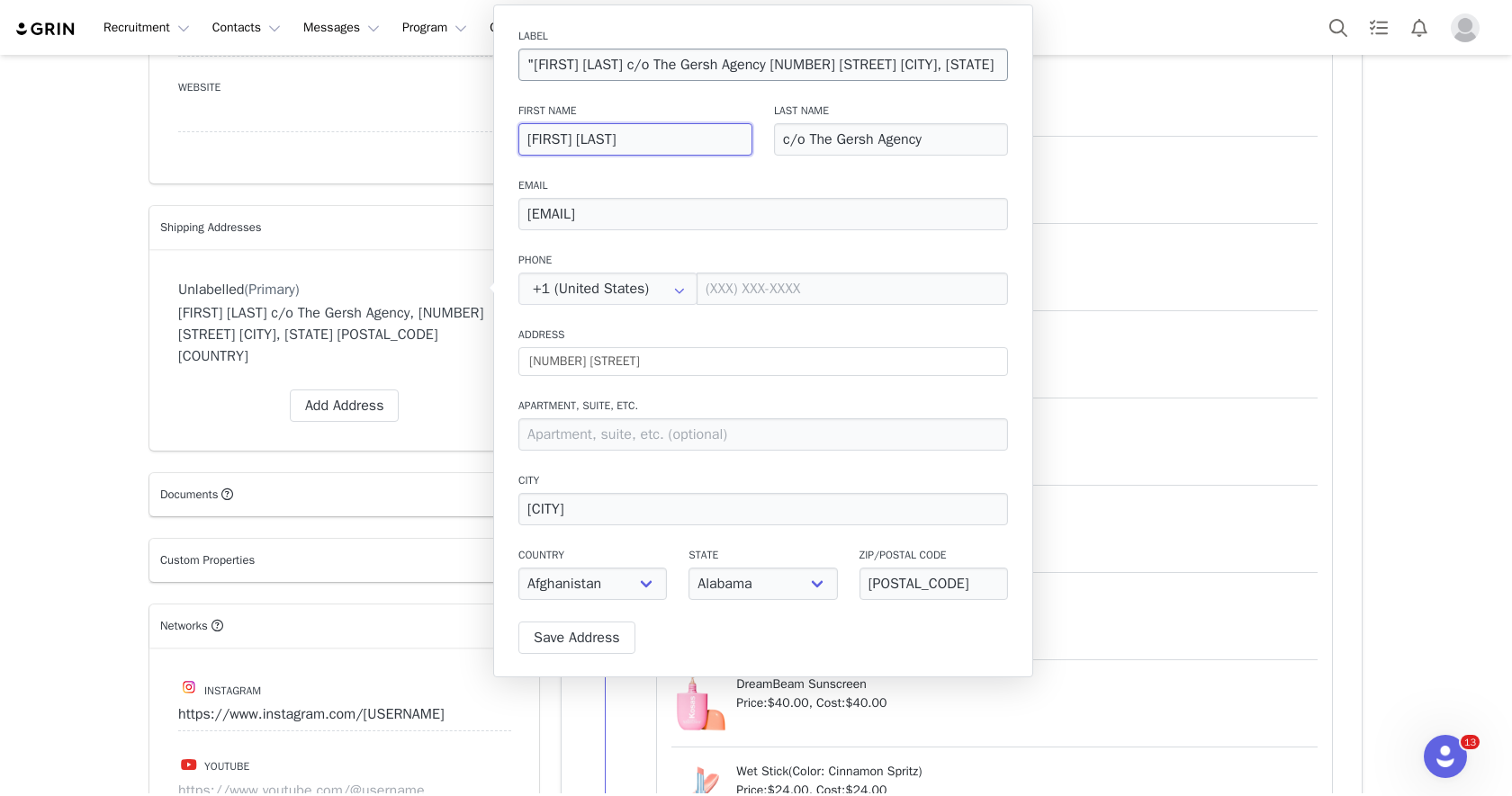 type on "Vanessa Gyimah" 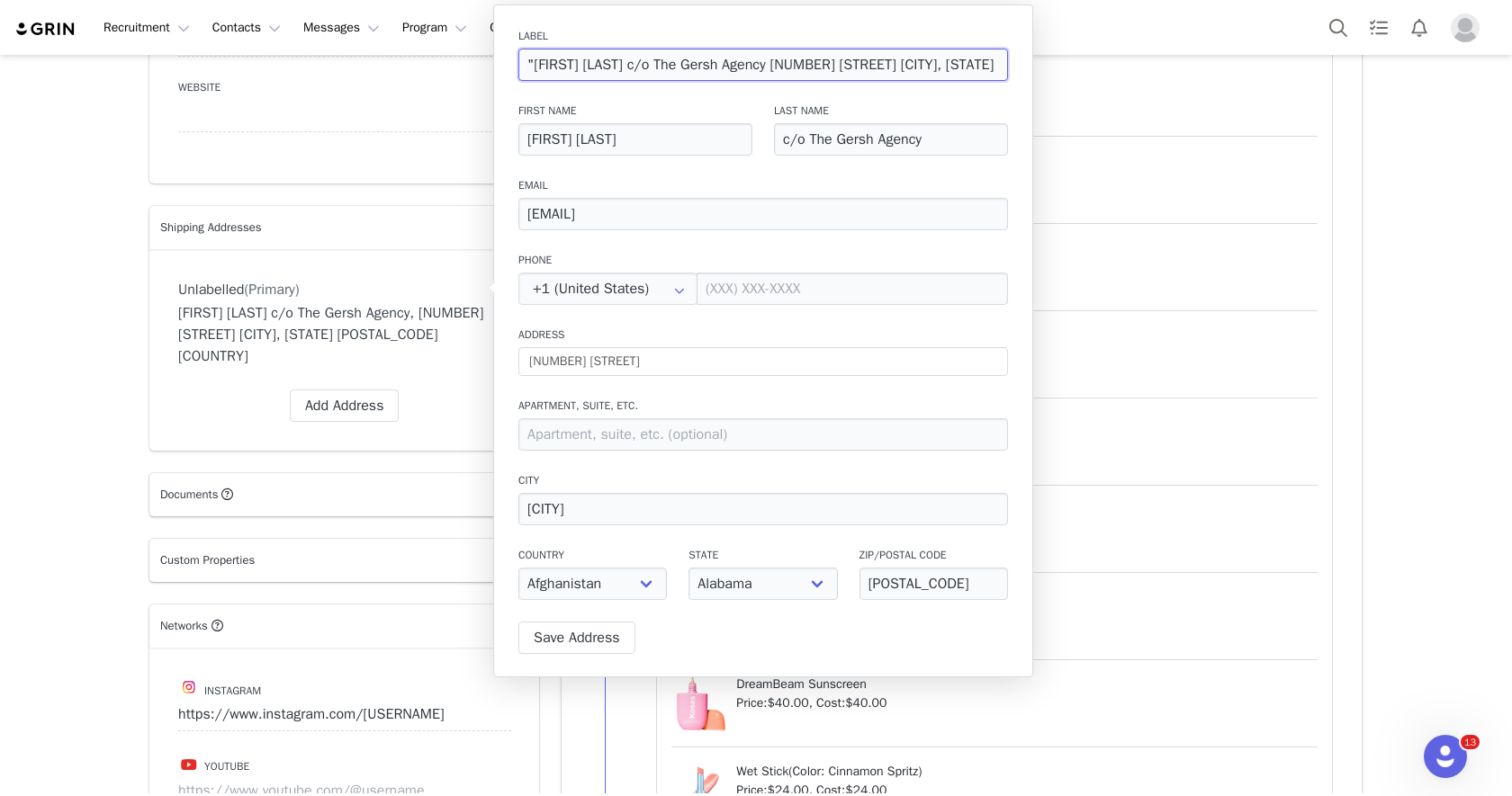 click on ""Vanessa Gyimah c/o The Gersh Agency 6860 Verandah Way Irving, TX 75039-1248 "" at bounding box center (763, 65) 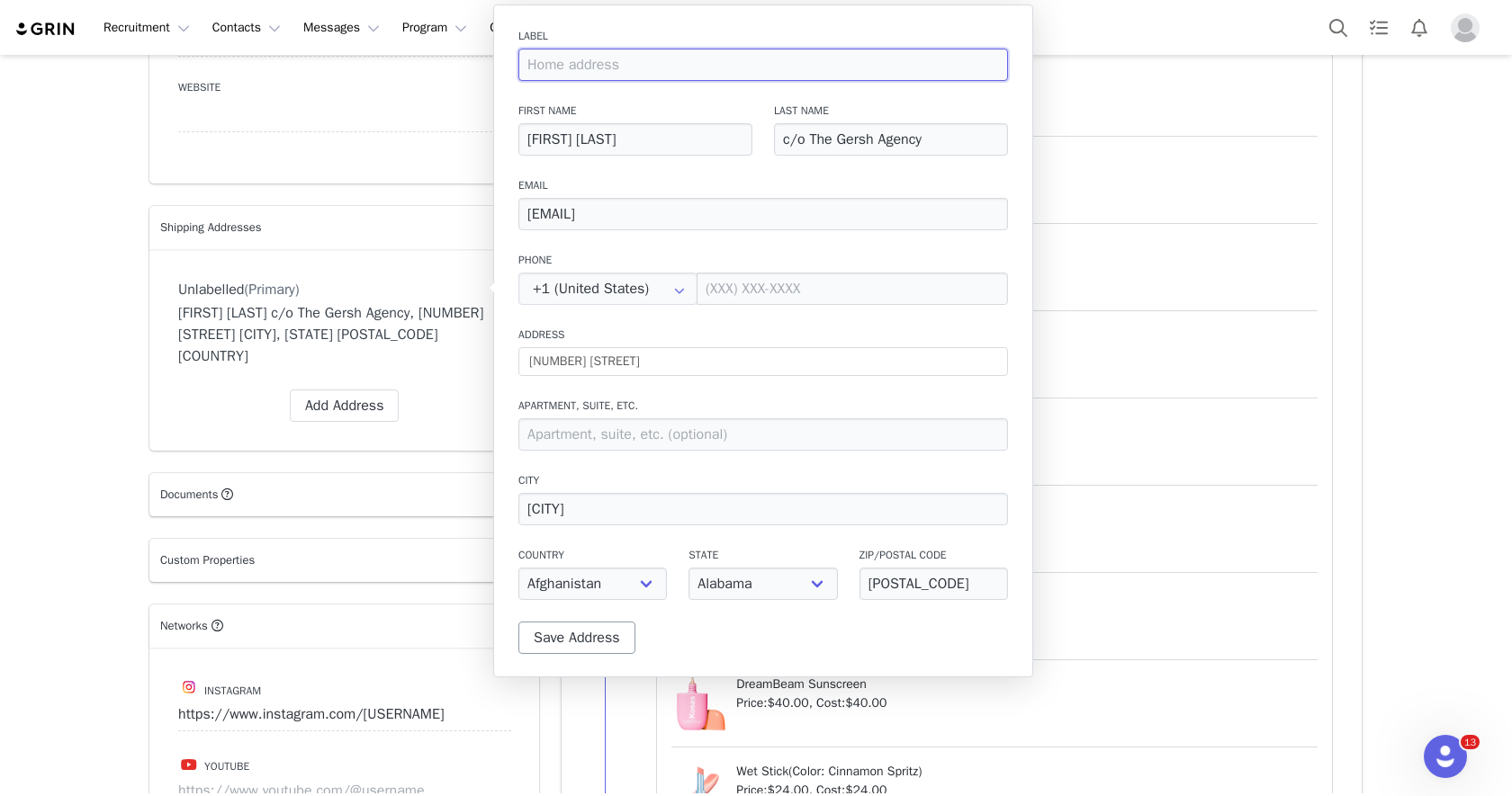 type 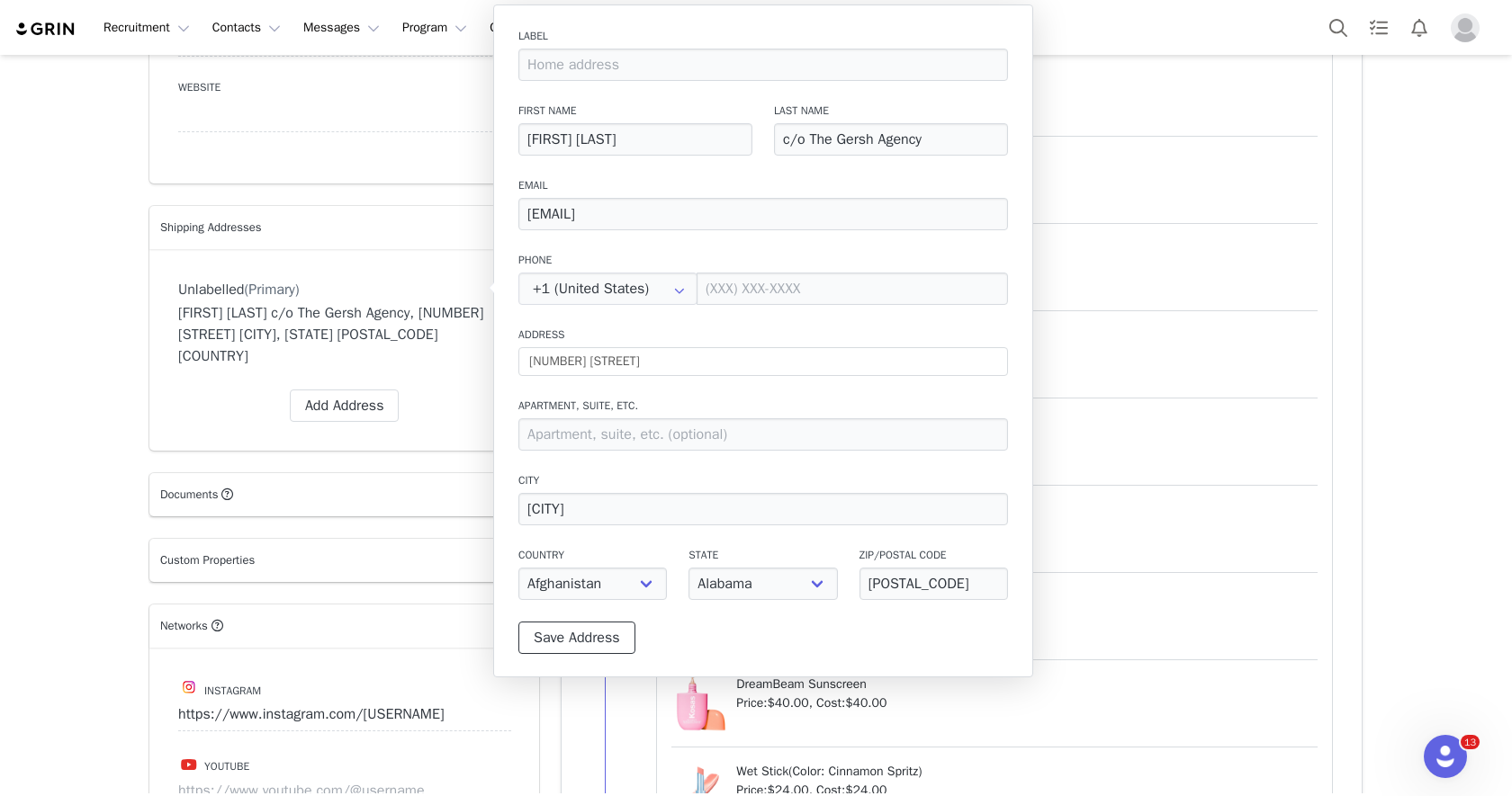 click on "Save Address" at bounding box center (577, 638) 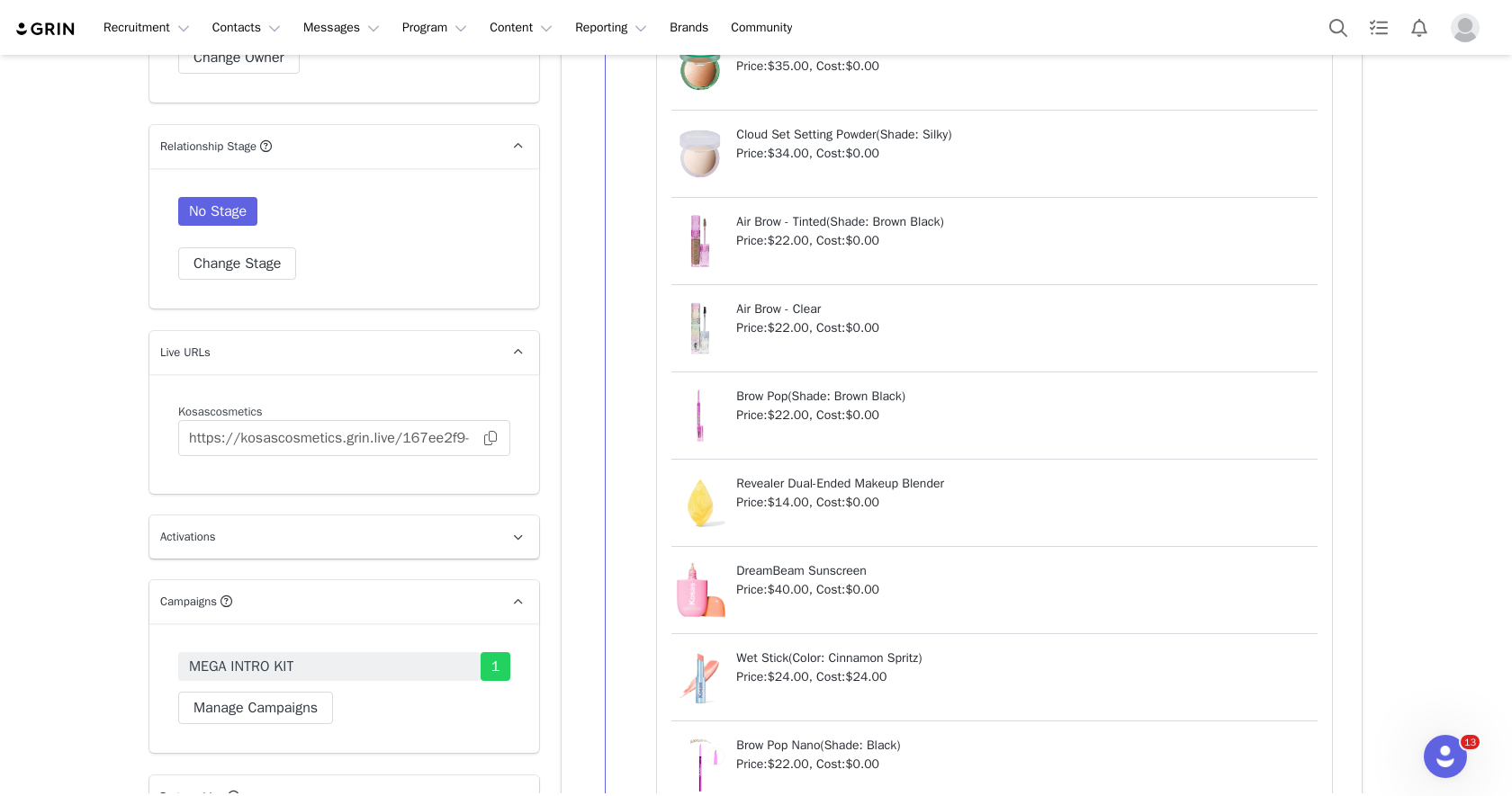 scroll, scrollTop: 3266, scrollLeft: 0, axis: vertical 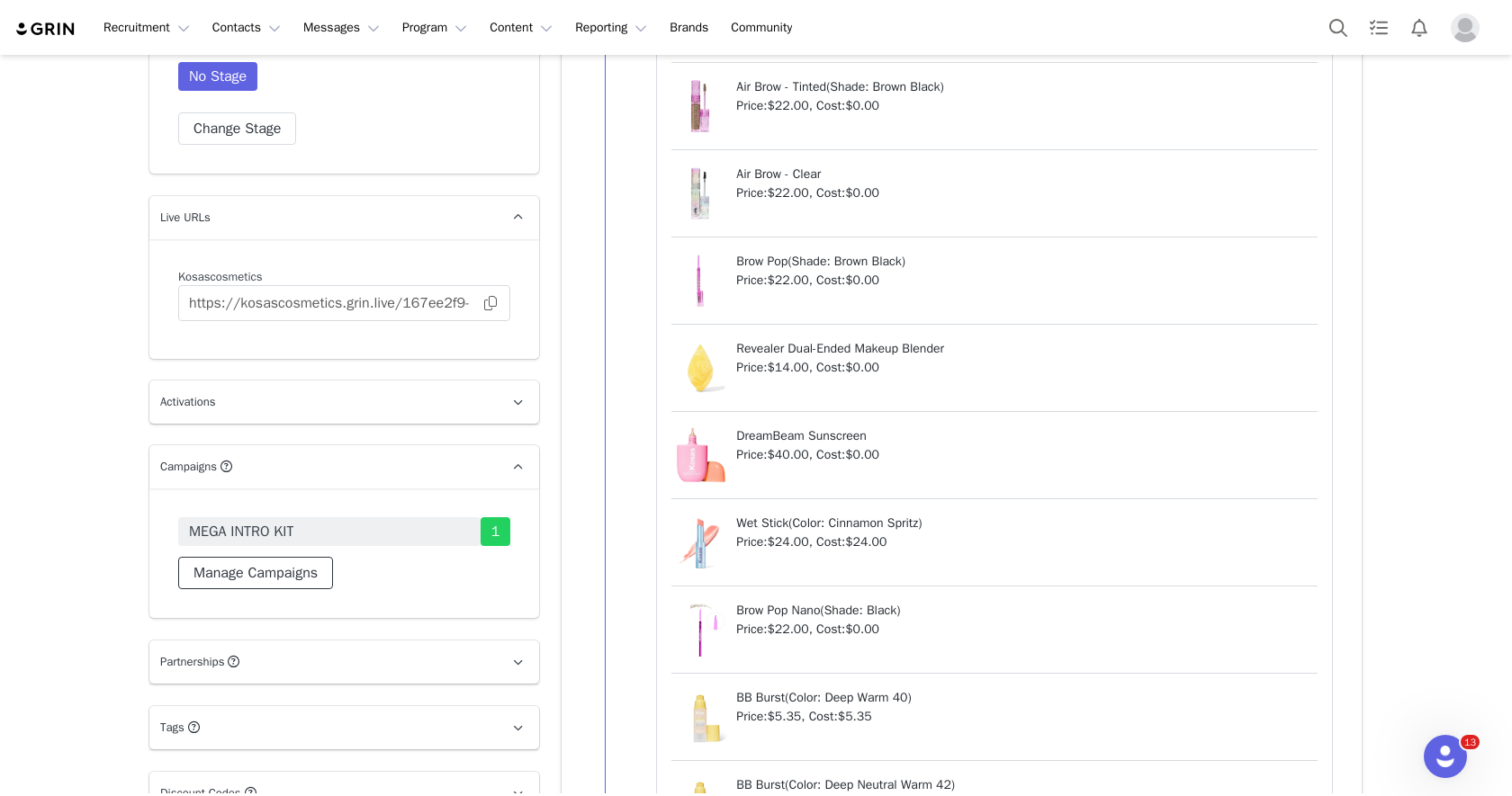 click on "Manage Campaigns" at bounding box center [256, 573] 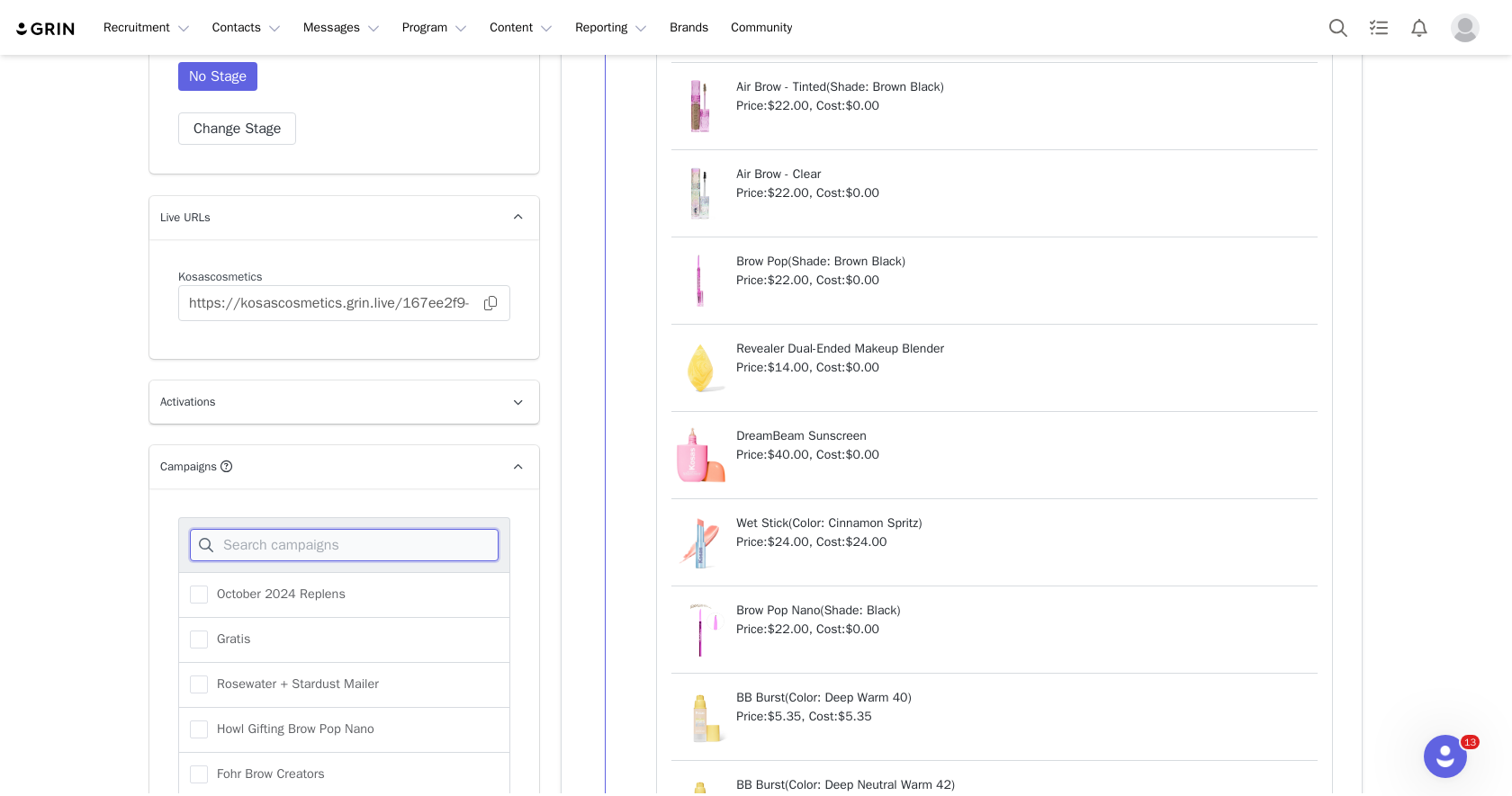 click at bounding box center [344, 545] 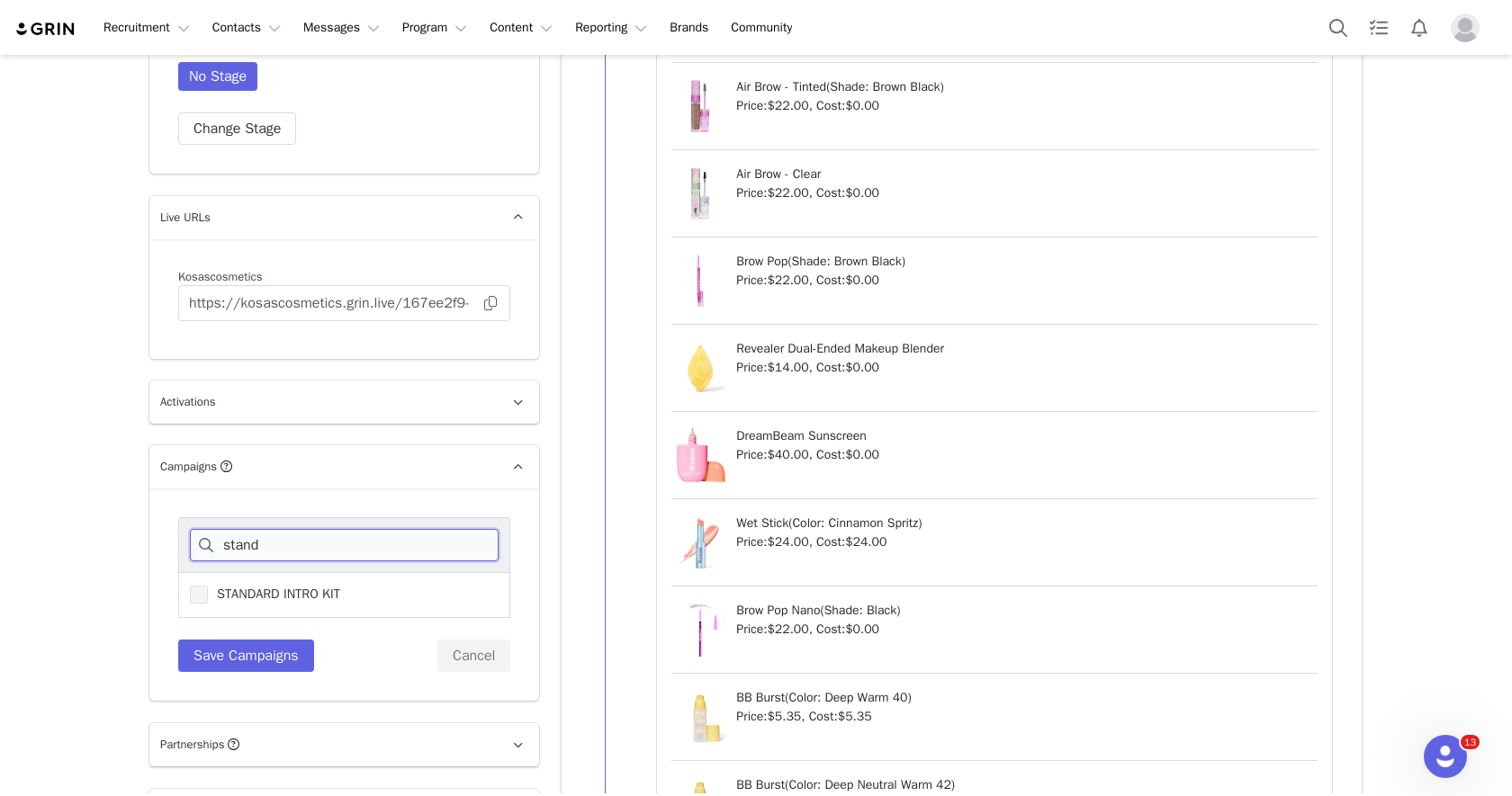 type on "stand" 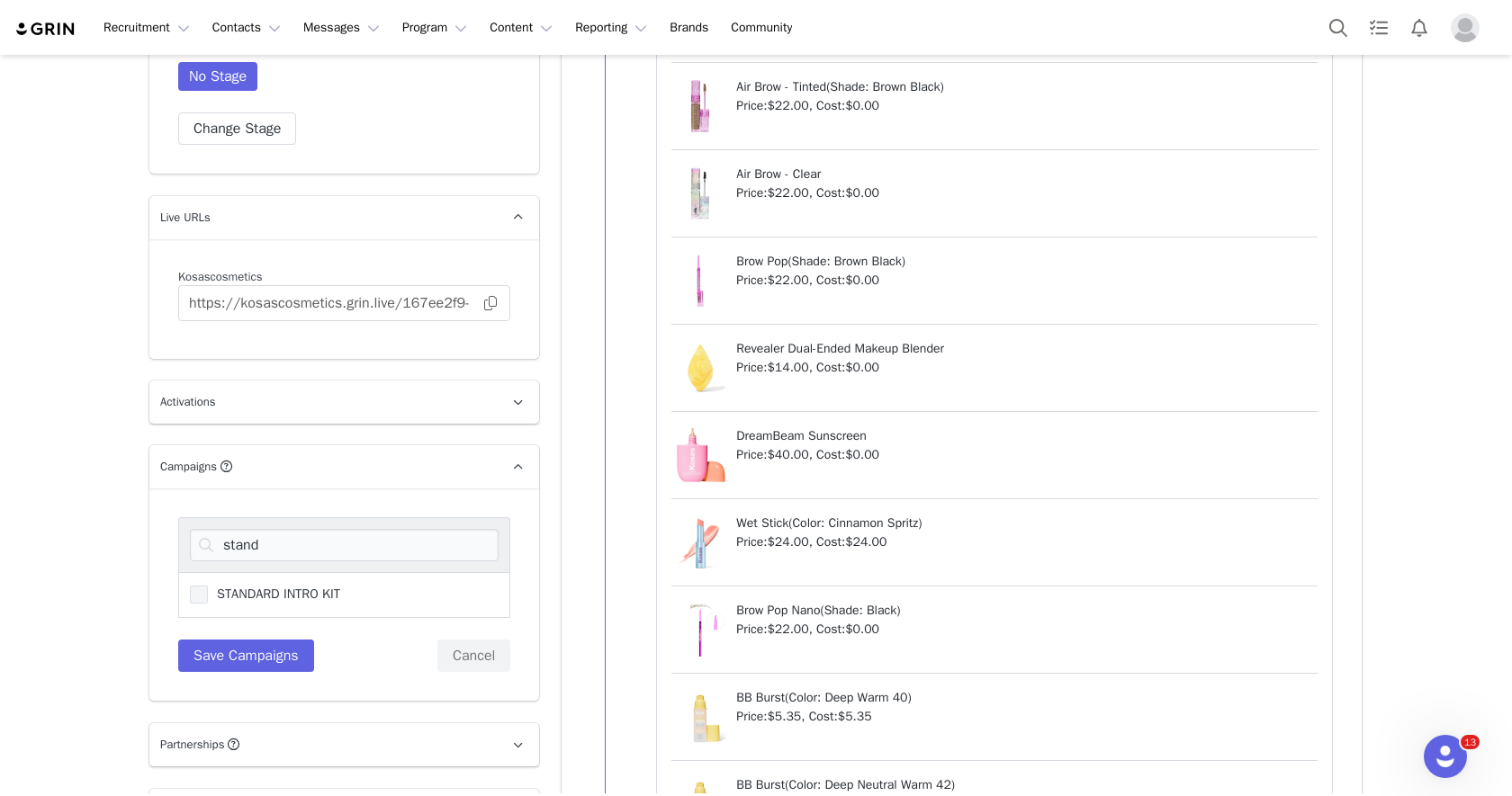 click on "STANDARD INTRO KIT" at bounding box center [274, 594] 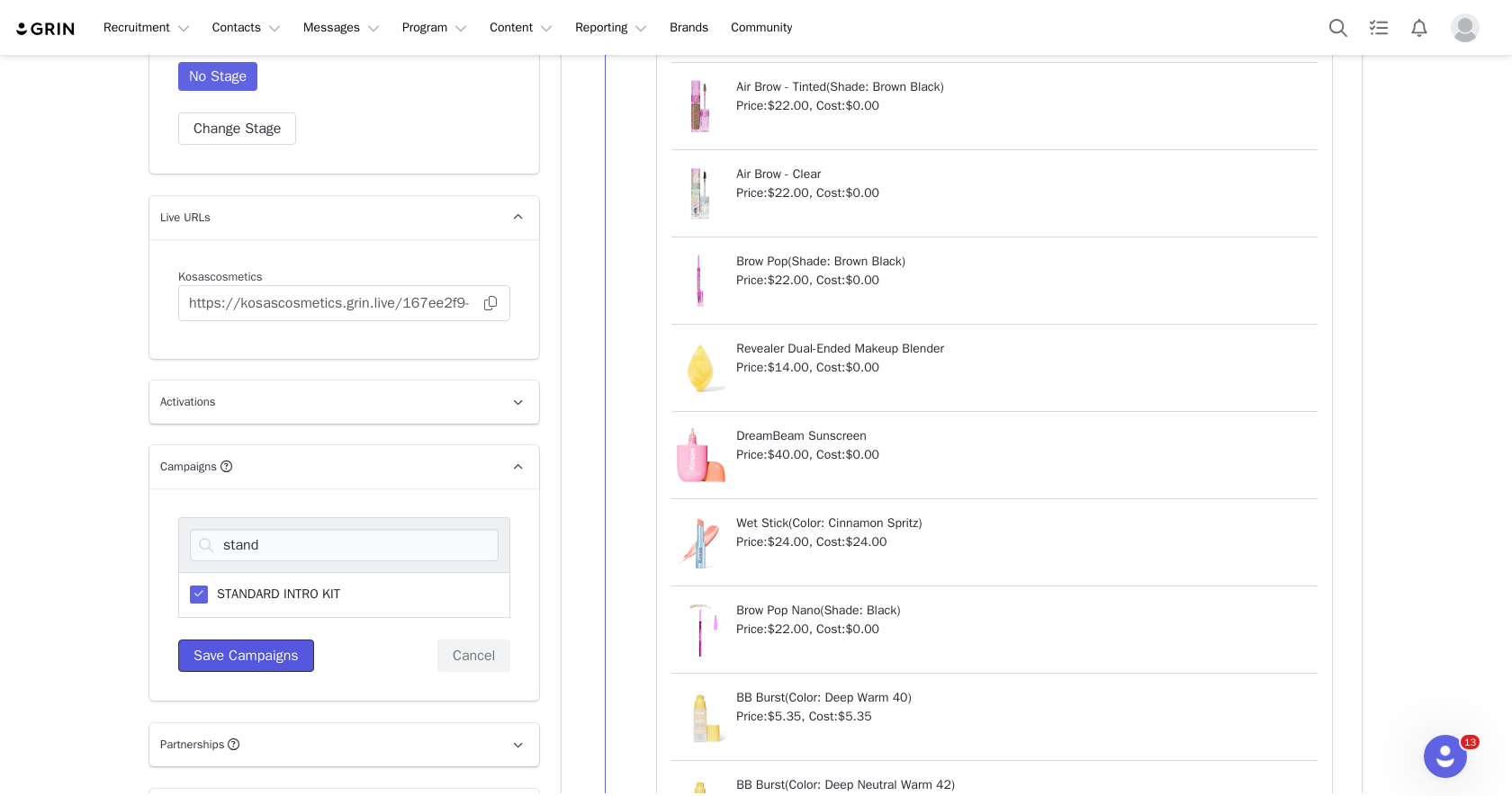 click on "Save Campaigns" at bounding box center [246, 656] 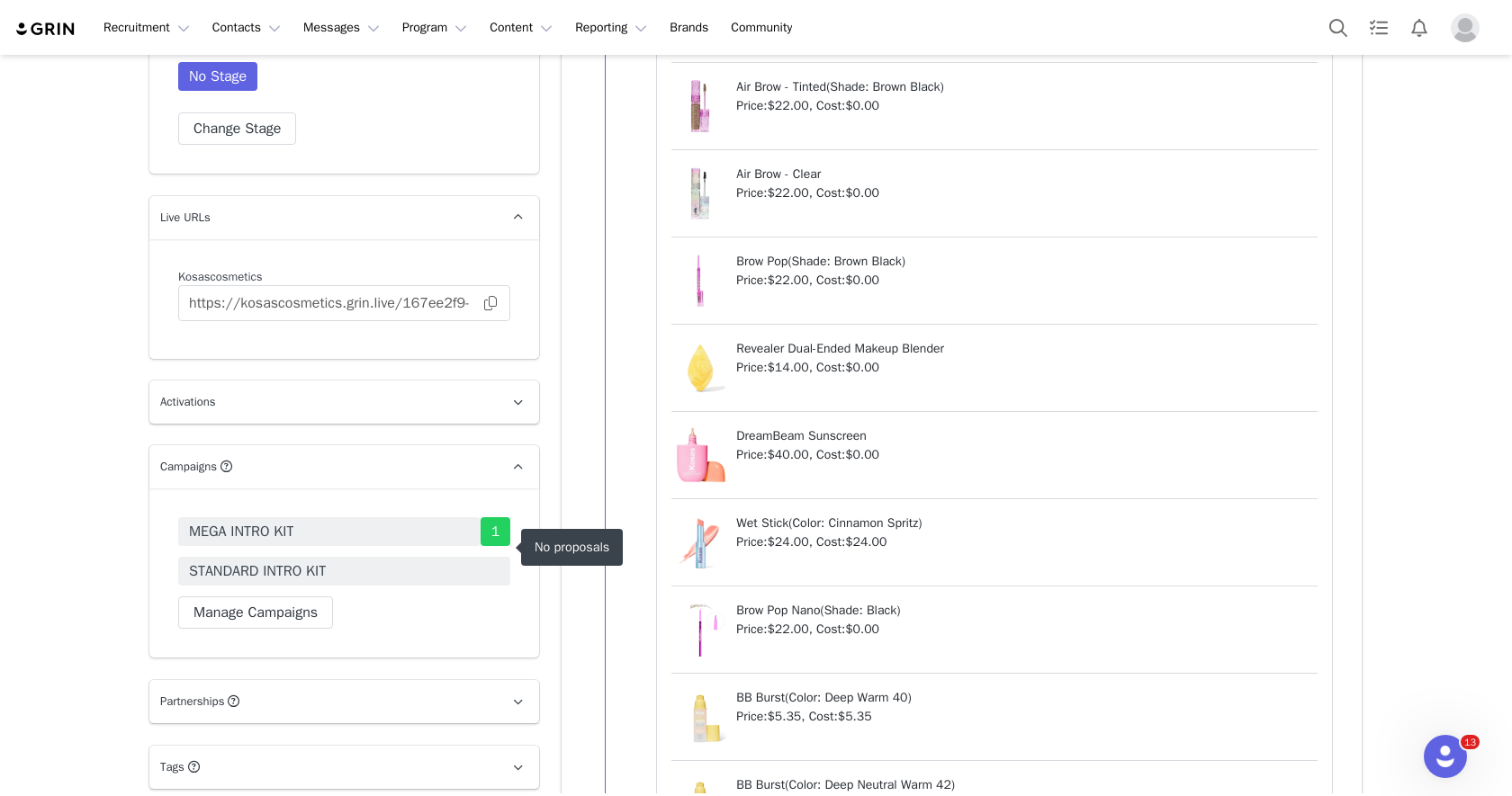 click on "STANDARD INTRO KIT" at bounding box center [344, 571] 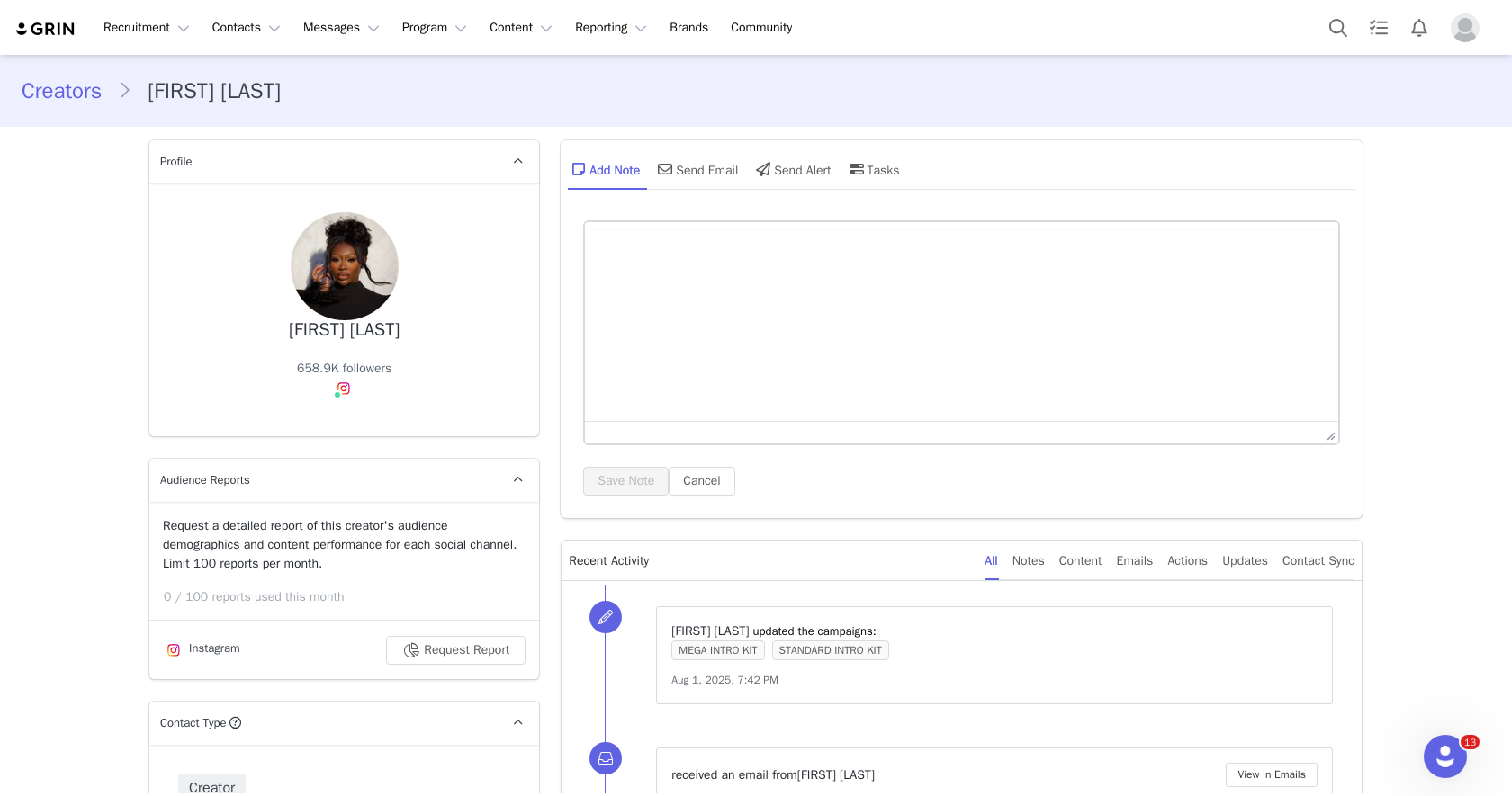 scroll, scrollTop: 0, scrollLeft: 0, axis: both 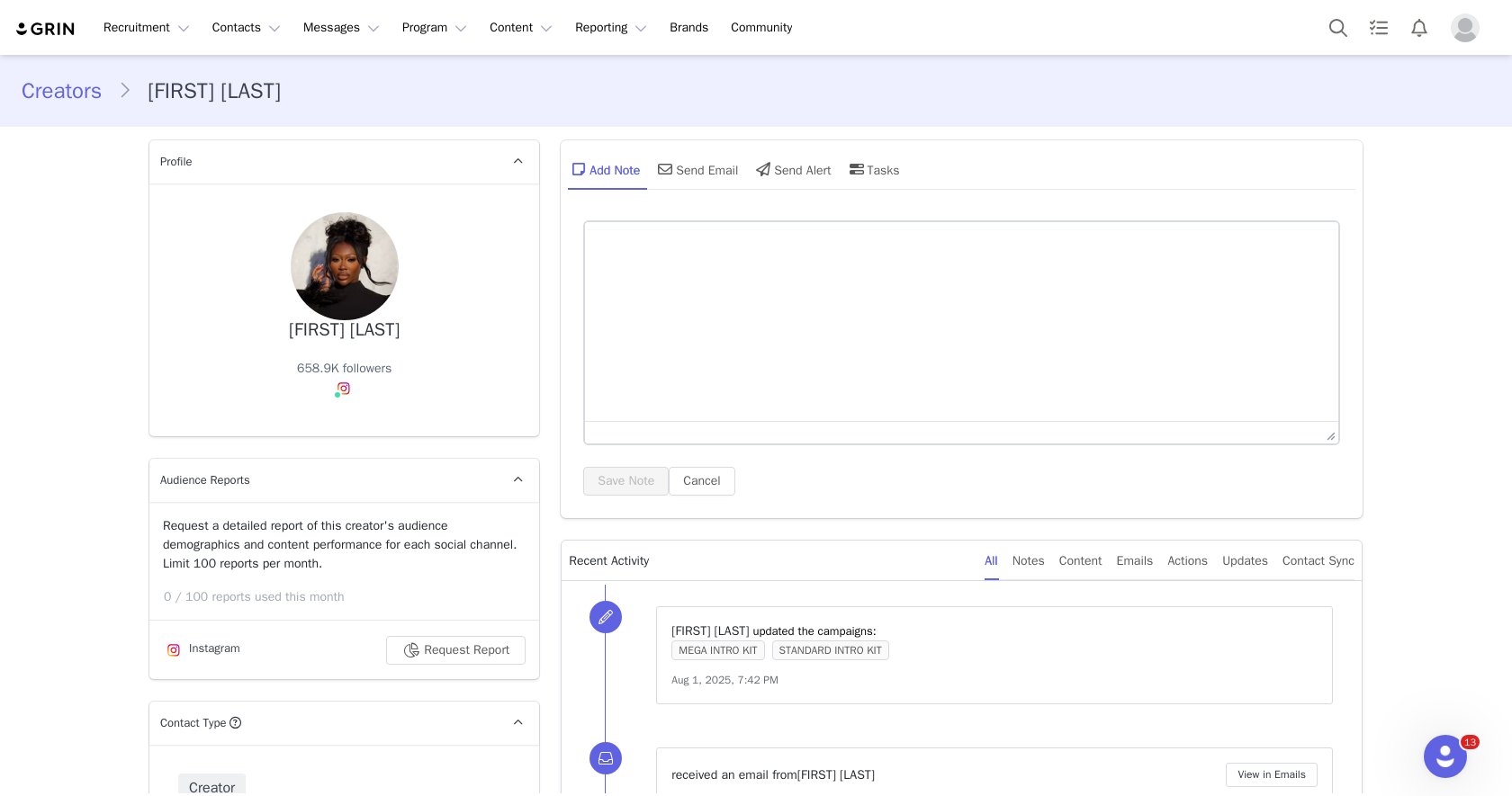 type on "+1 (United States)" 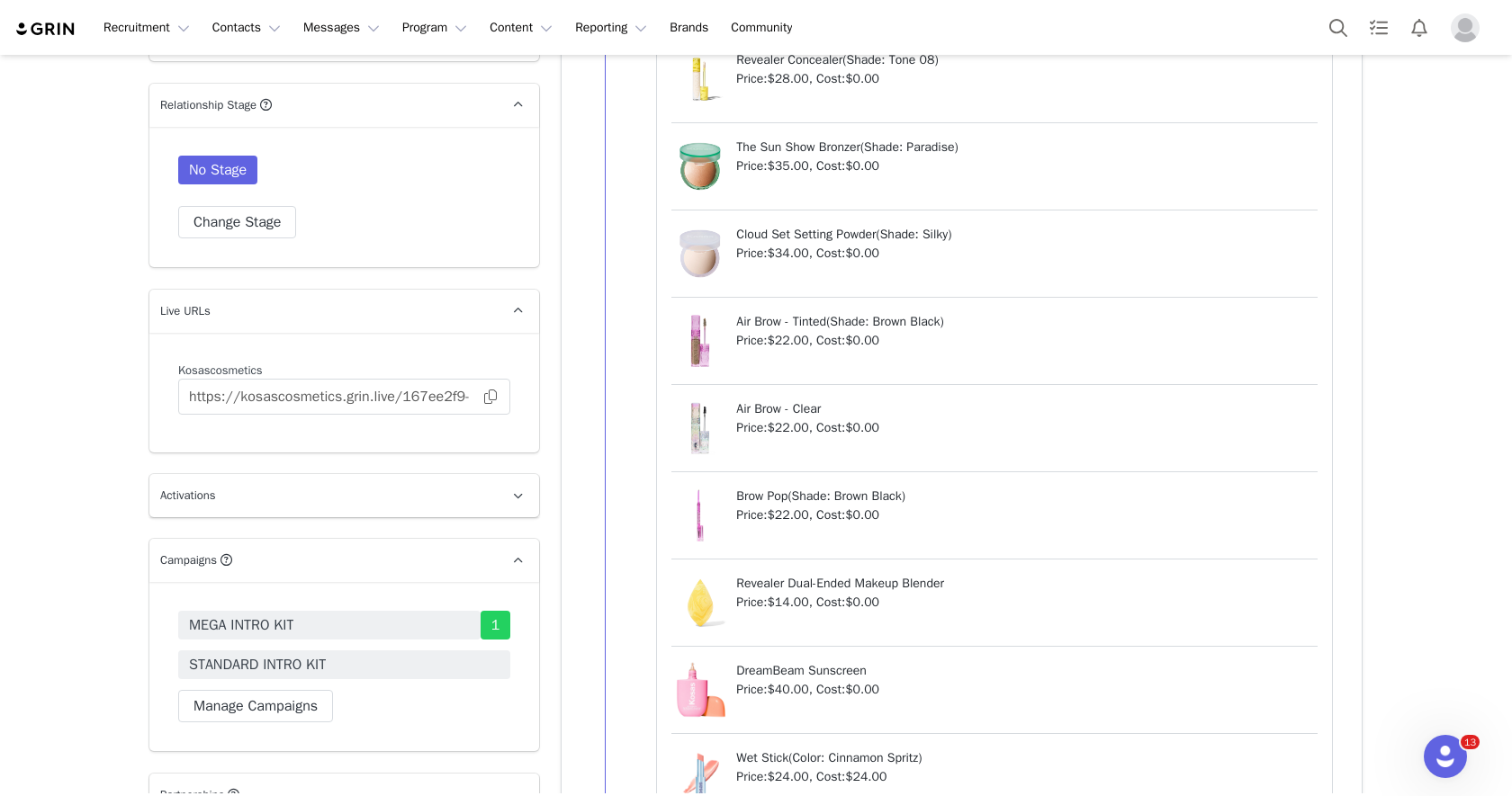 scroll, scrollTop: 3198, scrollLeft: 0, axis: vertical 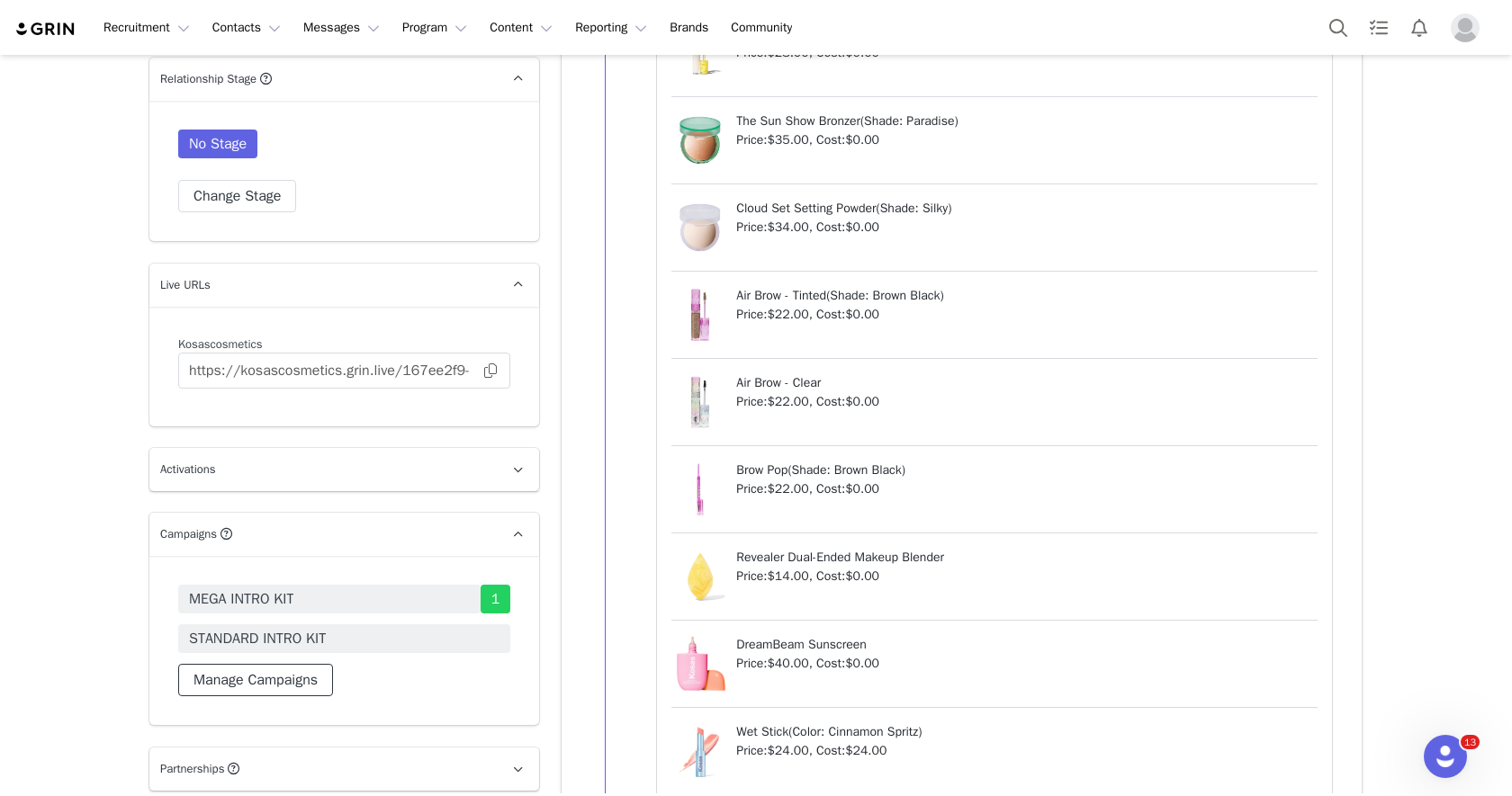 click on "Manage Campaigns" at bounding box center [256, 680] 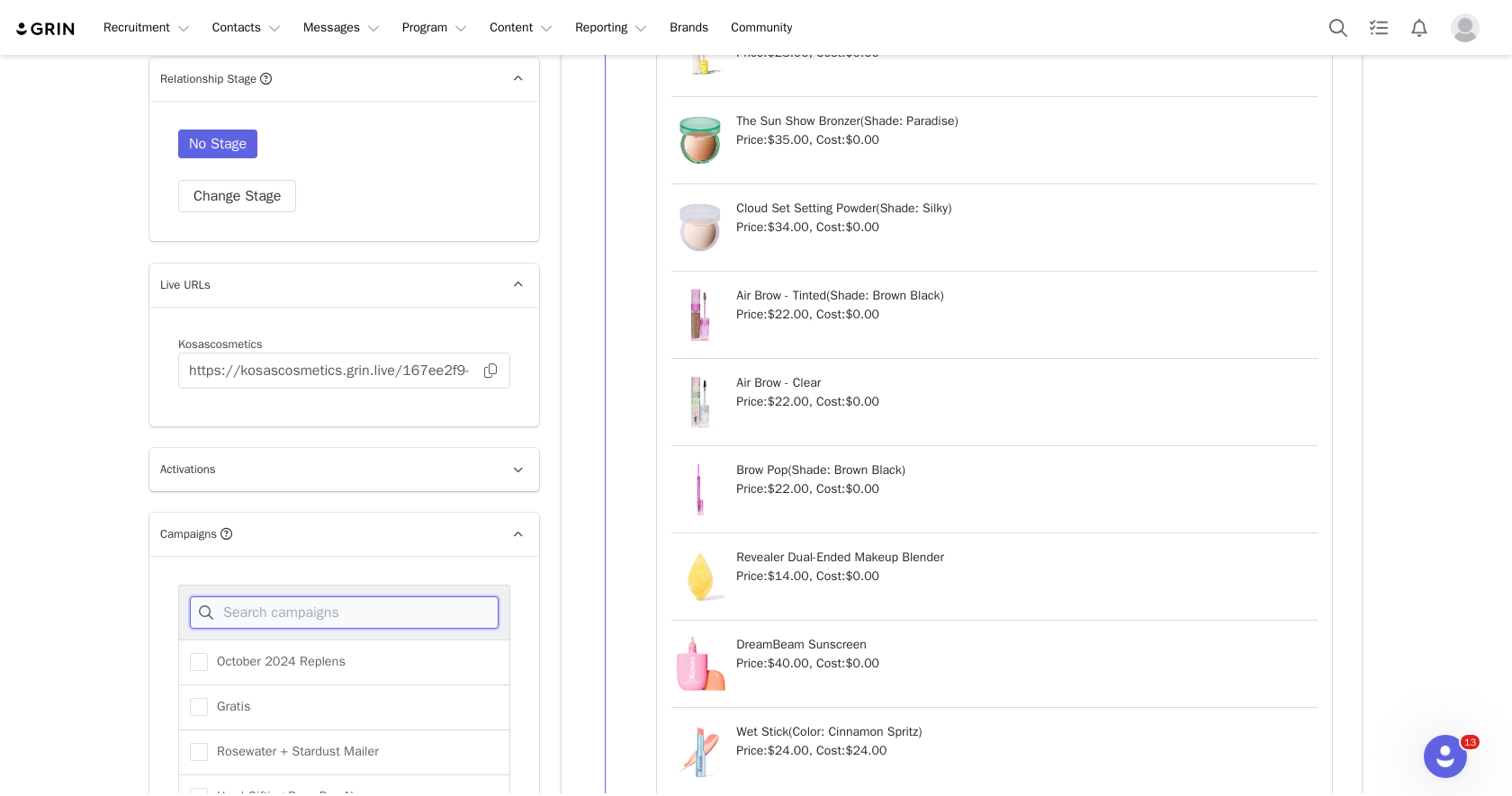 click at bounding box center [344, 613] 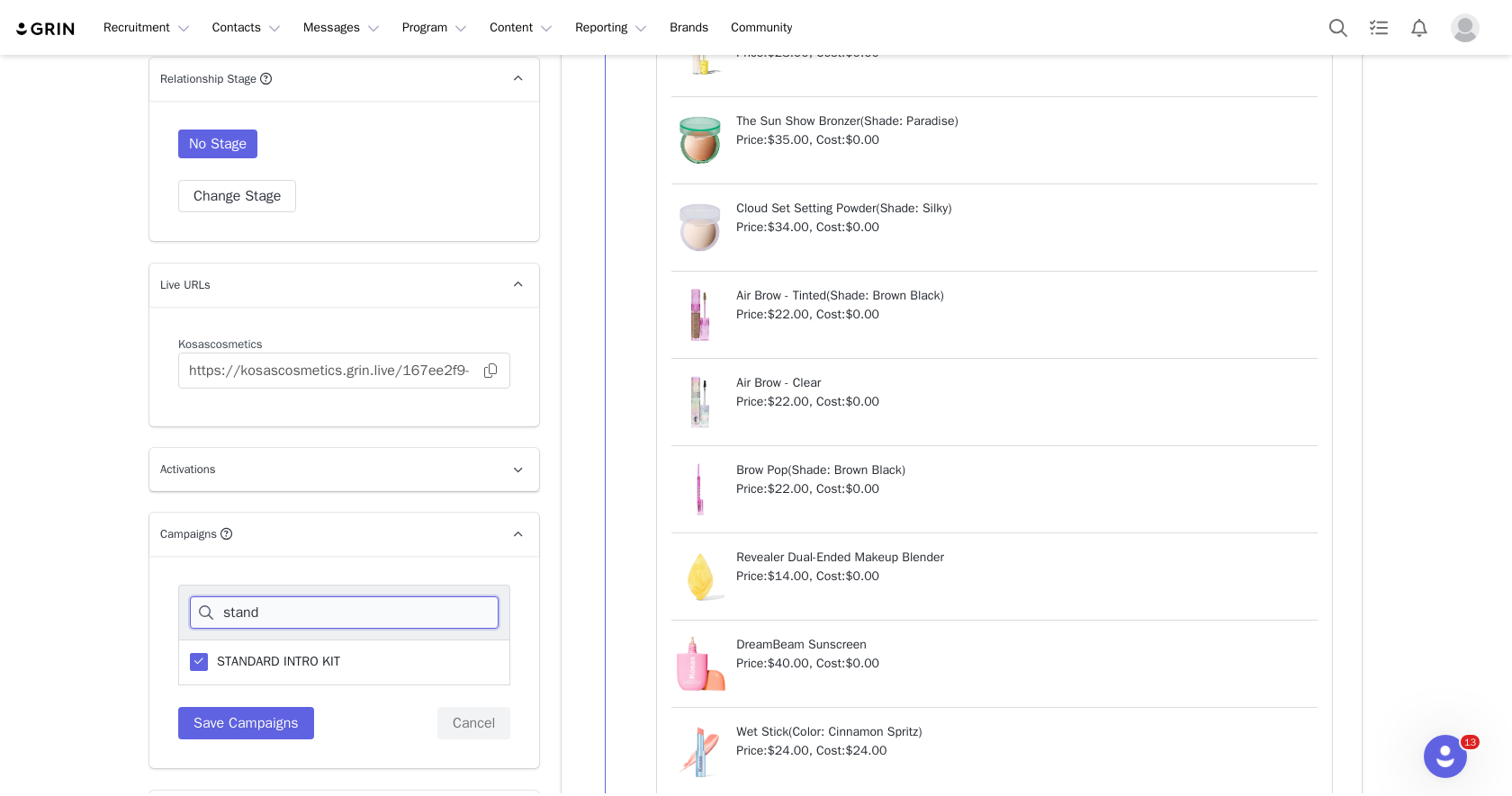 type on "stand" 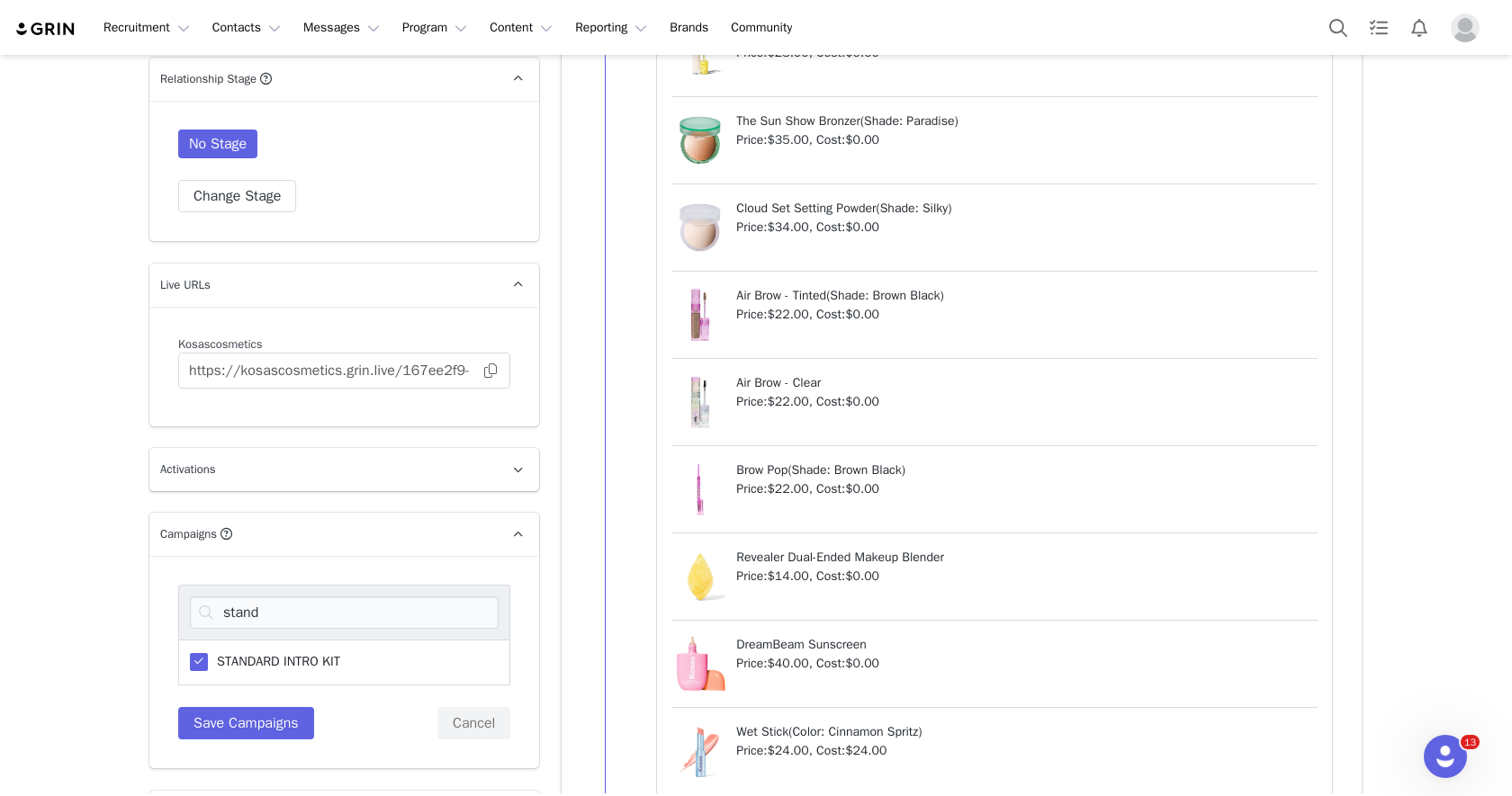 click on "STANDARD INTRO KIT" at bounding box center [265, 662] 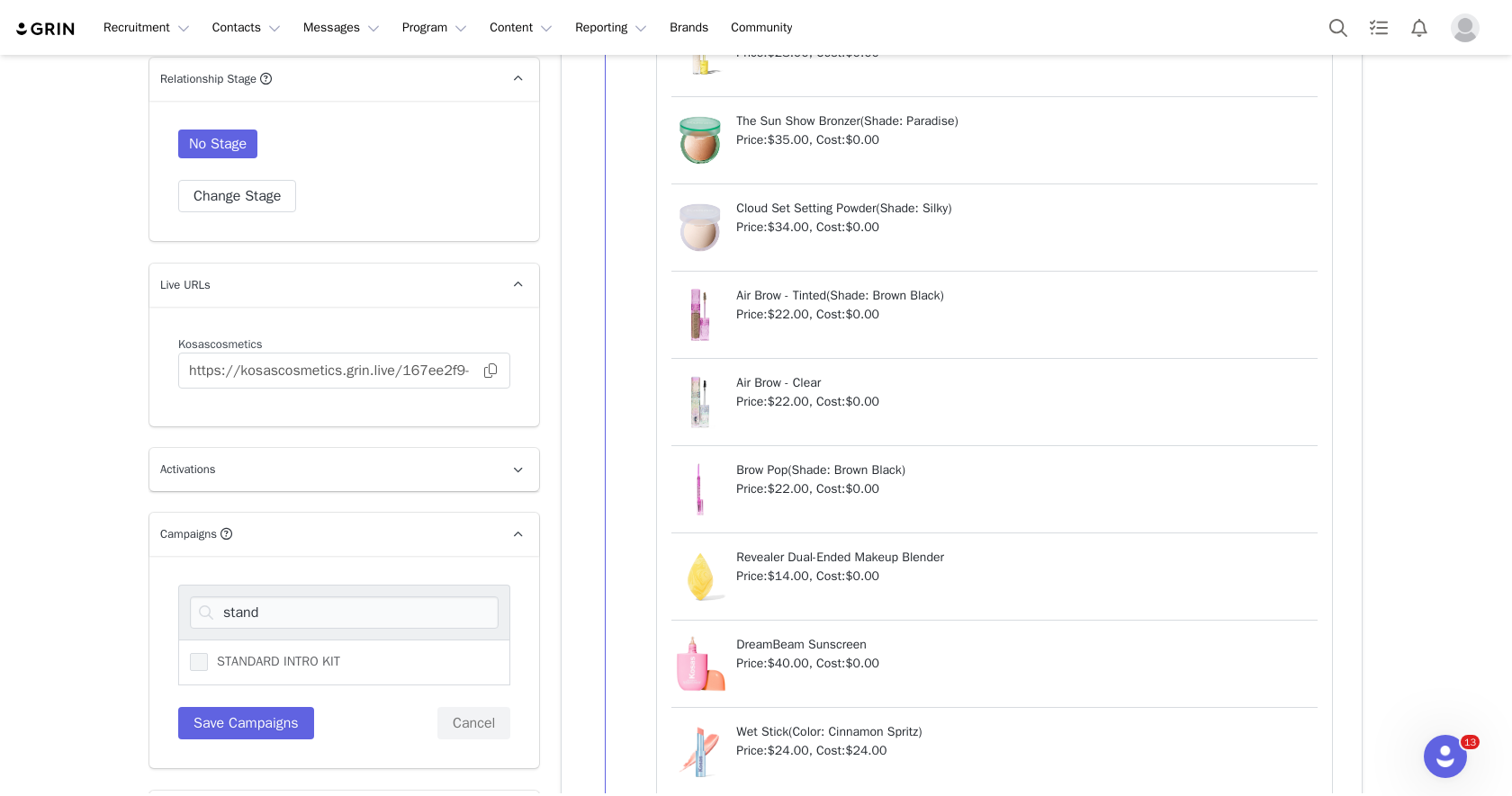click on "stand  STANDARD INTRO KIT   Save Campaigns  Cancel" at bounding box center (344, 662) 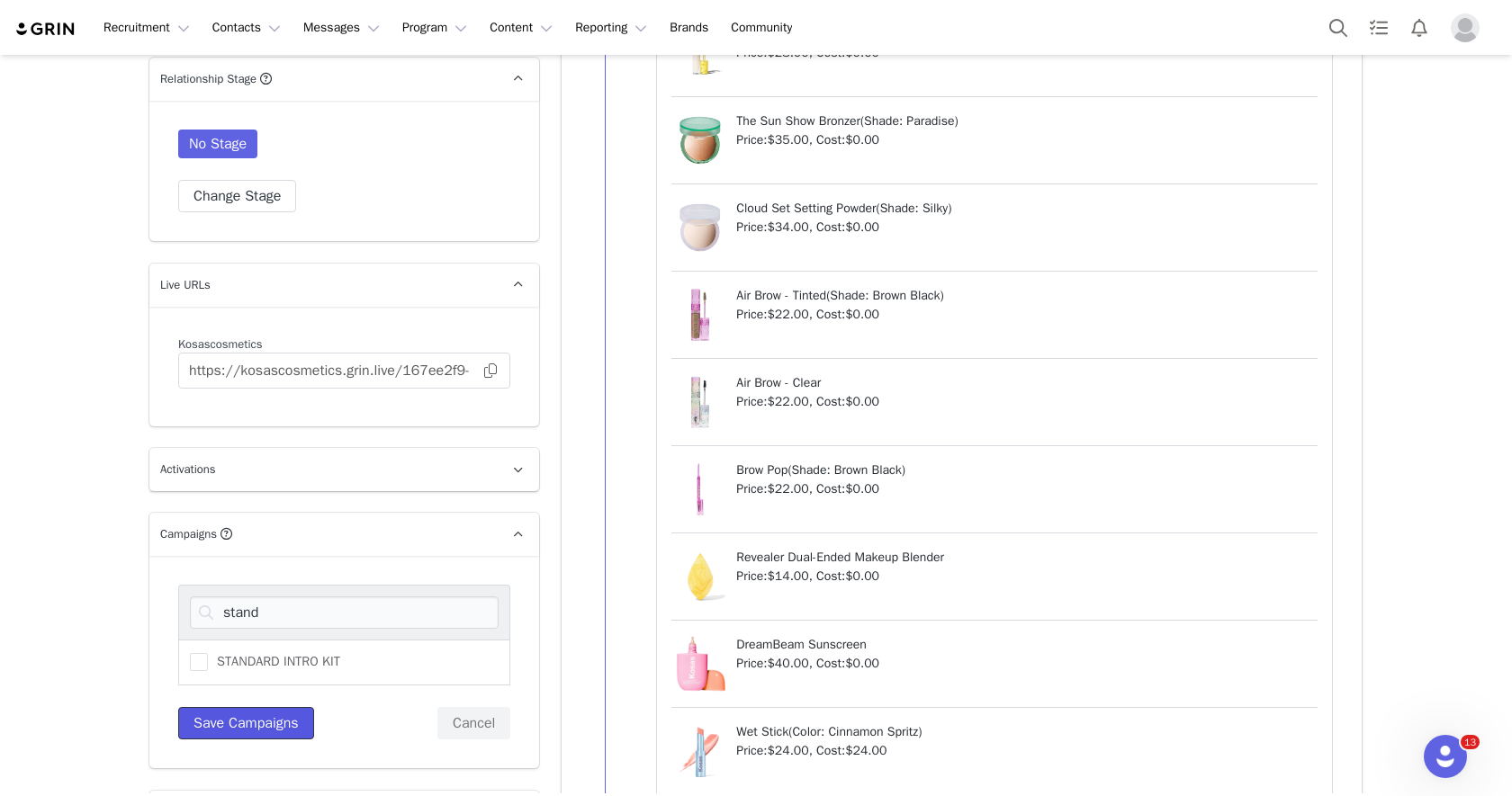 click on "Save Campaigns" at bounding box center (246, 723) 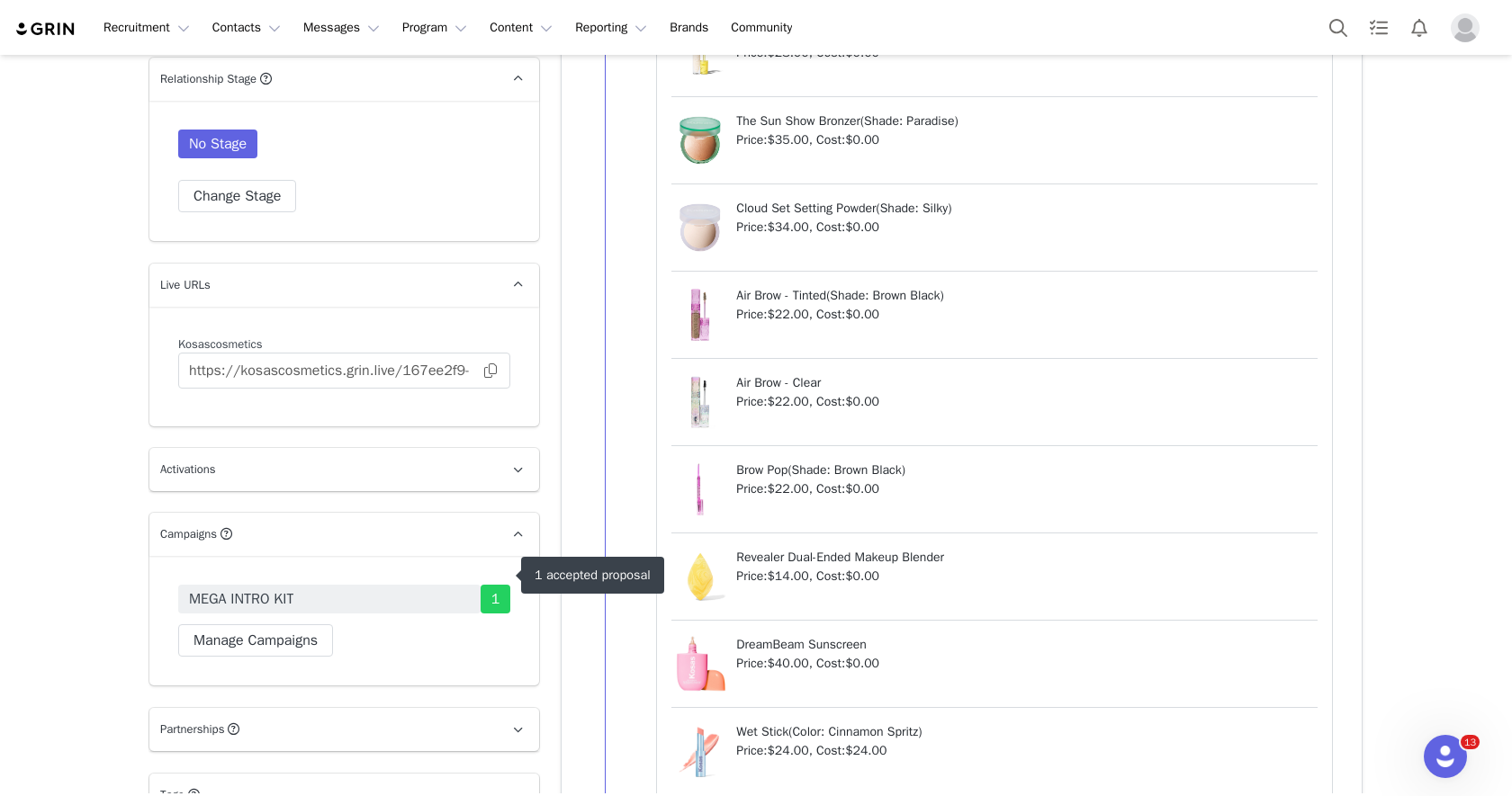 click on "MEGA INTRO KIT" at bounding box center (329, 599) 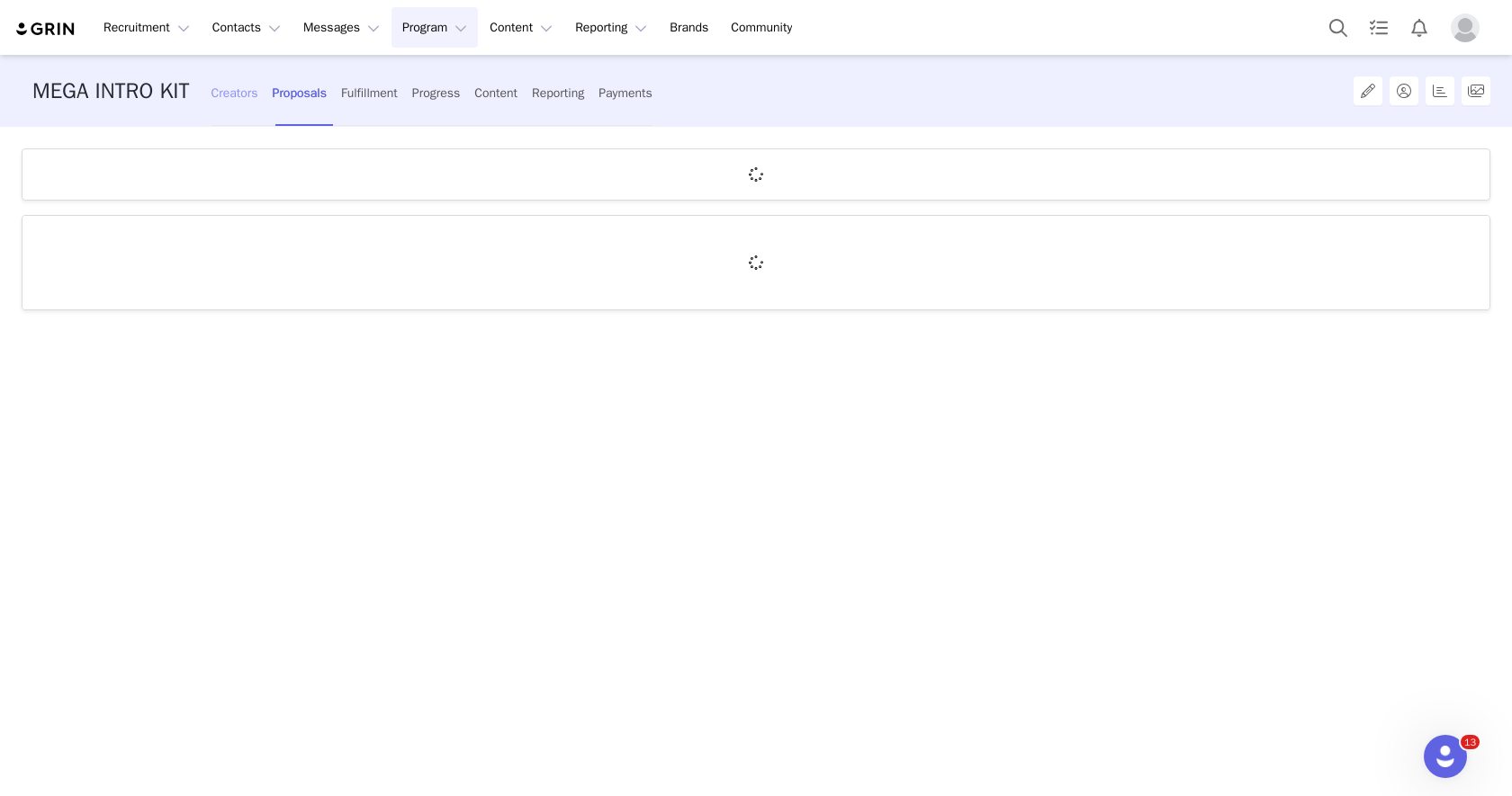 click on "Creators" at bounding box center (235, 93) 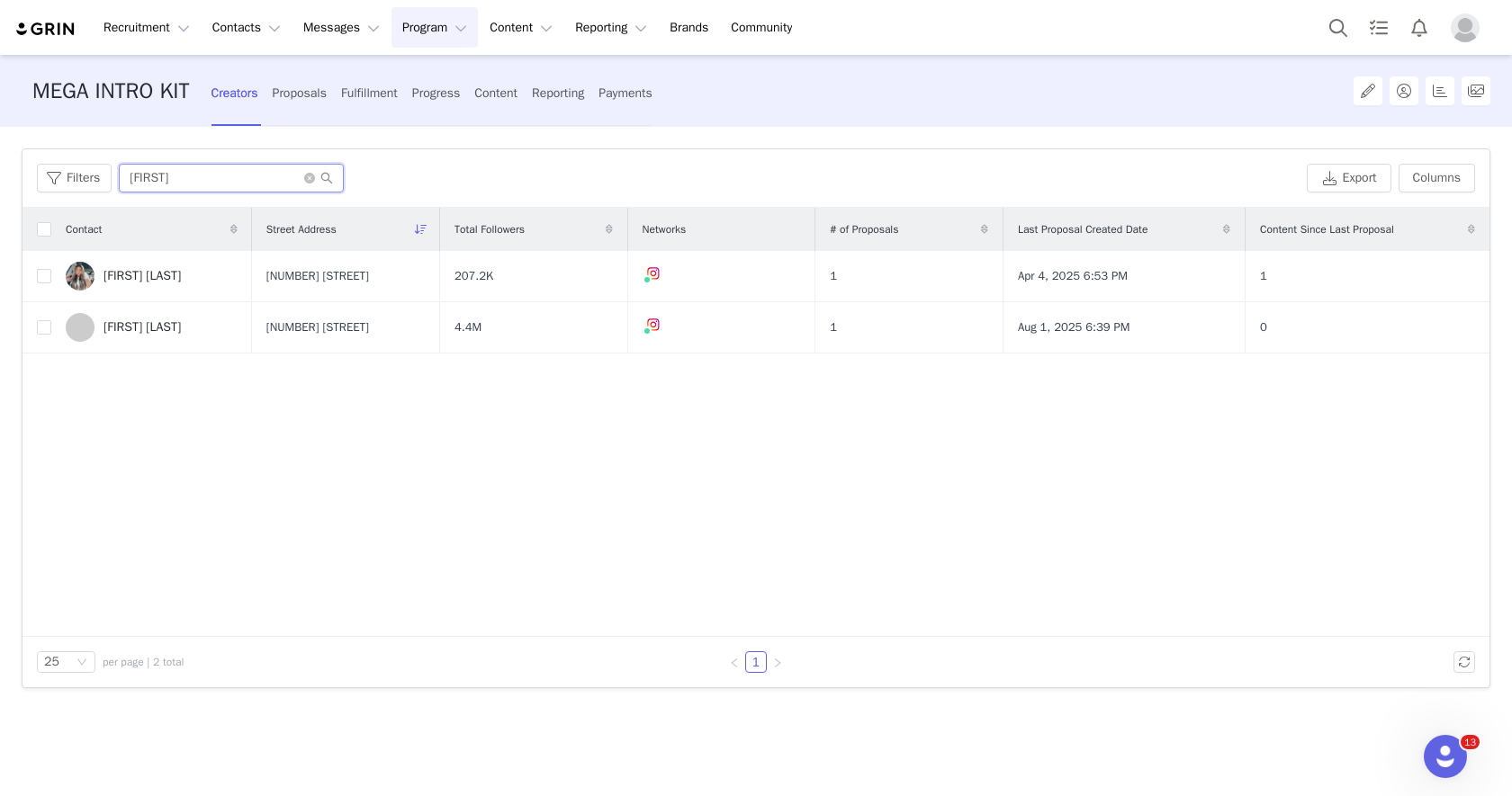 click on "kyle" at bounding box center (231, 178) 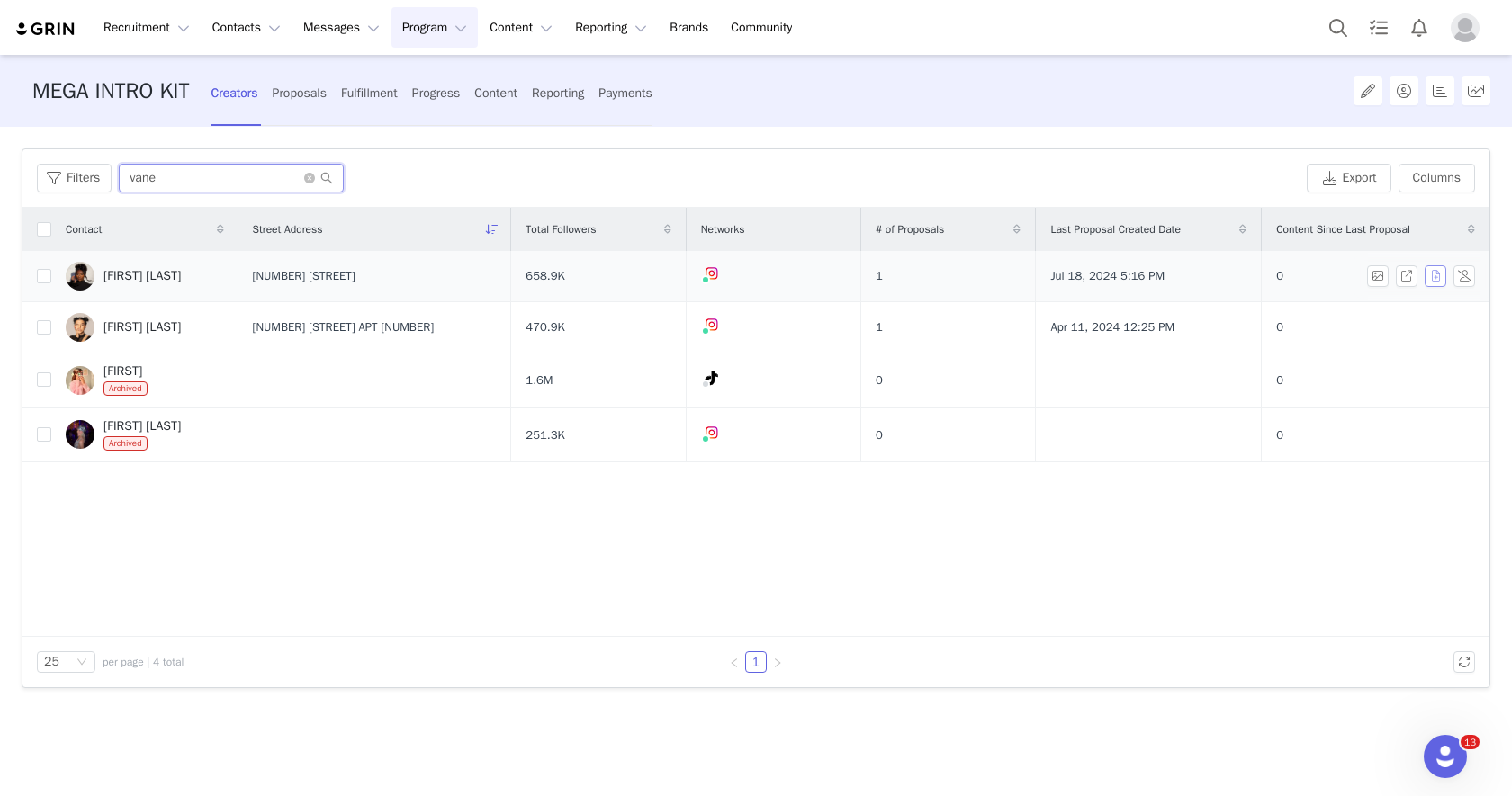 type on "vane" 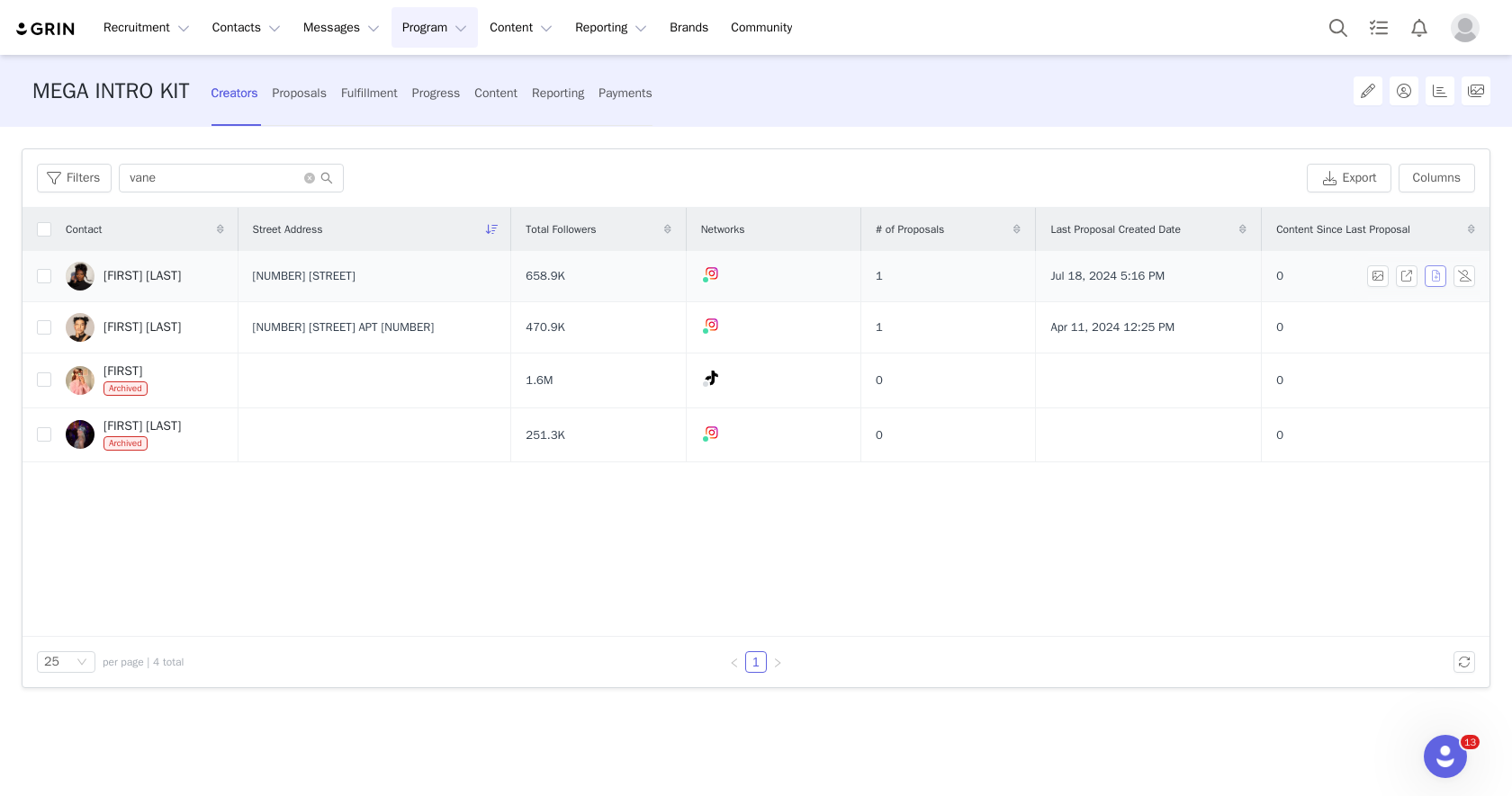 click at bounding box center (1436, 276) 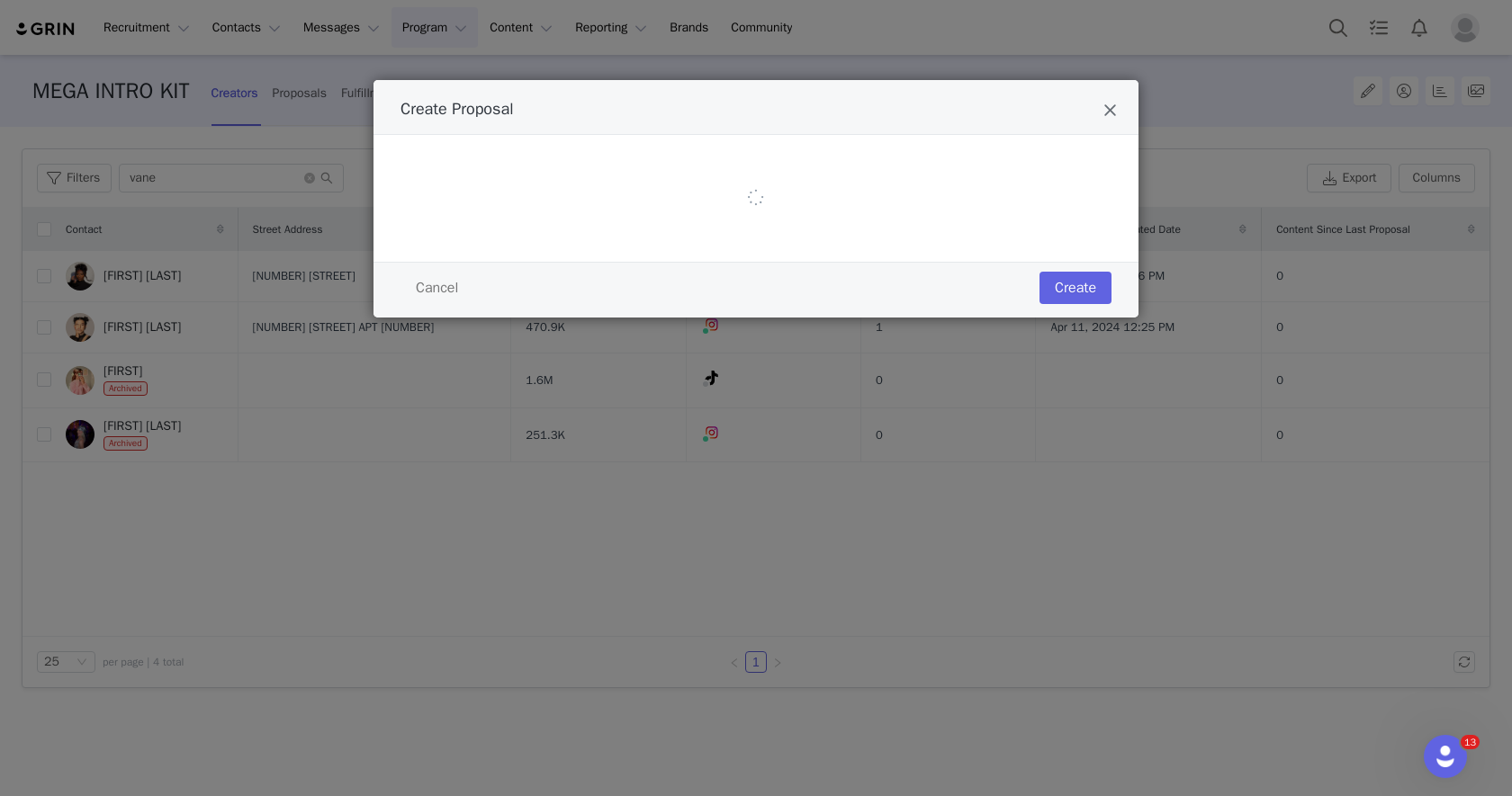 select on "24691467" 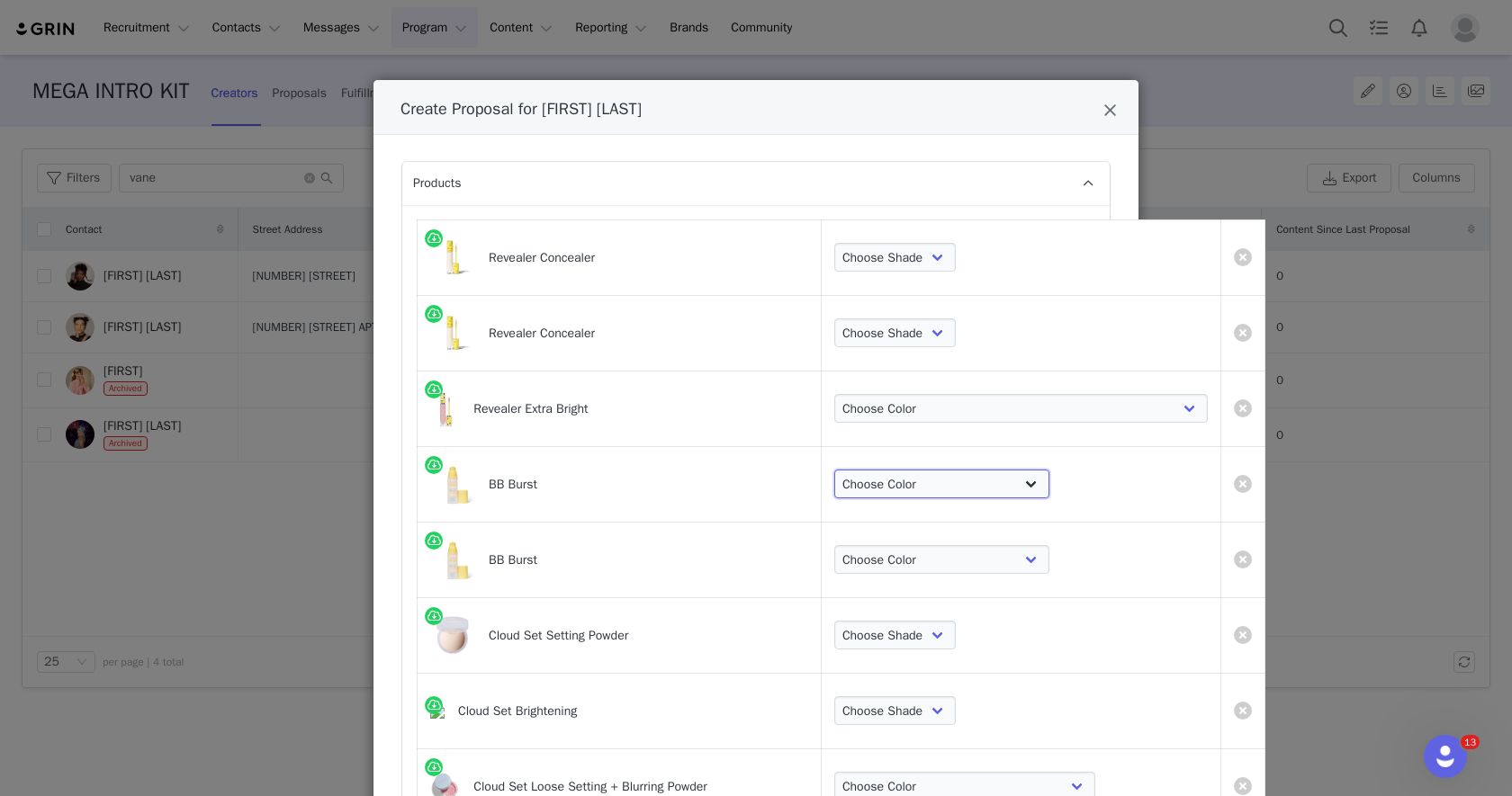click on "Choose Color  Very Light Neutral 10   Very Light Cool 11   Light Neutral 12   Light Cool 13   Light+ Neutral Warm 14   Light + Cool 15   Light Medium Neutral Warm 20   Light Medium Neutral 21   Medium Neutral Olive 22   Medium Neutral 23   Medium Warm 24   Medium Tan Warm 25   Medium Tan Neutral Cool 30   Medium Deep Neutral Olive 31   Medium Deep Neutral Warm 32   Medium Deep Neutral 33   Medium Deep Warm 34   Medium Deep Warm Olive 35   Deep Warm 40   Deep Neutral Cool 41   Deep Neutral Warm 42   Deep Neutral Olive 43   Rich Deep Neutral Olive 44   Rich Deep Neutral 45" at bounding box center [941, 484] 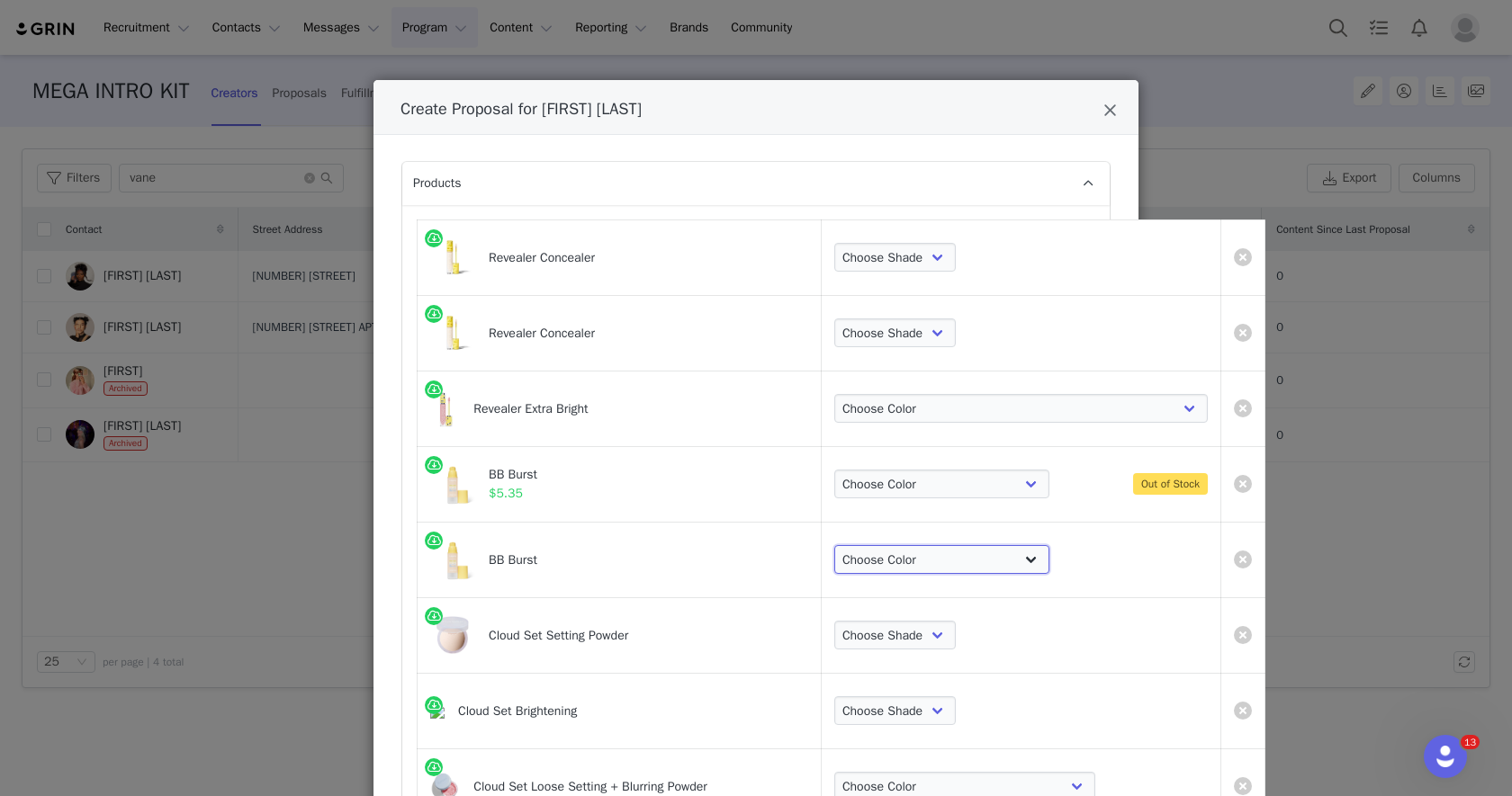 click on "Choose Color  Very Light Neutral 10   Very Light Cool 11   Light Neutral 12   Light Cool 13   Light+ Neutral Warm 14   Light + Cool 15   Light Medium Neutral Warm 20   Light Medium Neutral 21   Medium Neutral Olive 22   Medium Neutral 23   Medium Warm 24   Medium Tan Warm 25   Medium Tan Neutral Cool 30   Medium Deep Neutral Olive 31   Medium Deep Neutral Warm 32   Medium Deep Neutral 33   Medium Deep Warm 34   Medium Deep Warm Olive 35   Deep Warm 40   Deep Neutral Cool 41   Deep Neutral Warm 42   Deep Neutral Olive 43   Rich Deep Neutral Olive 44   Rich Deep Neutral 45" at bounding box center [941, 559] 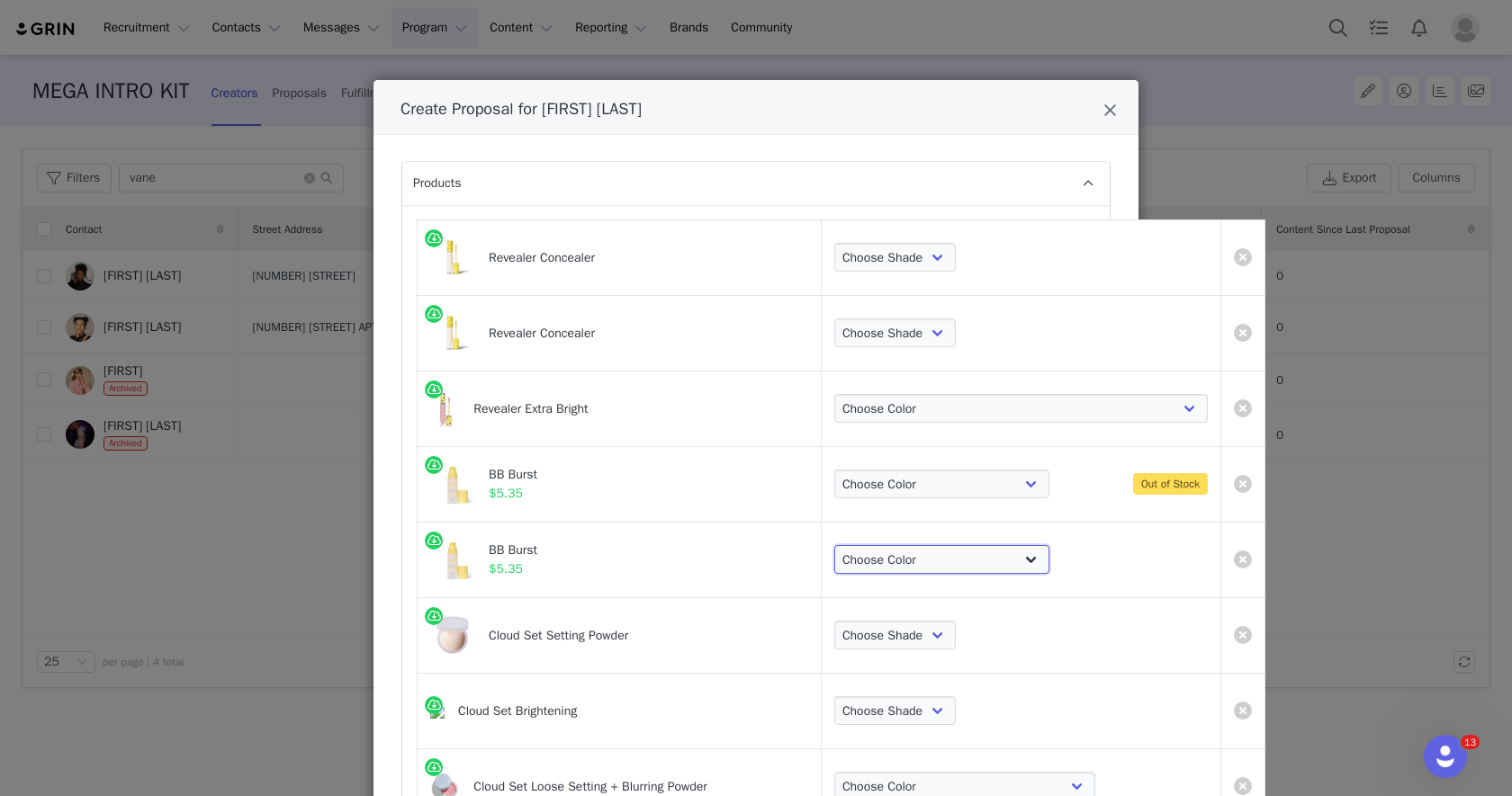 click on "Choose Color  Very Light Neutral 10   Very Light Cool 11   Light Neutral 12   Light Cool 13   Light+ Neutral Warm 14   Light + Cool 15   Light Medium Neutral Warm 20   Light Medium Neutral 21   Medium Neutral Olive 22   Medium Neutral 23   Medium Warm 24   Medium Tan Warm 25   Medium Tan Neutral Cool 30   Medium Deep Neutral Olive 31   Medium Deep Neutral Warm 32   Medium Deep Neutral 33   Medium Deep Warm 34   Medium Deep Warm Olive 35   Deep Warm 40   Deep Neutral Cool 41   Deep Neutral Warm 42   Deep Neutral Olive 43   Rich Deep Neutral Olive 44   Rich Deep Neutral 45" at bounding box center (941, 559) 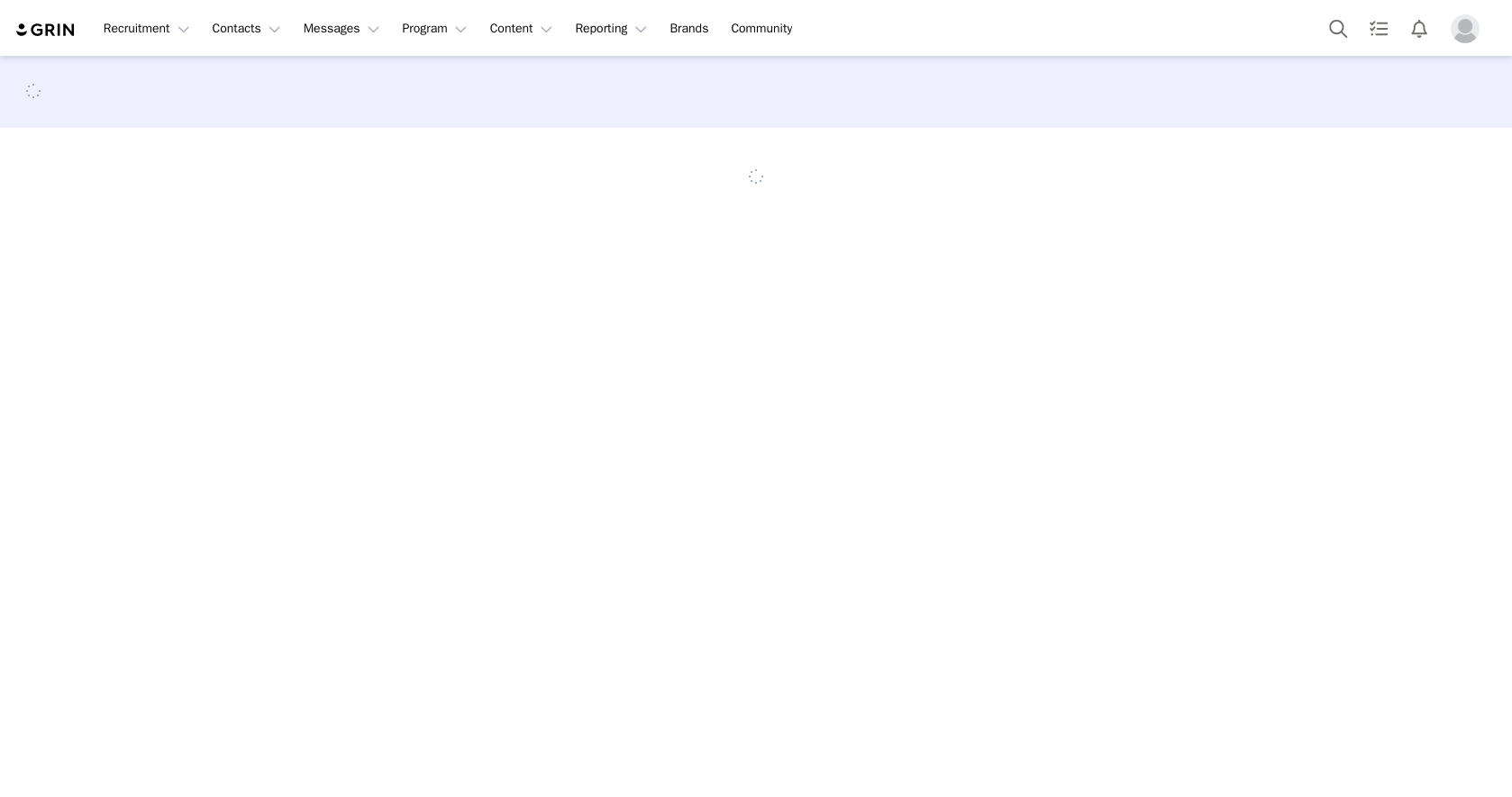 scroll, scrollTop: 0, scrollLeft: 0, axis: both 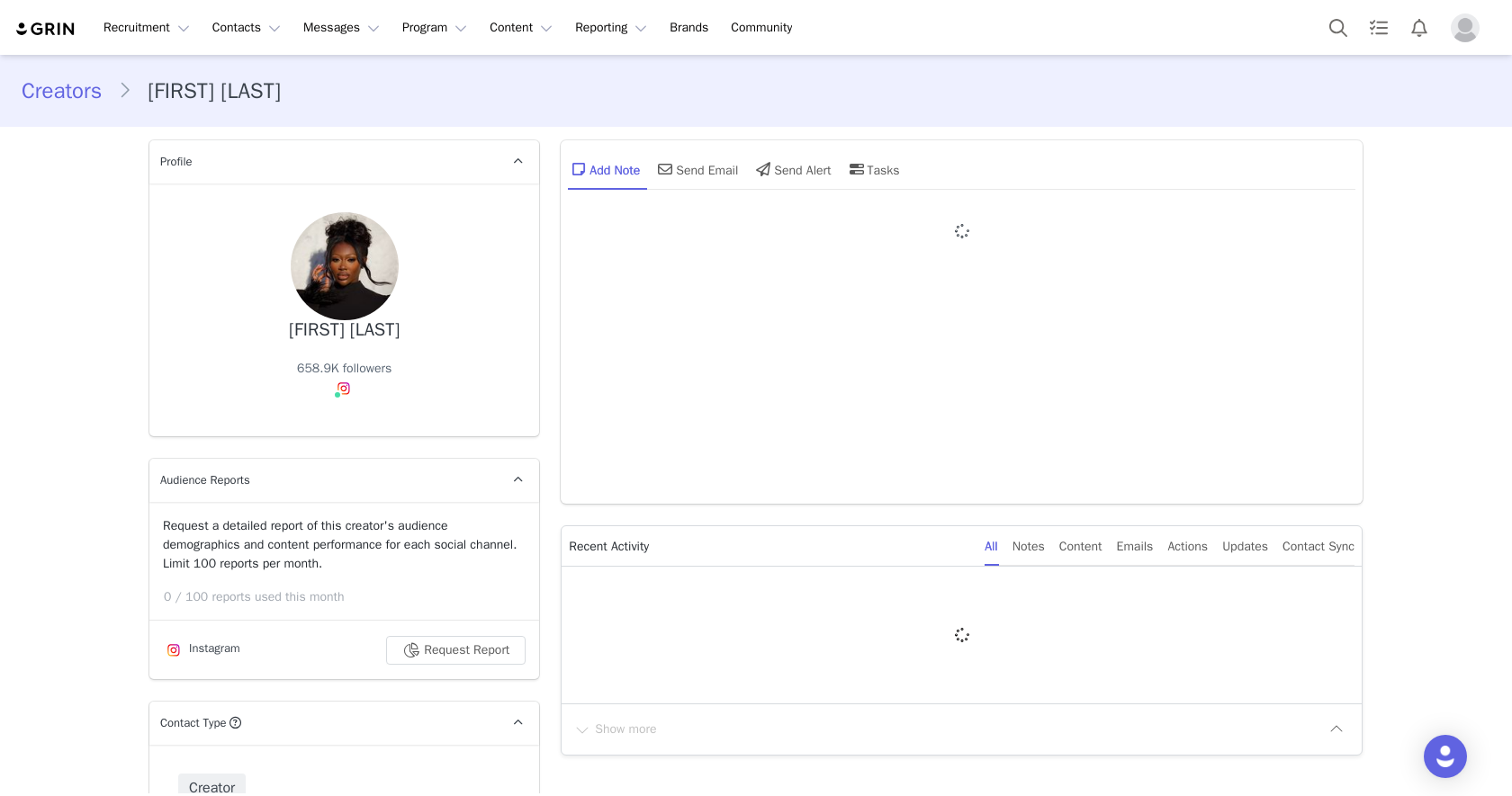 type on "+1 (United States)" 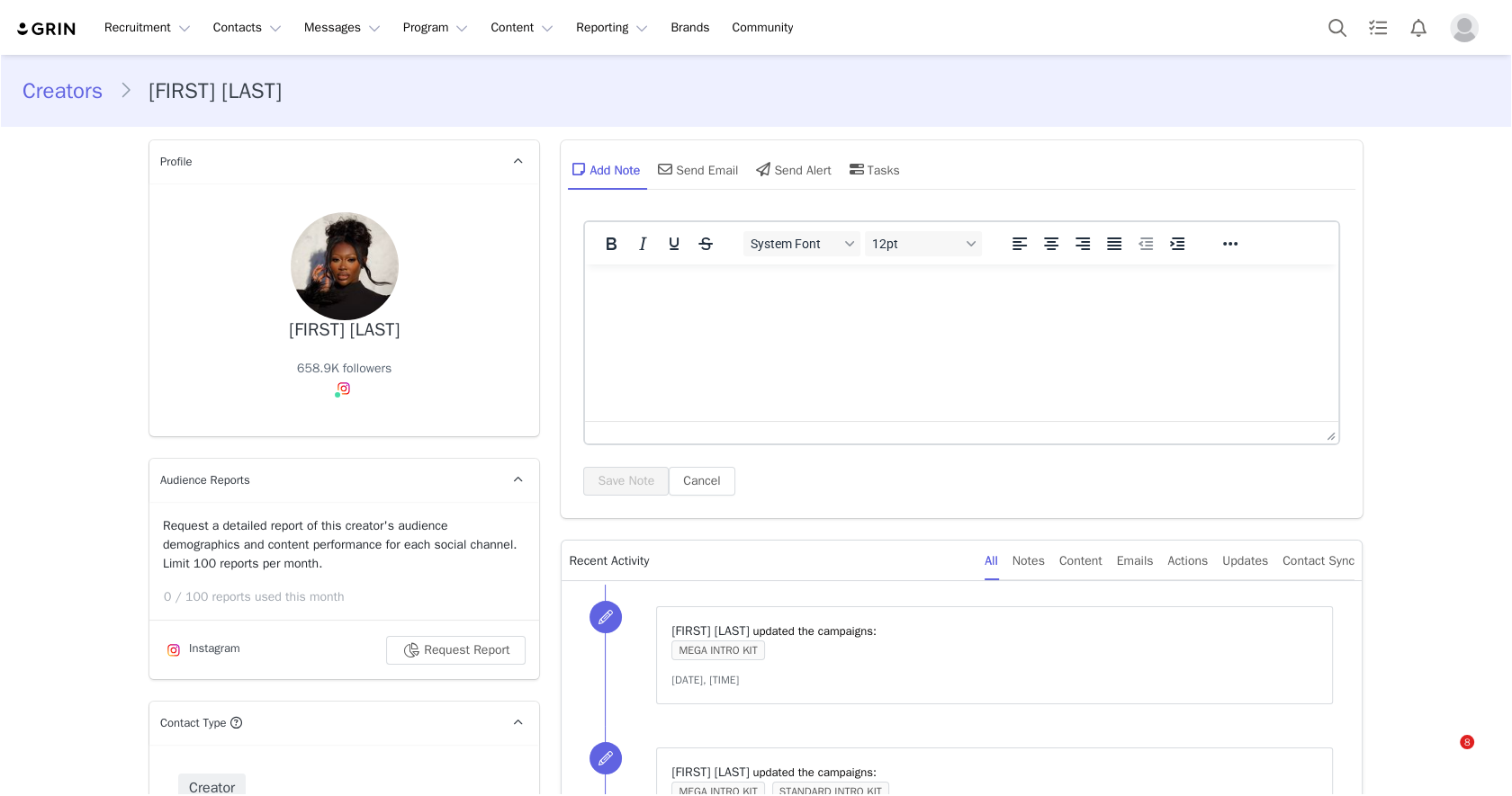 scroll, scrollTop: 0, scrollLeft: 0, axis: both 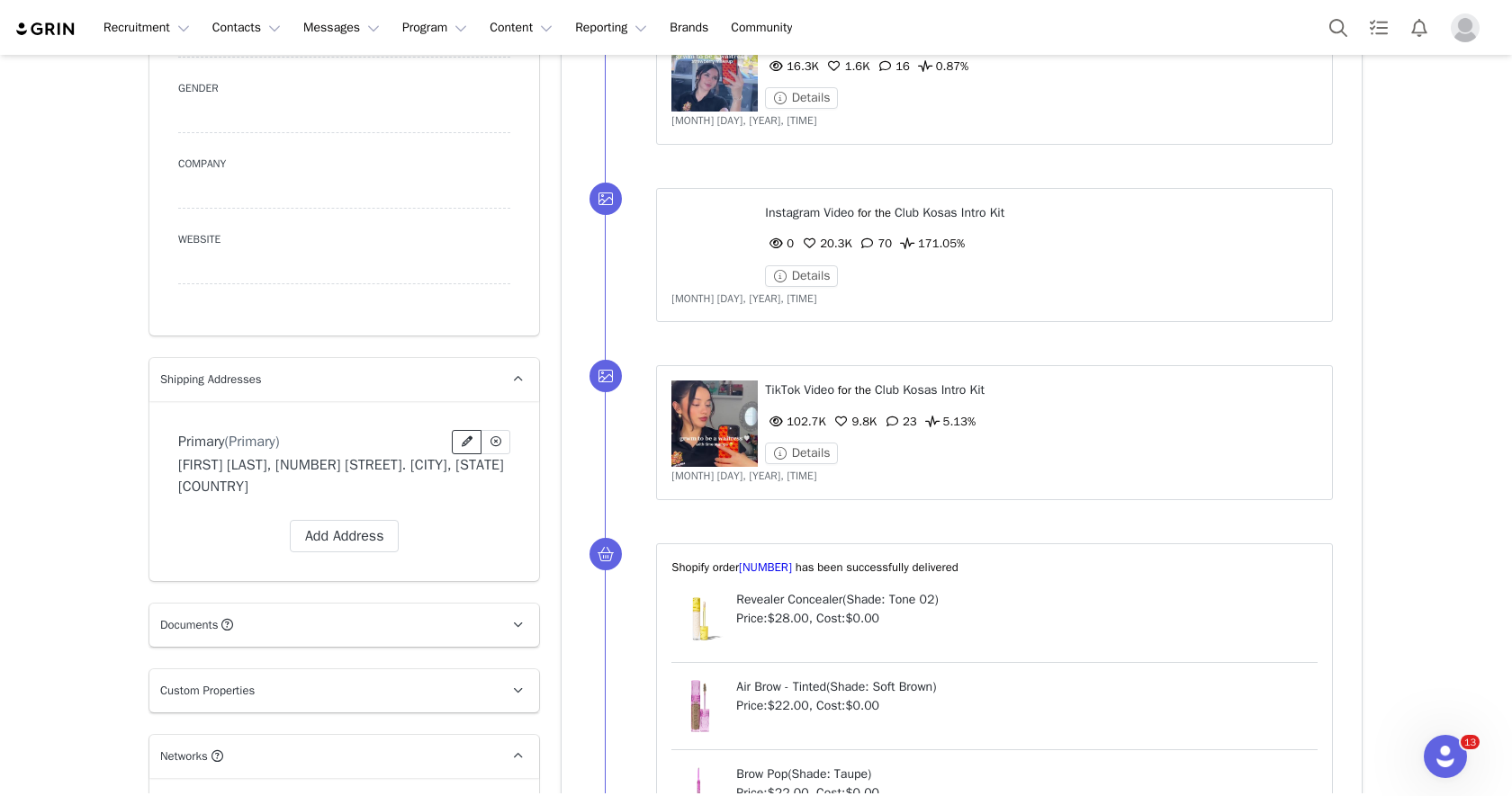 click at bounding box center (467, 442) 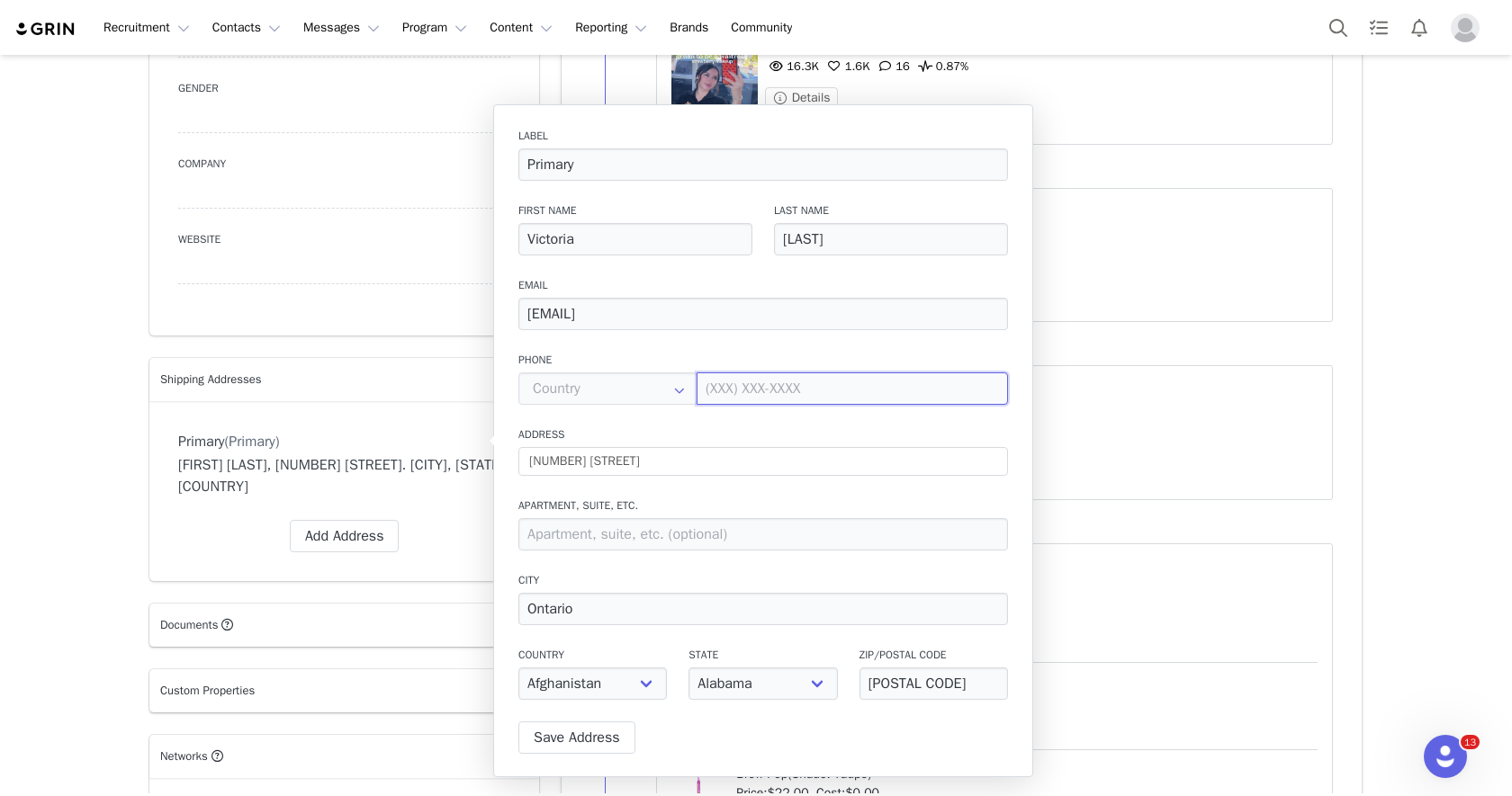 click at bounding box center (852, 389) 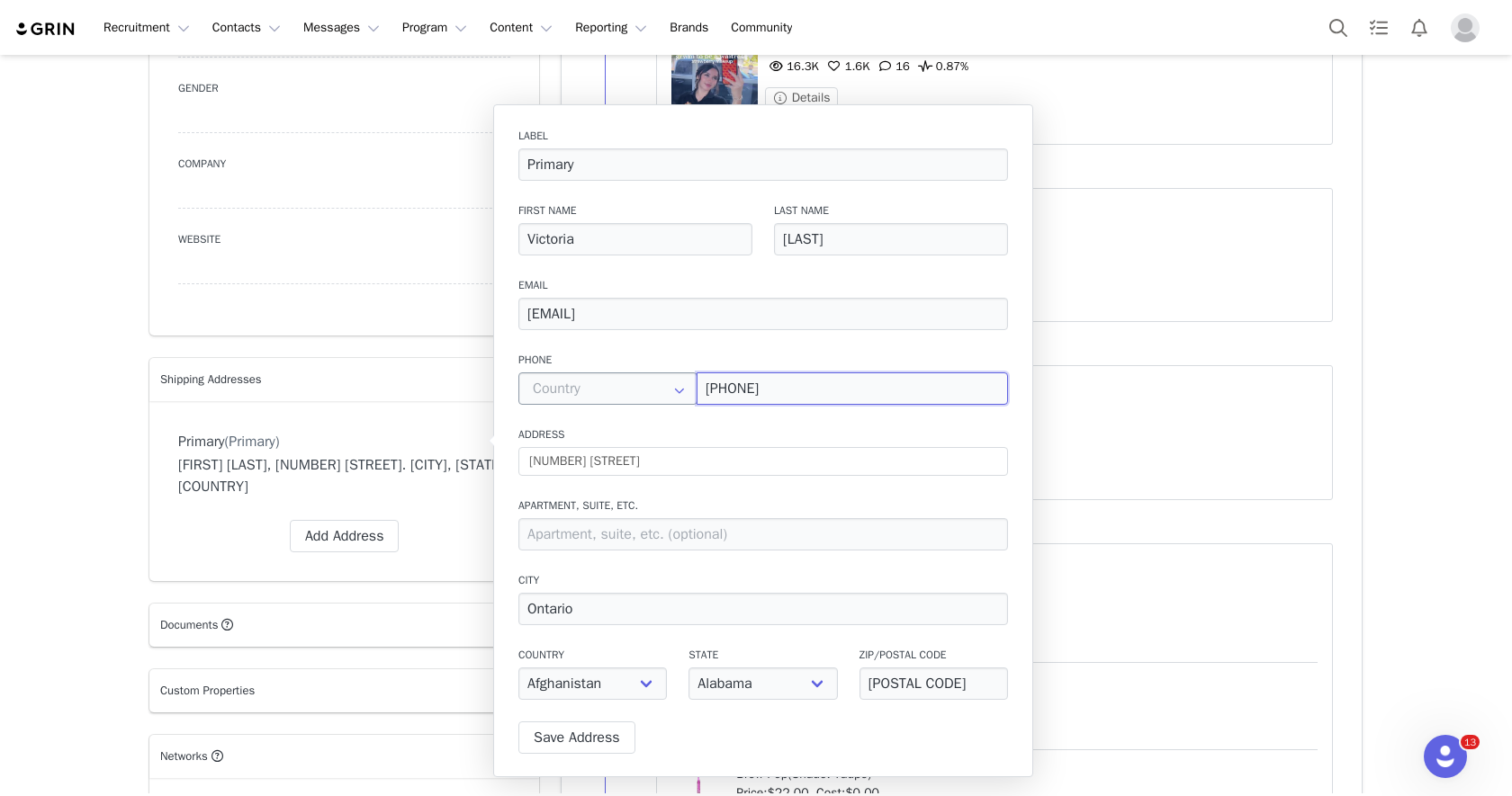 type on "[PHONE]" 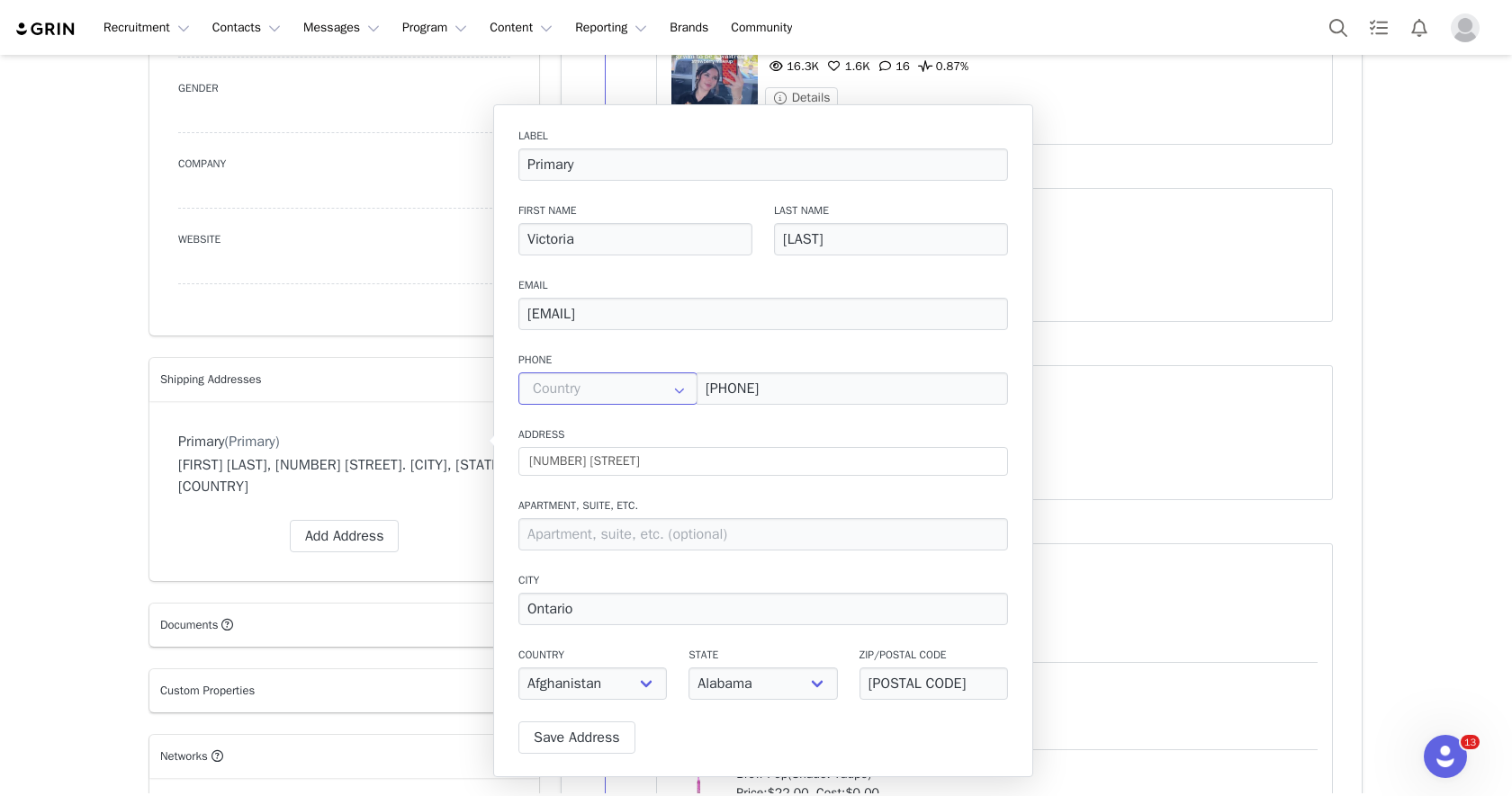 click at bounding box center (608, 389) 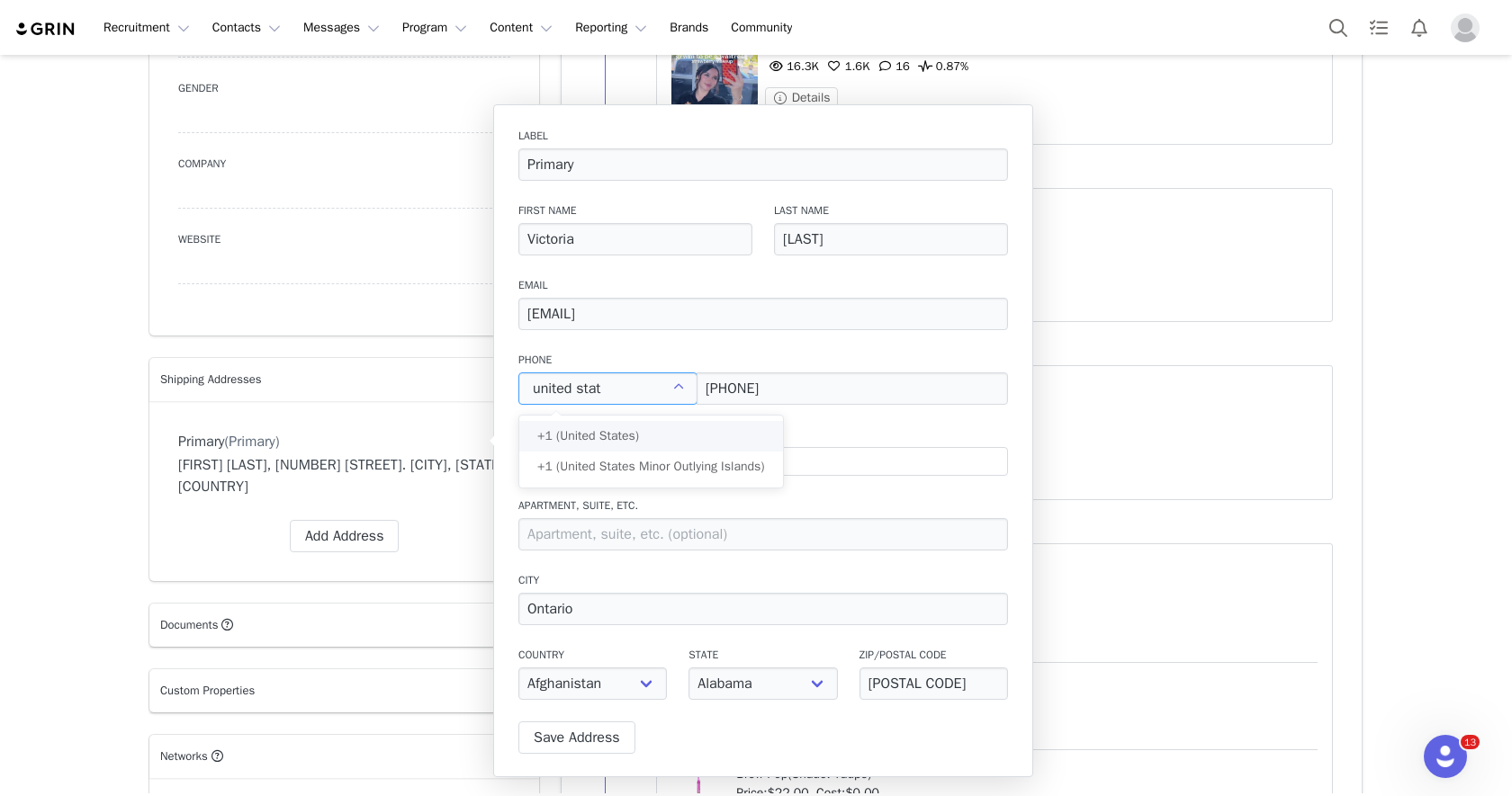 click on "+1 (United States)" at bounding box center (651, 436) 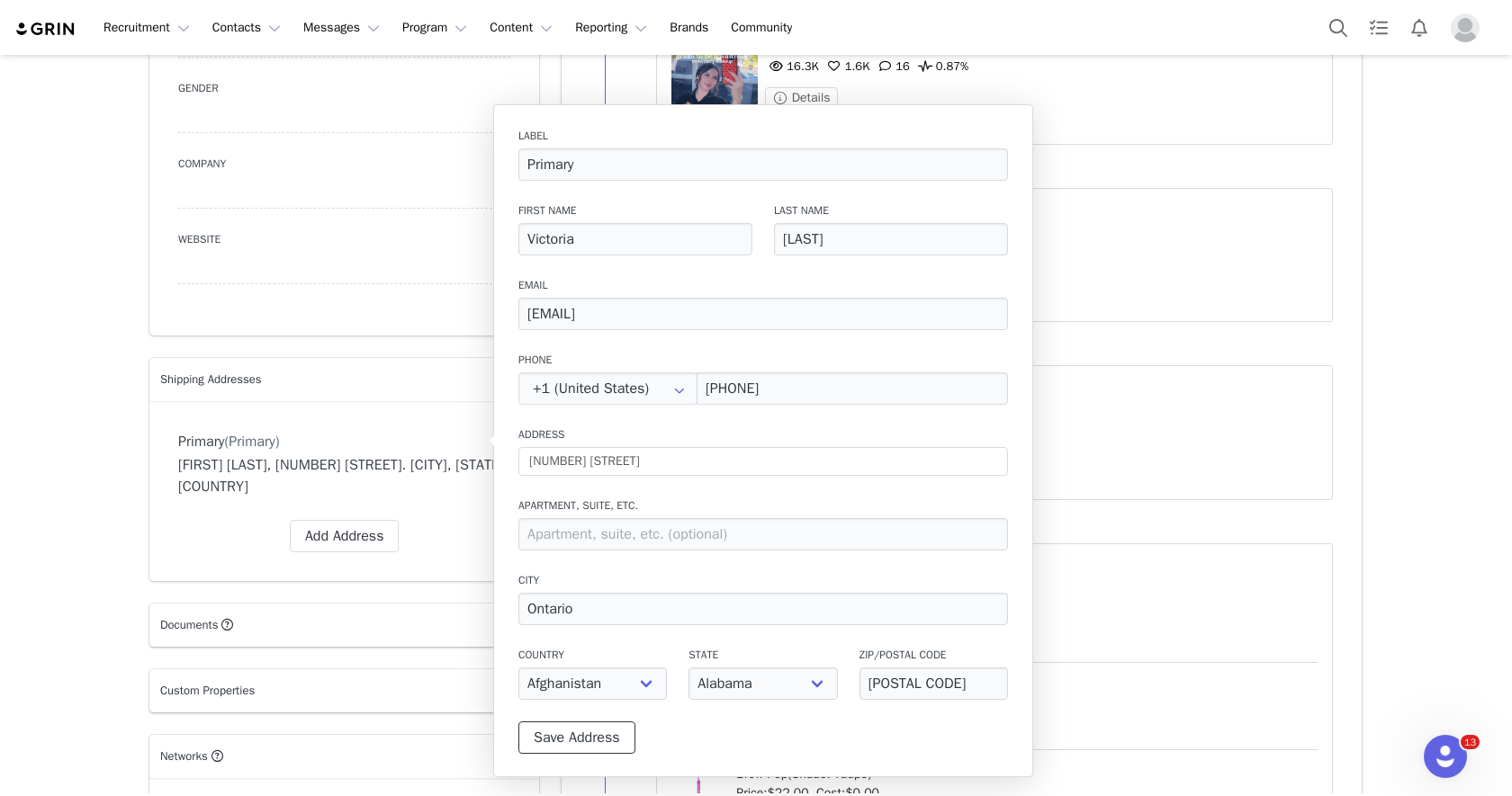 click on "Save Address" at bounding box center [577, 738] 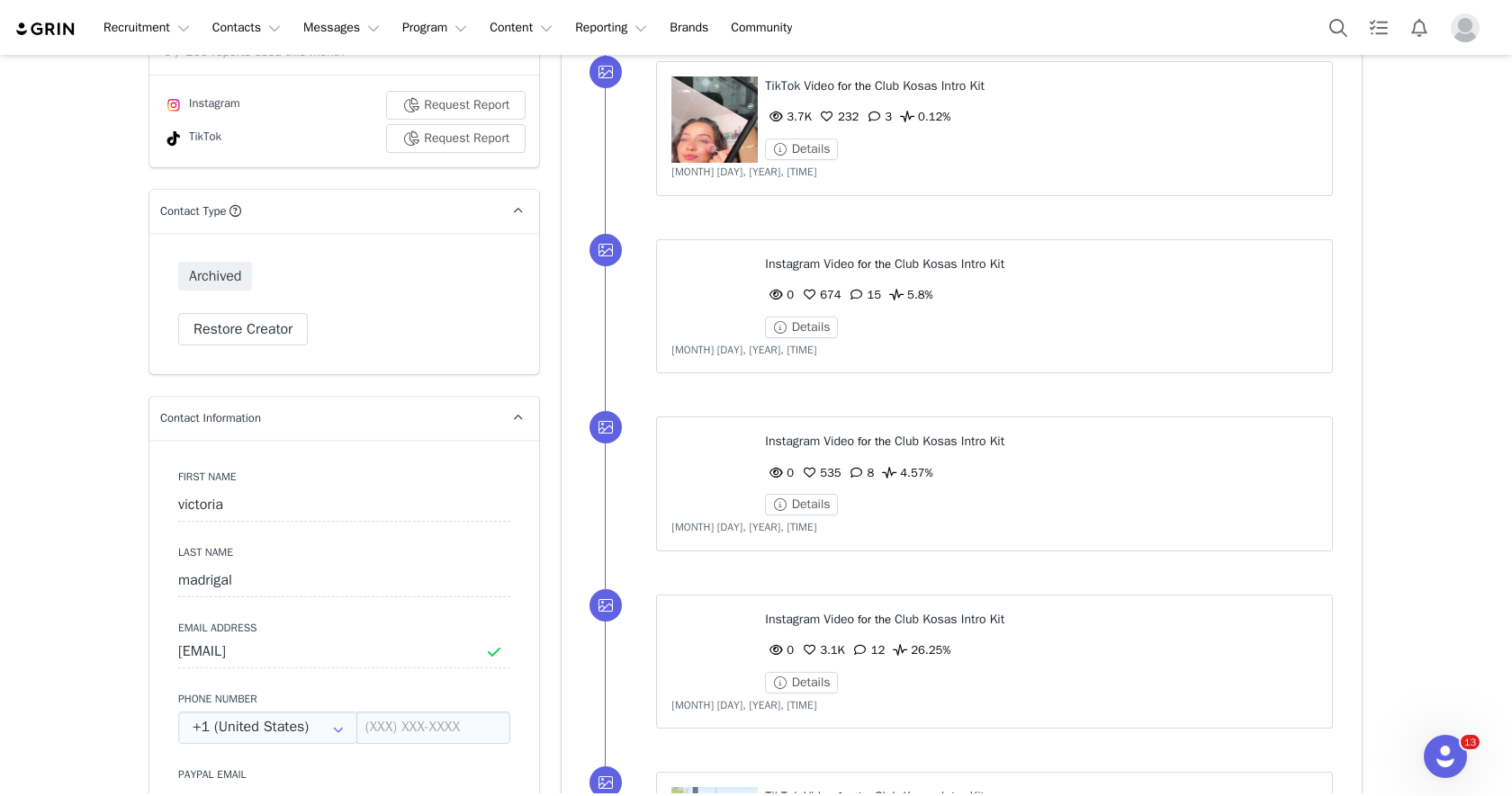 scroll, scrollTop: 531, scrollLeft: 0, axis: vertical 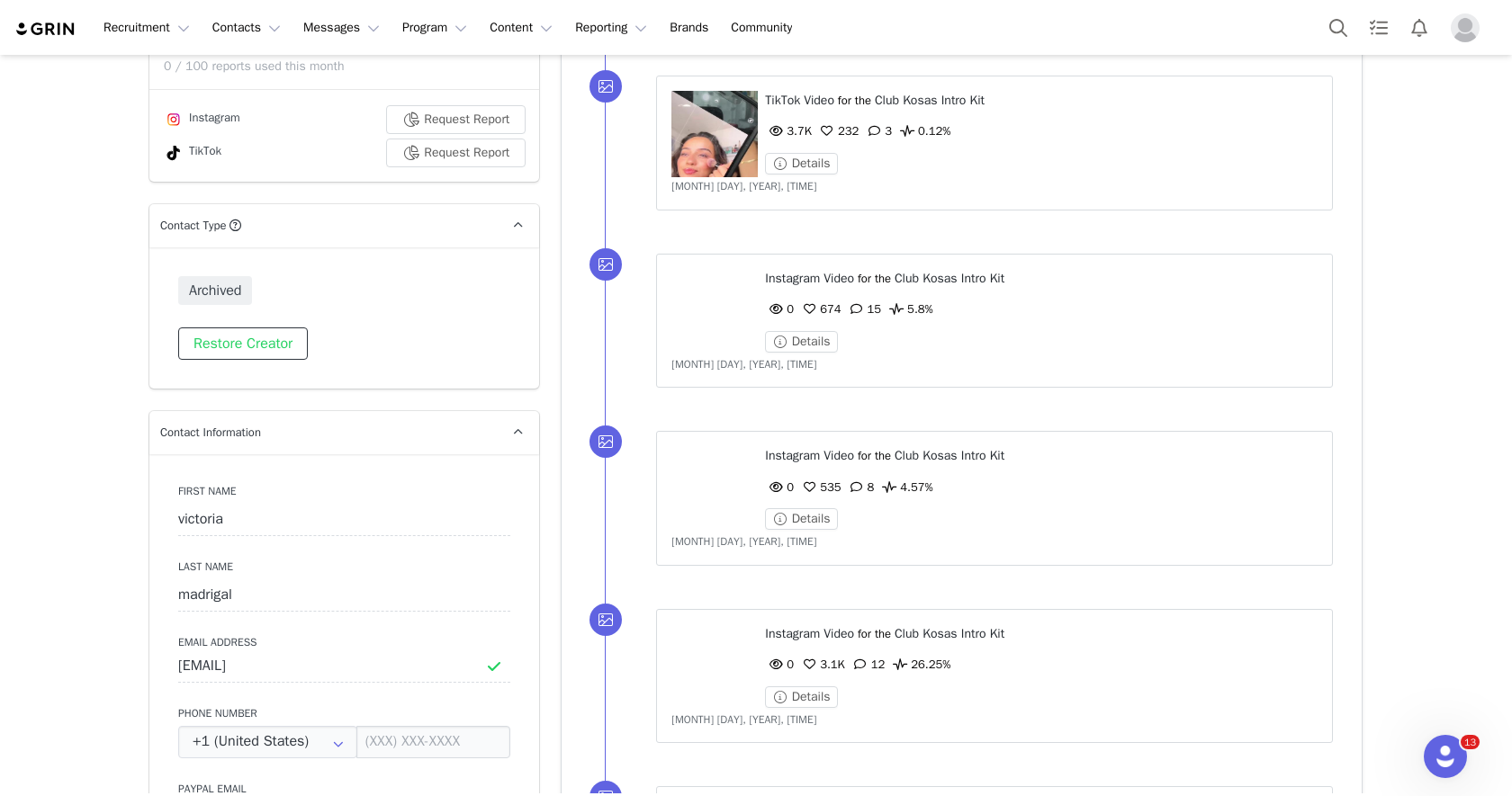 click on "Restore Creator" at bounding box center [243, 344] 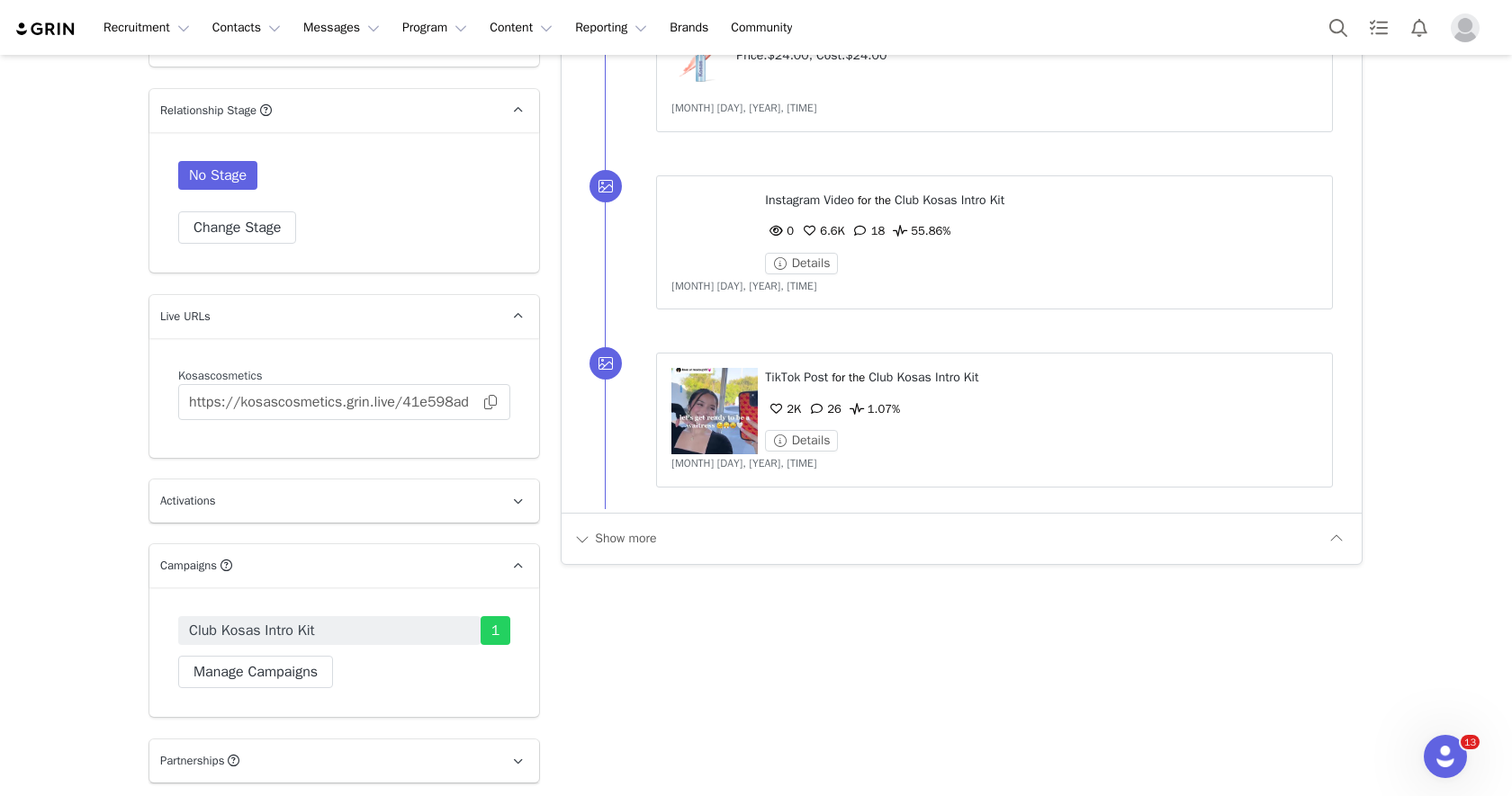scroll, scrollTop: 3188, scrollLeft: 0, axis: vertical 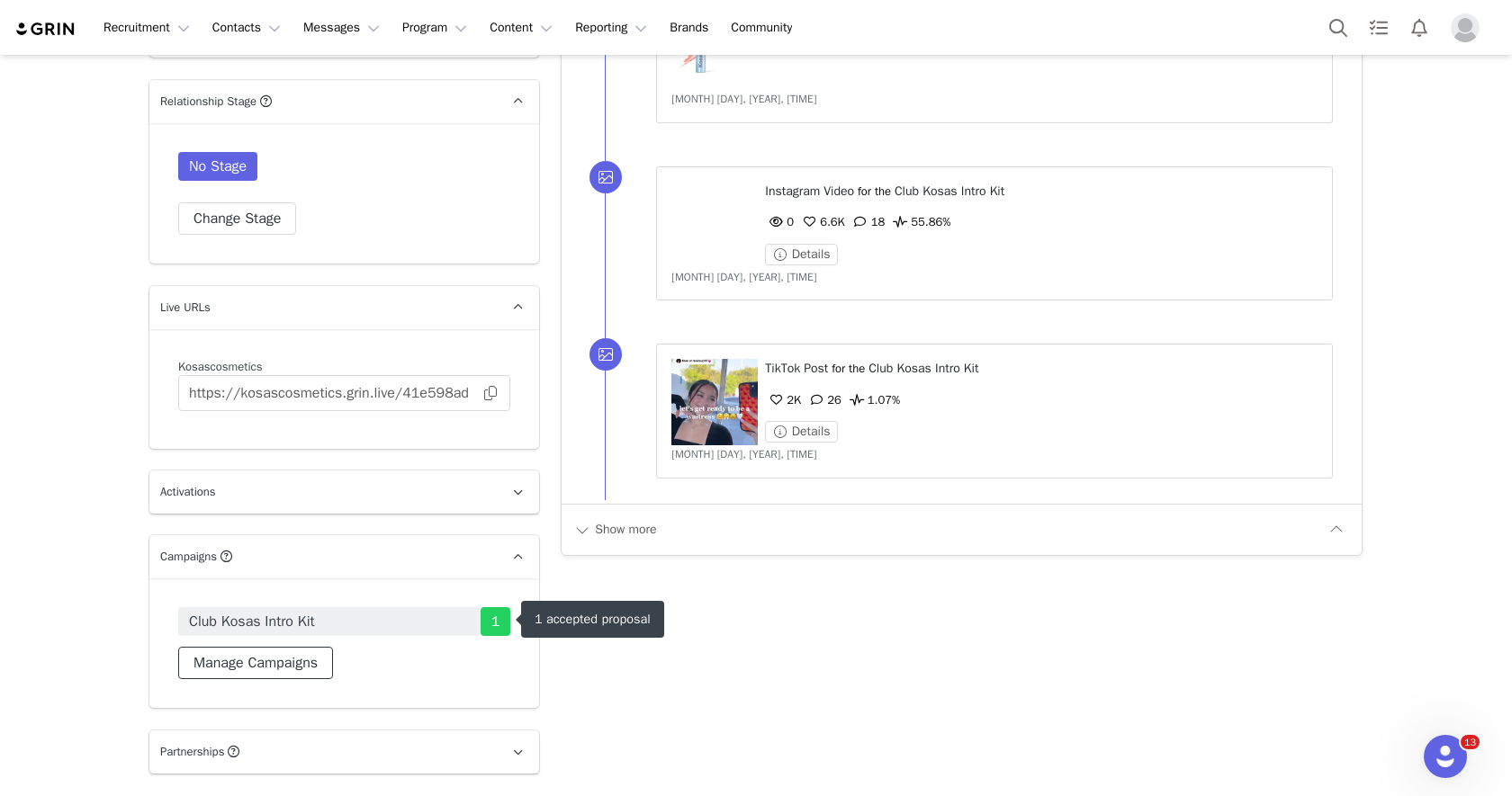 click on "Manage Campaigns" at bounding box center (256, 663) 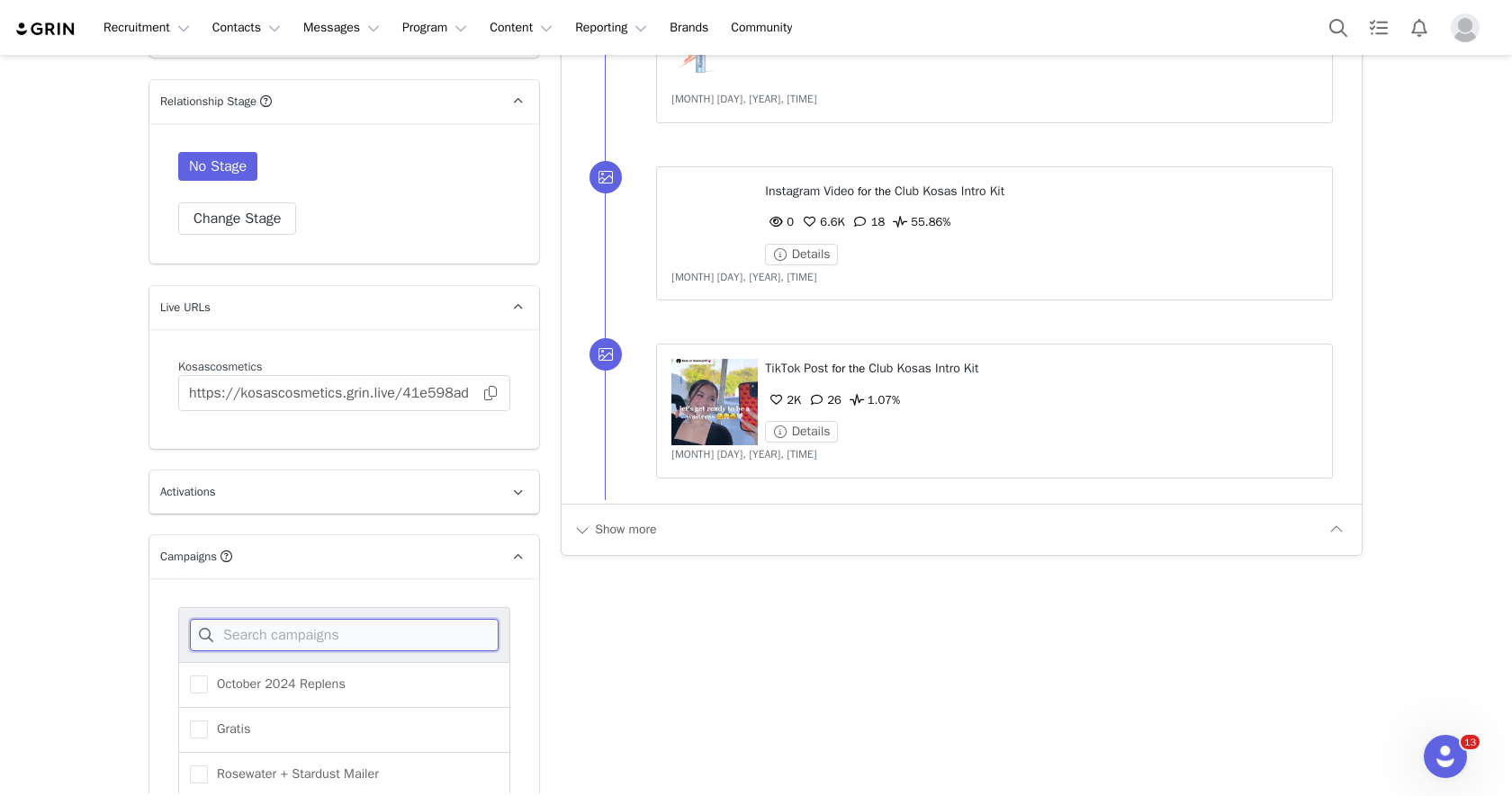 click at bounding box center [344, 635] 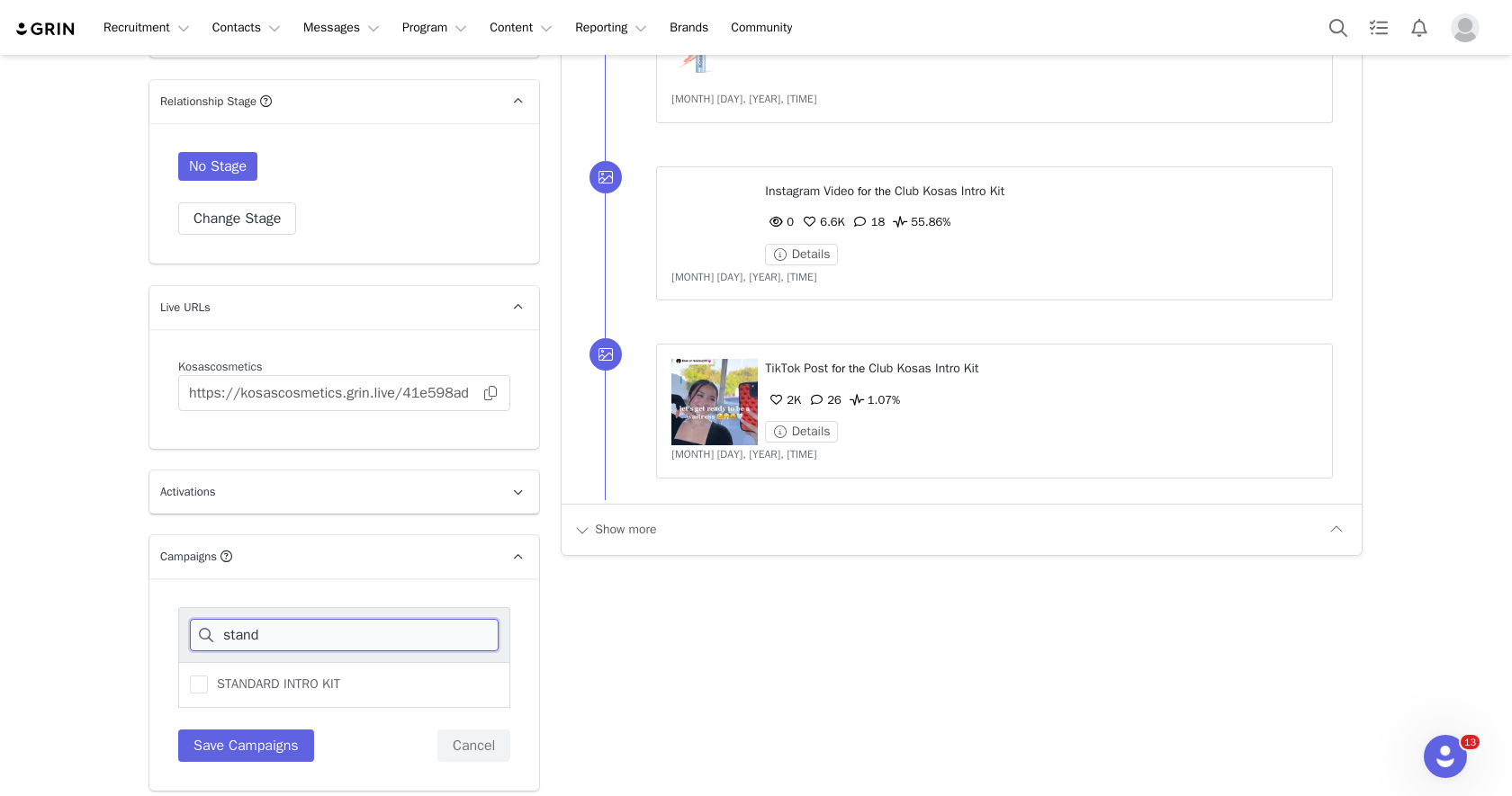 type on "stand" 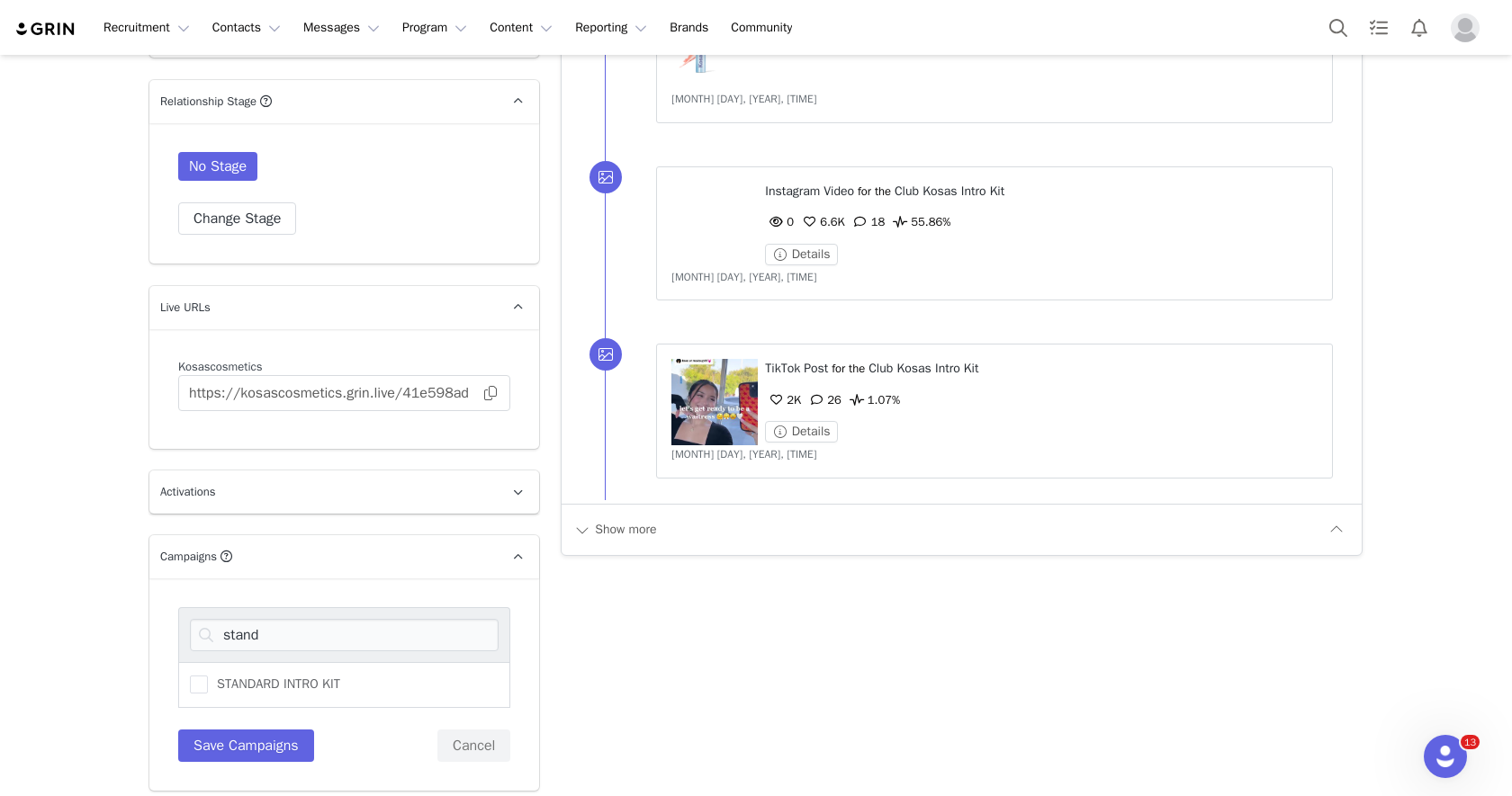 click on "STANDARD INTRO KIT" at bounding box center [344, 684] 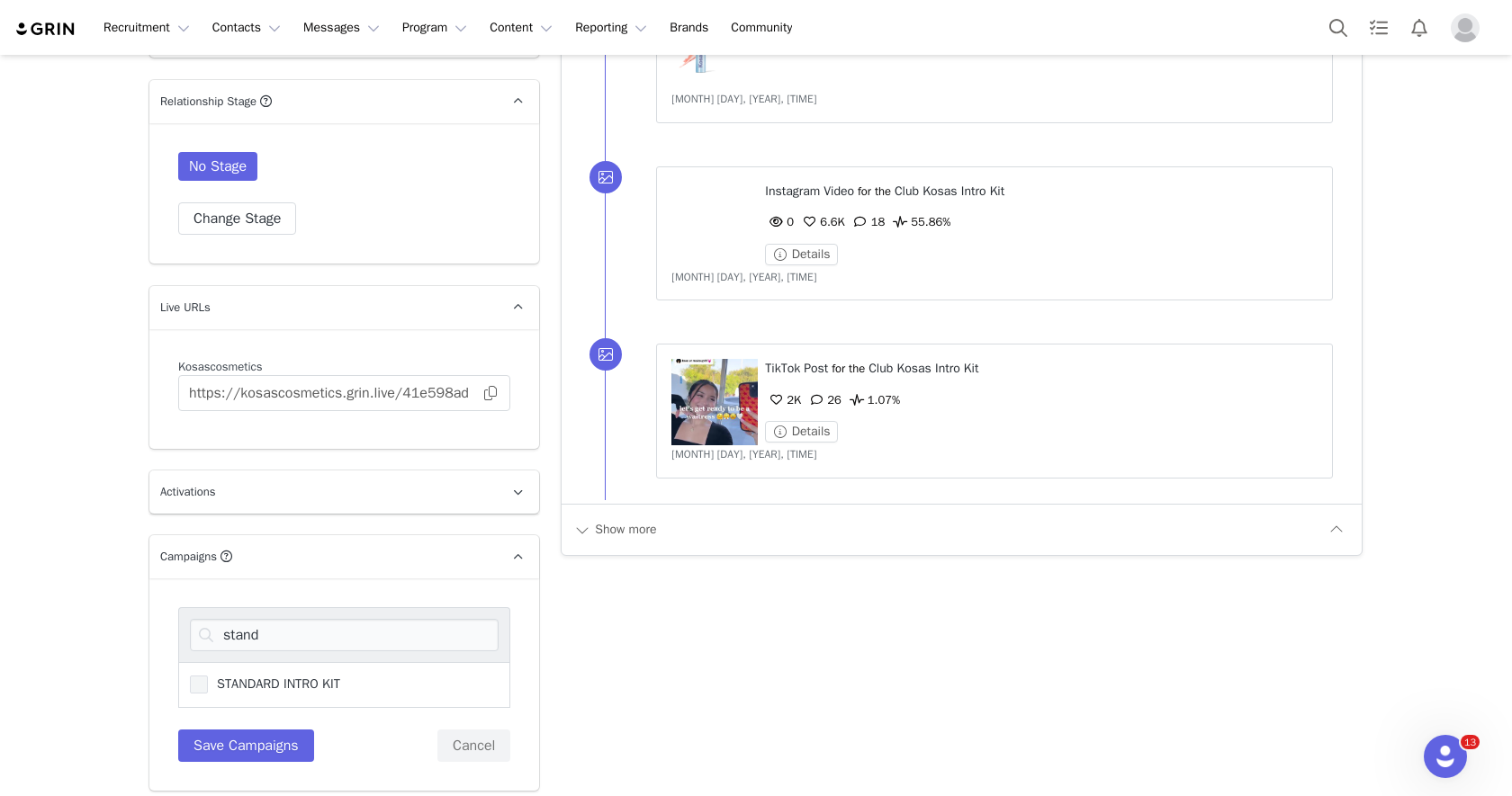 click on "STANDARD INTRO KIT" at bounding box center [274, 684] 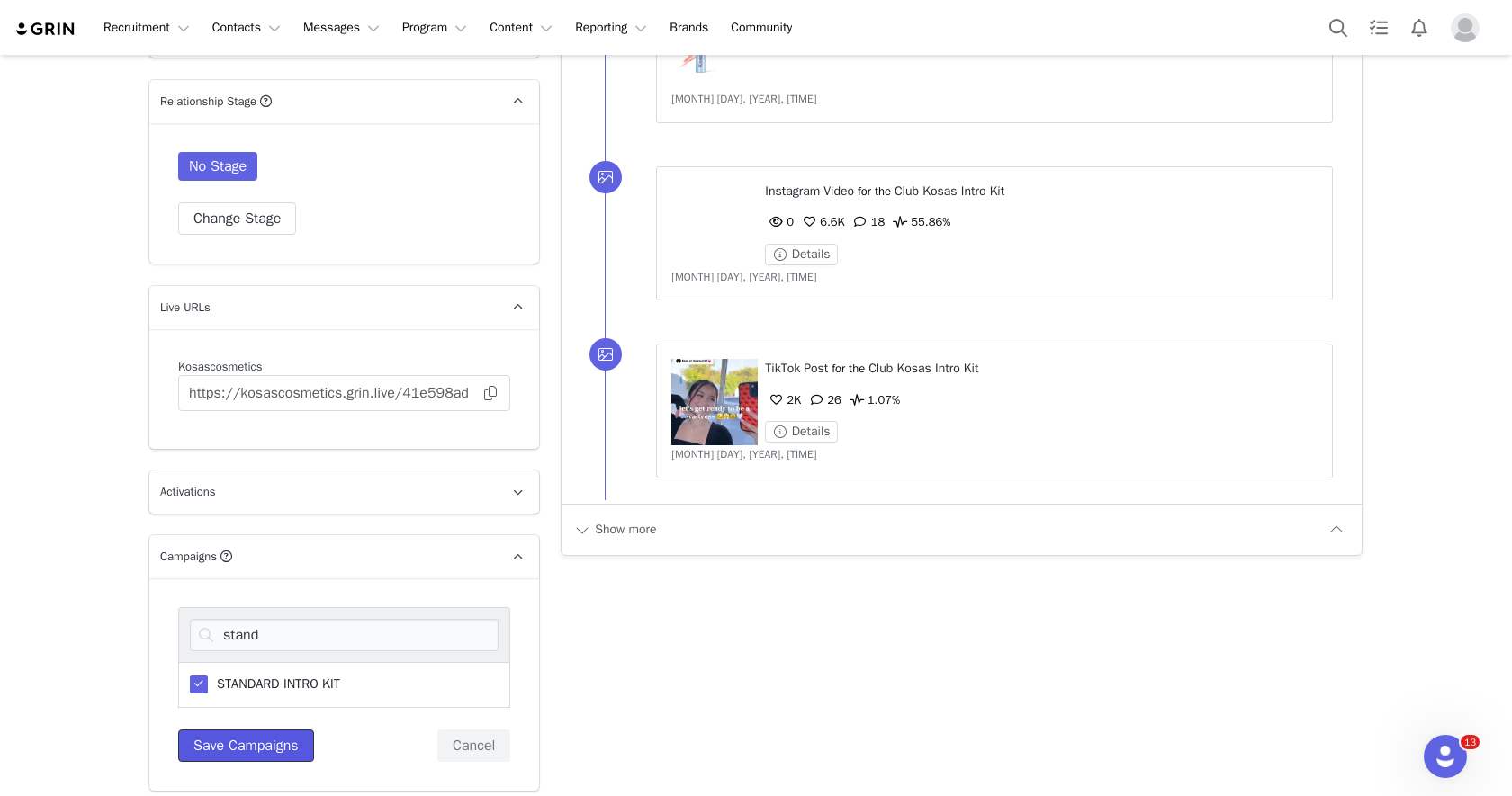 click on "Save Campaigns" at bounding box center (246, 746) 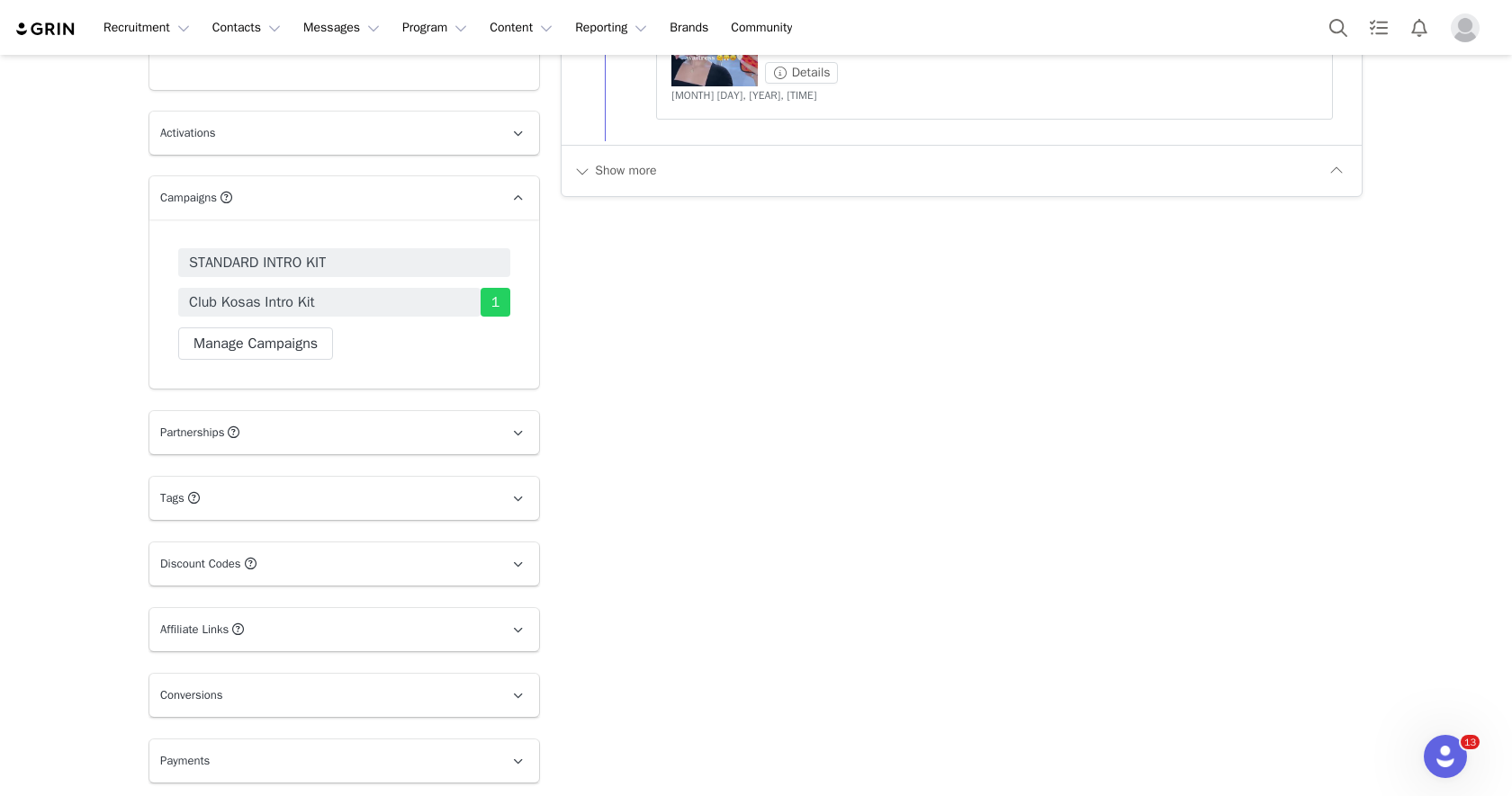 scroll, scrollTop: 3470, scrollLeft: 0, axis: vertical 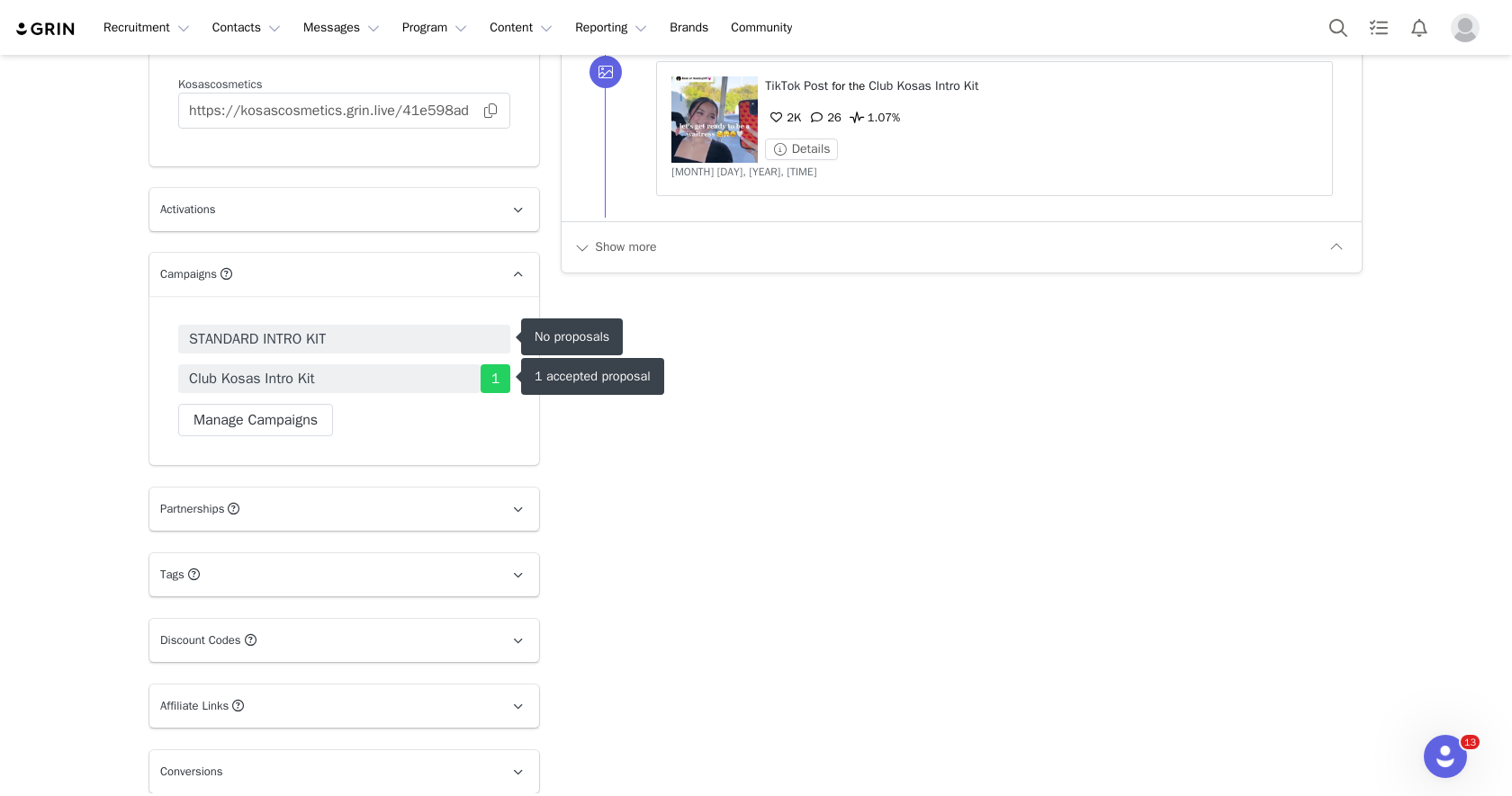 click on "STANDARD INTRO KIT" at bounding box center [344, 339] 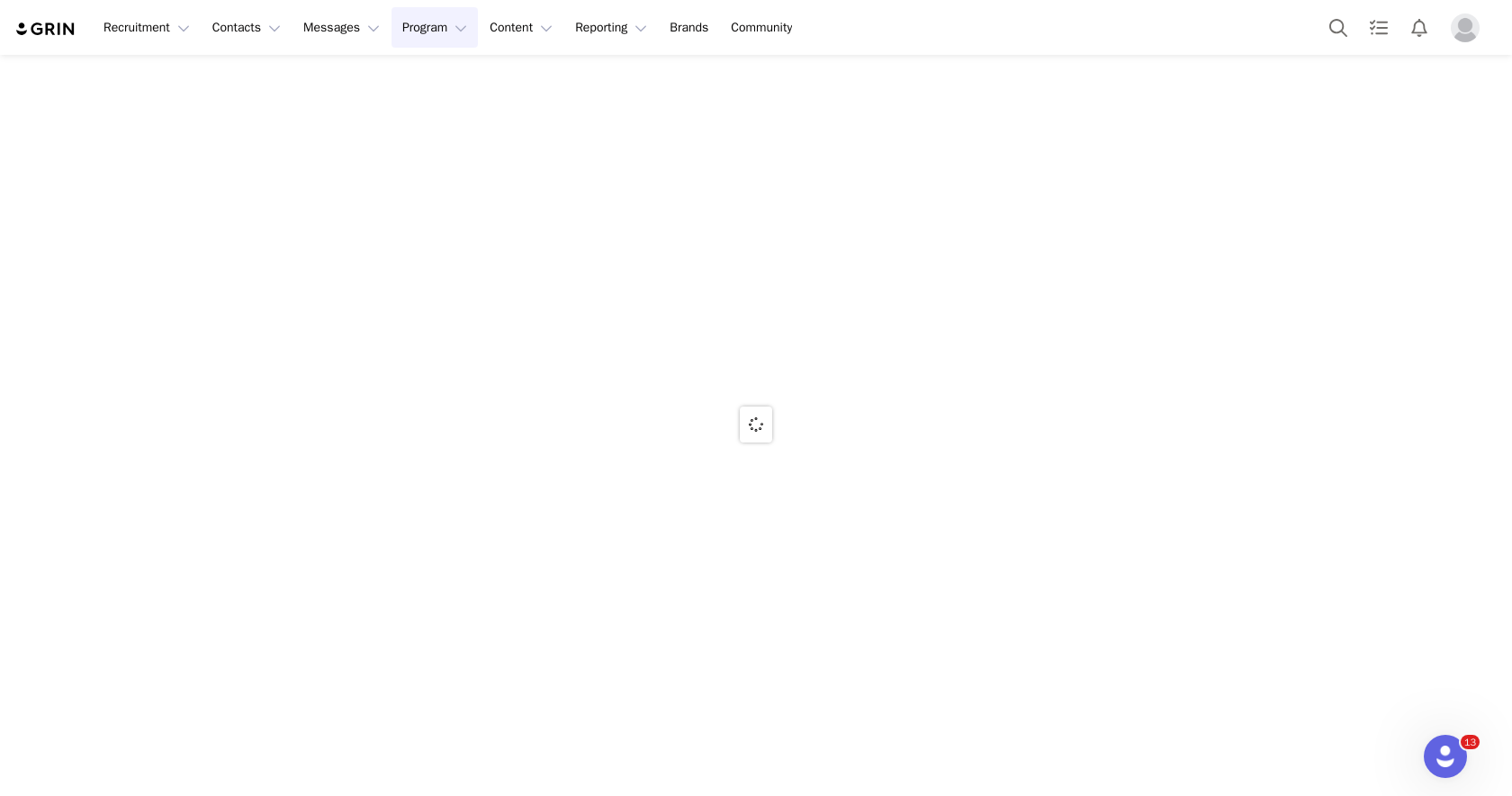 scroll, scrollTop: 0, scrollLeft: 0, axis: both 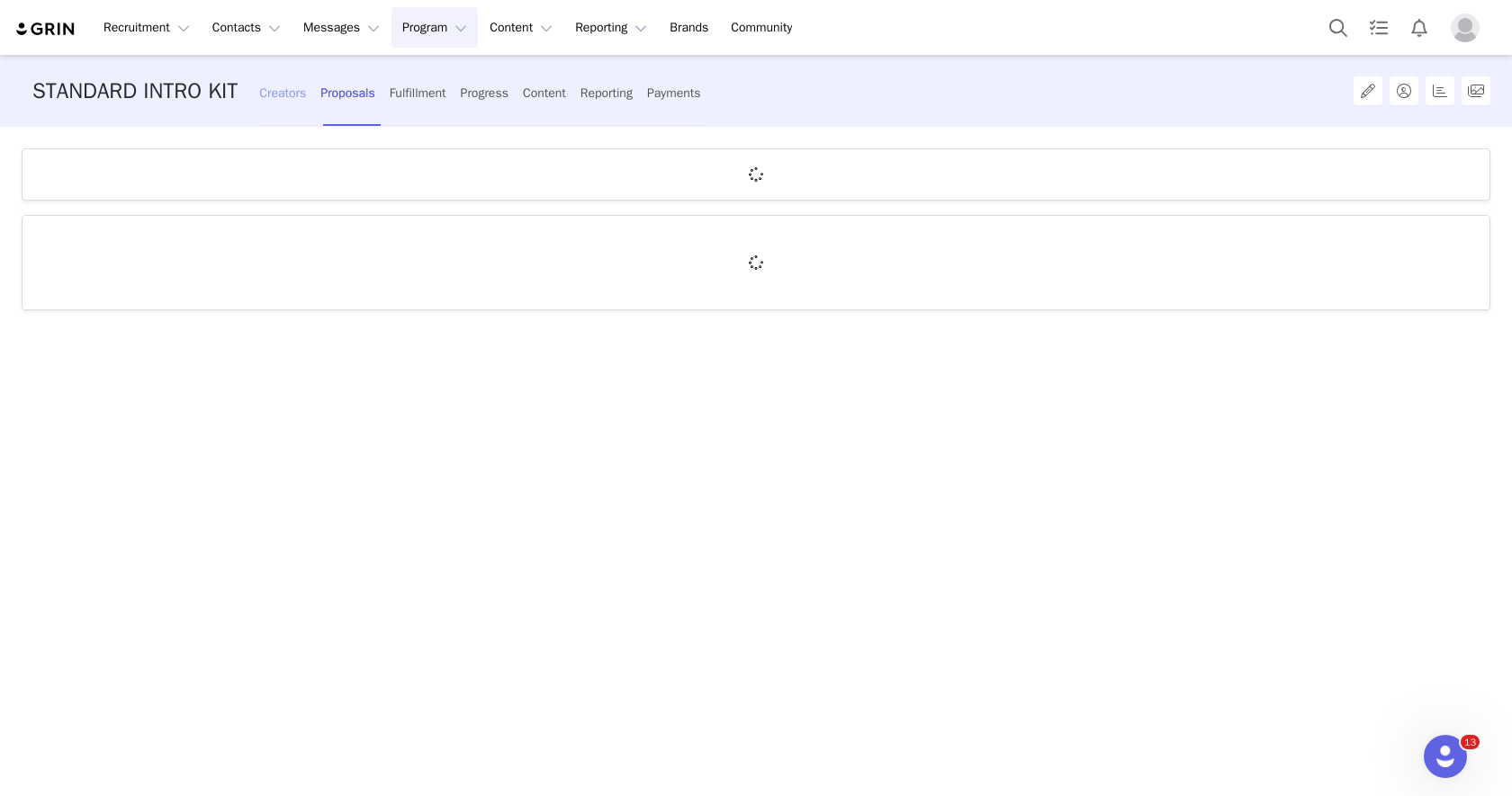click on "Creators" at bounding box center [283, 93] 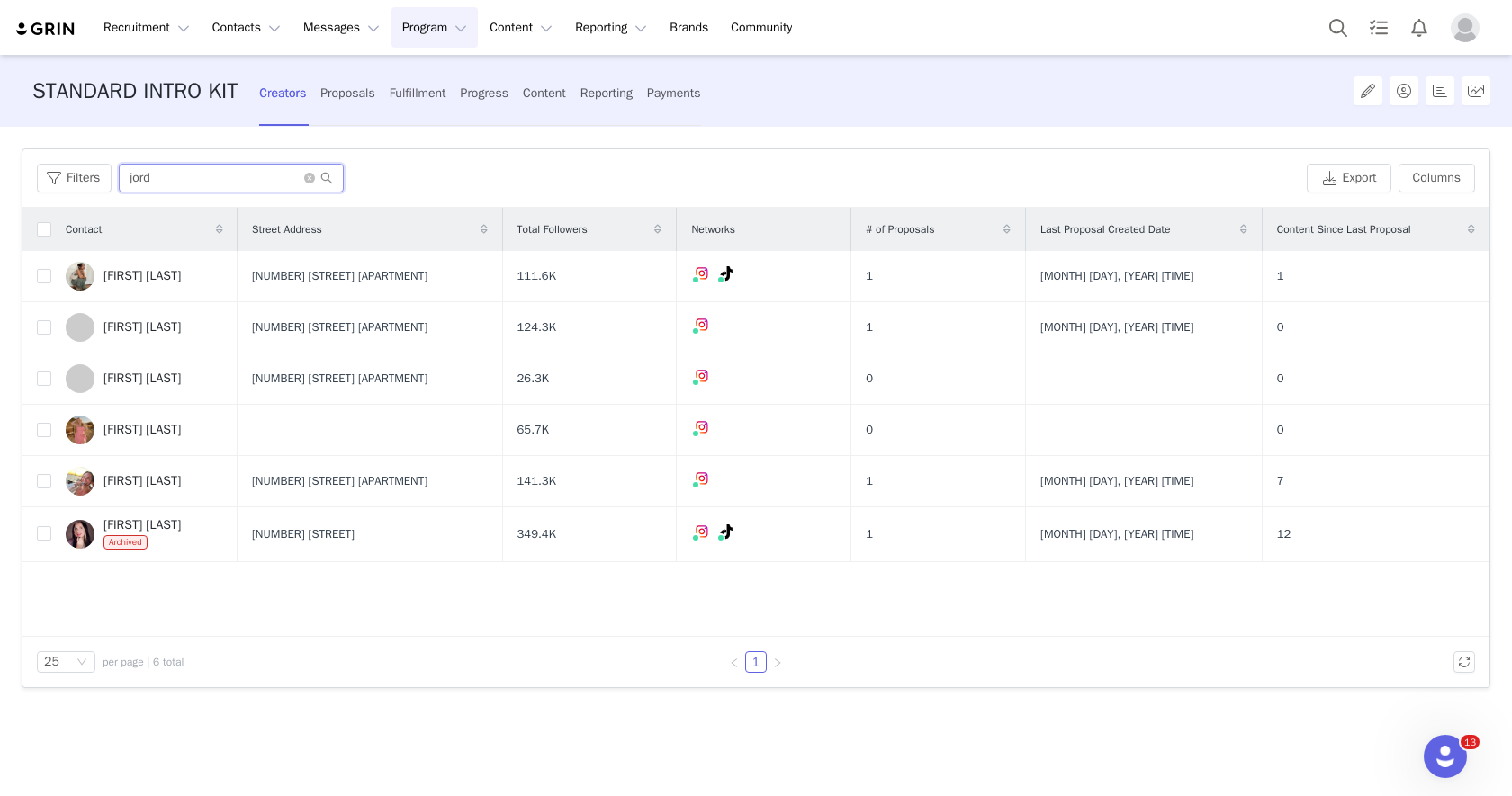 click on "jord" at bounding box center [231, 178] 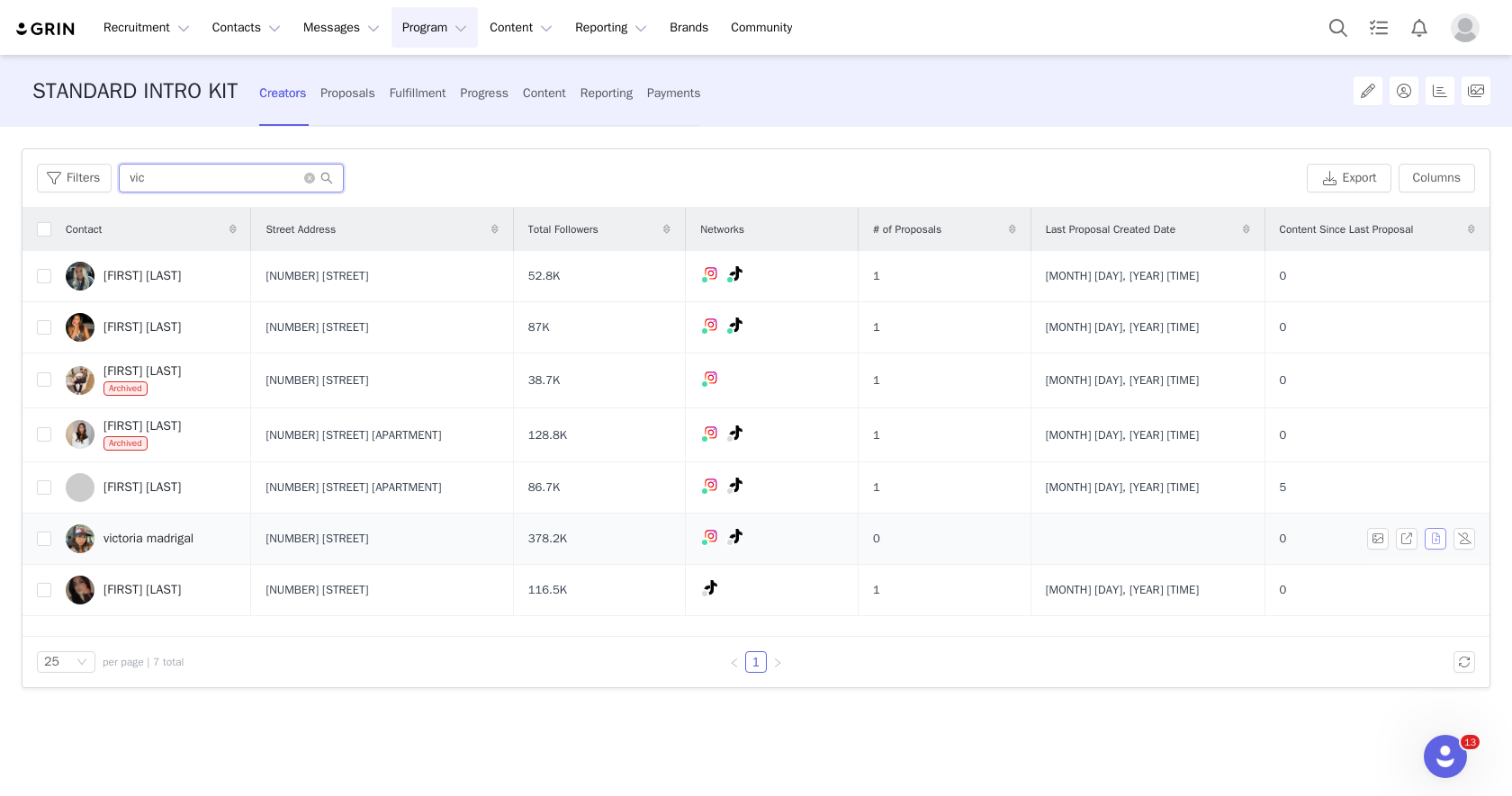 type on "vic" 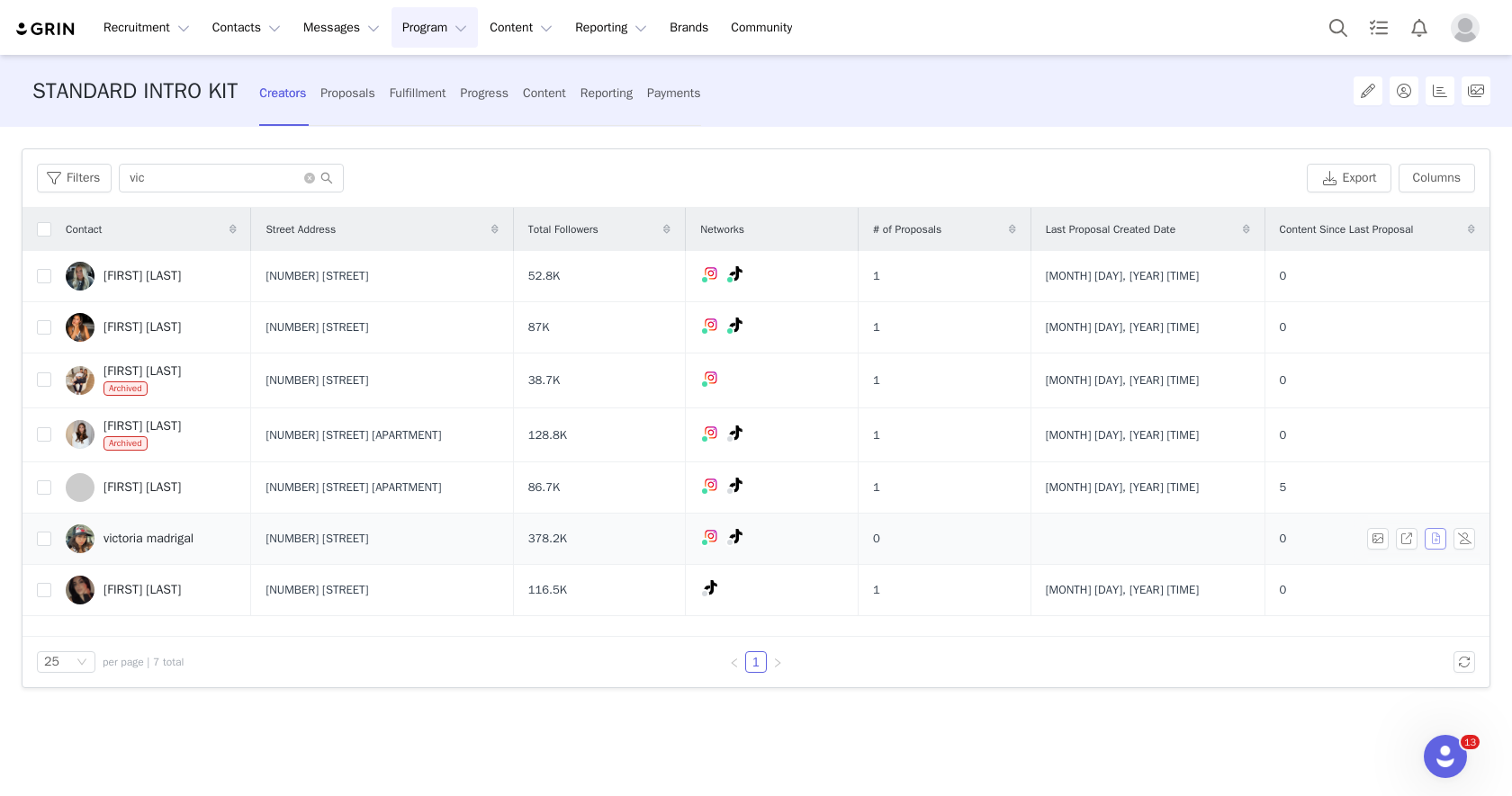 click at bounding box center [1436, 539] 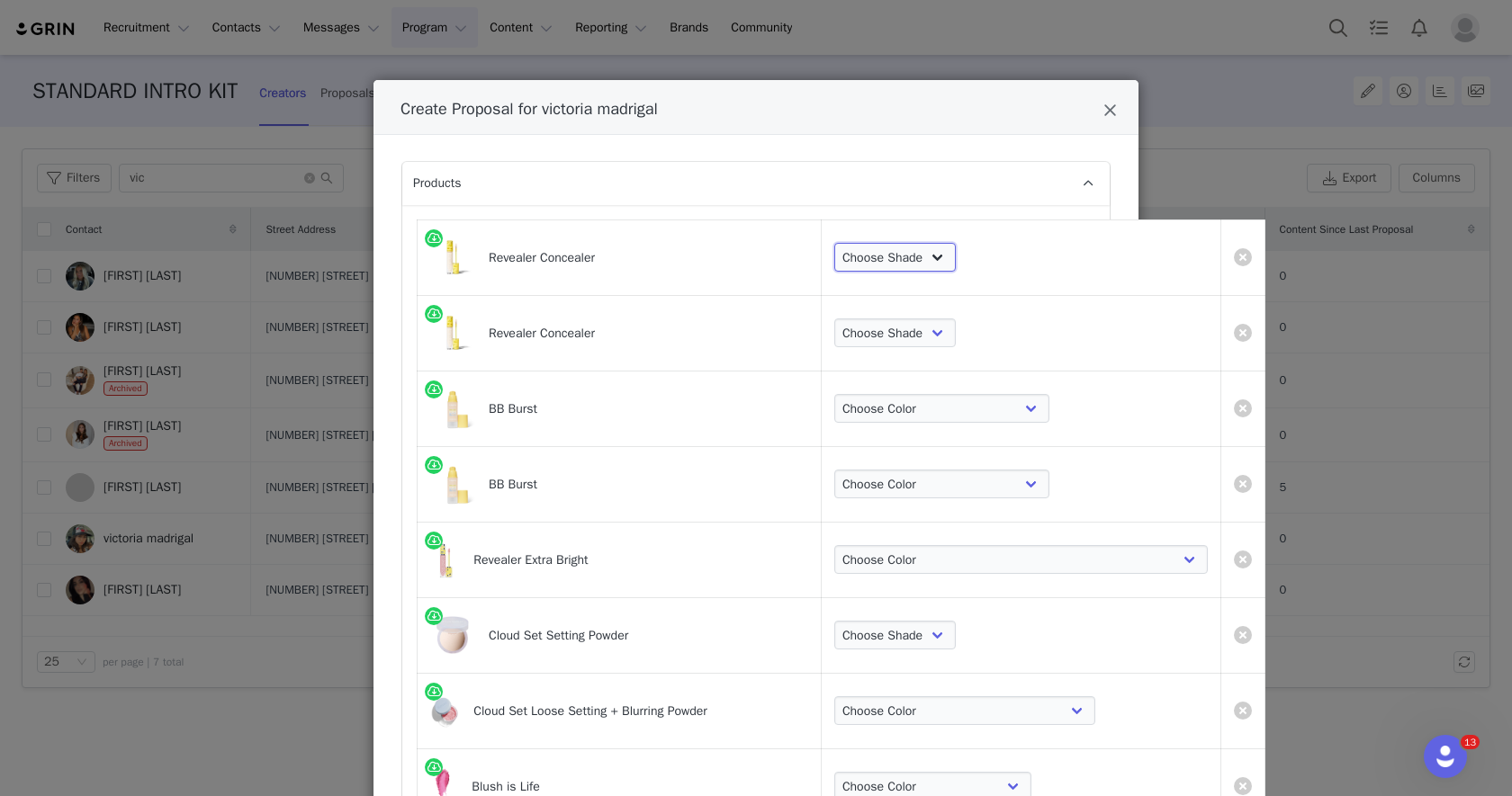click on "Choose Shade  Tone 0.5   Tone 0.7   Tone 01   Tone 1.5   Tone 02   Tone 2.3   Tone 2.5   Tone 2.6   Tone 03   Tone 3.2   Tone 3.5   Tone 3.6   Tone 3.8   Tone 04   Tone 4.5   Tone 05   Tone 5.3   Tone 5.5   Tone 5.8   Tone 06   Tone 6.2   Tone 6.3   Tone 6.5   Tone 6.8   Tone 07   Tone 7.3   Tone 7.5   Tone 7.8   Tone 08   Tone 8.1   Tone 8.2   Tone 8.5   Tone 8.7   Tone 8.8   Tone 9.1   Tone 9.5   Tone 10   Tone 10.5" at bounding box center (895, 257) 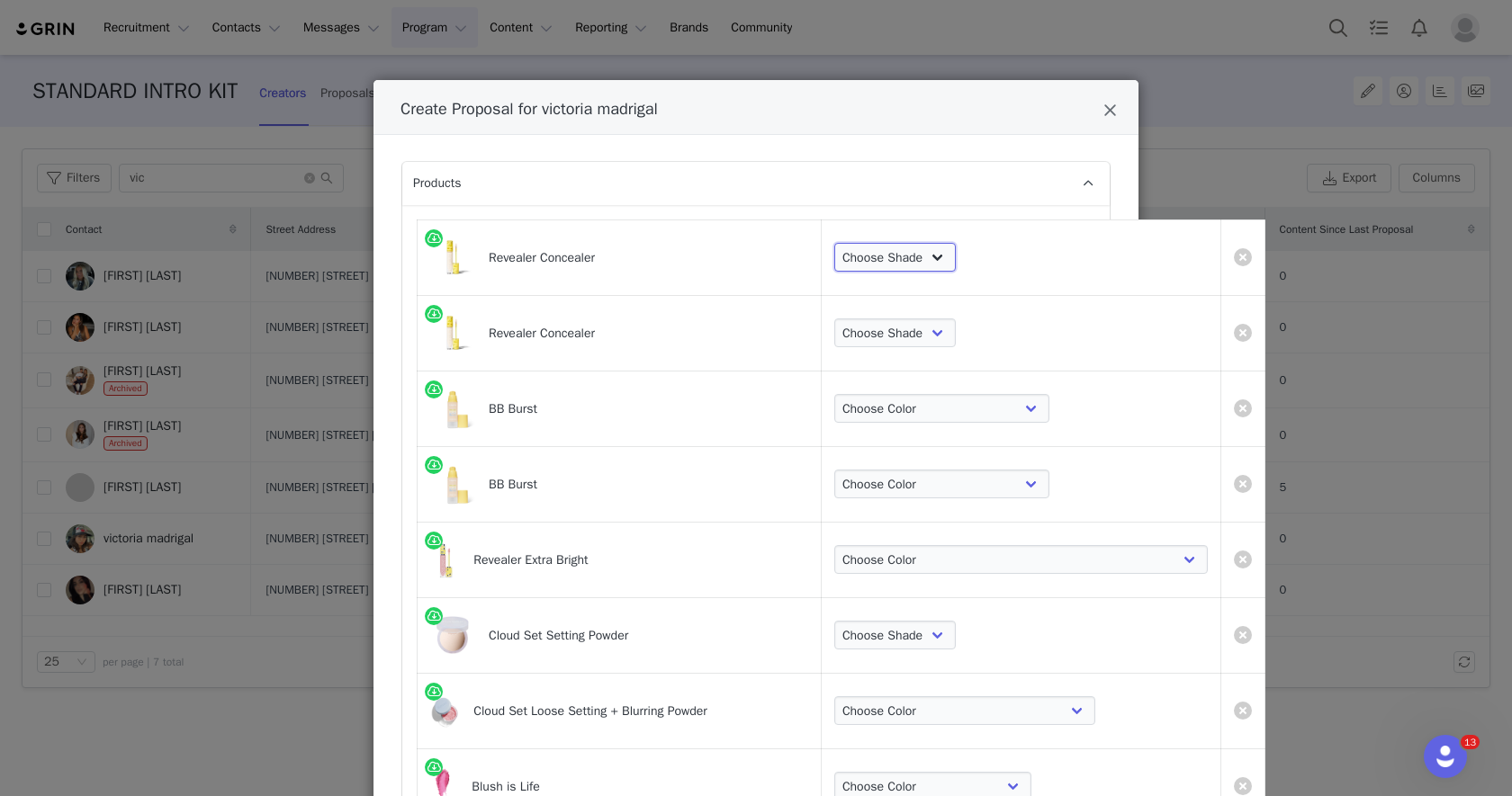 select on "21903748" 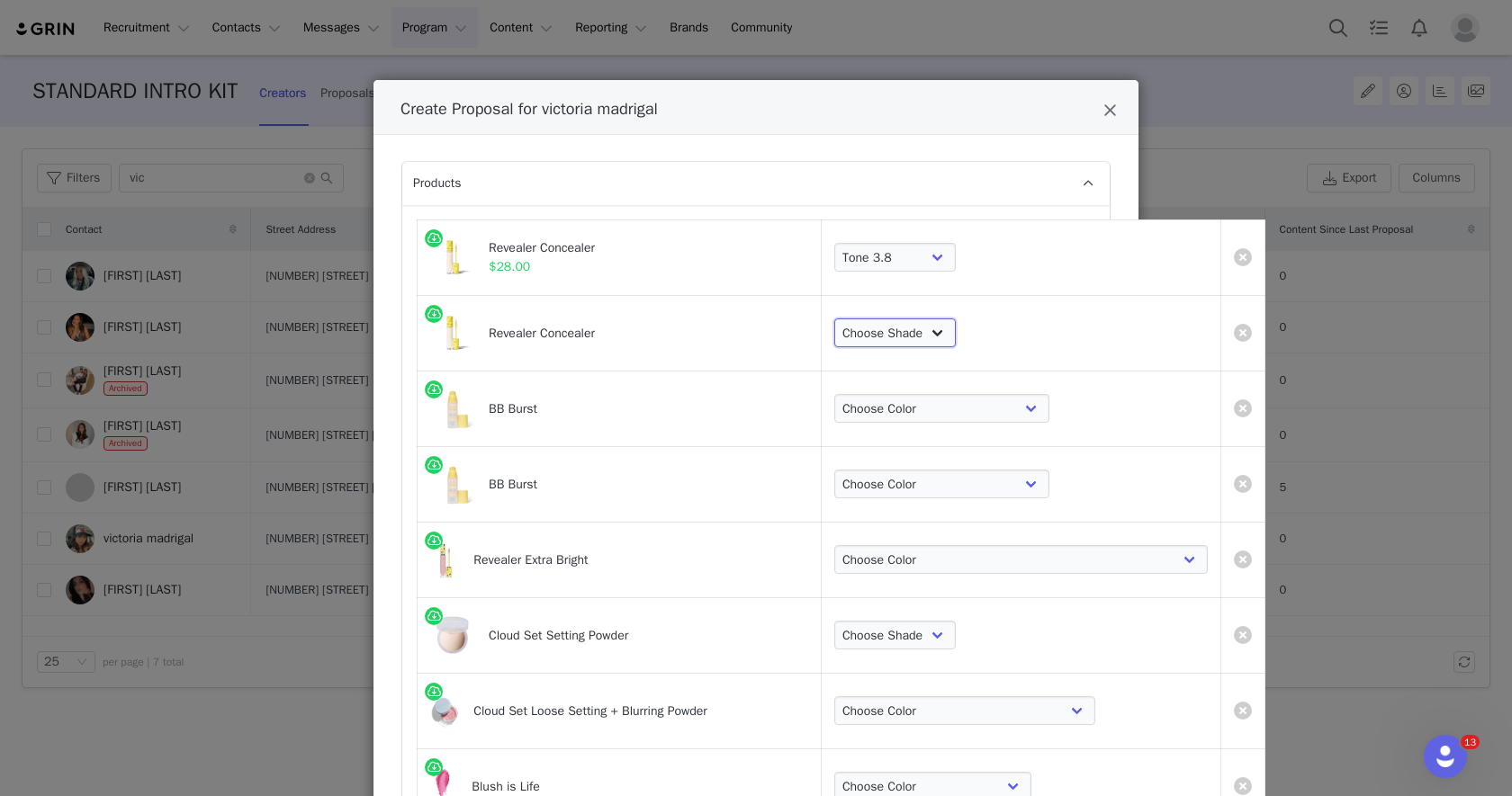 click on "Choose Shade  Tone 0.5   Tone 0.7   Tone 01   Tone 1.5   Tone 02   Tone 2.3   Tone 2.5   Tone 2.6   Tone 03   Tone 3.2   Tone 3.5   Tone 3.6   Tone 3.8   Tone 04   Tone 4.5   Tone 05   Tone 5.3   Tone 5.5   Tone 5.8   Tone 06   Tone 6.2   Tone 6.3   Tone 6.5   Tone 6.8   Tone 07   Tone 7.3   Tone 7.5   Tone 7.8   Tone 08   Tone 8.1   Tone 8.2   Tone 8.5   Tone 8.7   Tone 8.8   Tone 9.1   Tone 9.5   Tone 10   Tone 10.5" at bounding box center [895, 333] 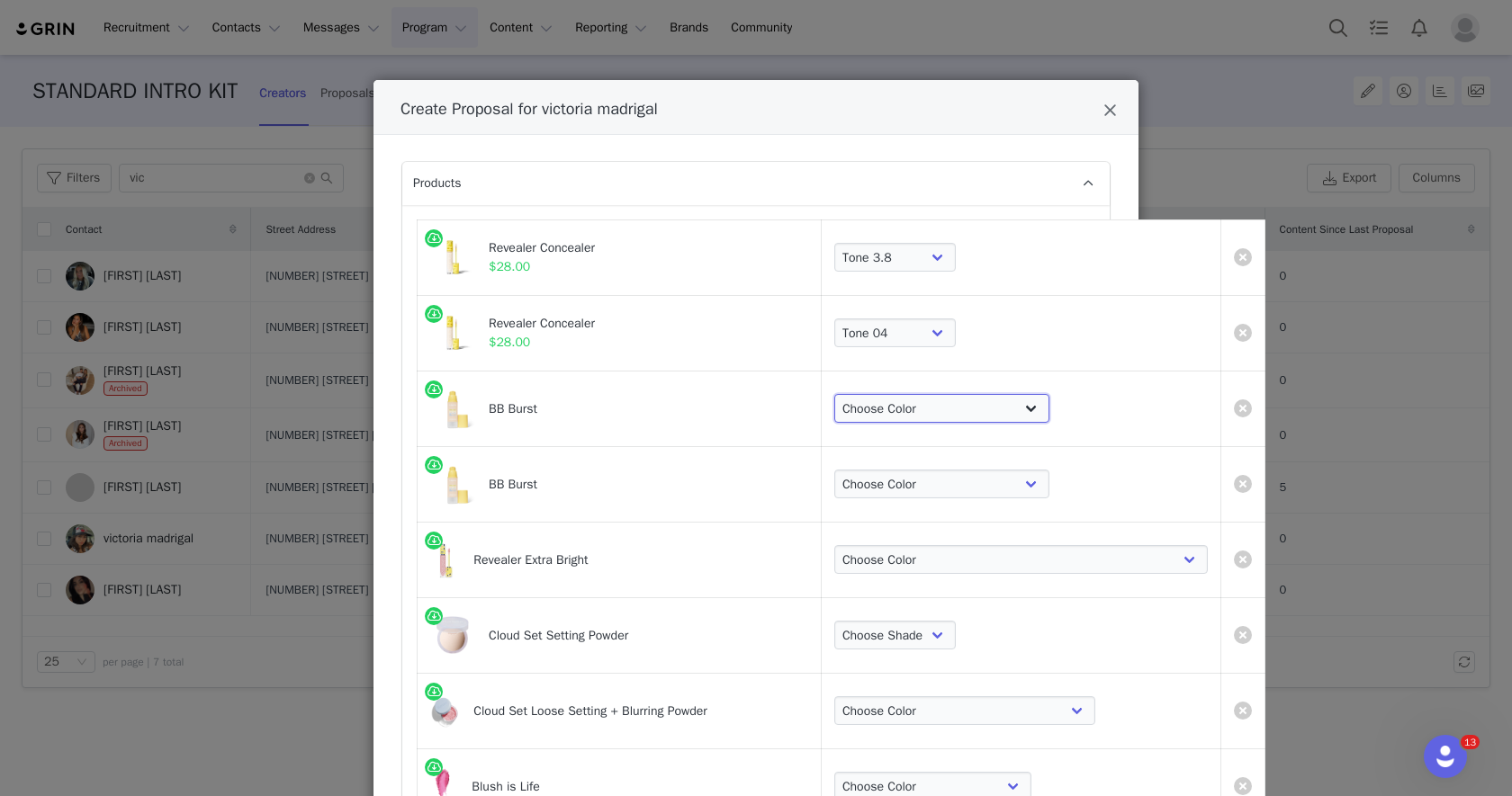 click on "Choose Color  Very Light Neutral 10   Very Light Cool 11   Light Neutral 12   Light Cool 13   Light+ Neutral Warm 14   Light + Cool 15   Light Medium Neutral Warm 20   Light Medium Neutral 21   Medium Neutral Olive 22   Medium Neutral 23   Medium Warm 24   Medium Tan Warm 25   Medium Tan Neutral Cool 30   Medium Deep Neutral Olive 31   Medium Deep Neutral Warm 32   Medium Deep Neutral 33   Medium Deep Warm 34   Medium Deep Warm Olive 35   Deep Warm 40   Deep Neutral Cool 41   Deep Neutral Warm 42   Deep Neutral Olive 43   Rich Deep Neutral Olive 44   Rich Deep Neutral 45" at bounding box center [941, 408] 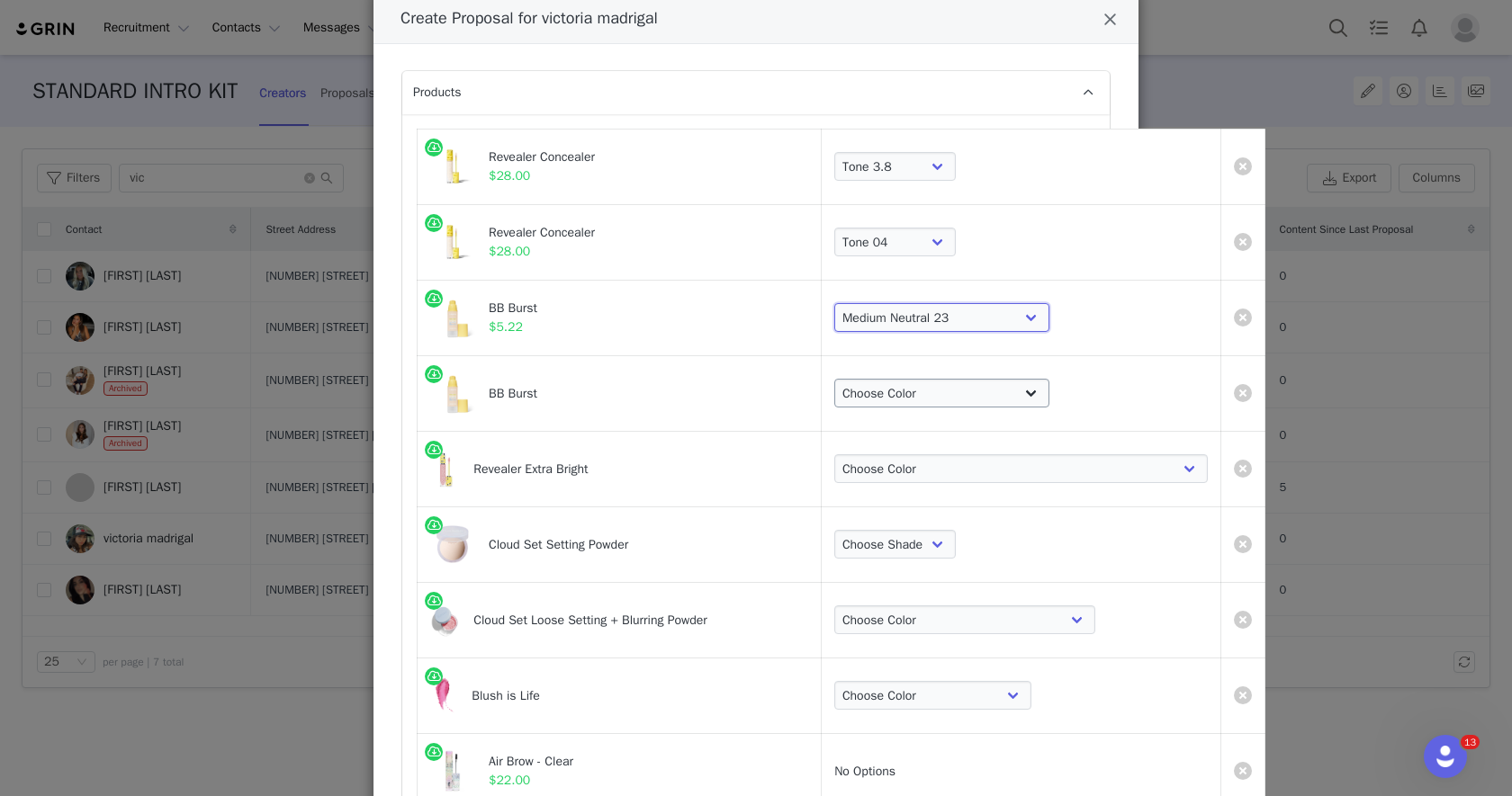 scroll, scrollTop: 117, scrollLeft: 0, axis: vertical 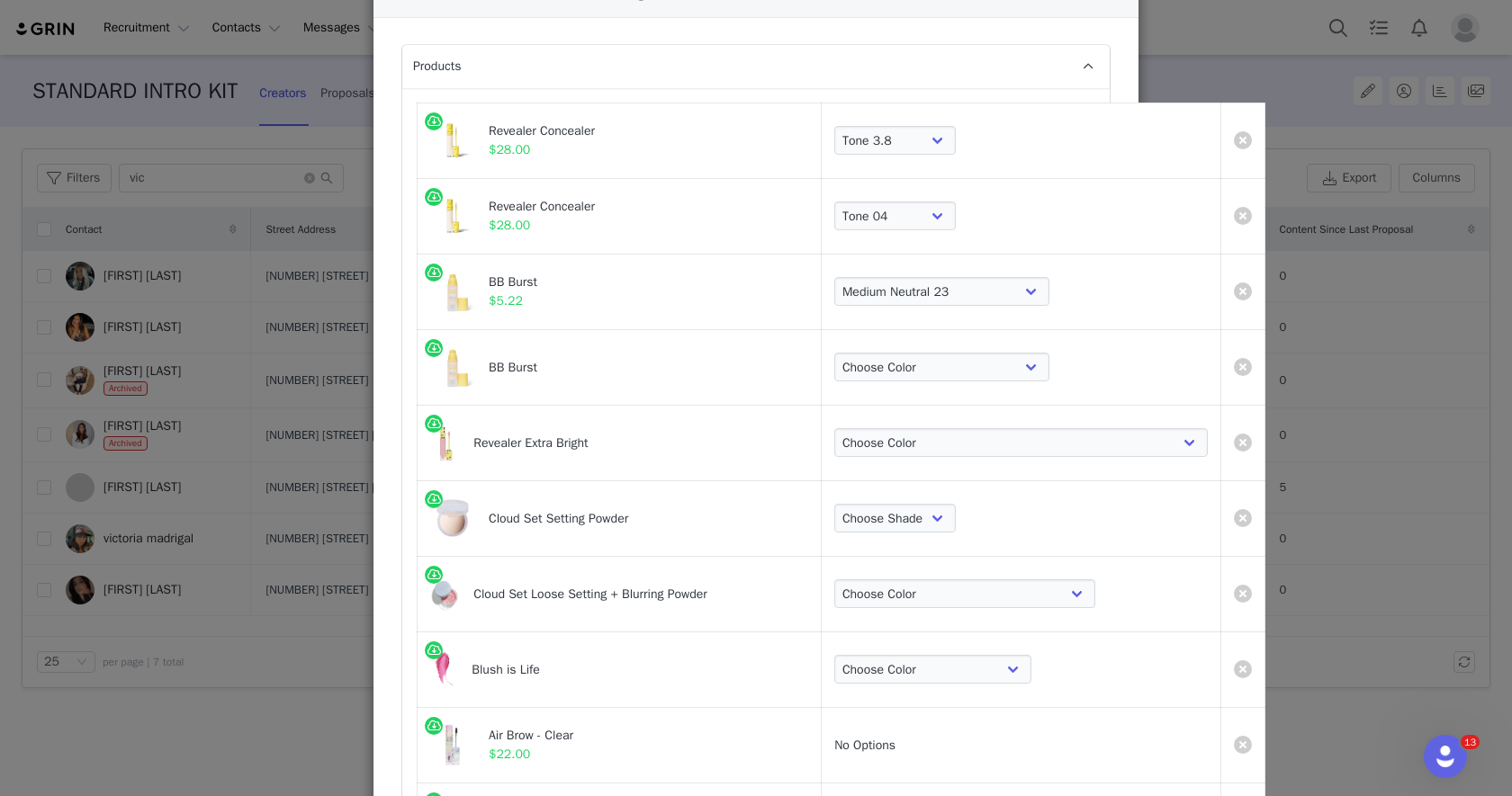 click on "Choose Color  Very Light Neutral 10   Very Light Cool 11   Light Neutral 12   Light Cool 13   Light+ Neutral Warm 14   Light + Cool 15   Light Medium Neutral Warm 20   Light Medium Neutral 21   Medium Neutral Olive 22   Medium Neutral 23   Medium Warm 24   Medium Tan Warm 25   Medium Tan Neutral Cool 30   Medium Deep Neutral Olive 31   Medium Deep Neutral Warm 32   Medium Deep Neutral 33   Medium Deep Warm 34   Medium Deep Warm Olive 35   Deep Warm 40   Deep Neutral Cool 41   Deep Neutral Warm 42   Deep Neutral Olive 43   Rich Deep Neutral Olive 44   Rich Deep Neutral 45" at bounding box center (1022, 367) 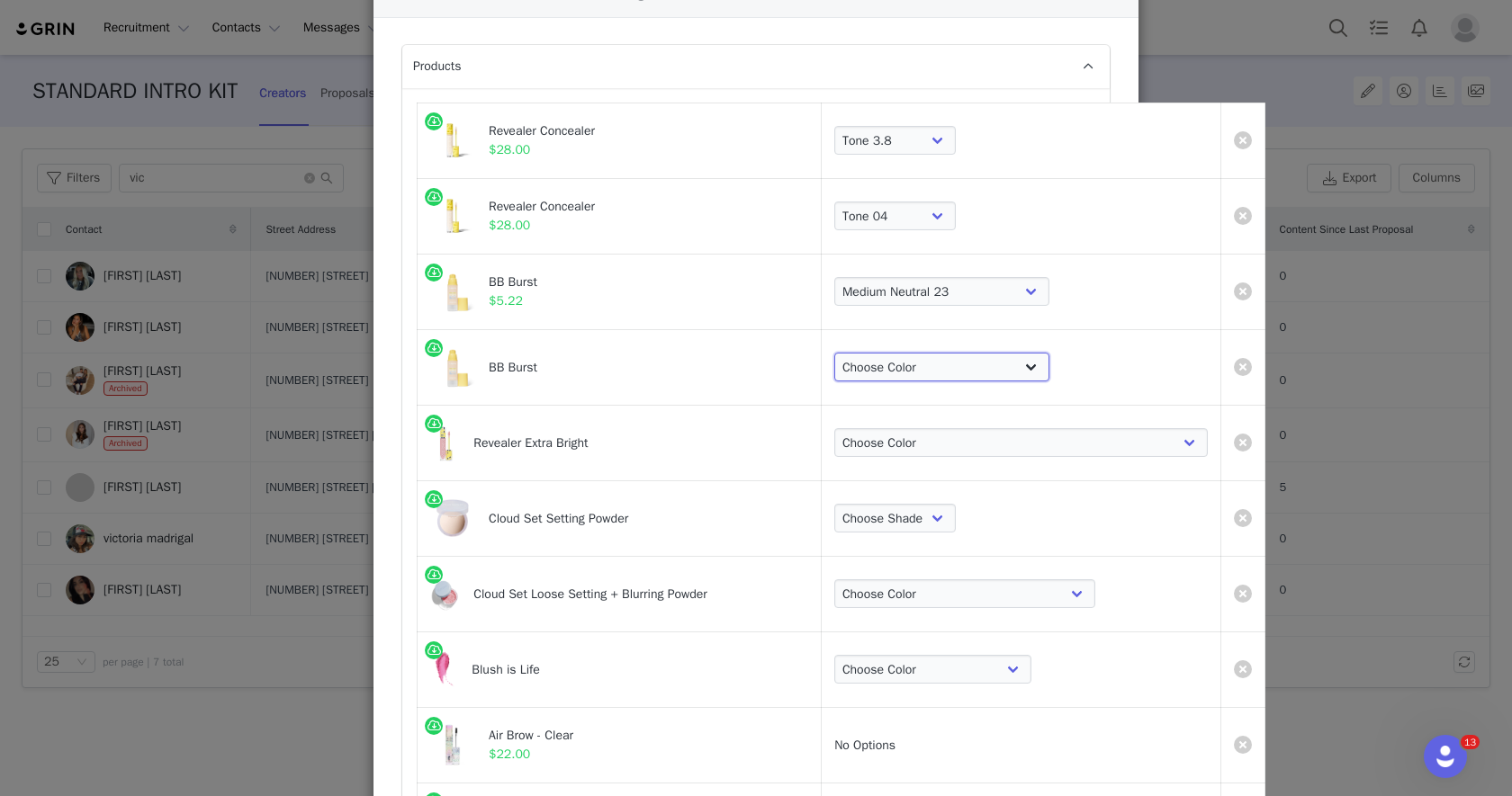 click on "Choose Color  Very Light Neutral 10   Very Light Cool 11   Light Neutral 12   Light Cool 13   Light+ Neutral Warm 14   Light + Cool 15   Light Medium Neutral Warm 20   Light Medium Neutral 21   Medium Neutral Olive 22   Medium Neutral 23   Medium Warm 24   Medium Tan Warm 25   Medium Tan Neutral Cool 30   Medium Deep Neutral Olive 31   Medium Deep Neutral Warm 32   Medium Deep Neutral 33   Medium Deep Warm 34   Medium Deep Warm Olive 35   Deep Warm 40   Deep Neutral Cool 41   Deep Neutral Warm 42   Deep Neutral Olive 43   Rich Deep Neutral Olive 44   Rich Deep Neutral 45" at bounding box center [941, 367] 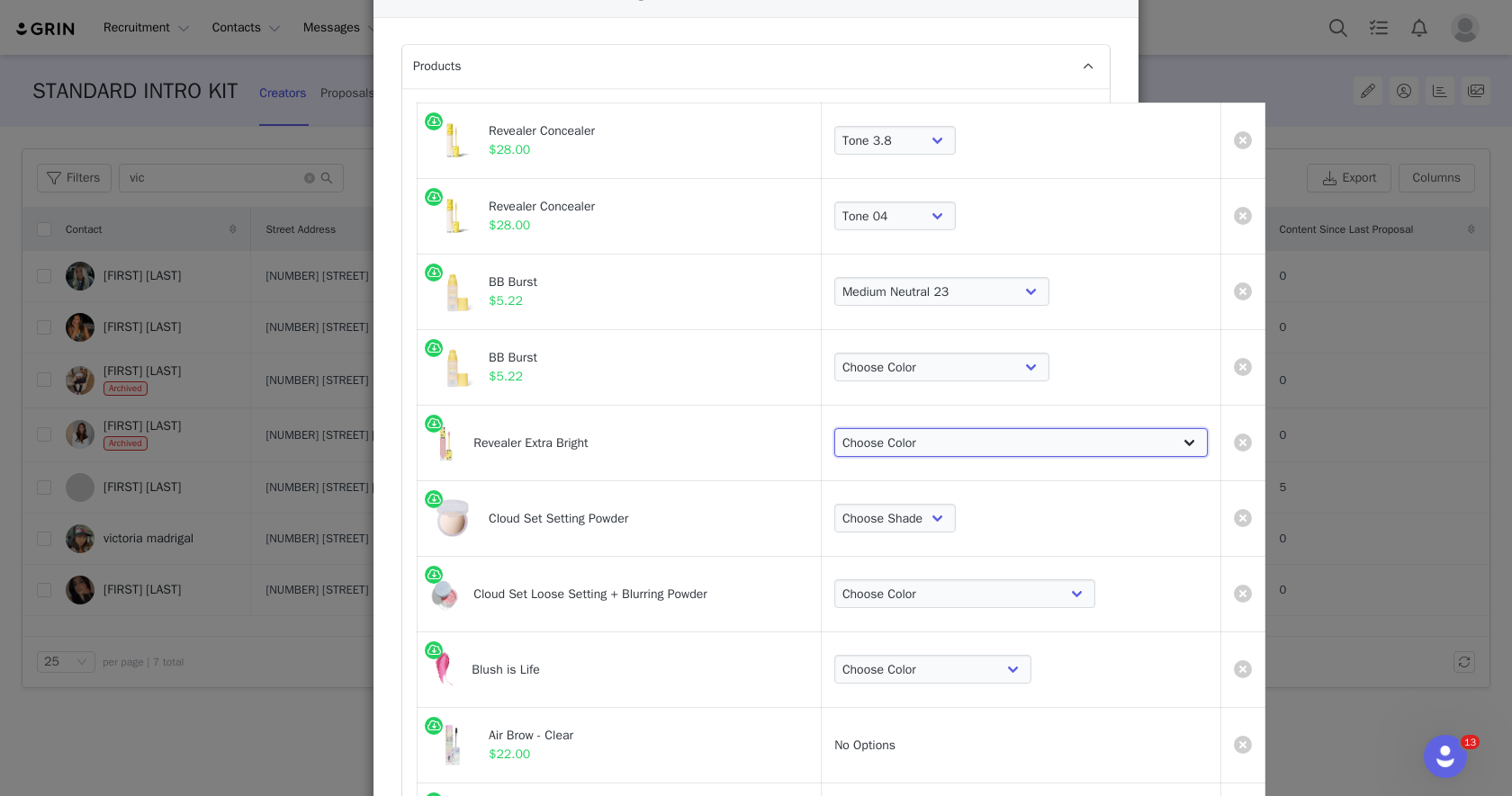click on "Choose Color  Magic Pink for very light to light skintones   Illusion - Pink Peach for light to medium skintones   Fantasy - Peach for light-medium to medium-deep skintones   Alchemy - Orange Peach for medium-deep to deep skintones   Supernatural - Red Peach for deep to rich-deep skintones" at bounding box center [1021, 443] 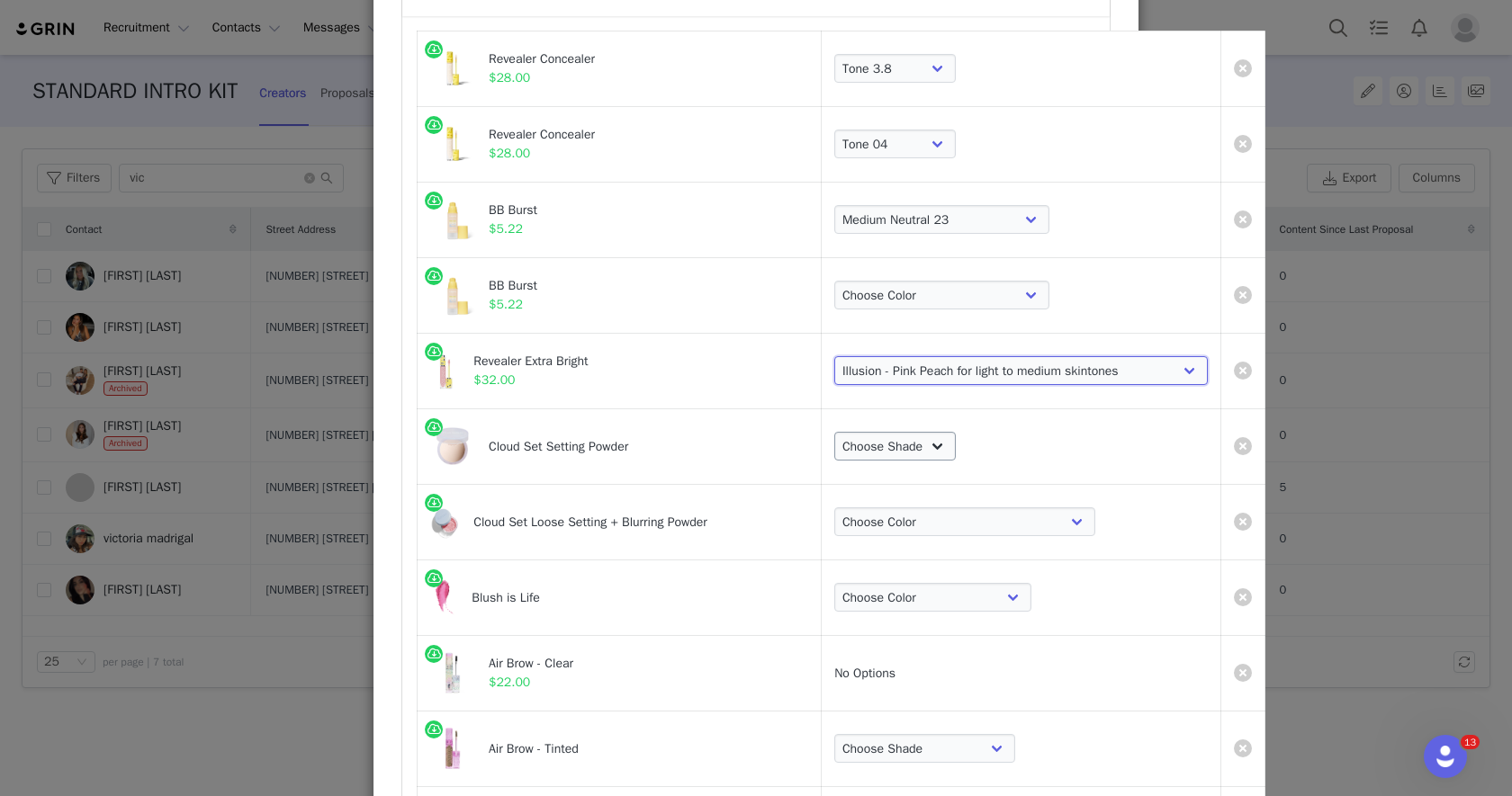 scroll, scrollTop: 210, scrollLeft: 0, axis: vertical 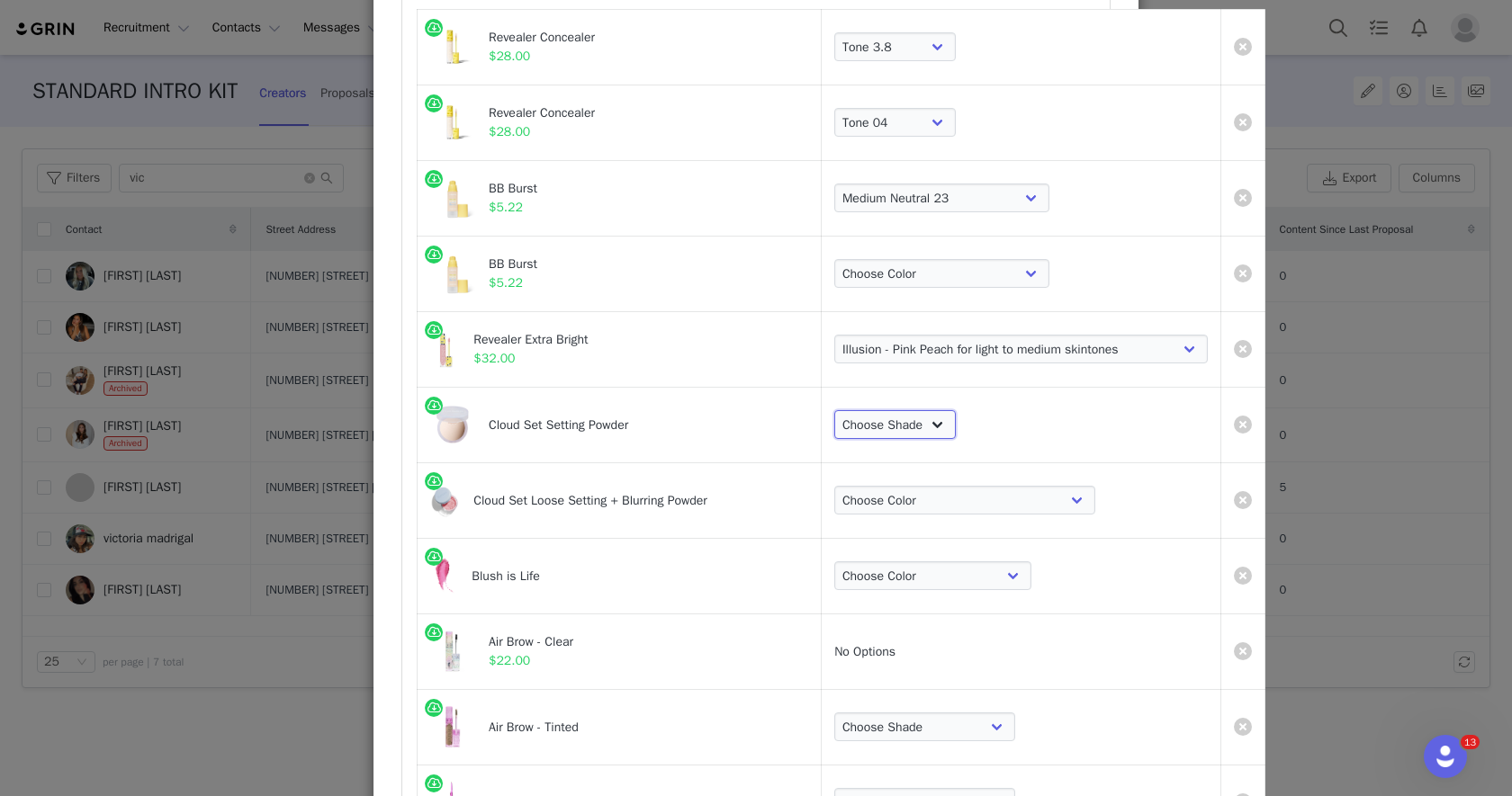 click on "Choose Shade  Airy   Breezy   Feathery   Comfy   Cushiony   Pillowy   Softly   Silky   Velvety   Dreamy" at bounding box center [895, 425] 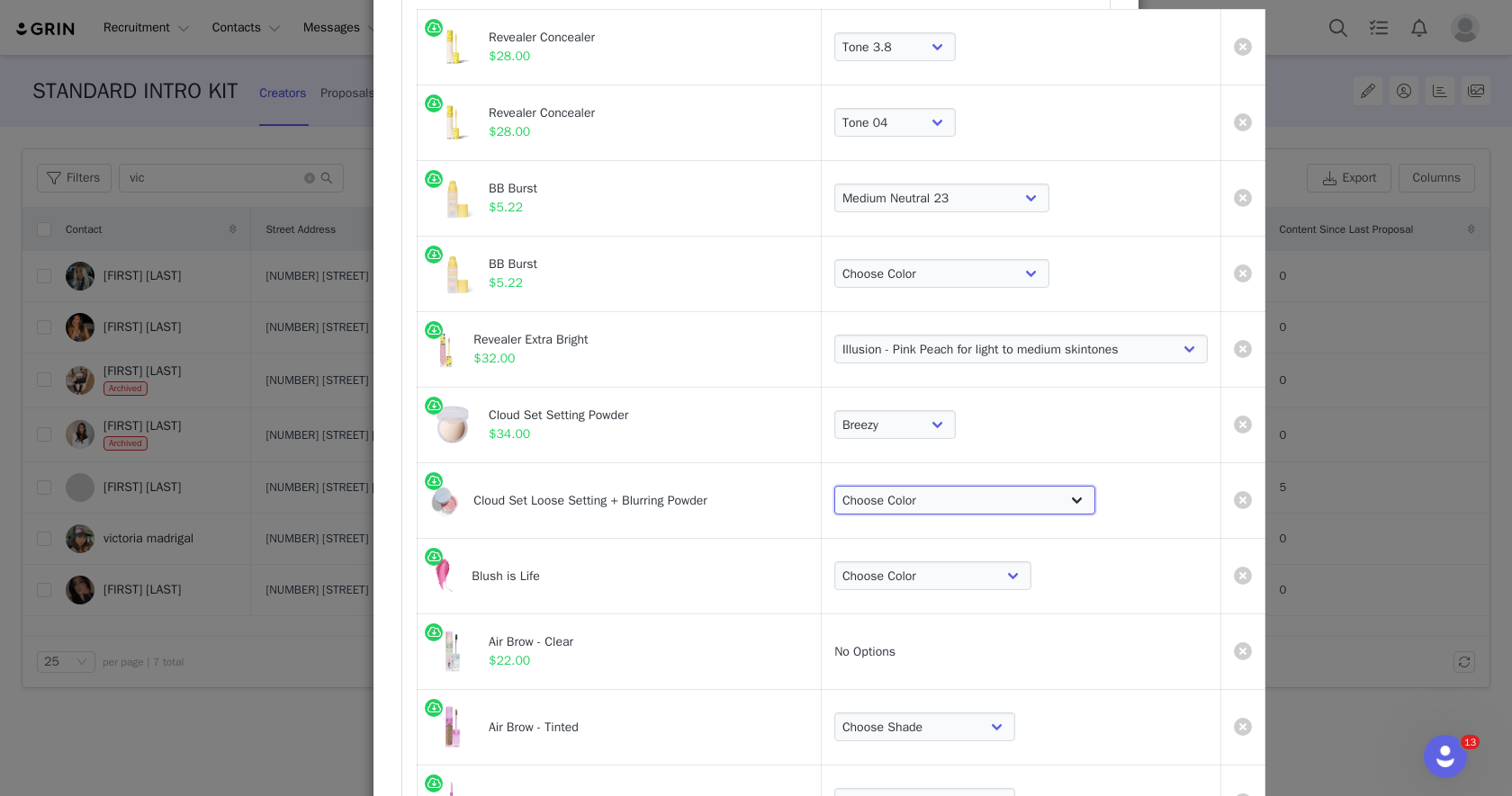 click on "Choose Color  Translucent Candy - Ultra Sheer Pink   Translucent Buttery - Ultra Sheer Yellow   Translucent Peachy - Ultra Sheer Peach   Translucent Velvety - Ultra Sheer Mocha" at bounding box center (965, 500) 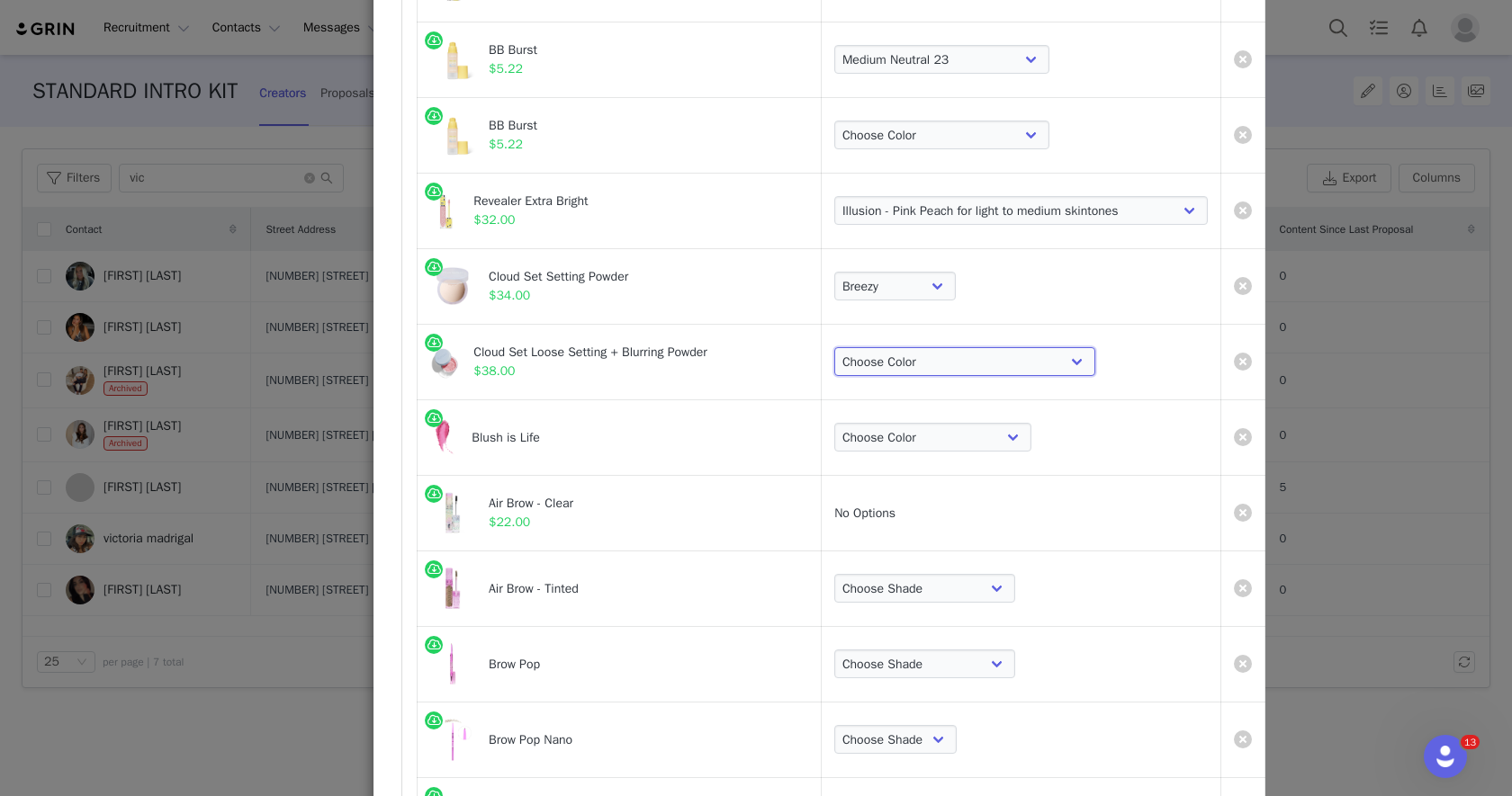 scroll, scrollTop: 357, scrollLeft: 0, axis: vertical 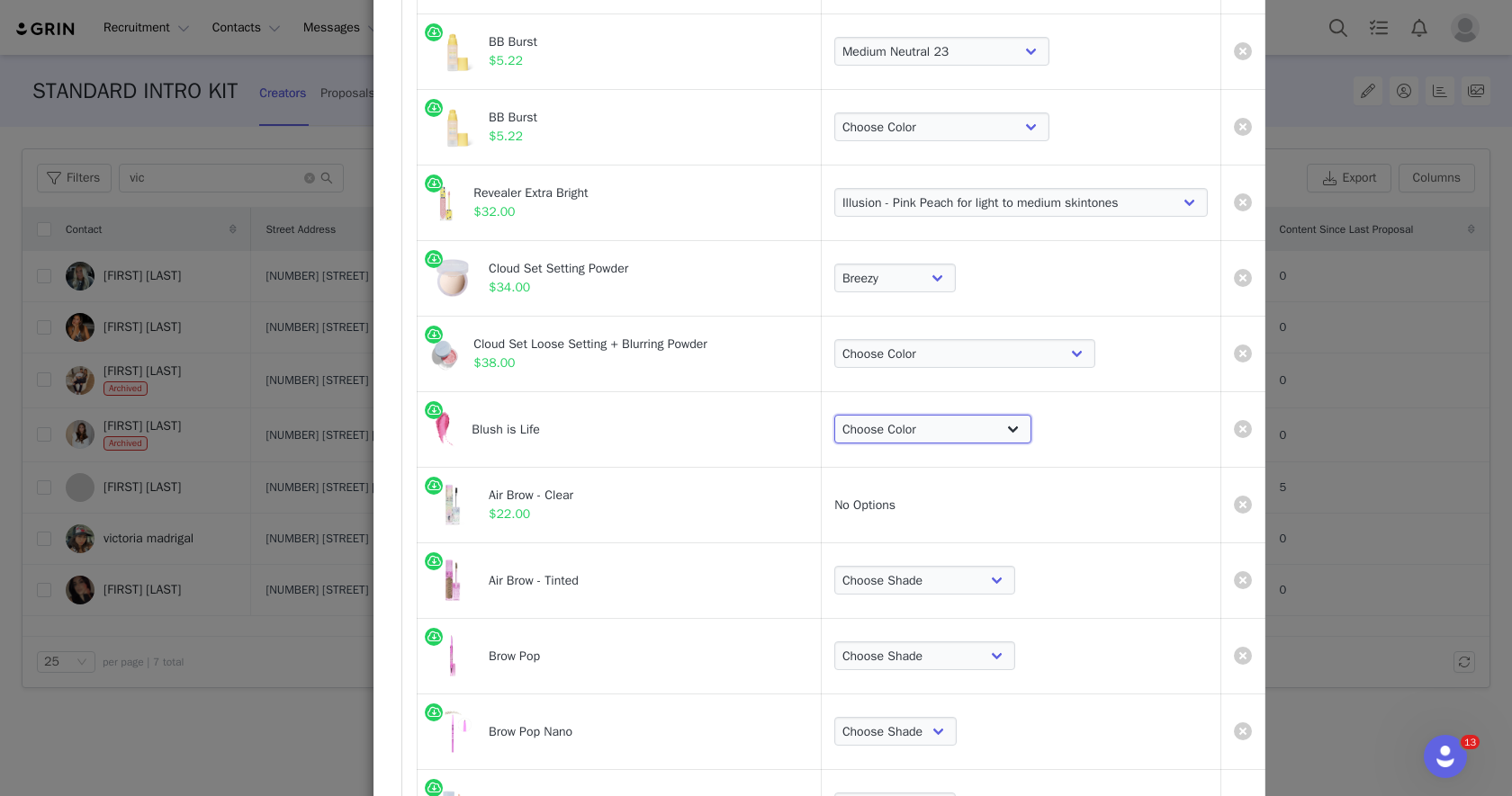 click on "Choose Color  Butterflies - Cool Baby Pink   Blissed - Warm Peachy Pink   Euphoria - Cool Pinky Mauve   Dreamland - Rosy Bronze   Hype - Warm Poppy Pink   Swoon - Pink Brown Mauve   Thrill - Vibrant Blood Orange   Adrenaline - Hot Fuchsia   Wavelength - Warm peach   Chills - Cool vibrant berry   Heartbeat - Vibrant red" at bounding box center [932, 429] 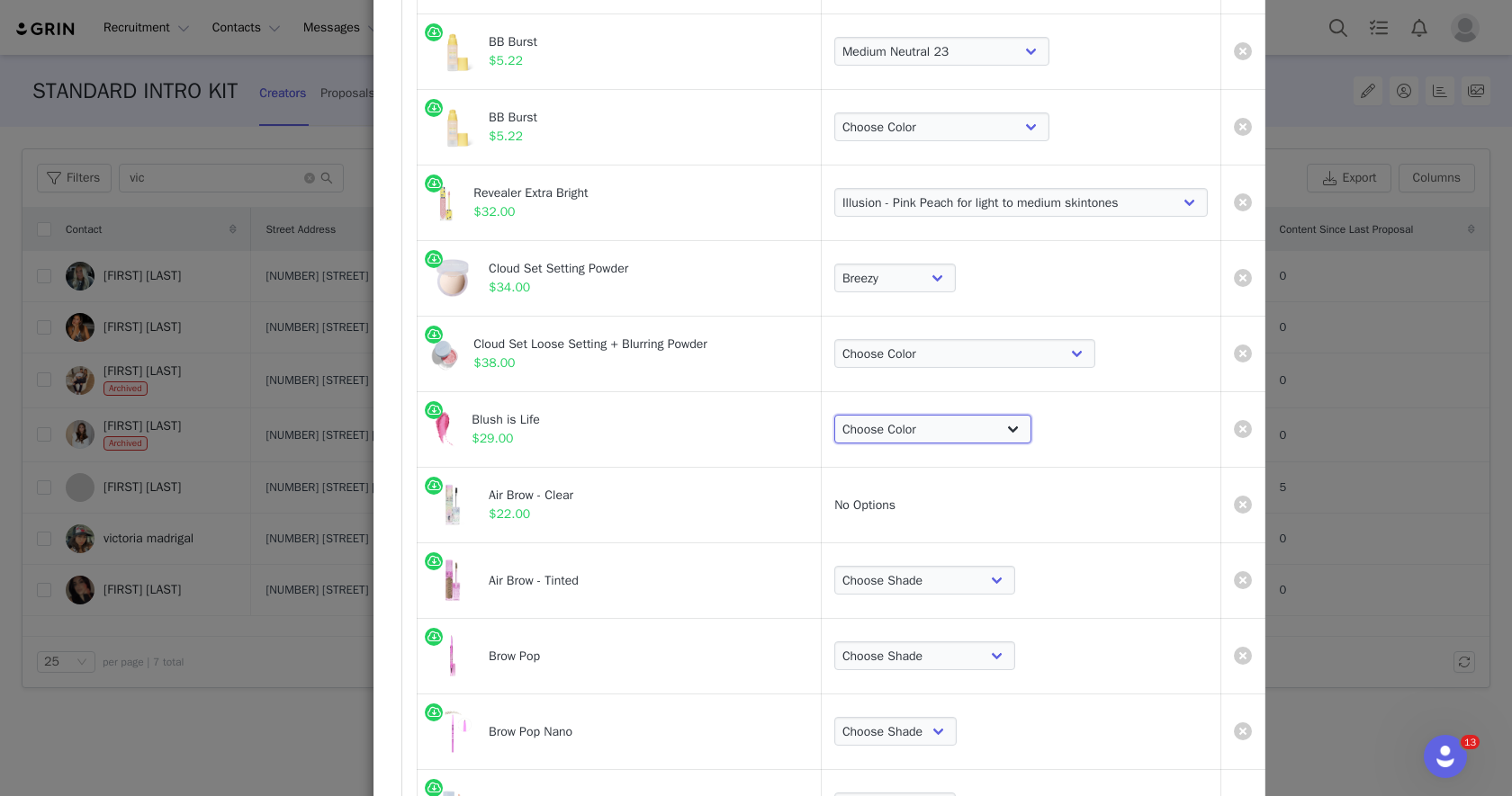 click on "Choose Color  Butterflies - Cool Baby Pink   Blissed - Warm Peachy Pink   Euphoria - Cool Pinky Mauve   Dreamland - Rosy Bronze   Hype - Warm Poppy Pink   Swoon - Pink Brown Mauve   Thrill - Vibrant Blood Orange   Adrenaline - Hot Fuchsia   Wavelength - Warm peach   Chills - Cool vibrant berry   Heartbeat - Vibrant red" at bounding box center (932, 429) 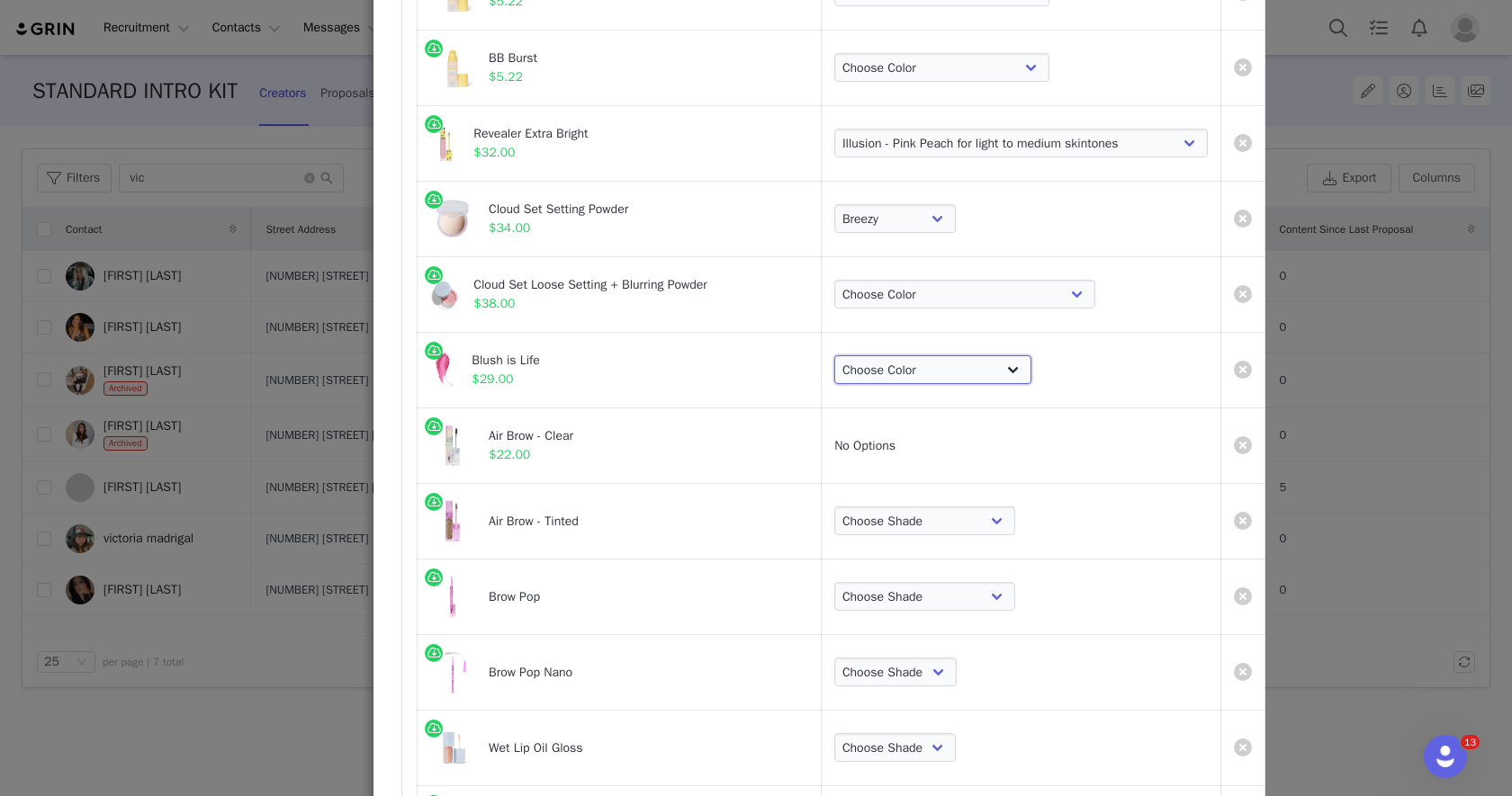 scroll, scrollTop: 504, scrollLeft: 0, axis: vertical 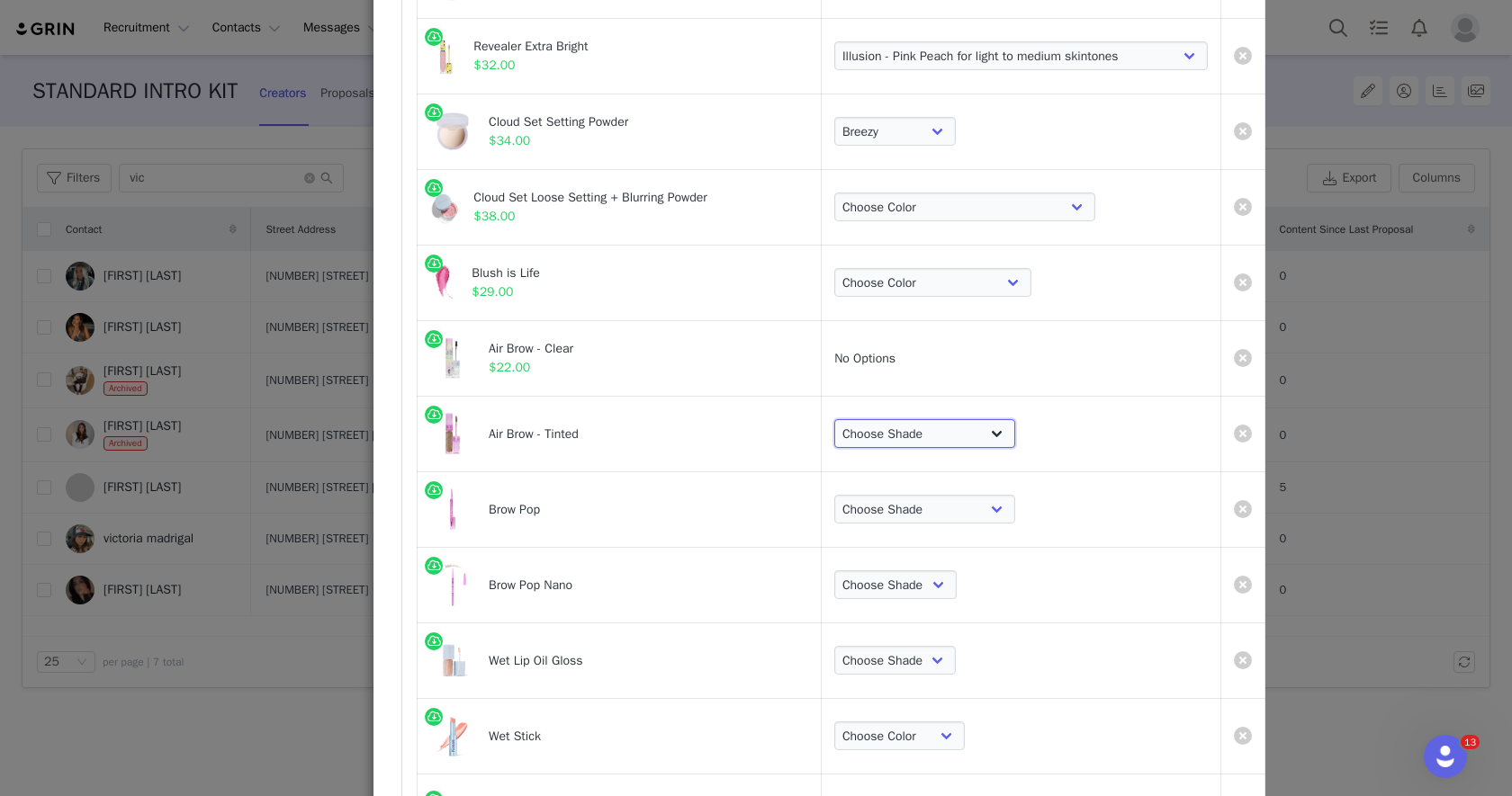 click on "Choose Shade  Taupe   Honey Blonde   Soft Brown   Auburn   Medium Chocolate Brown   Medium Brown   Dark Brown   Brown Black   Black   Grey" at bounding box center (924, 434) 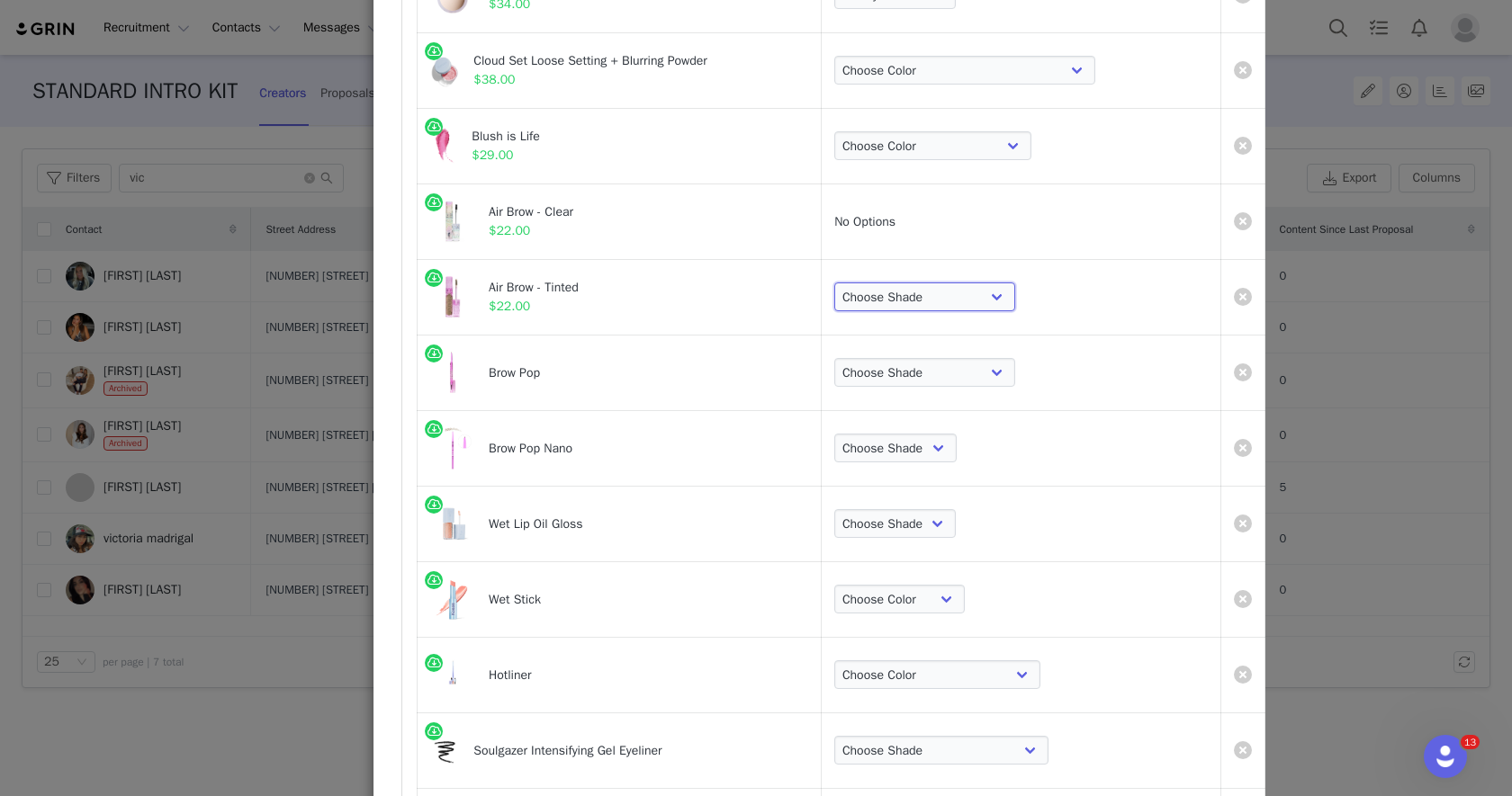 scroll, scrollTop: 684, scrollLeft: 0, axis: vertical 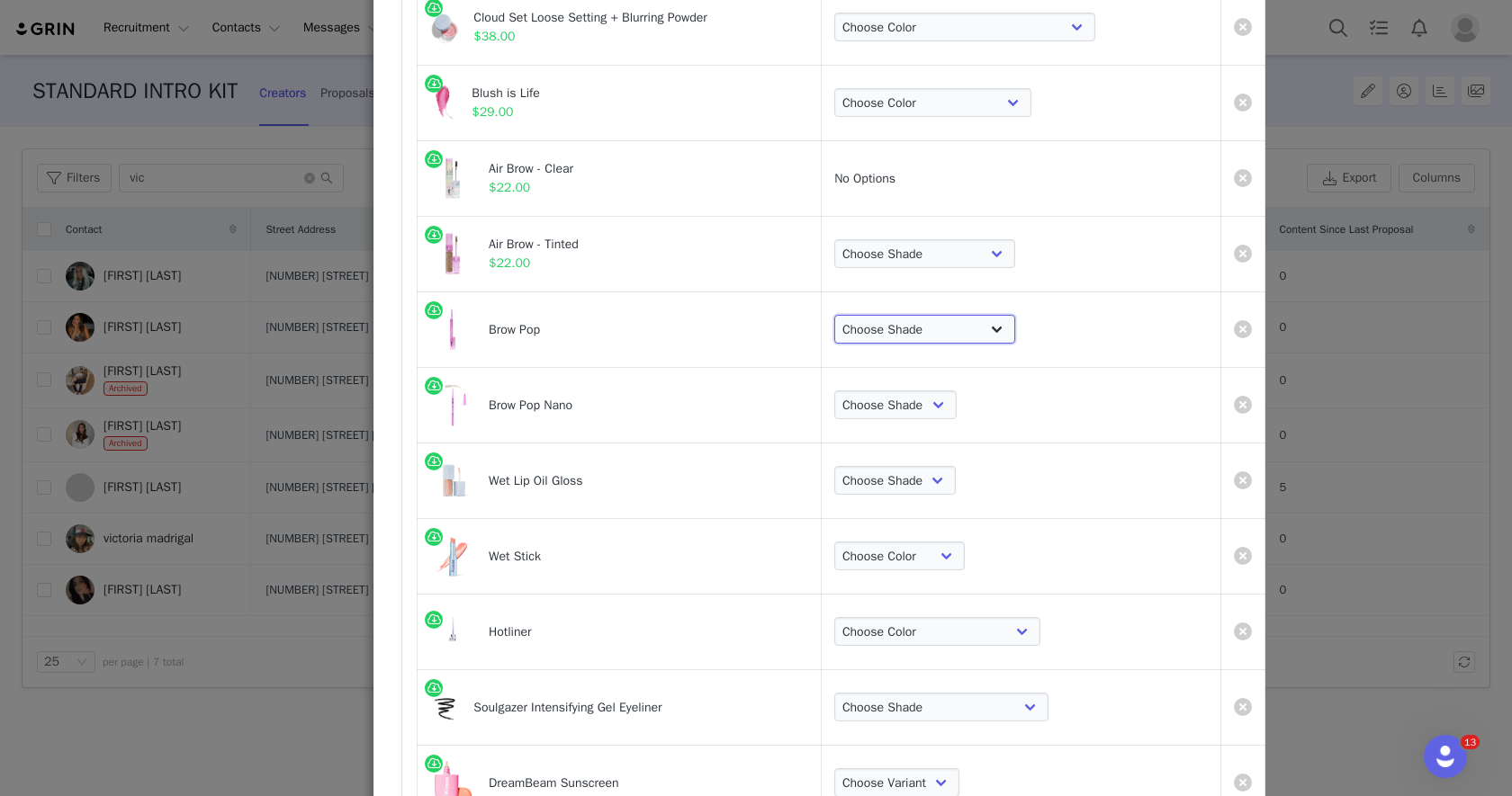 click on "Choose Shade  Taupe   Honey Blonde   Soft Brown   Auburn   Medium Chocolate Brown   Medium Brown   Dark Brown   Brown Black   Black   Grey" at bounding box center [924, 329] 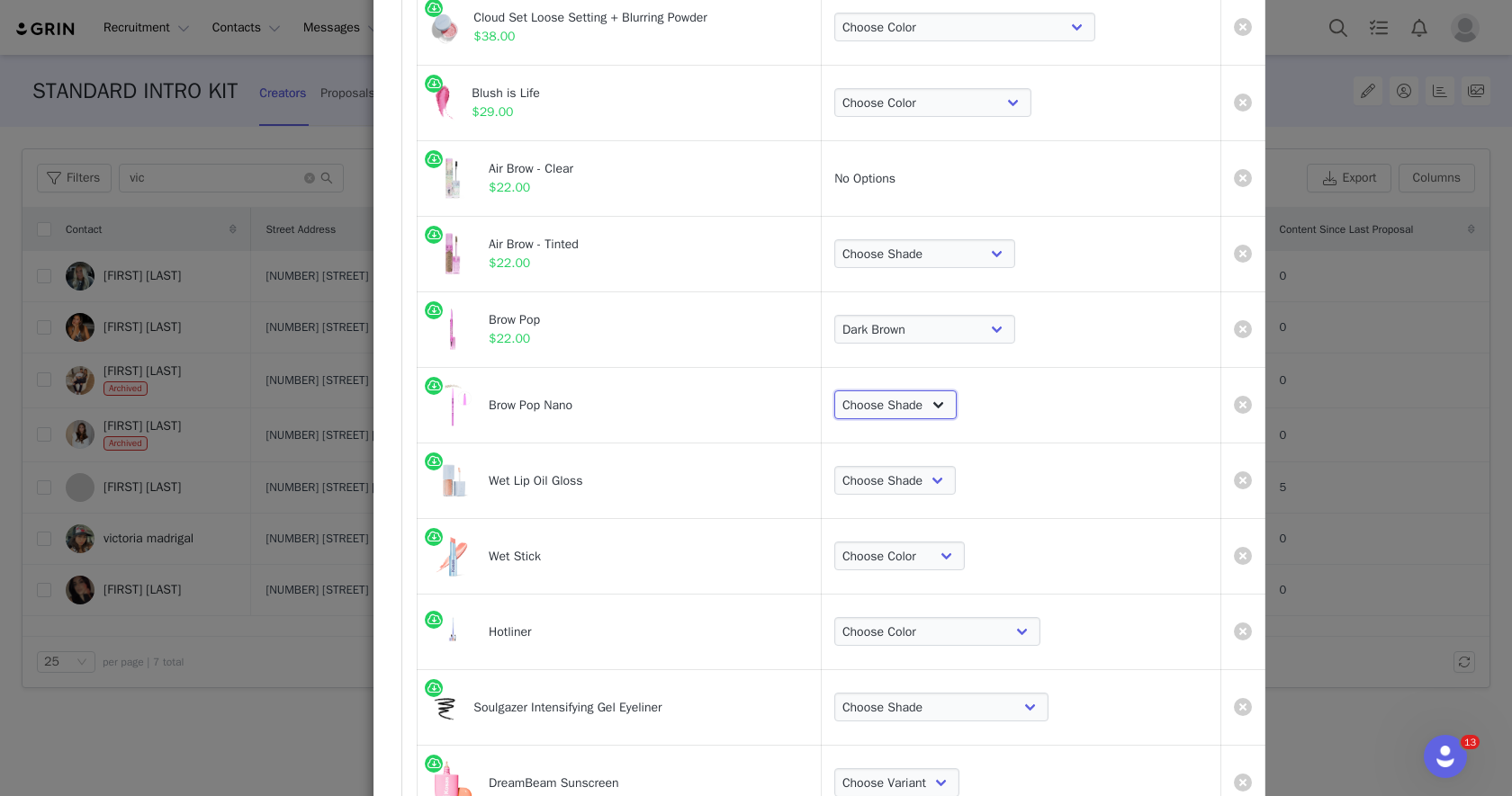 click on "Choose Shade  Taupe   Soft Brown   Medium Brown   Dark Brown   Brown Black   Black" at bounding box center (896, 405) 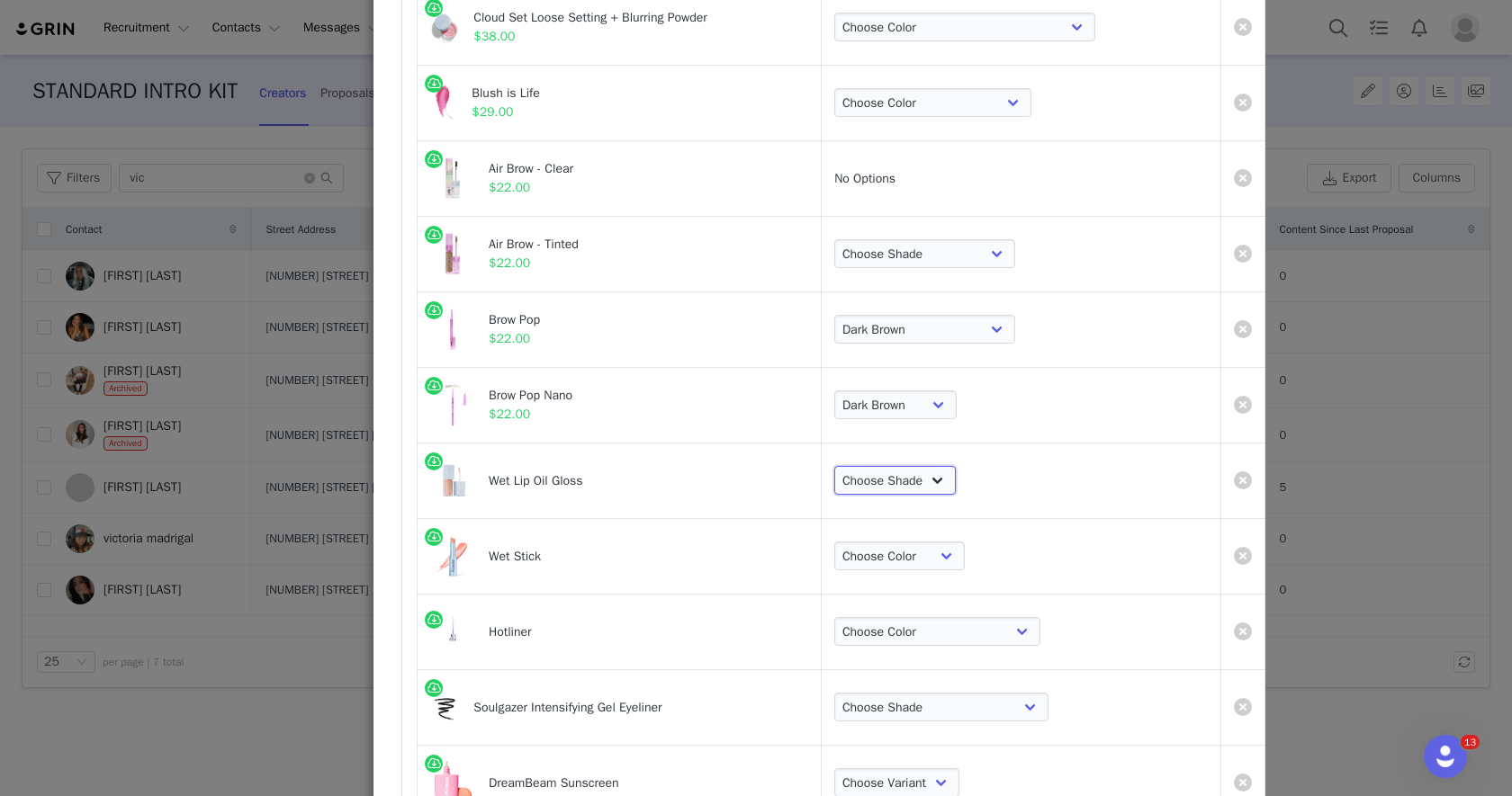 click on "Choose Shade  Unzipped   Unhooked   Unbuttoned   Jellyfish   Malibu   Dip   Fruitjuice   Jaws   Bare   Exposed   Revealed   Slushy   Cola   Grapesicle" at bounding box center (895, 480) 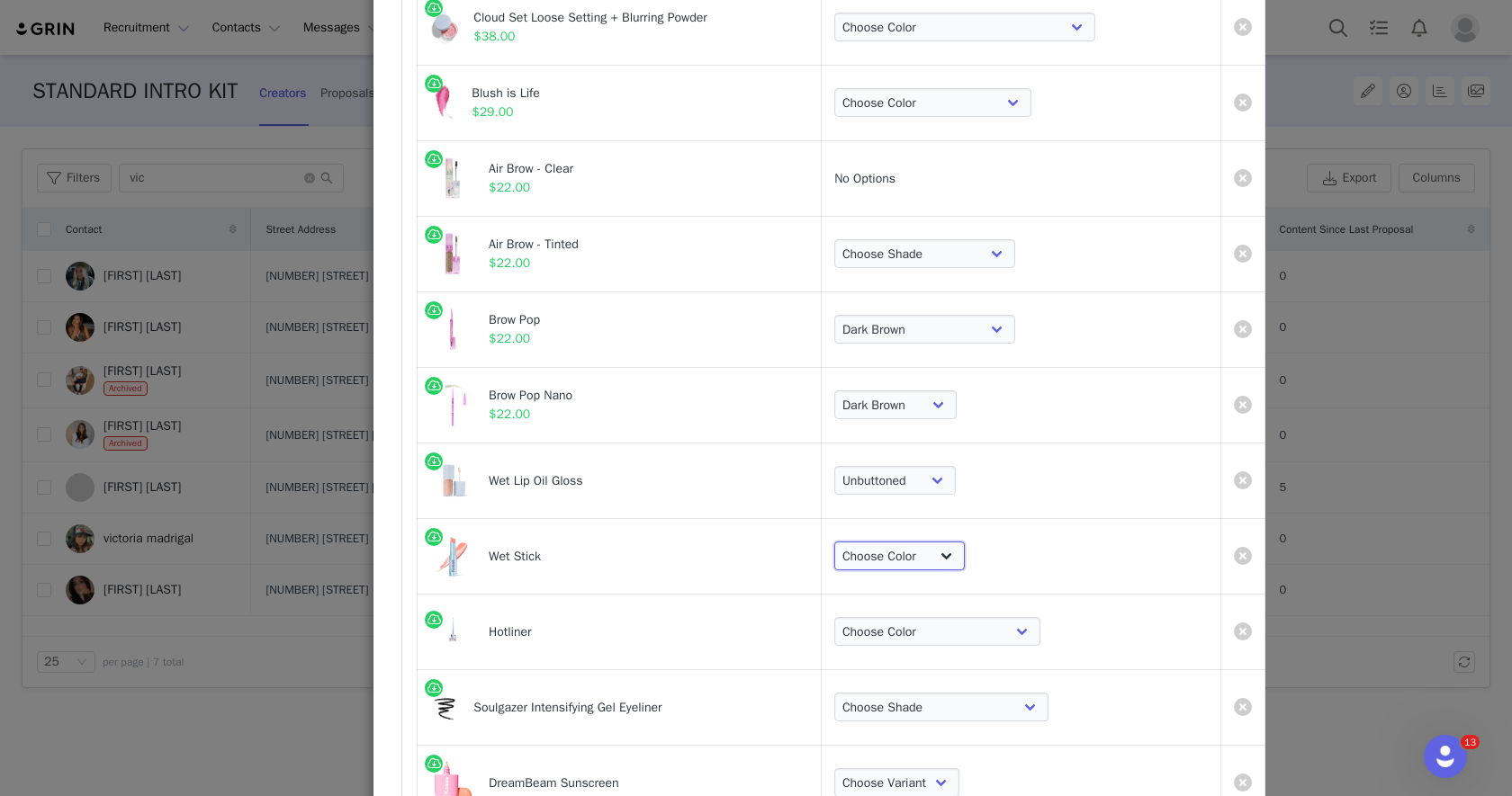 click on "Choose Color  Skinny Dip   Baby Rose   Heatwave   Malibu   Hot Beach   Papaya Treat   100 Degrees   Sunset Simmer   Island High   Tropic Bliss   Cinnamon Spritz   Bikini Blaze" at bounding box center (899, 556) 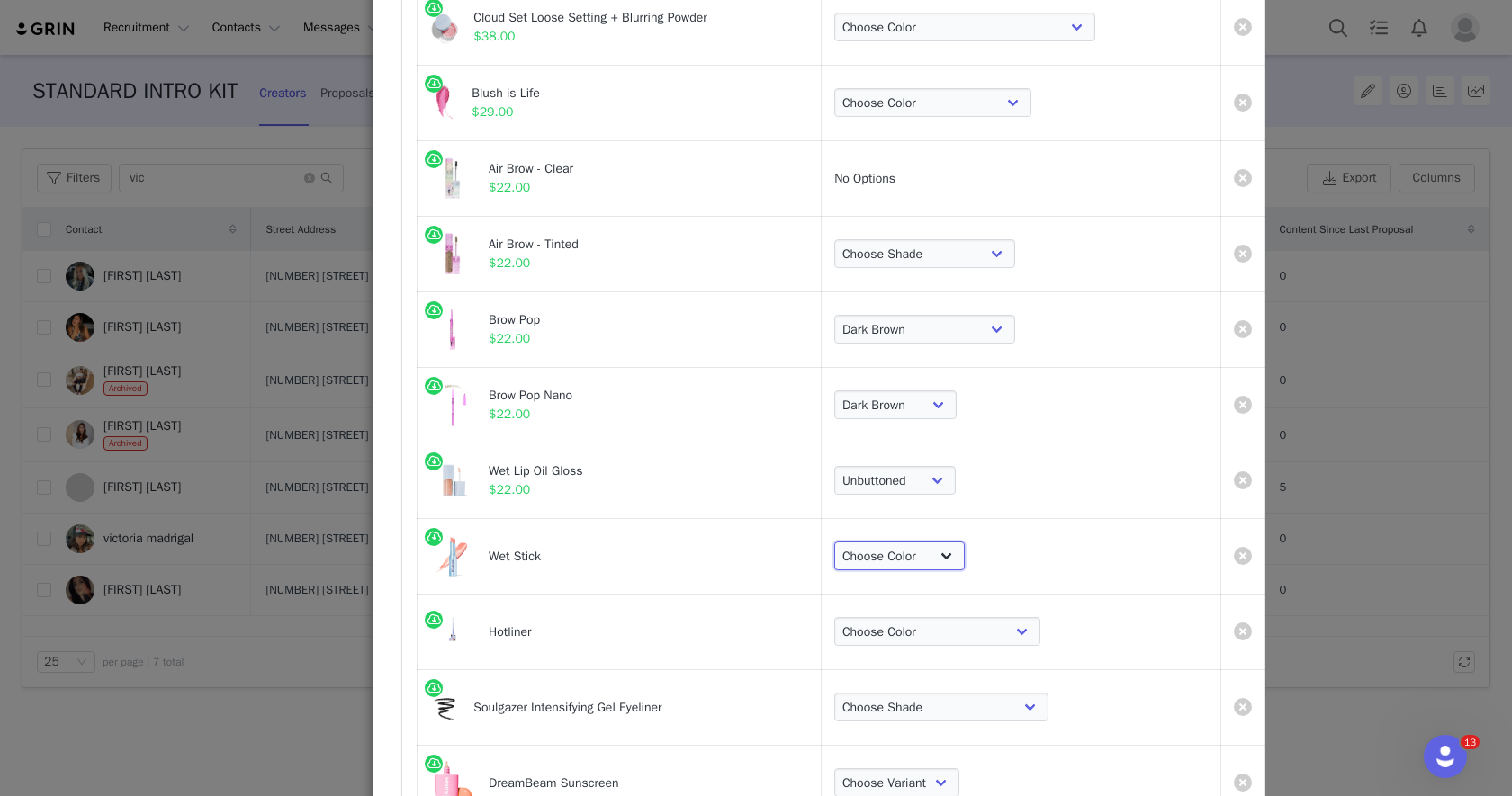 select on "18718291" 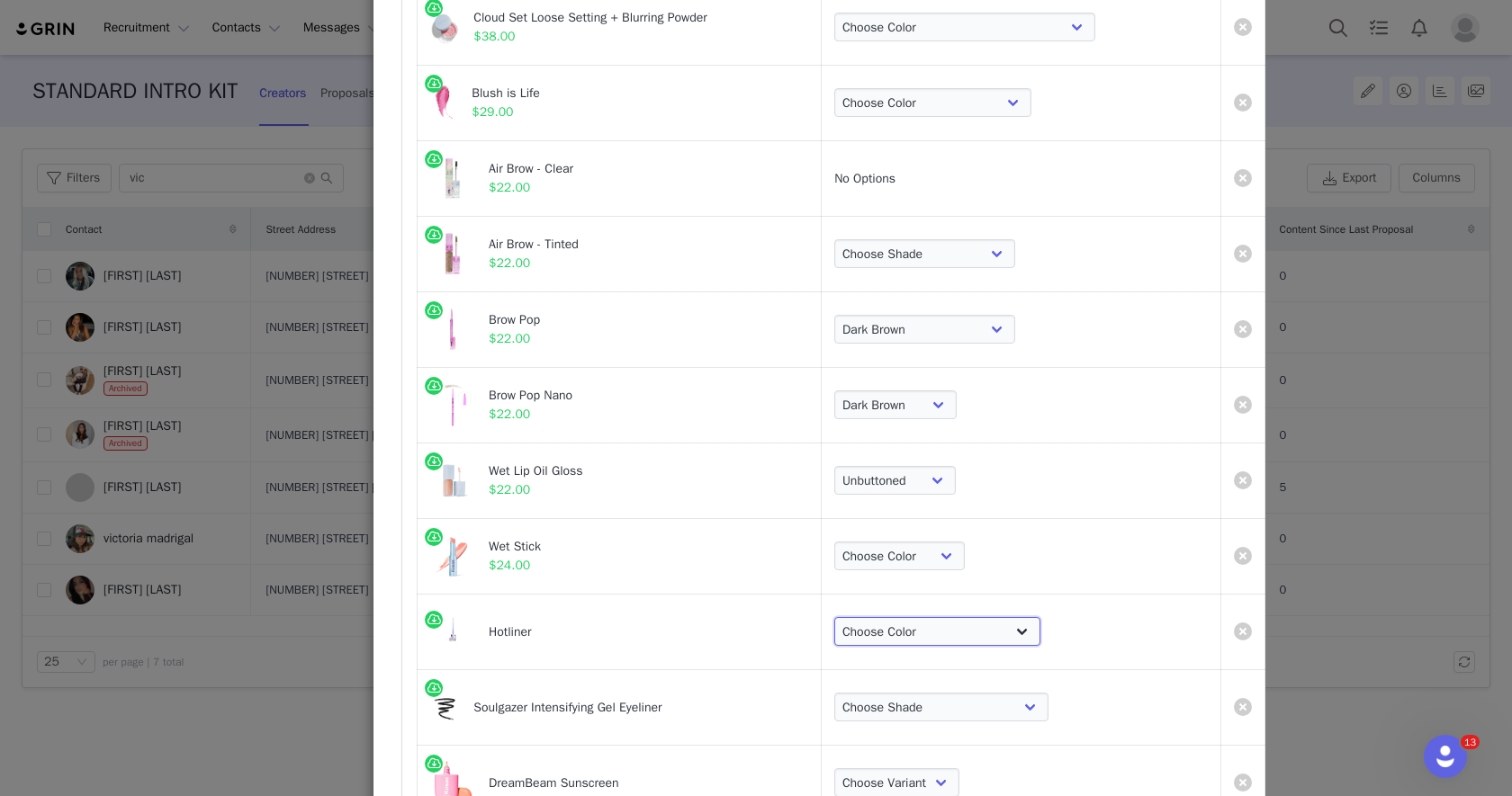 click on "Choose Color  100 - Neutral Pink Beige   Mega - Cool Pink   Max - Warm Peachy Beige   Epic - Soft Caramel Brown   Beyond - Cool Rosy Mauve   Infinite - Warm Pinky Brown   Supreme - Rich Neutral Brown   Extra - Vibrant Cherry Red" at bounding box center [937, 631] 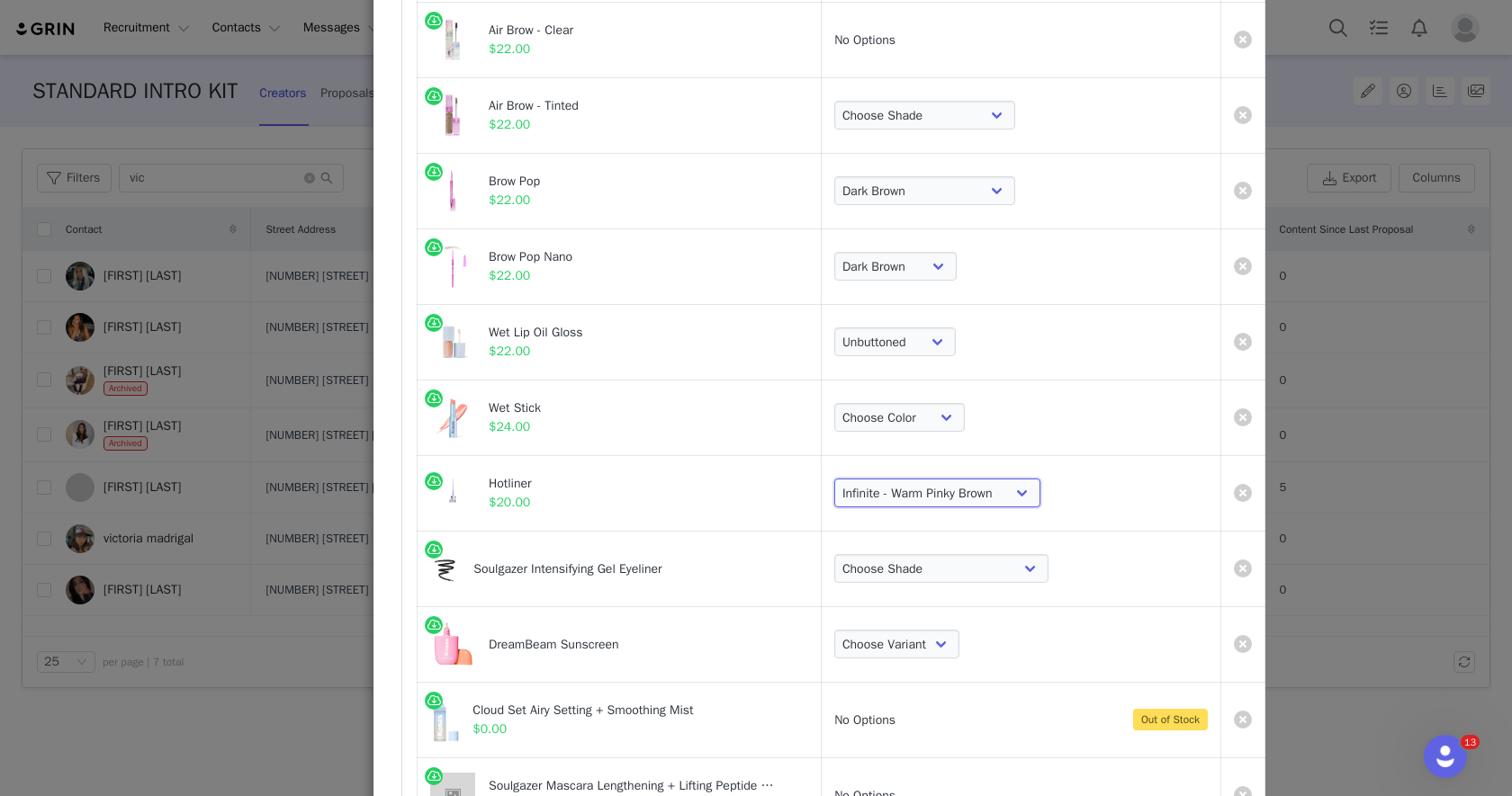 scroll, scrollTop: 925, scrollLeft: 0, axis: vertical 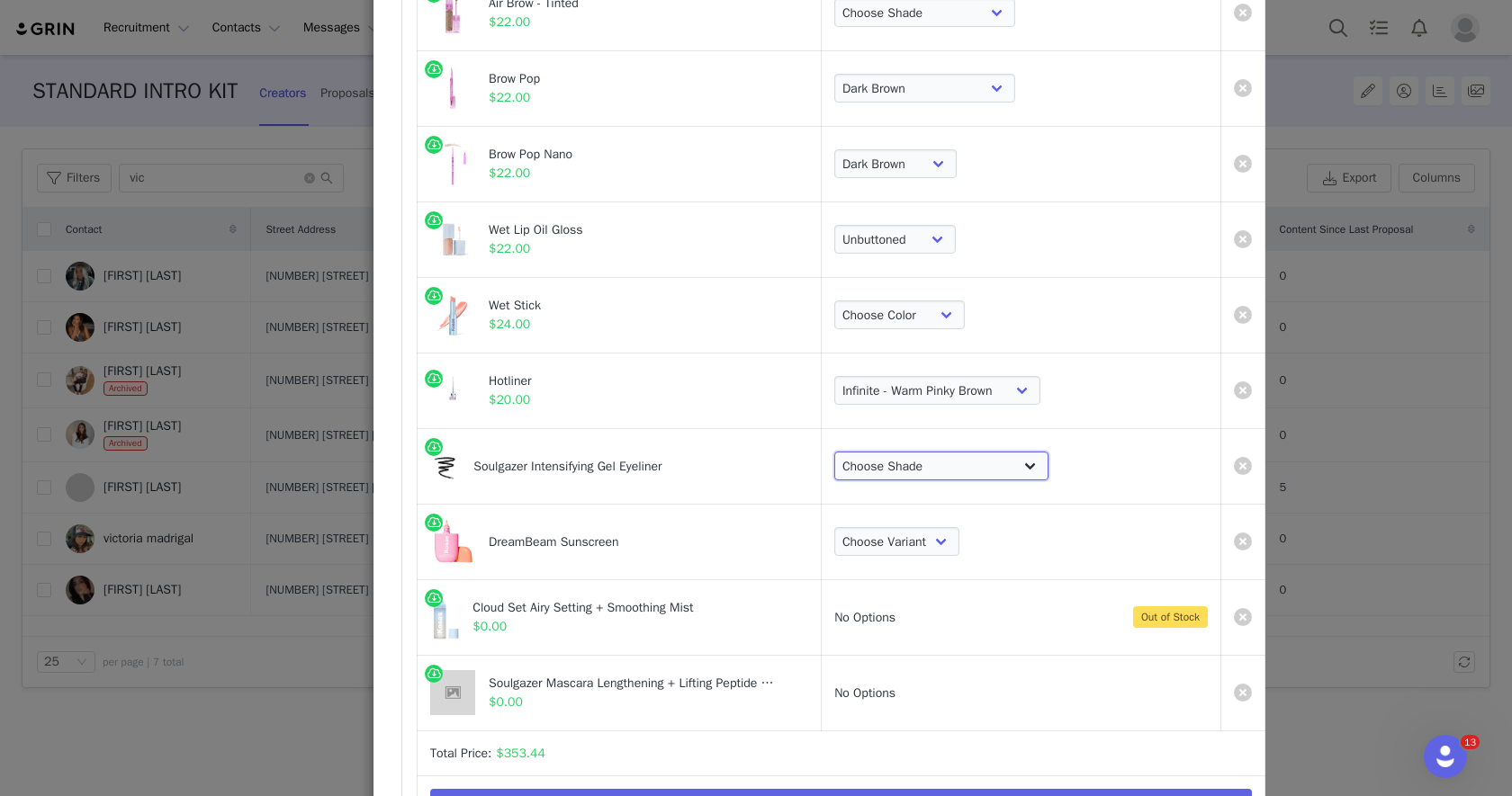 click on "Choose Shade  Hypnotize - intense black matte   Mesmerize - soft lilac matte   Bewitch - night violet satin   Cosmic - deep aqua satin   Eternal - emerald green satin   Enigma - blackened blue satin   Depth - warm brown matte   Allure - dark brown matte   Orbit - smokey gray matte   Gravitate - creamy beige matte" at bounding box center [941, 466] 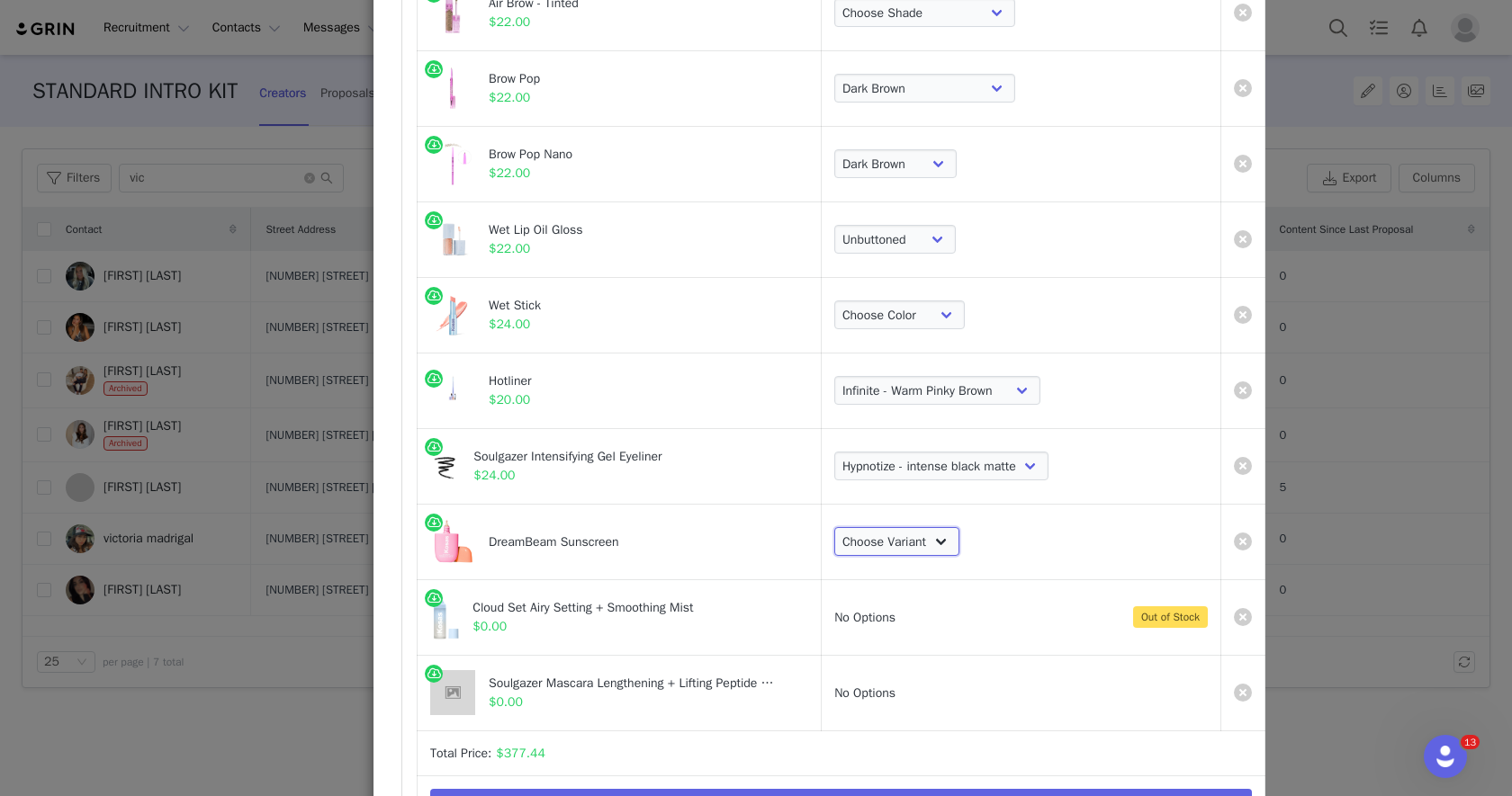 click on "Choose Variant  Original   Sunlit" at bounding box center (896, 541) 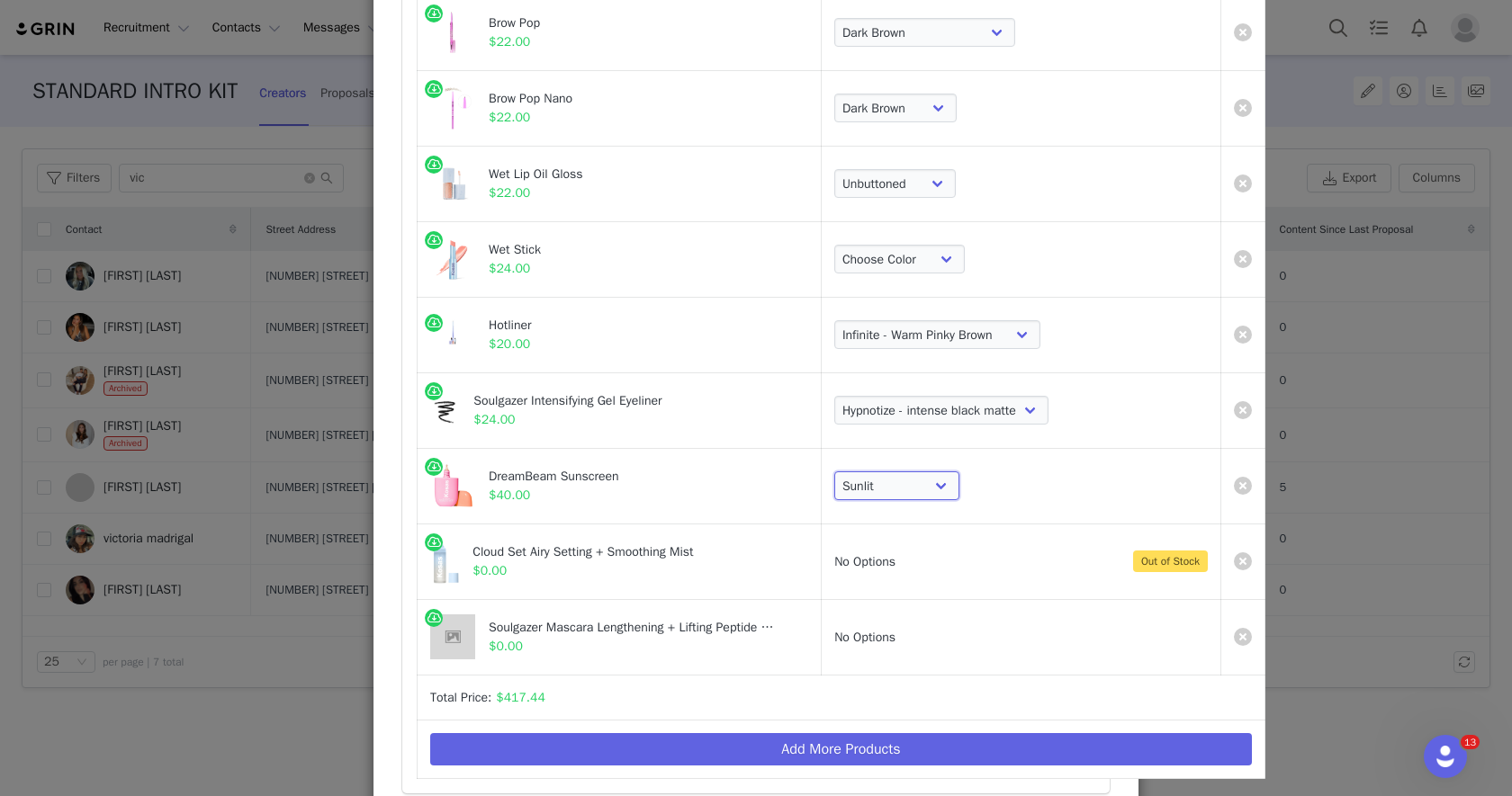 scroll, scrollTop: 994, scrollLeft: 0, axis: vertical 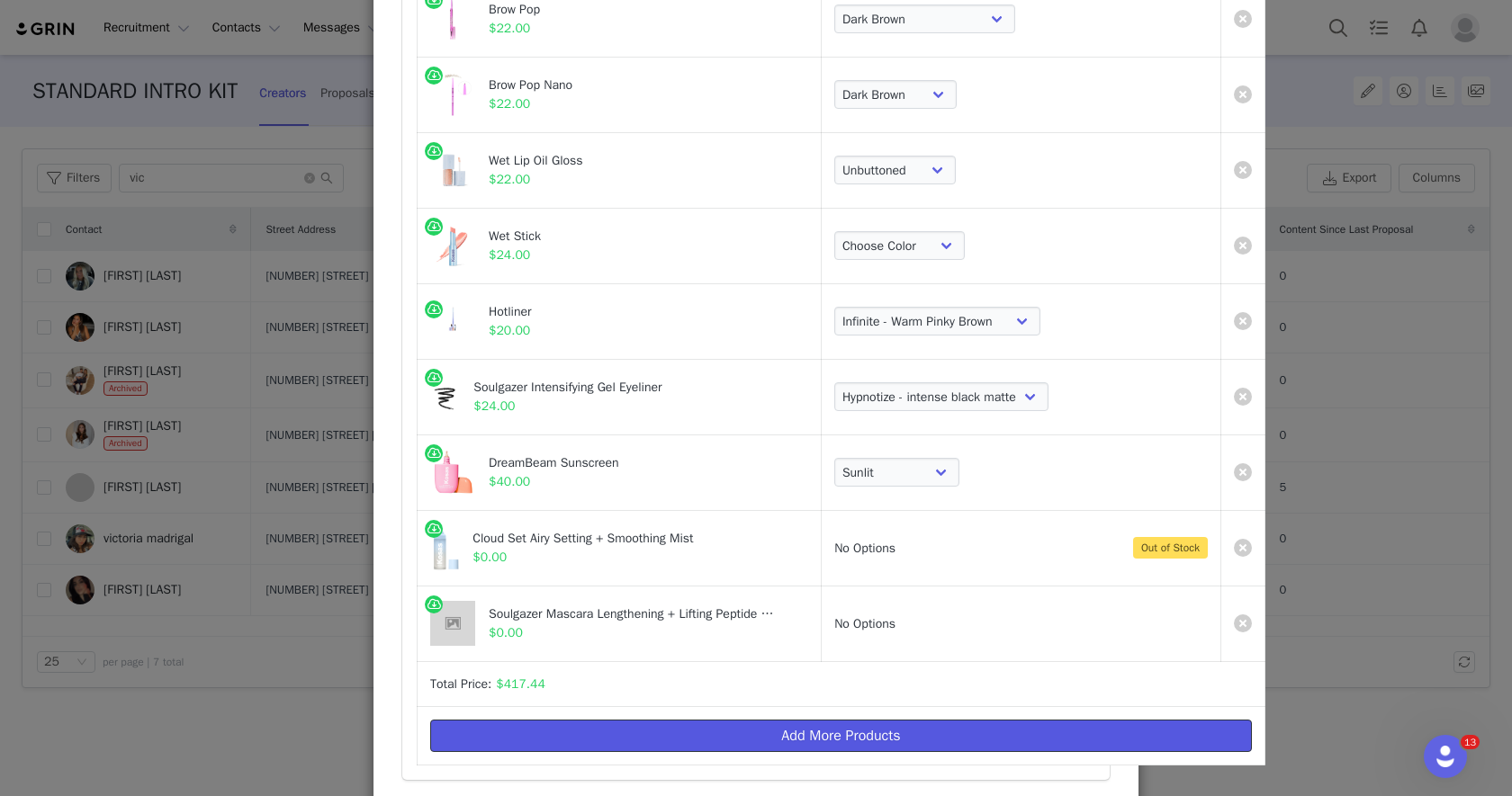 click on "Add More Products" at bounding box center [841, 736] 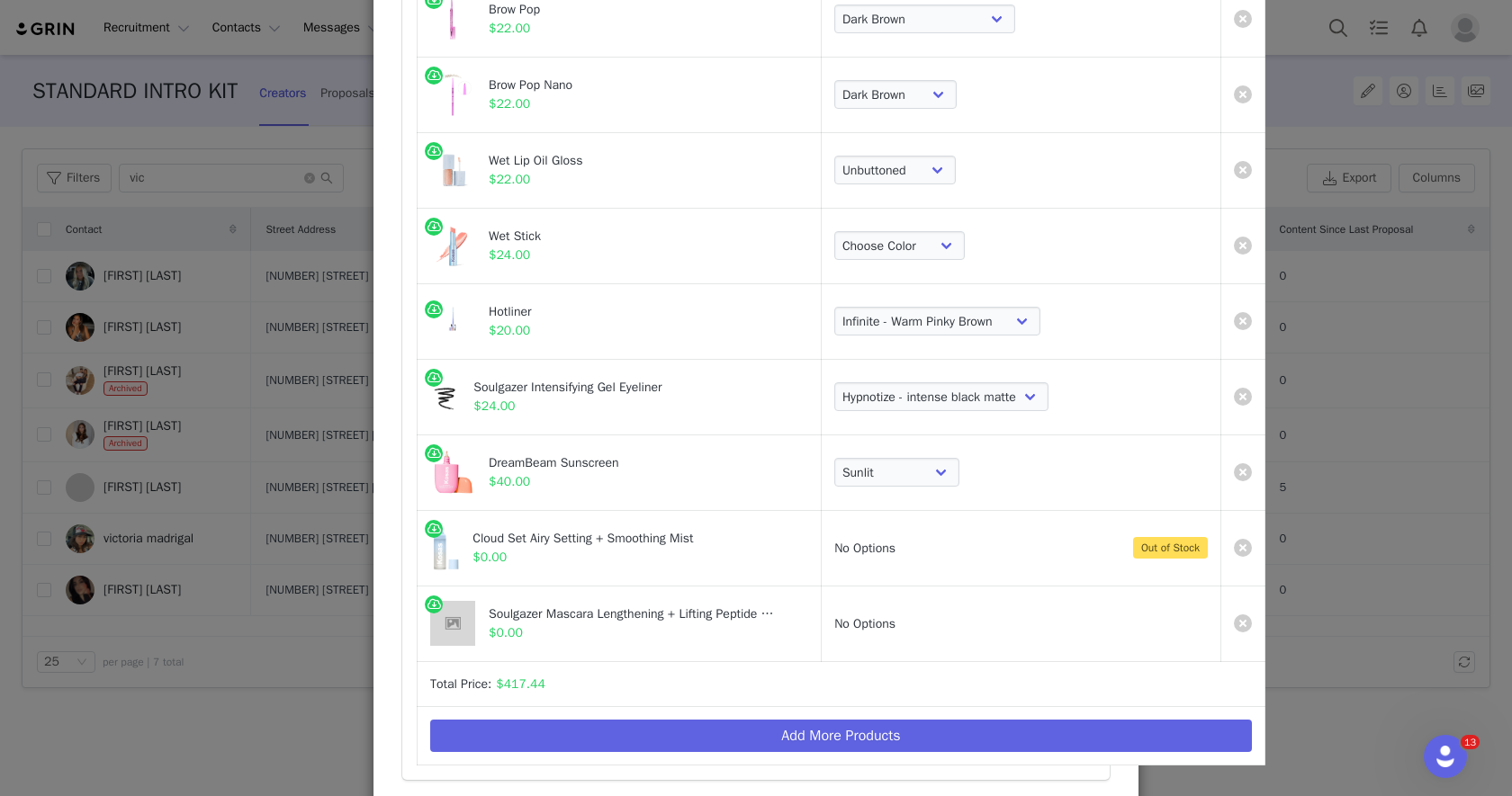 scroll, scrollTop: 0, scrollLeft: 0, axis: both 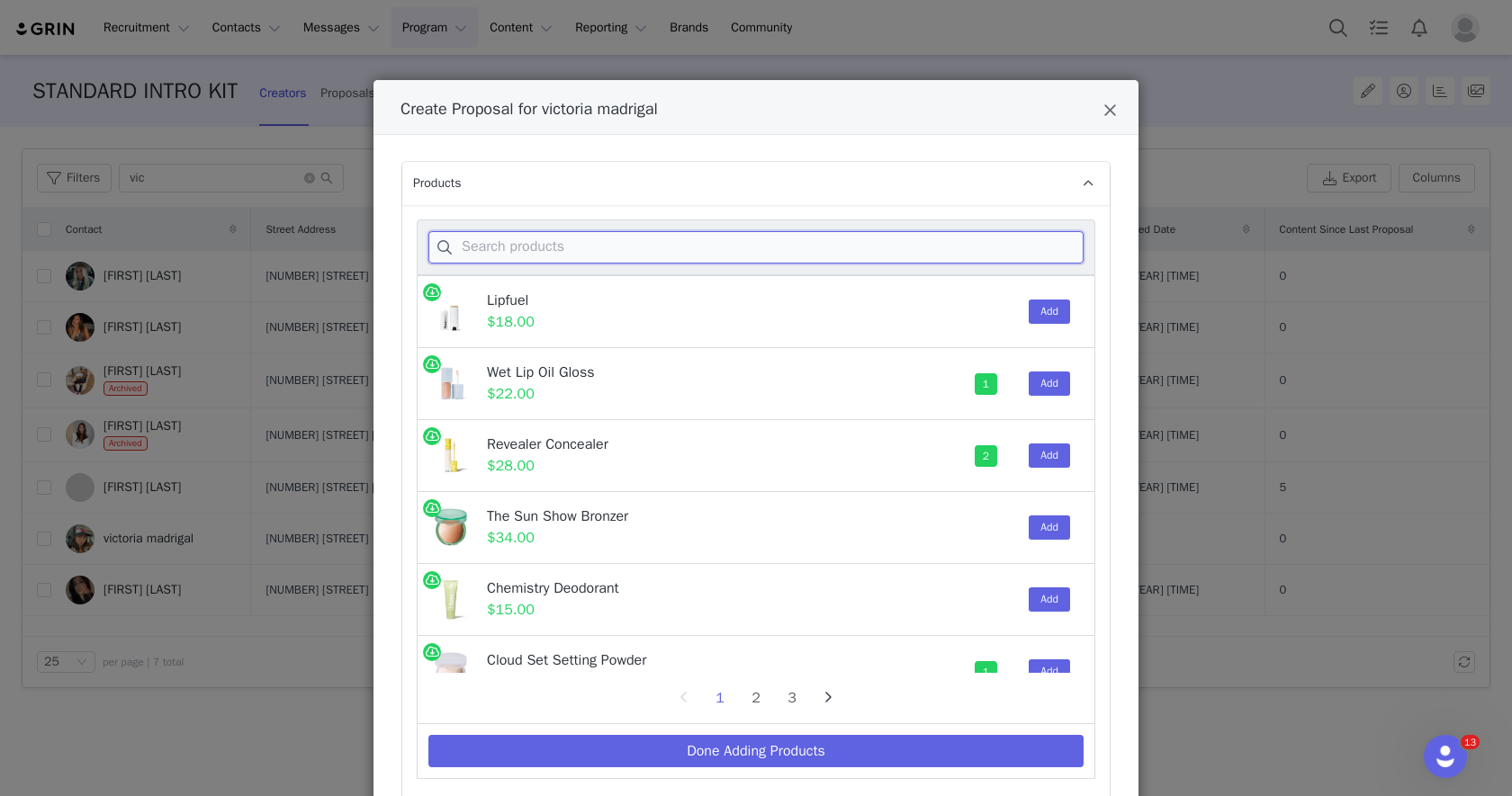 click at bounding box center (756, 247) 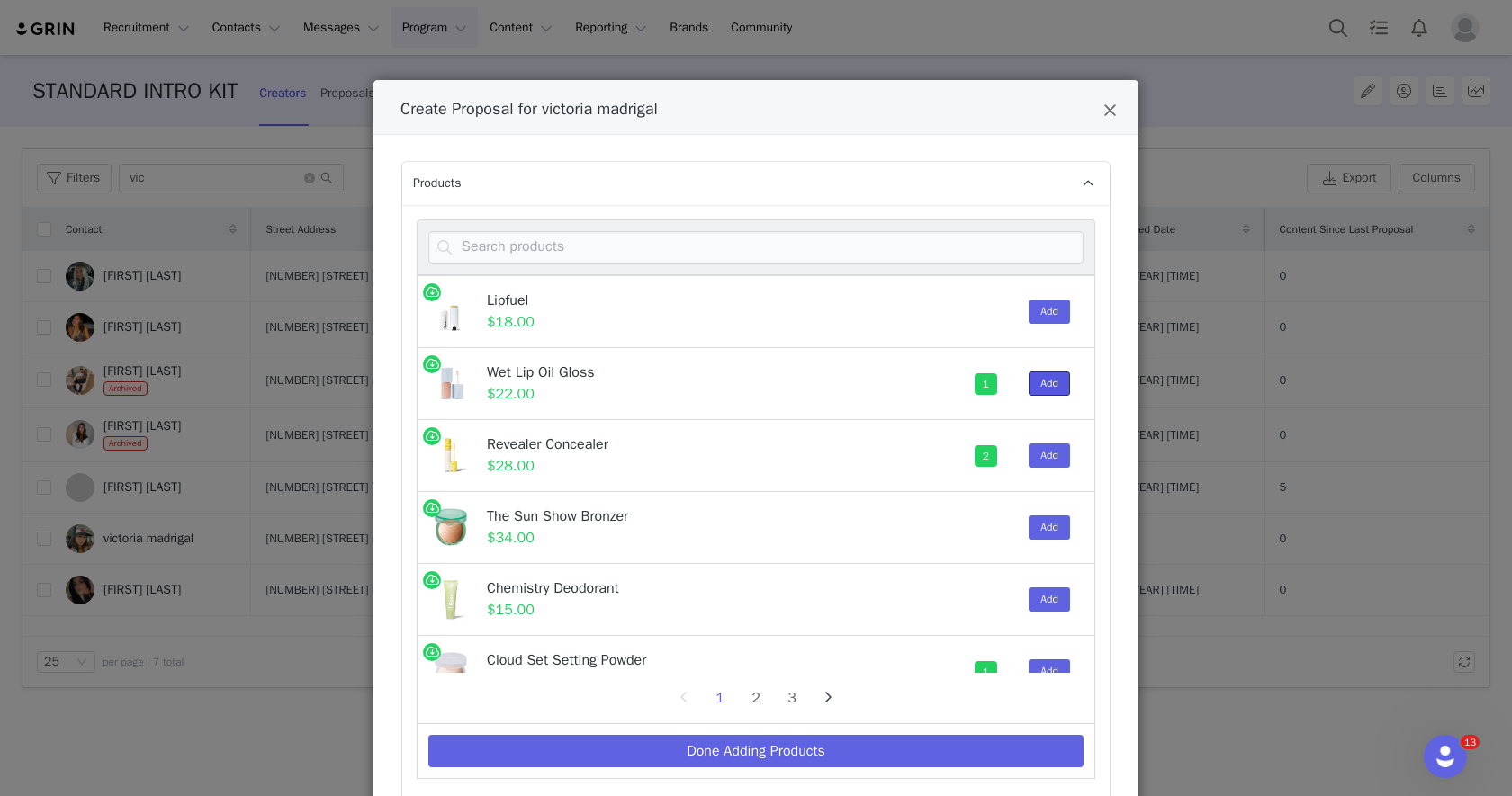click on "Add" at bounding box center (1049, 383) 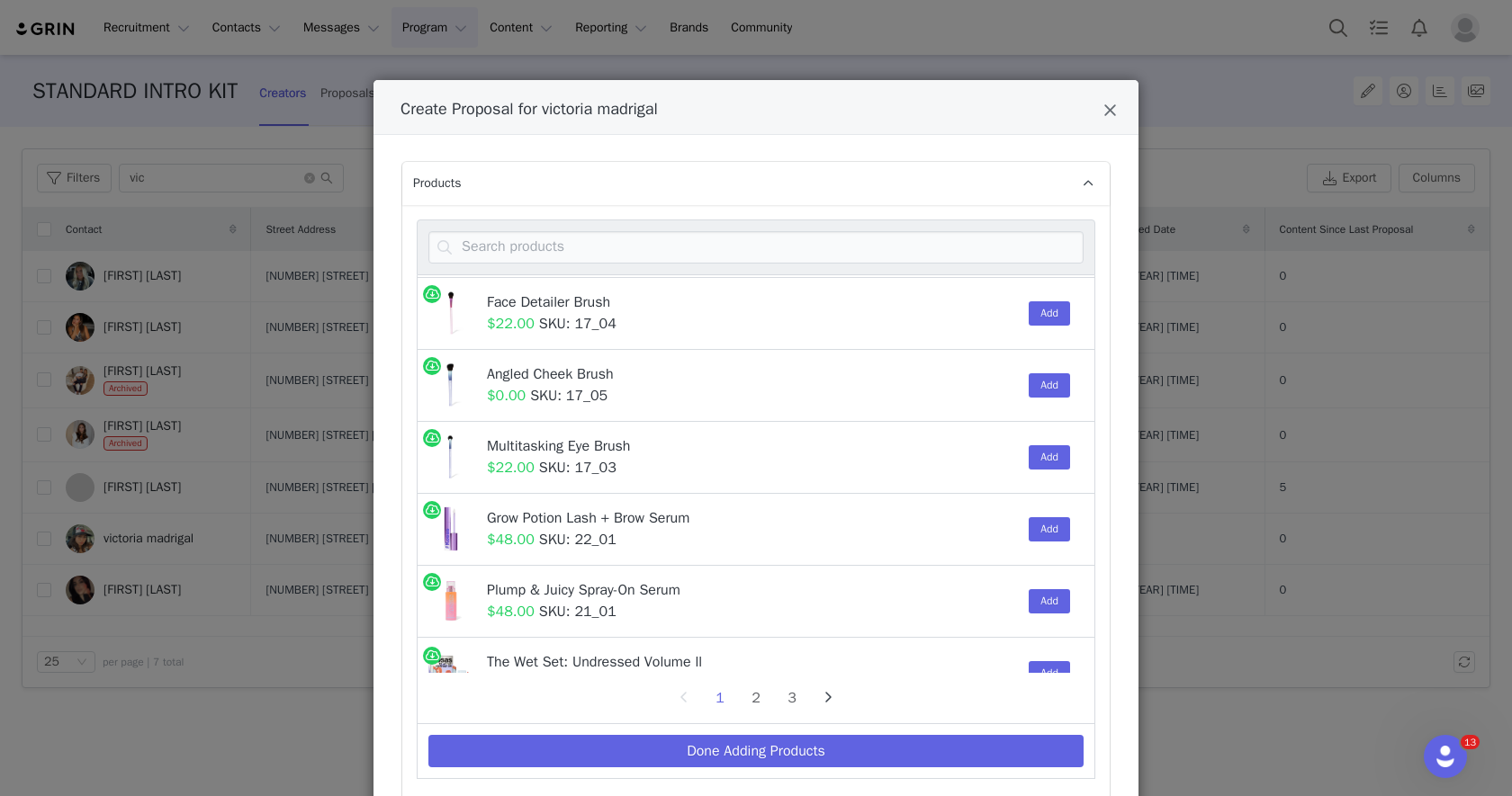 scroll, scrollTop: 1391, scrollLeft: 0, axis: vertical 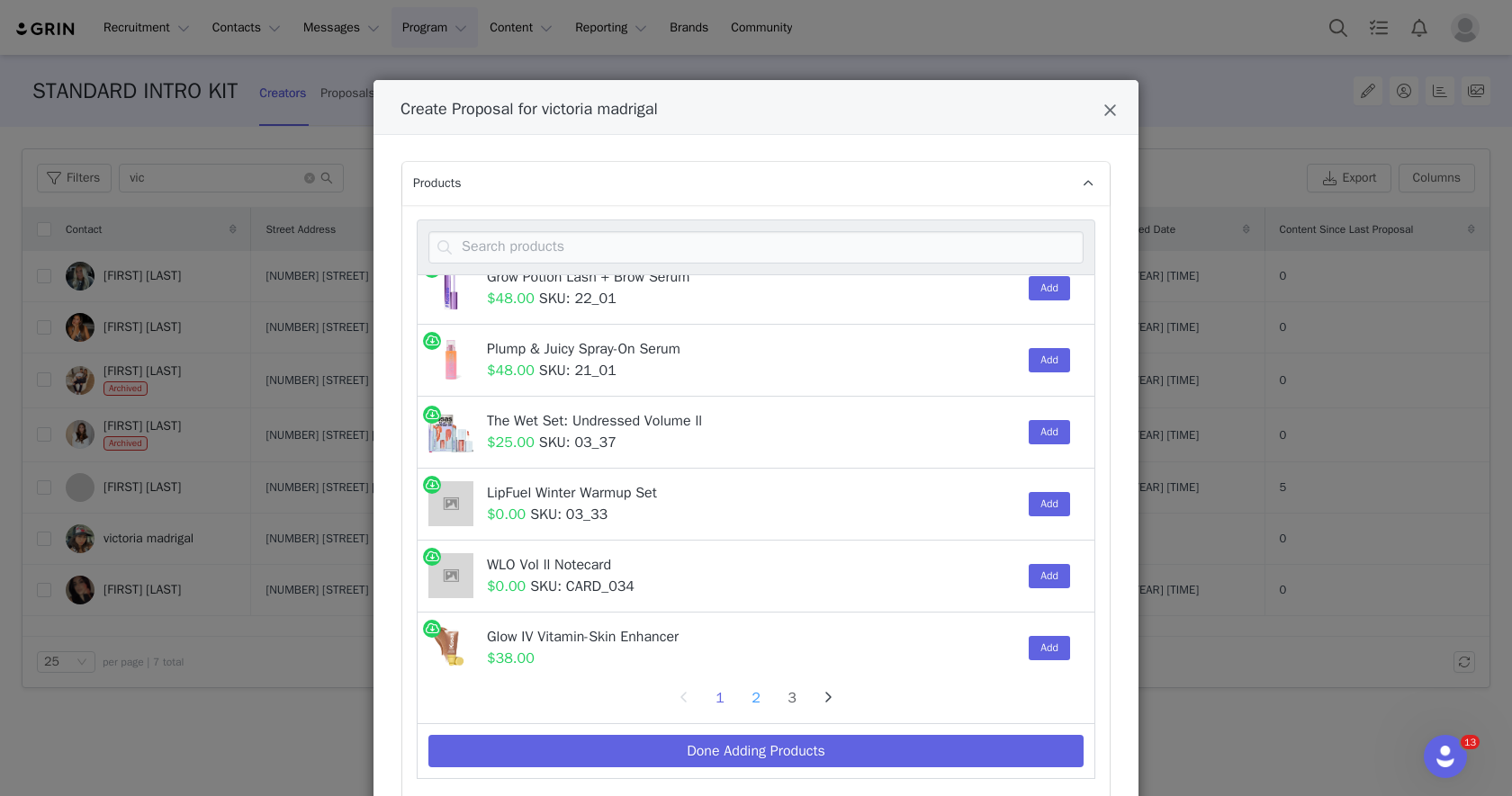 click on "2" at bounding box center [756, 698] 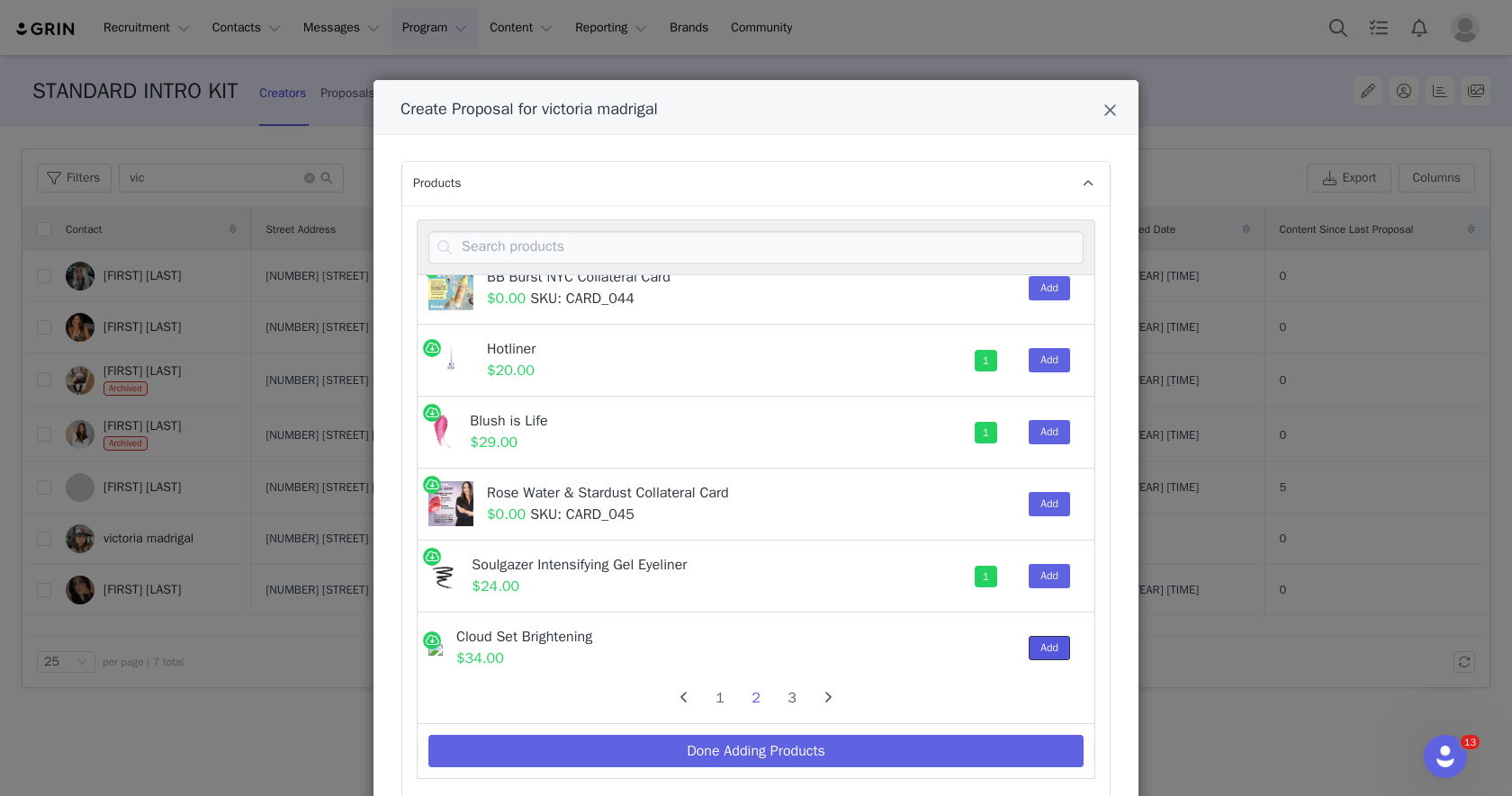 click on "Add" at bounding box center [1049, 648] 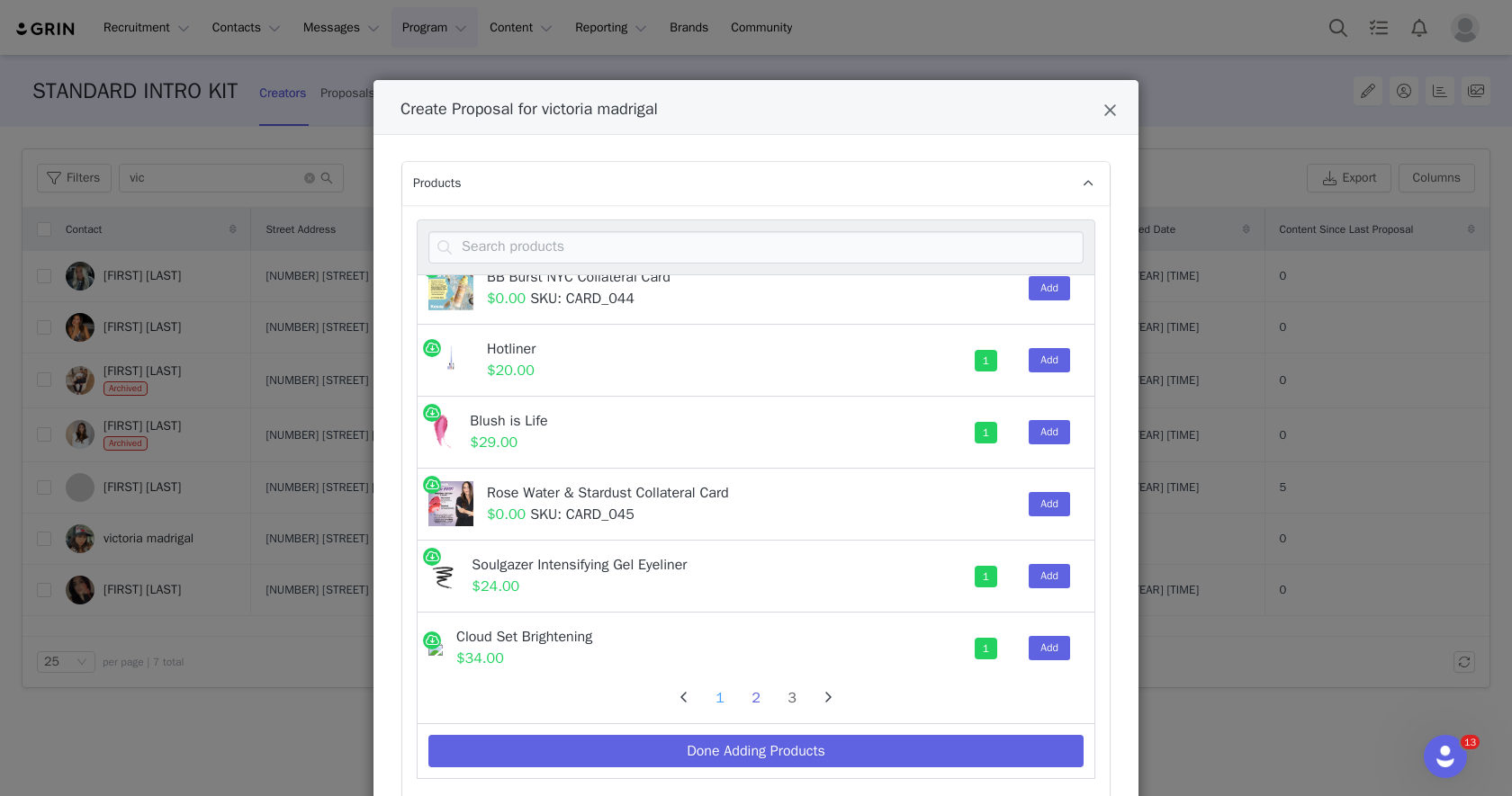 click on "1" at bounding box center (720, 698) 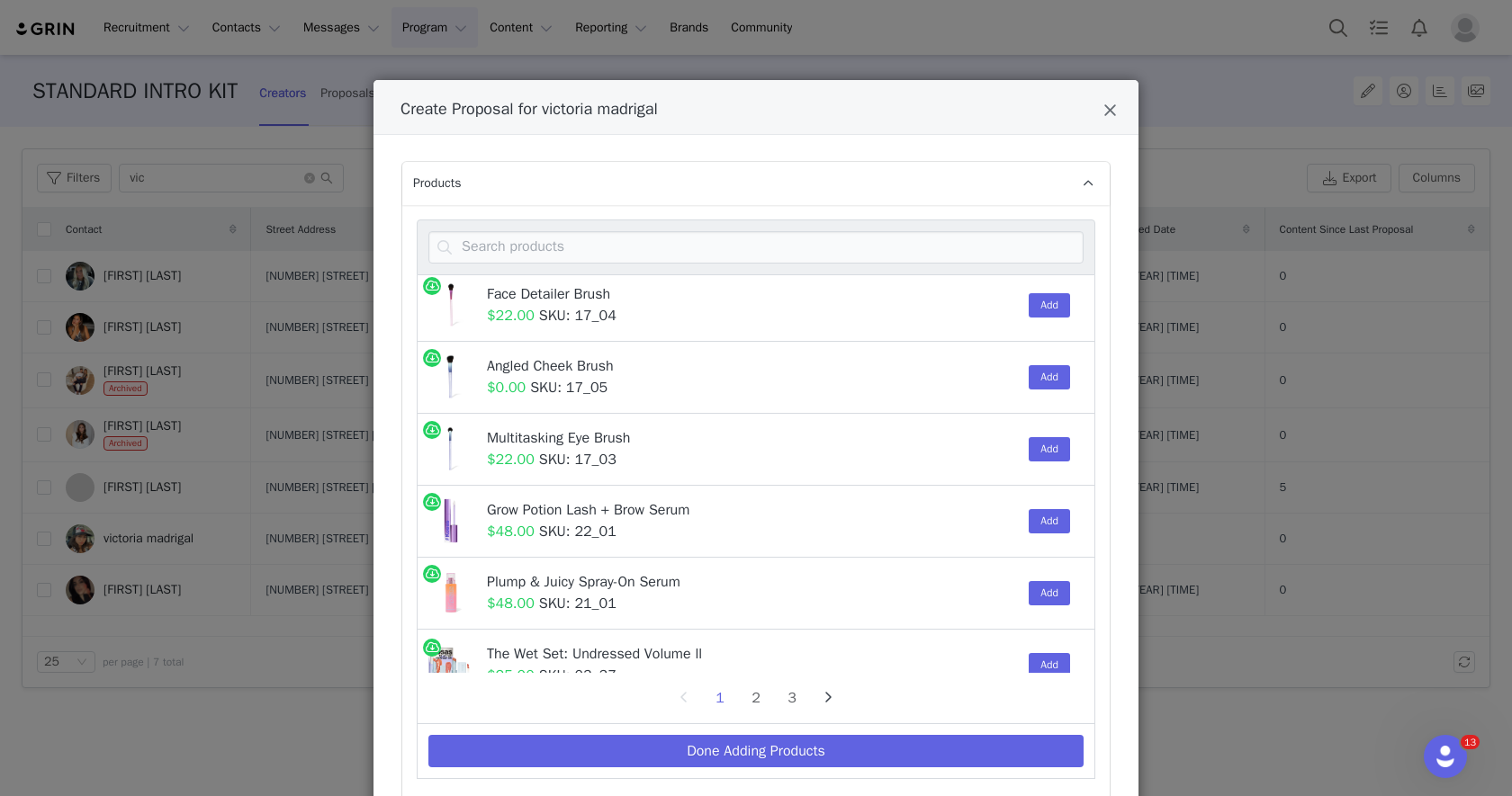 scroll, scrollTop: 1133, scrollLeft: 0, axis: vertical 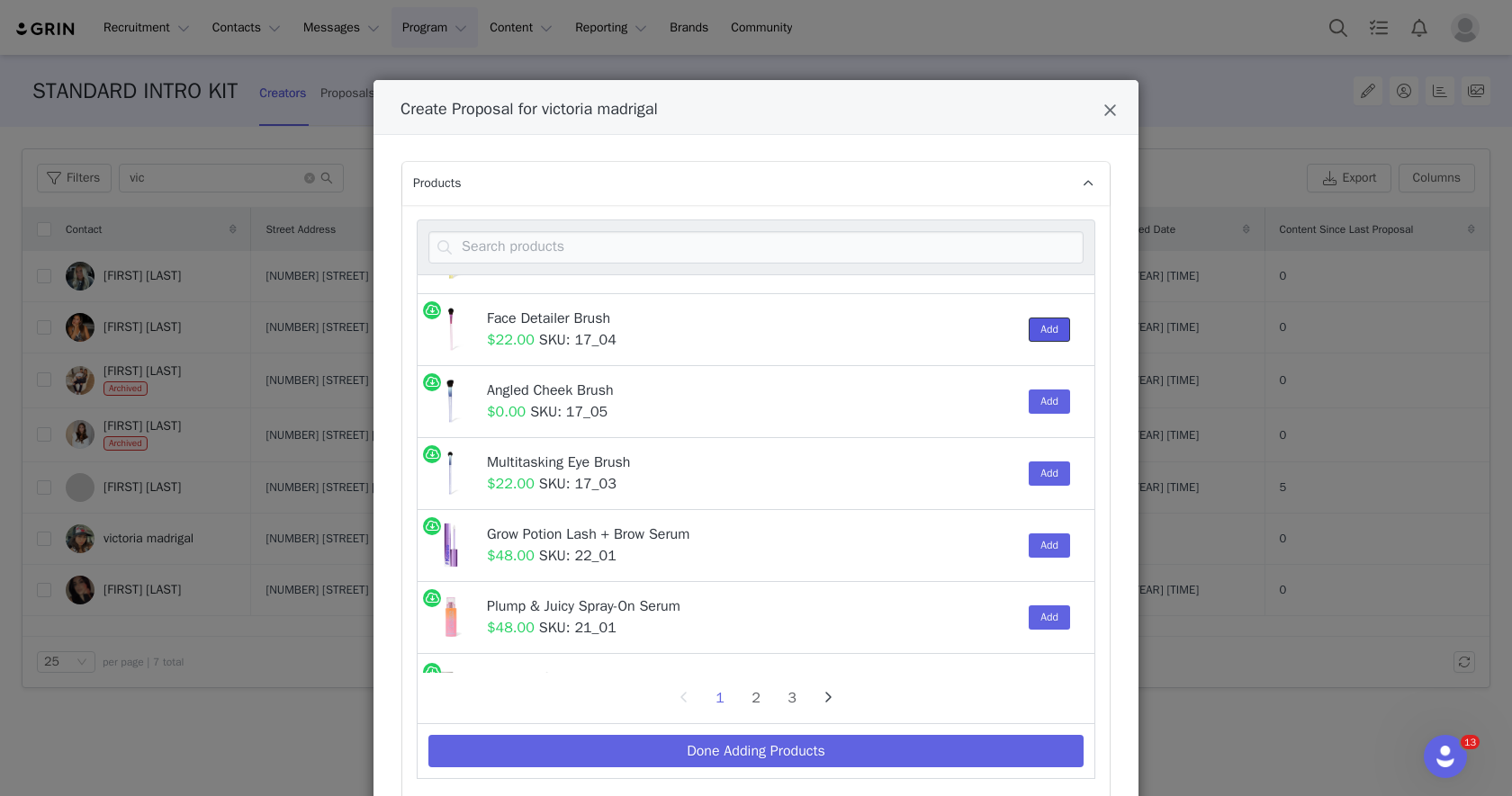 click on "Add" at bounding box center [1049, 329] 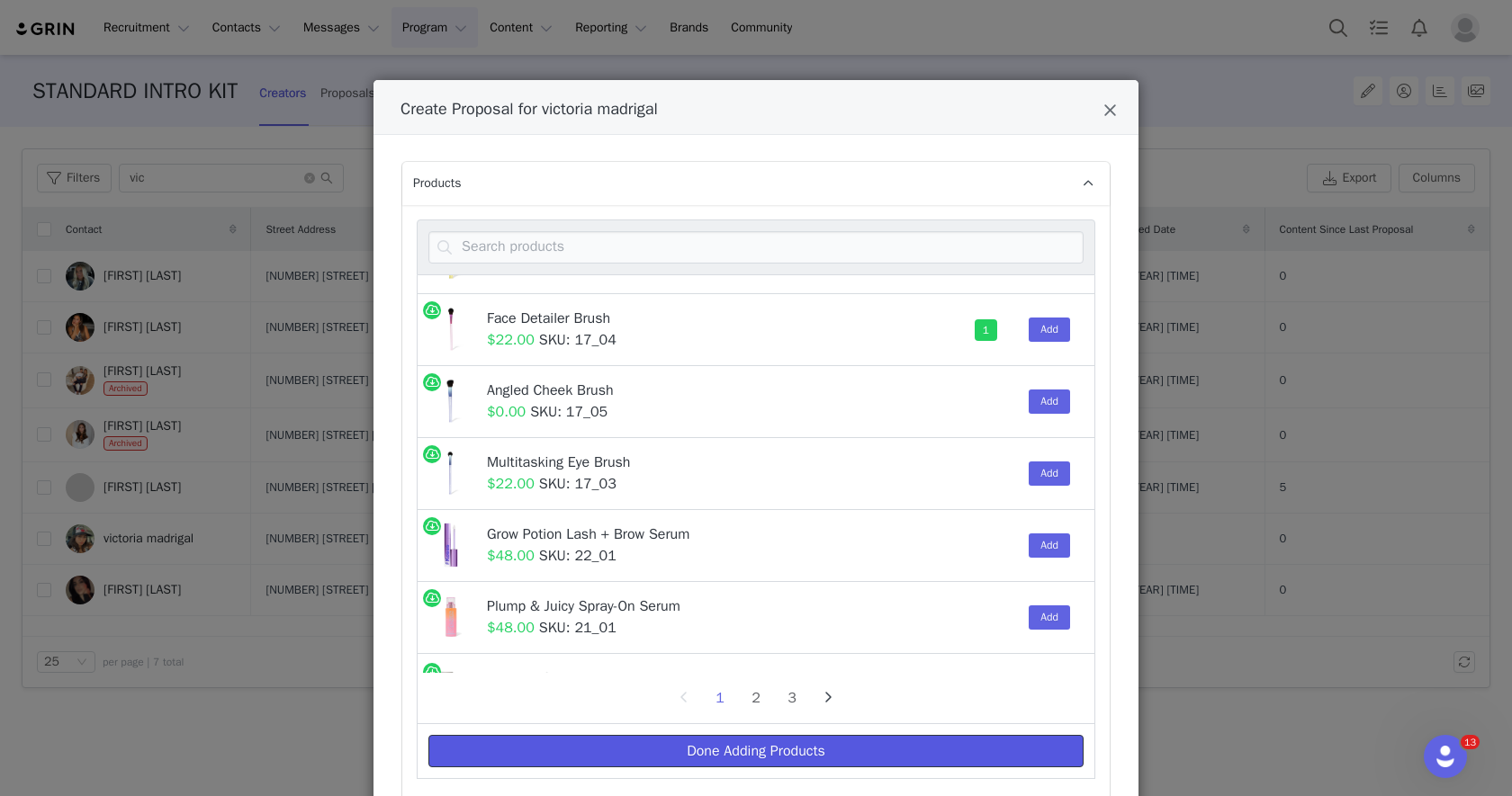 click on "Done Adding Products" at bounding box center (756, 751) 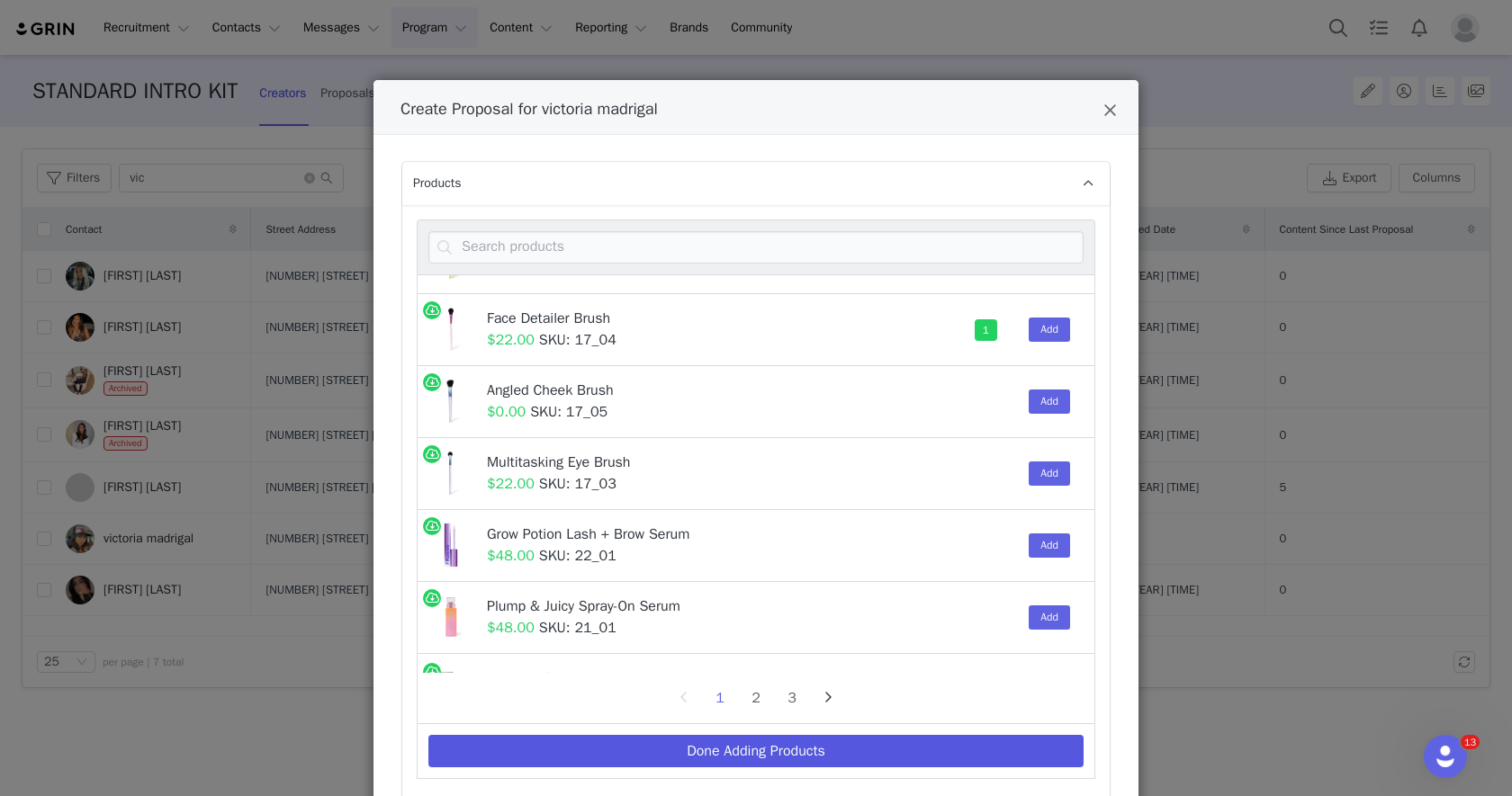 select on "21903748" 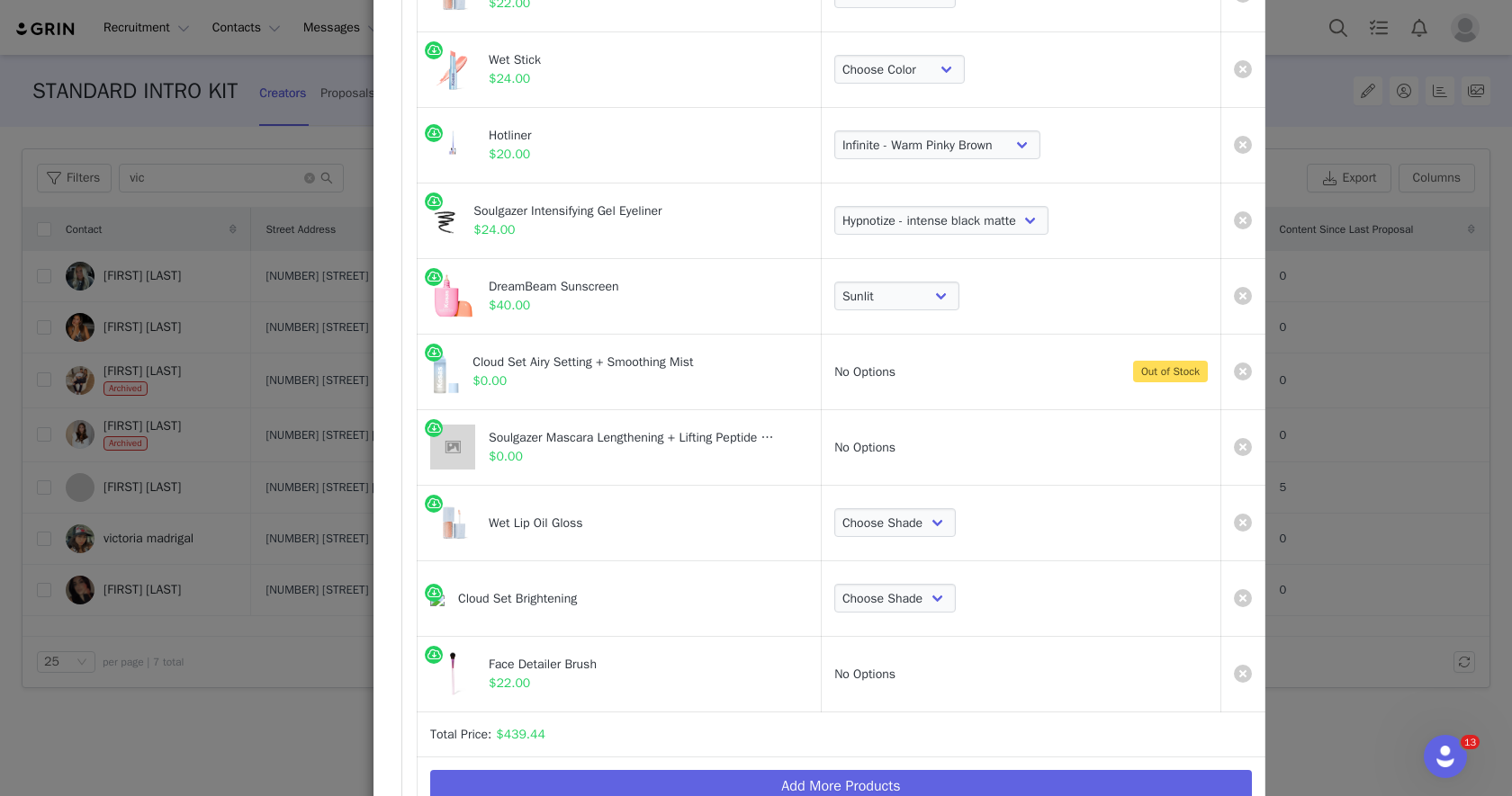 scroll, scrollTop: 1239, scrollLeft: 0, axis: vertical 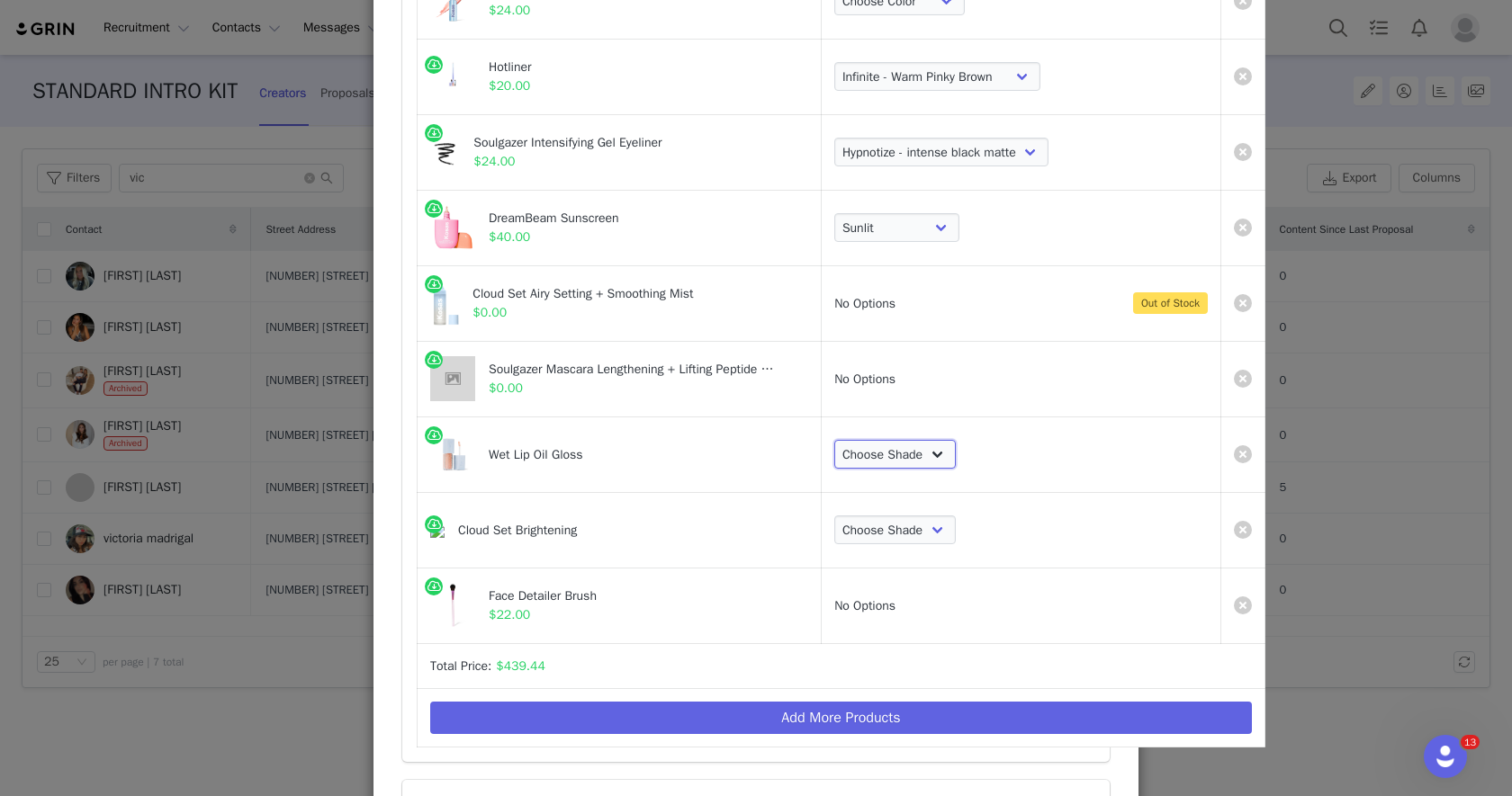 click on "Choose Shade  Unzipped   Unhooked   Unbuttoned   Jellyfish   Malibu   Dip   Fruitjuice   Jaws   Bare   Exposed   Revealed   Slushy   Cola   Grapesicle" at bounding box center [895, 454] 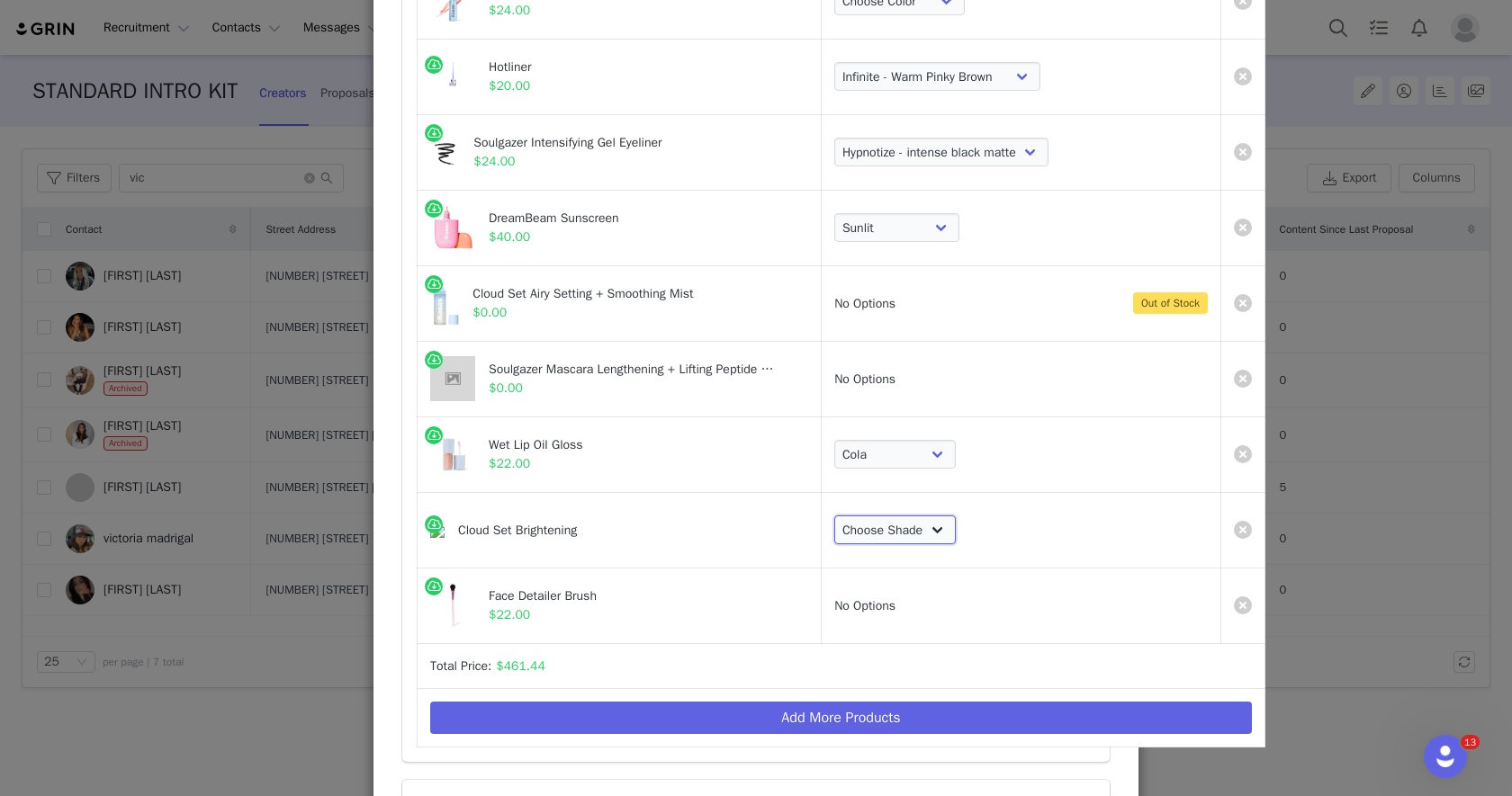 click on "Choose Shade  Candy   Buttery   Peachy" at bounding box center [895, 530] 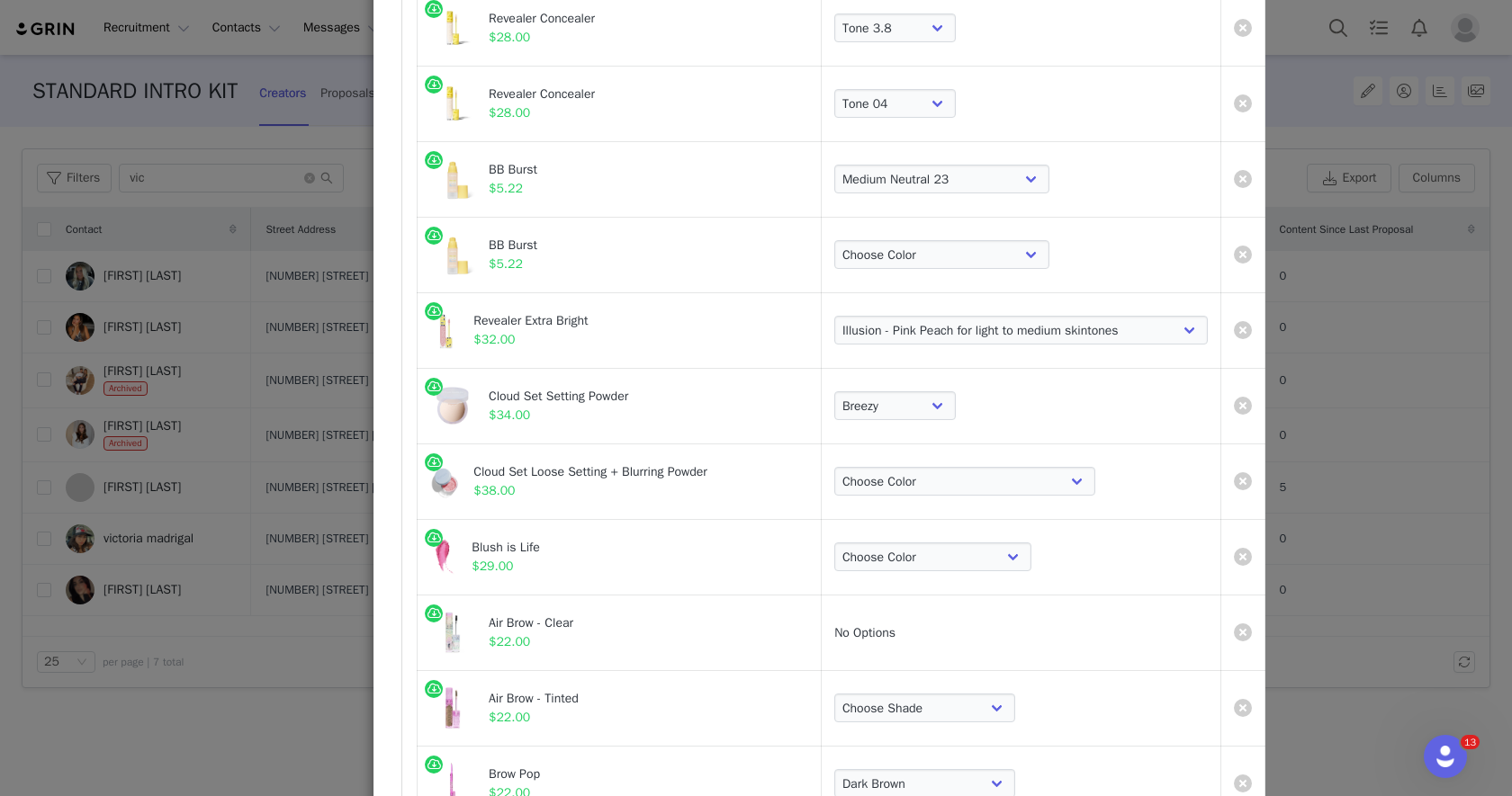 scroll, scrollTop: 205, scrollLeft: 0, axis: vertical 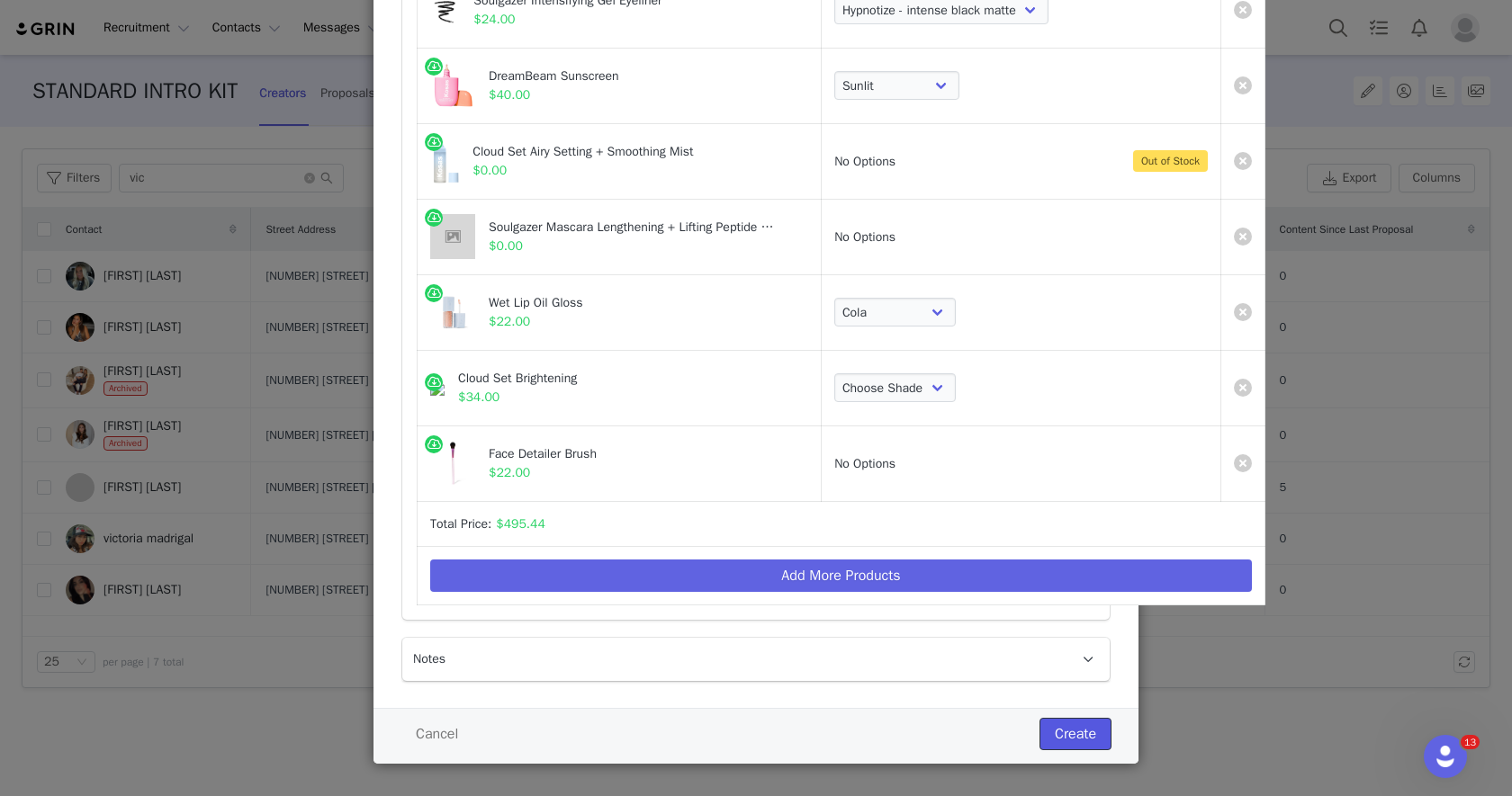 click on "Create" at bounding box center [1076, 734] 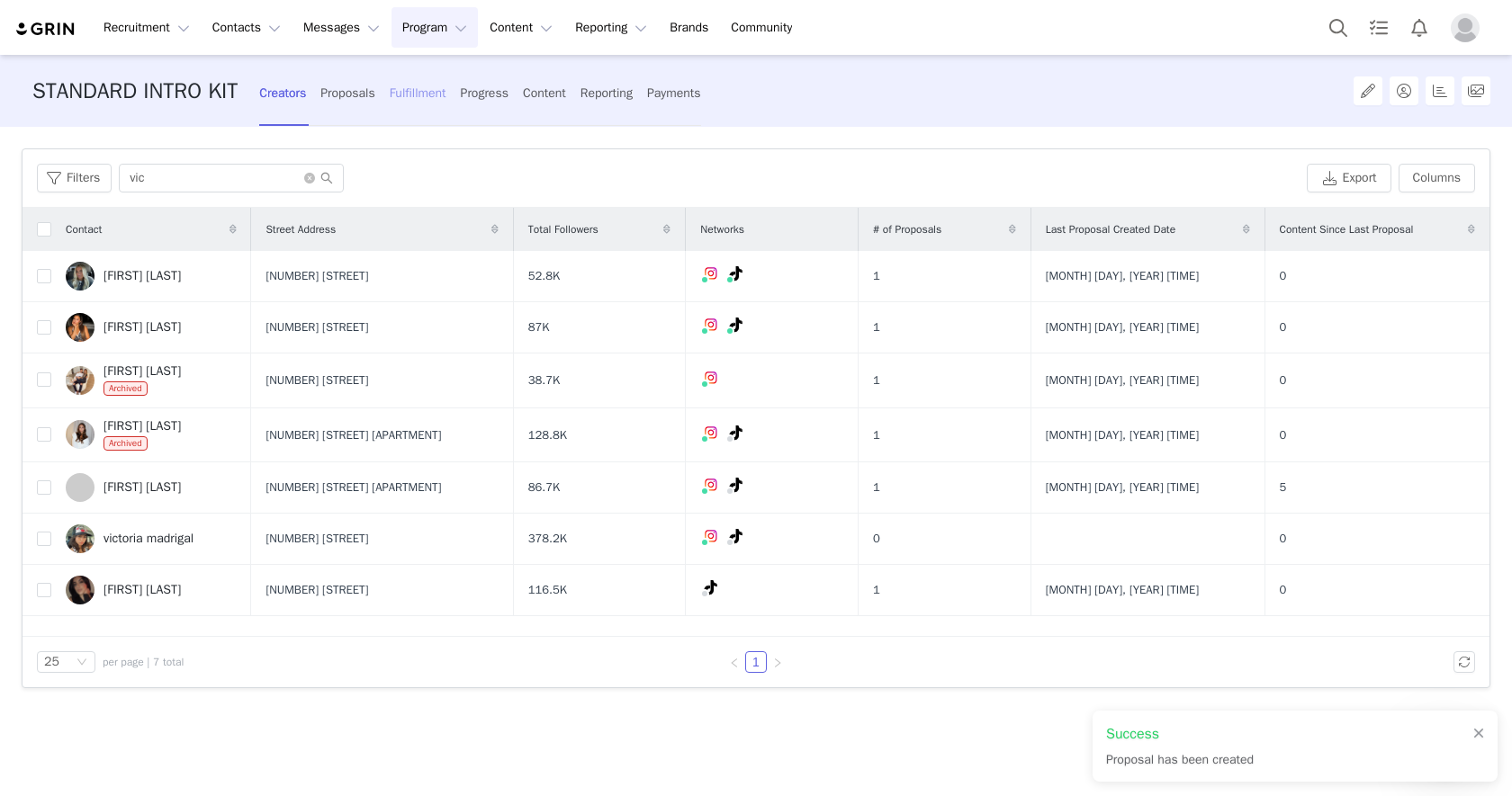 click on "Fulfillment" at bounding box center (418, 93) 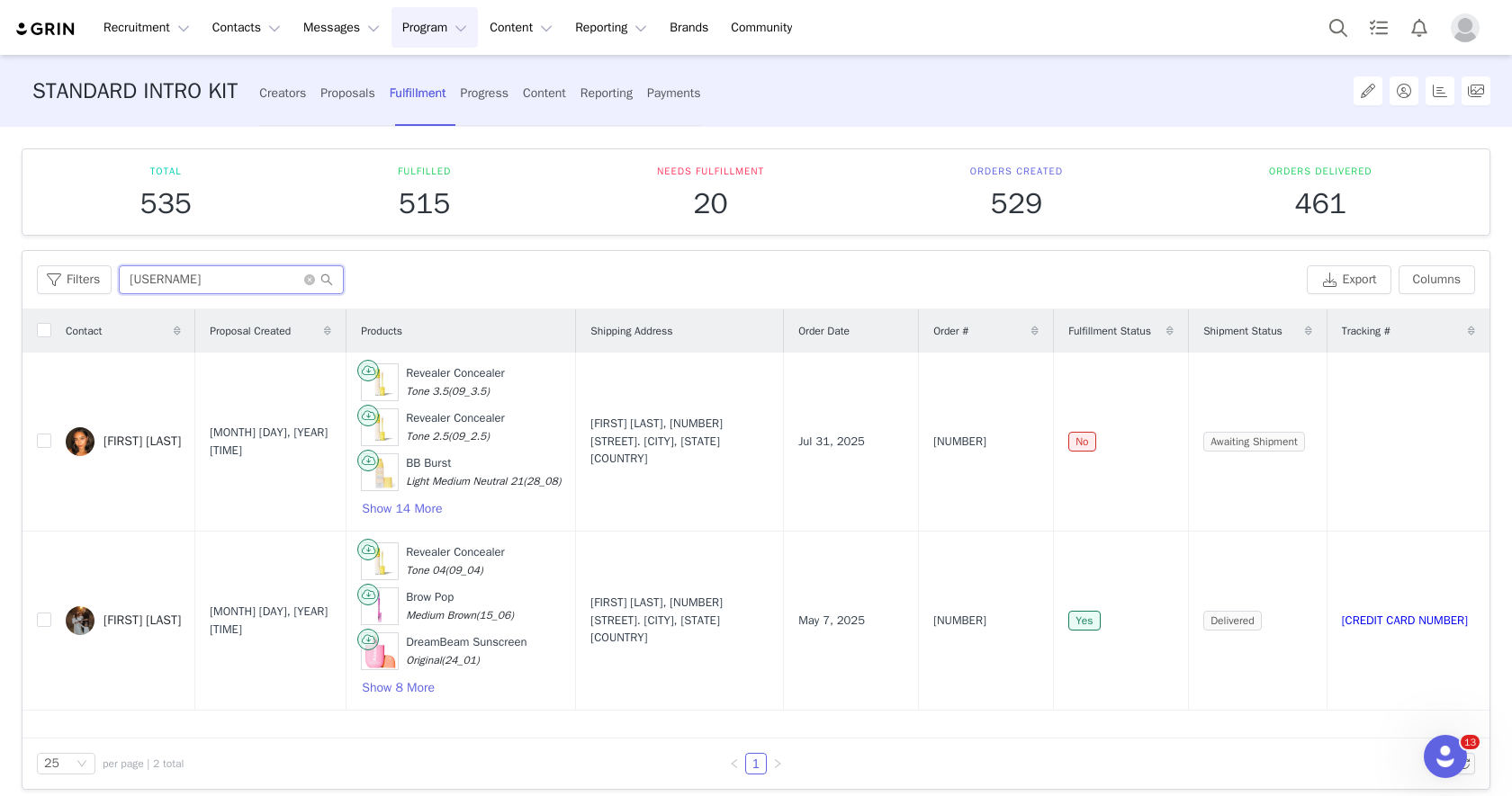 click on "valerie" at bounding box center [231, 280] 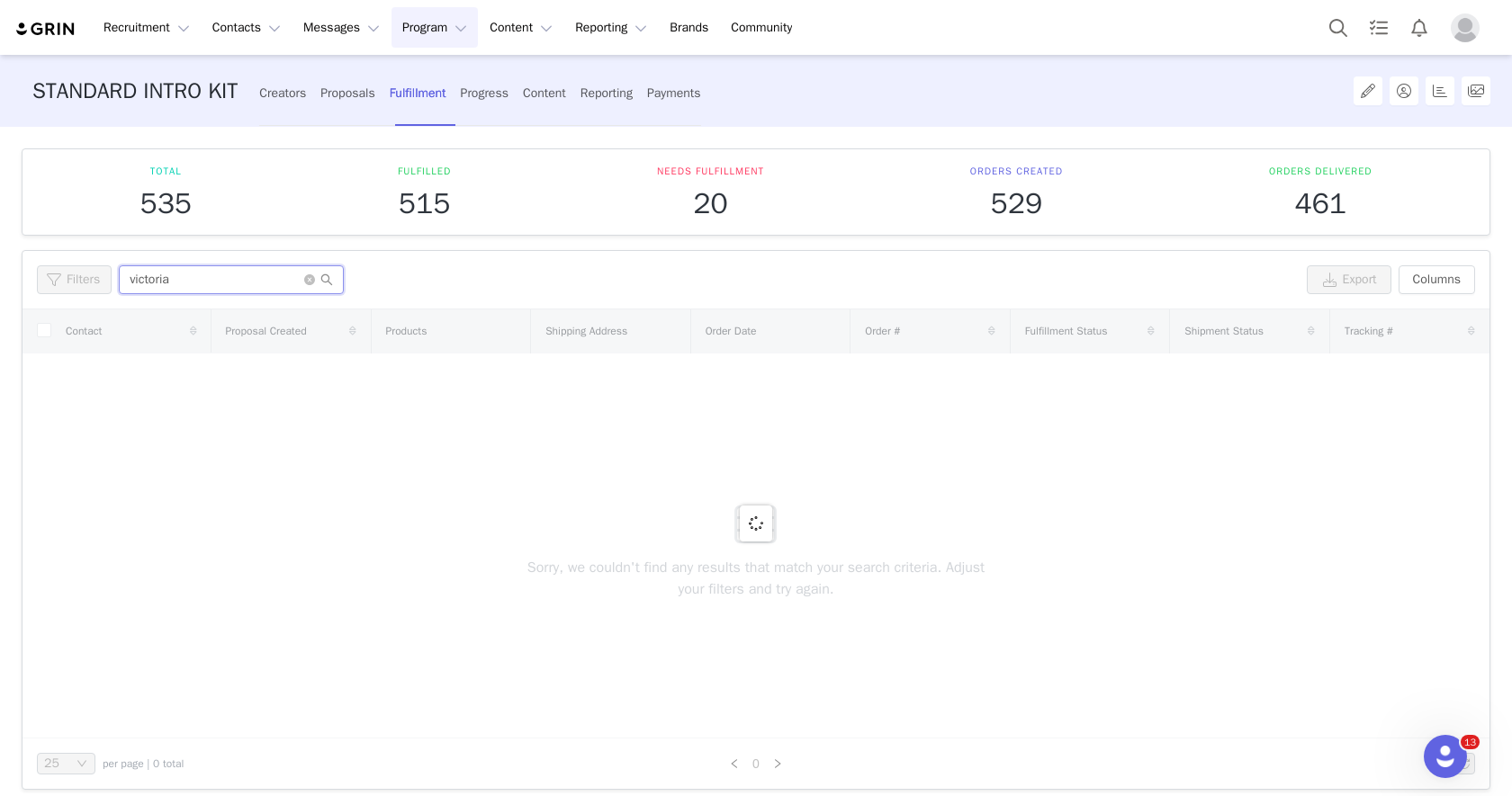 scroll, scrollTop: 15, scrollLeft: 0, axis: vertical 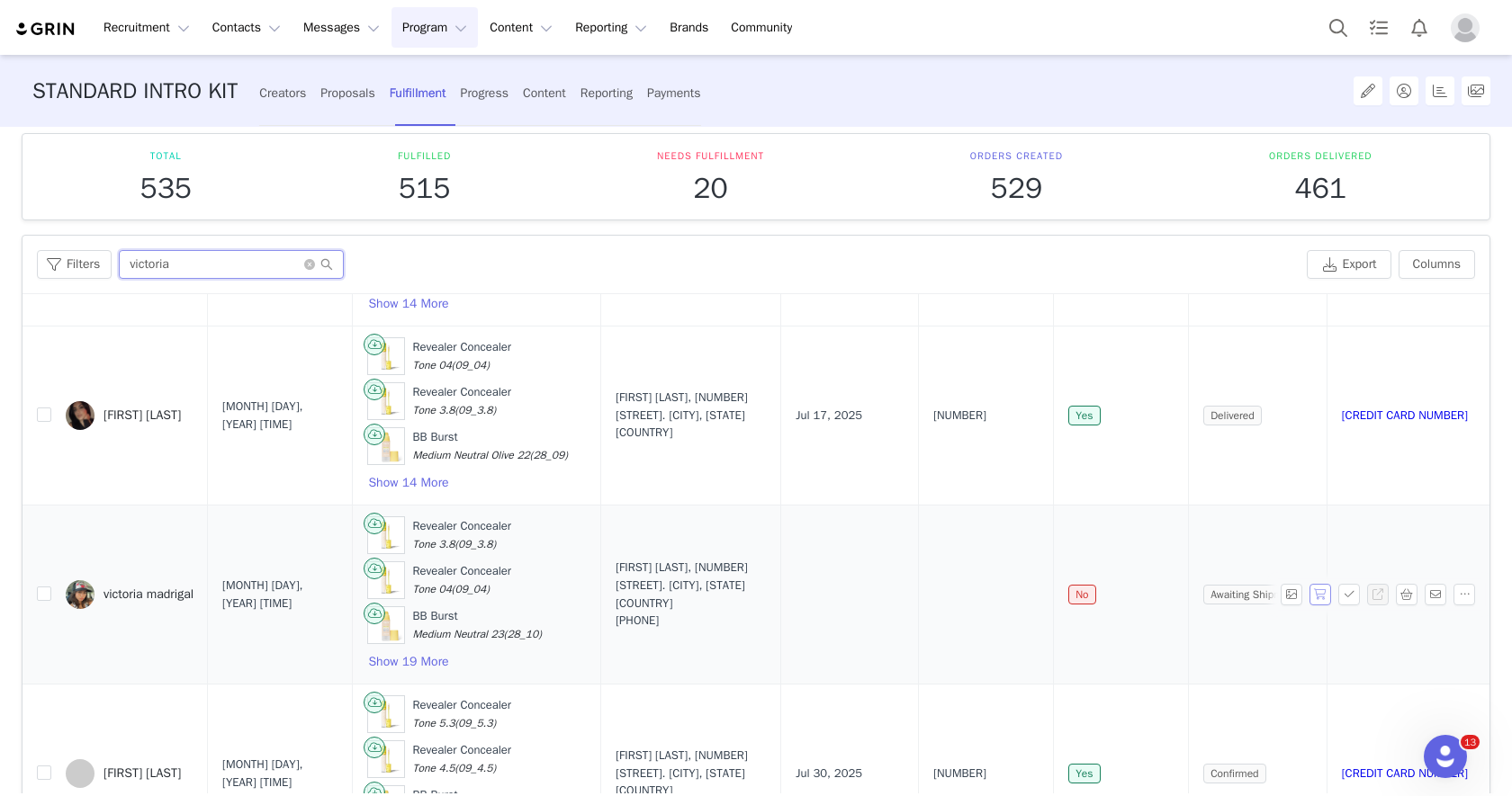 type on "victoria" 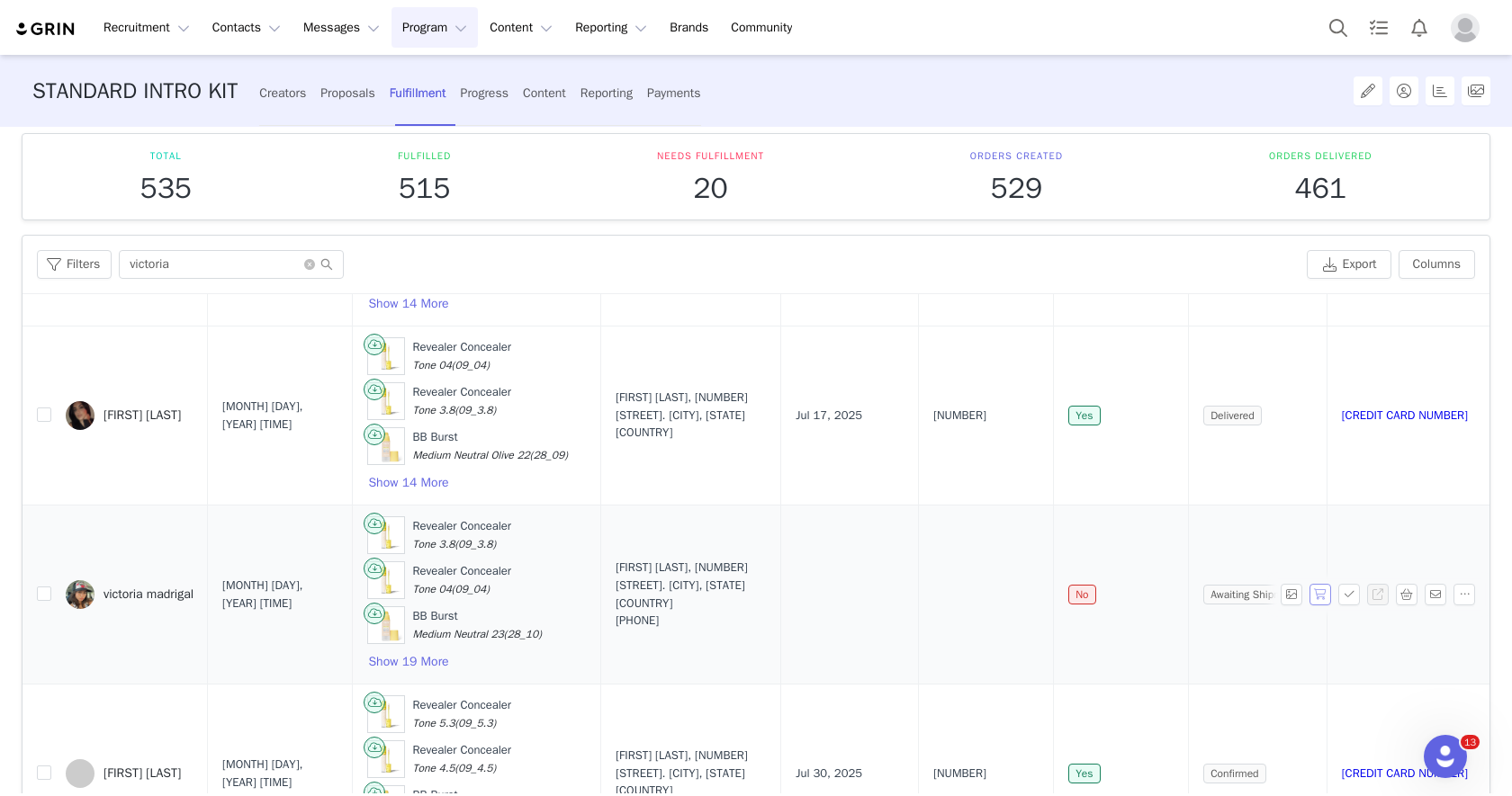 click at bounding box center [1320, 595] 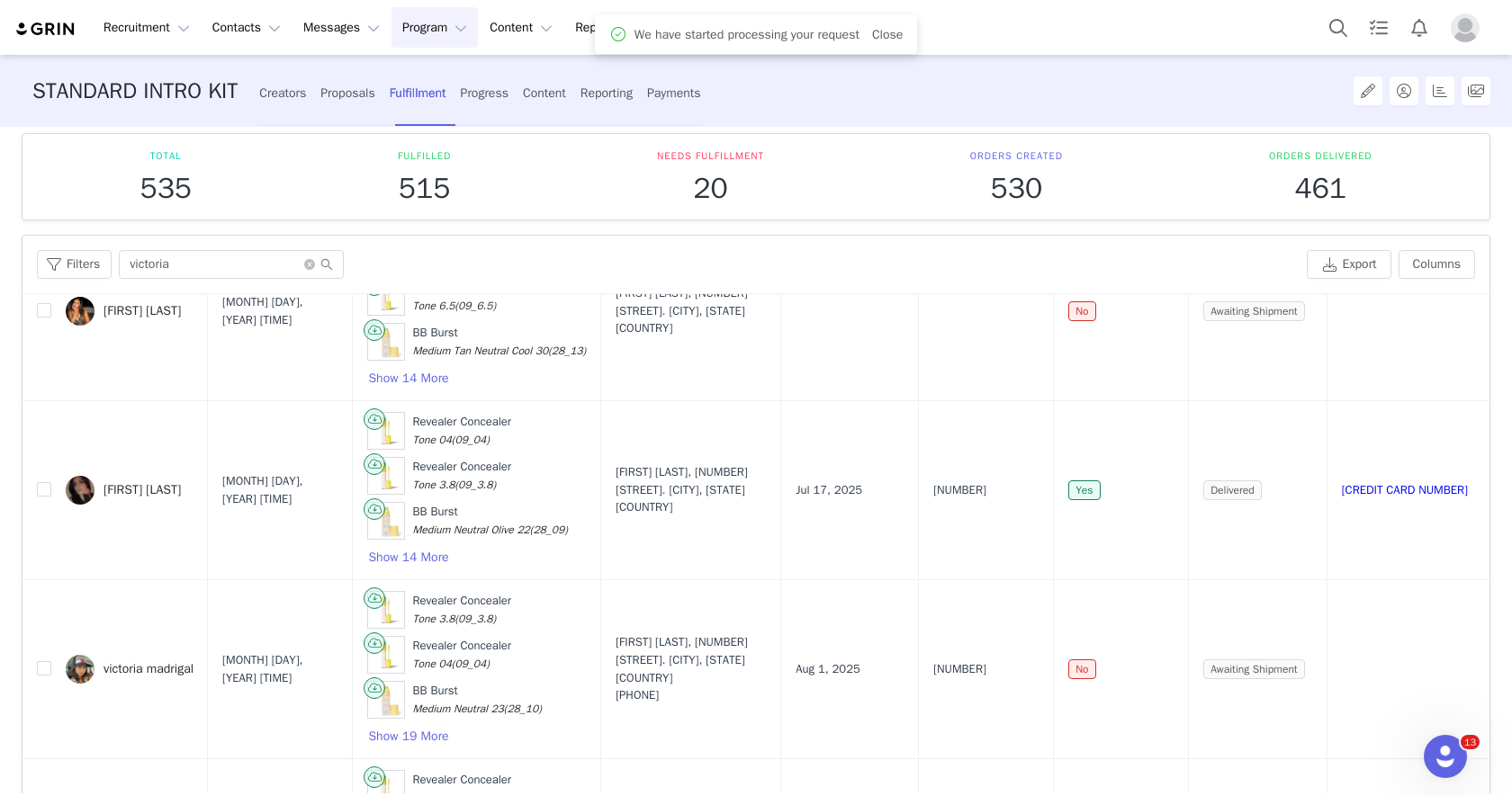 scroll, scrollTop: 322, scrollLeft: 0, axis: vertical 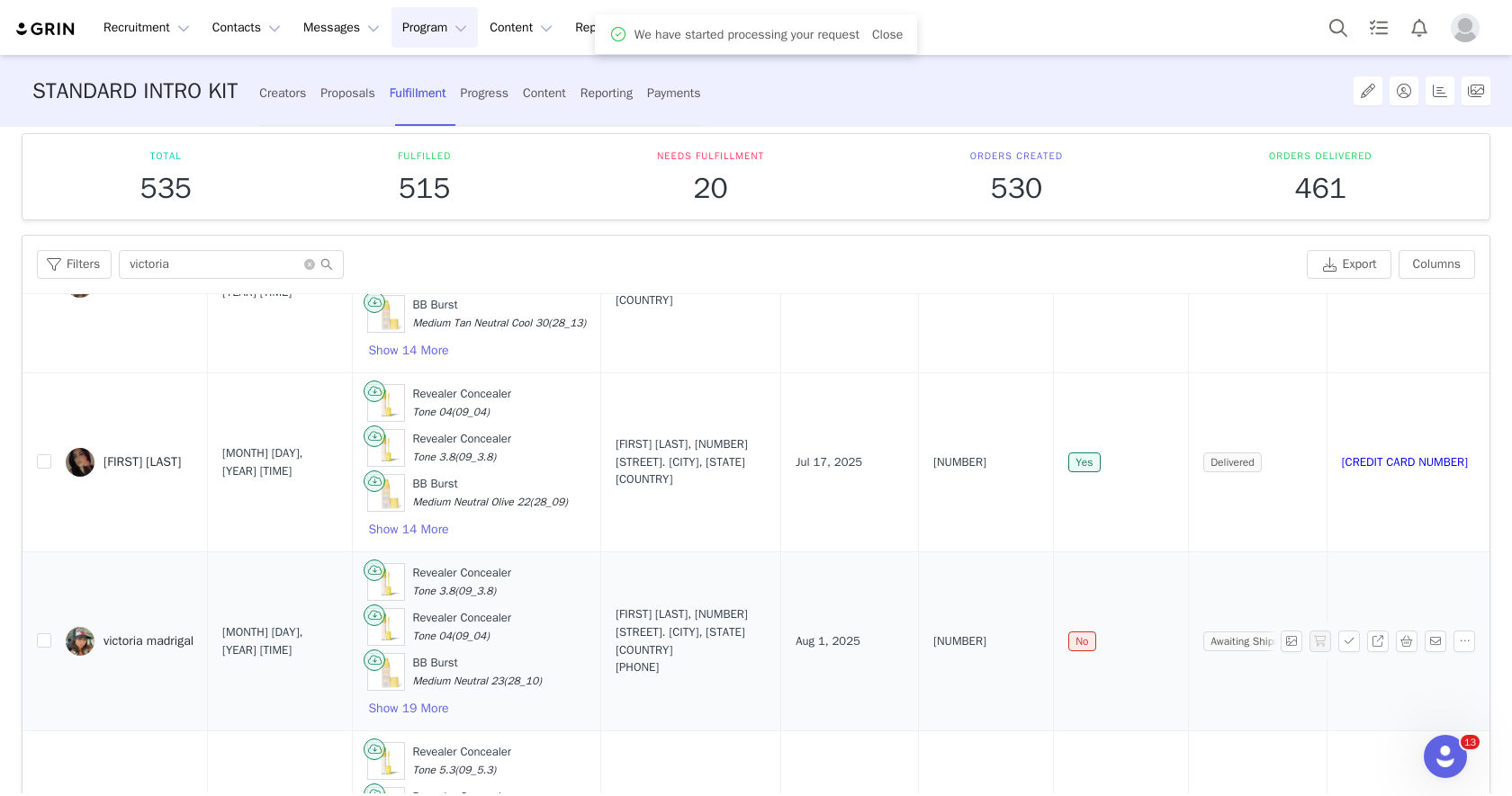 click on "G2810499" at bounding box center (959, 641) 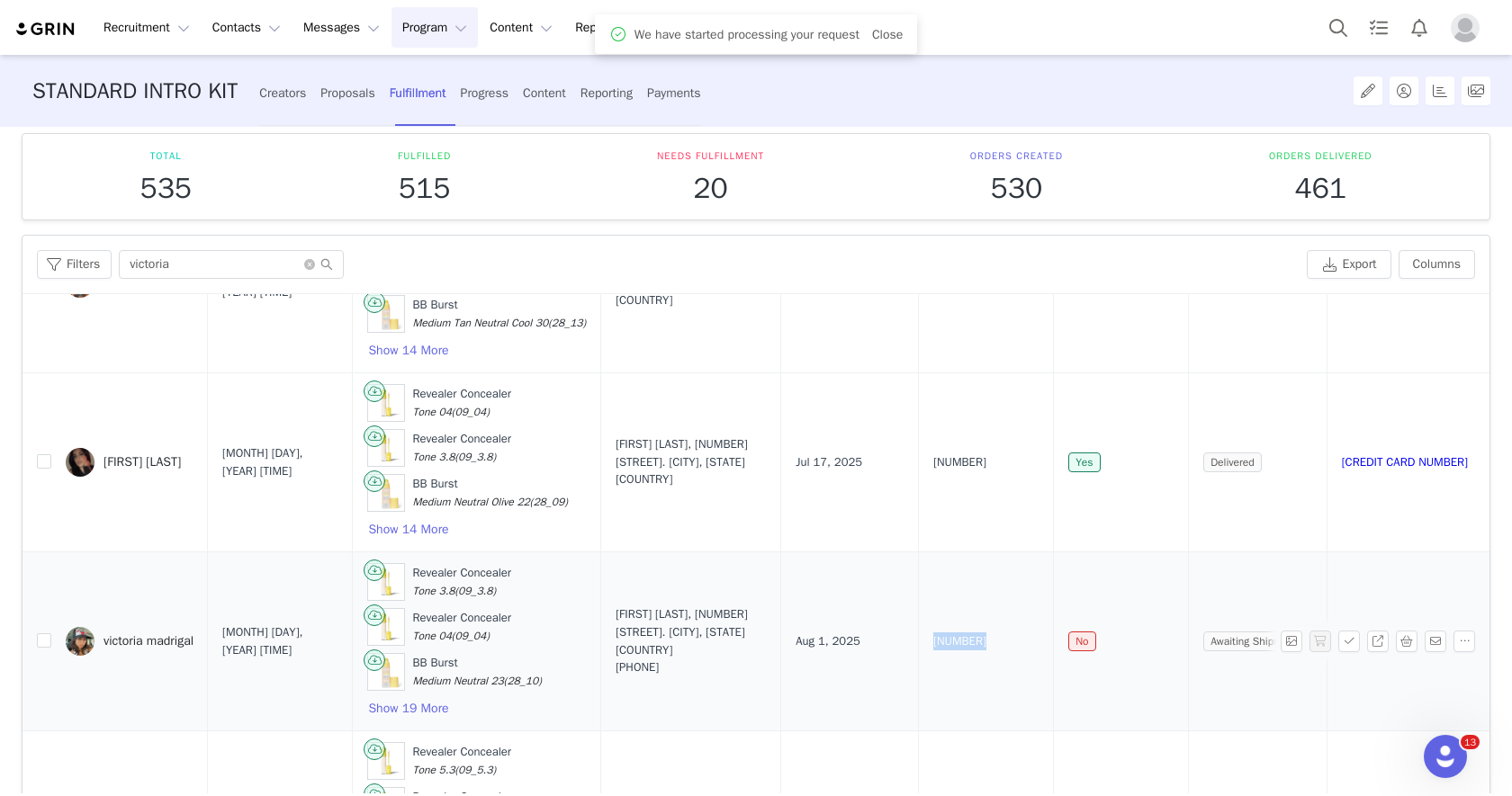 click on "G2810499" at bounding box center [959, 641] 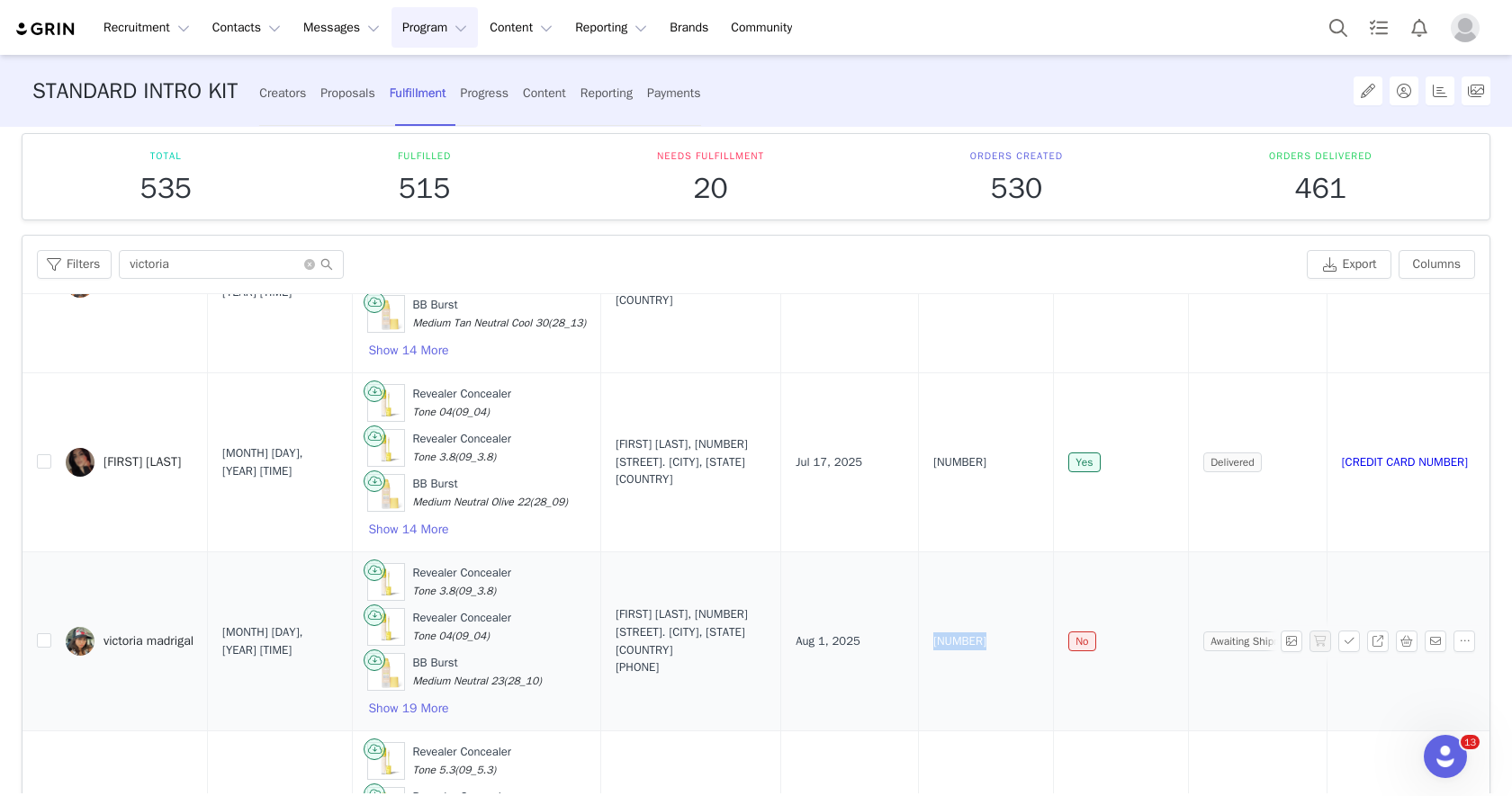 copy on "G2810499" 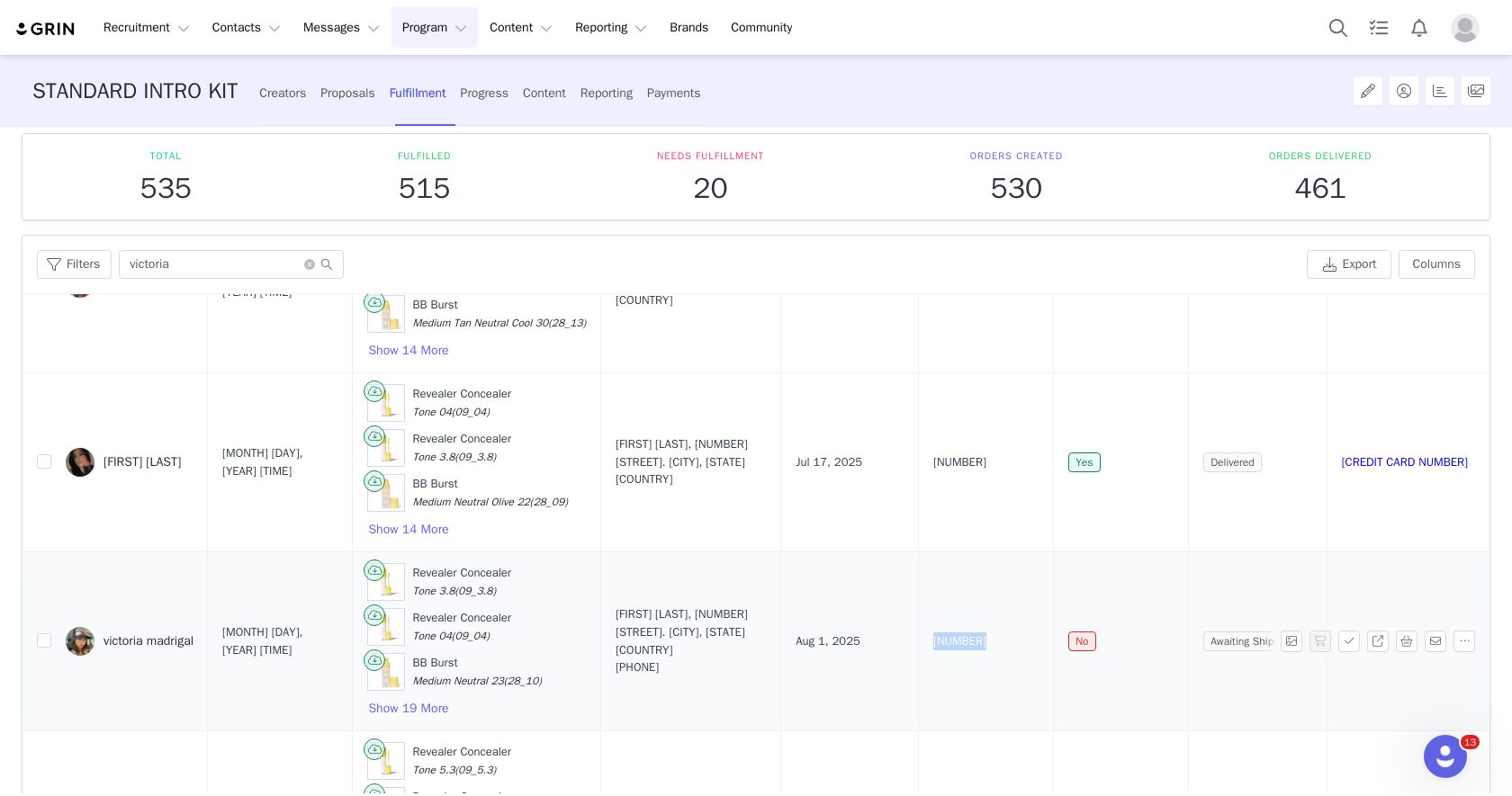 scroll, scrollTop: 395, scrollLeft: 0, axis: vertical 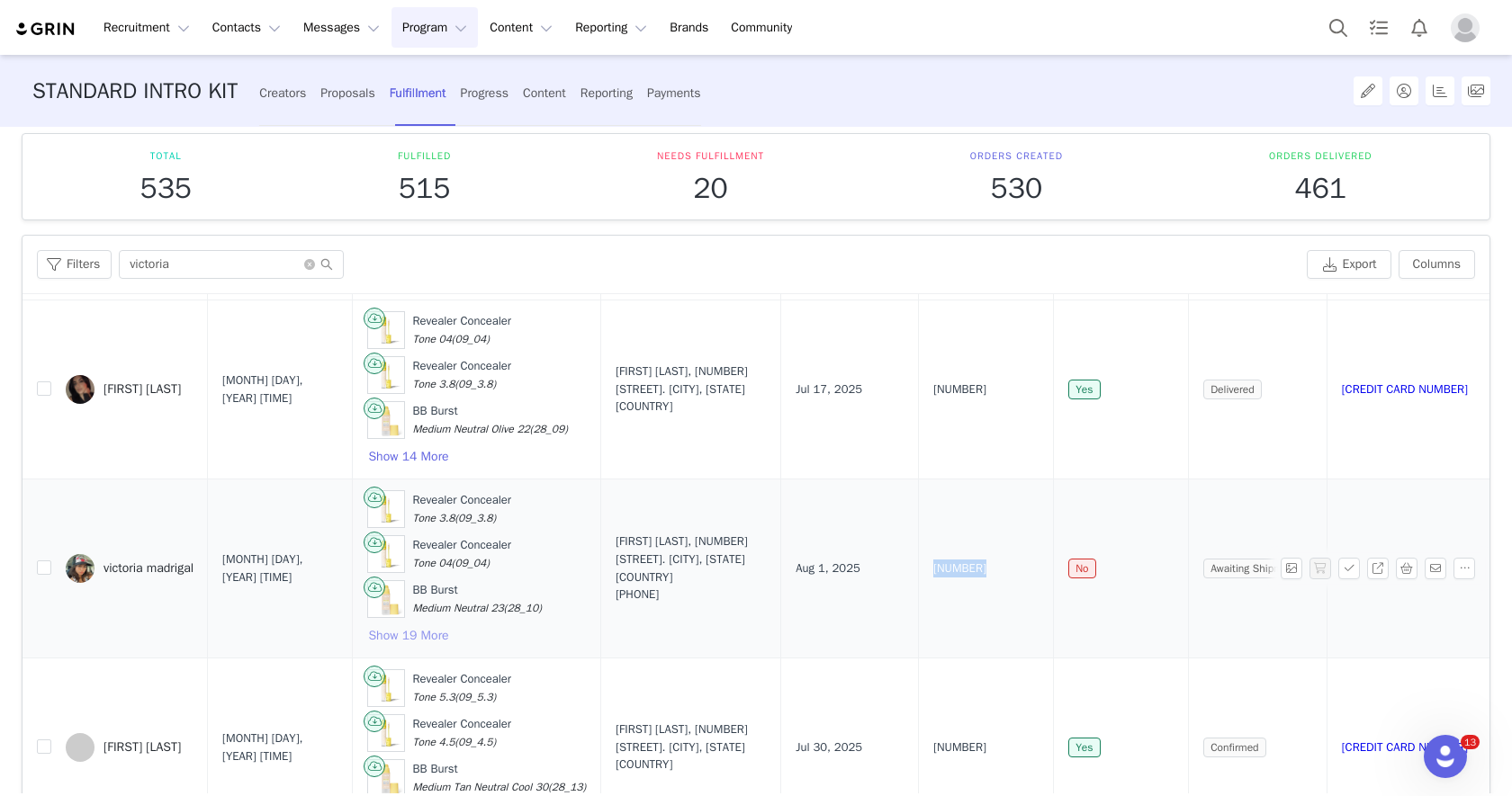click on "Show 19 More" at bounding box center [408, 636] 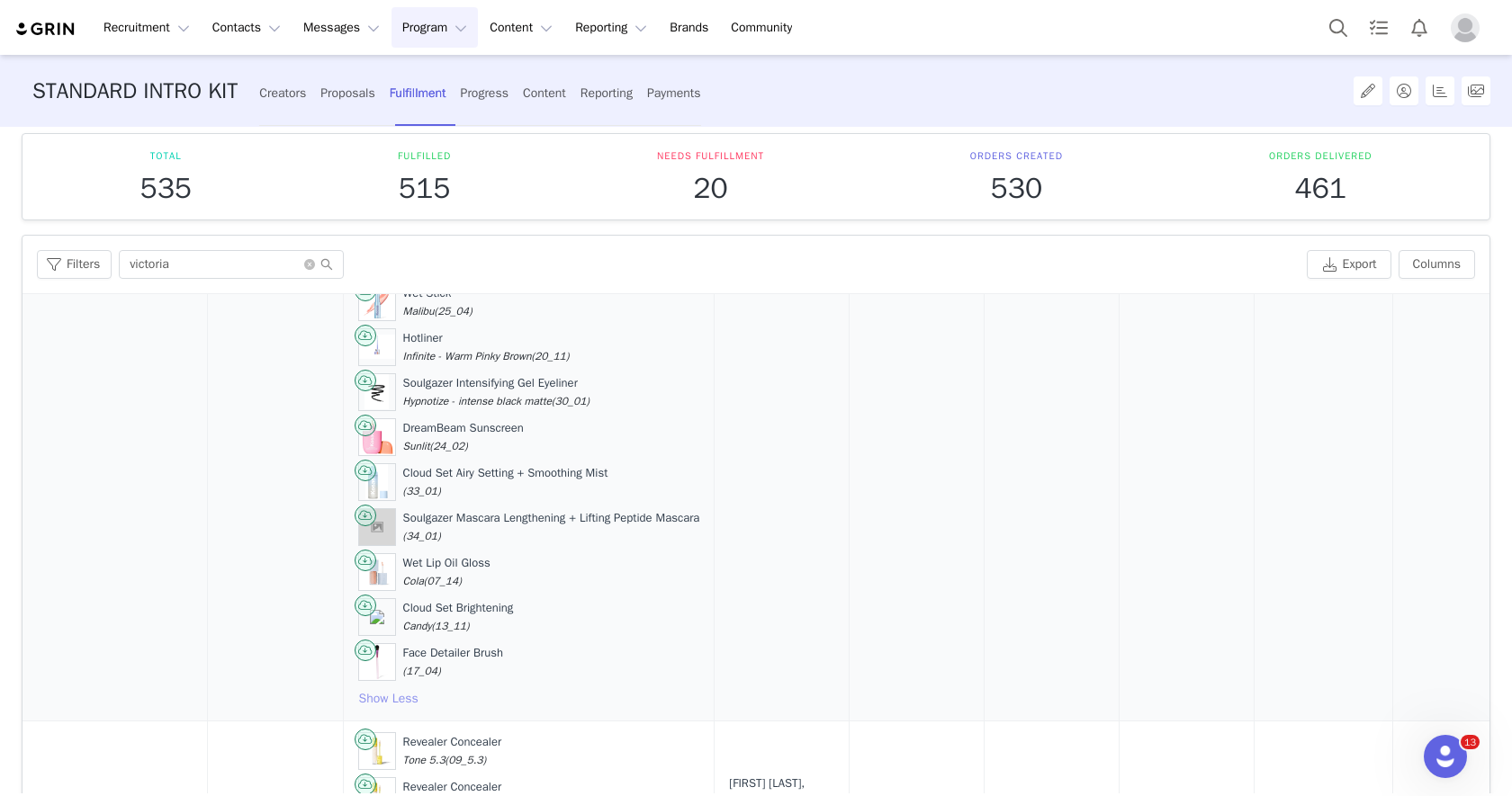 scroll, scrollTop: 1199, scrollLeft: 0, axis: vertical 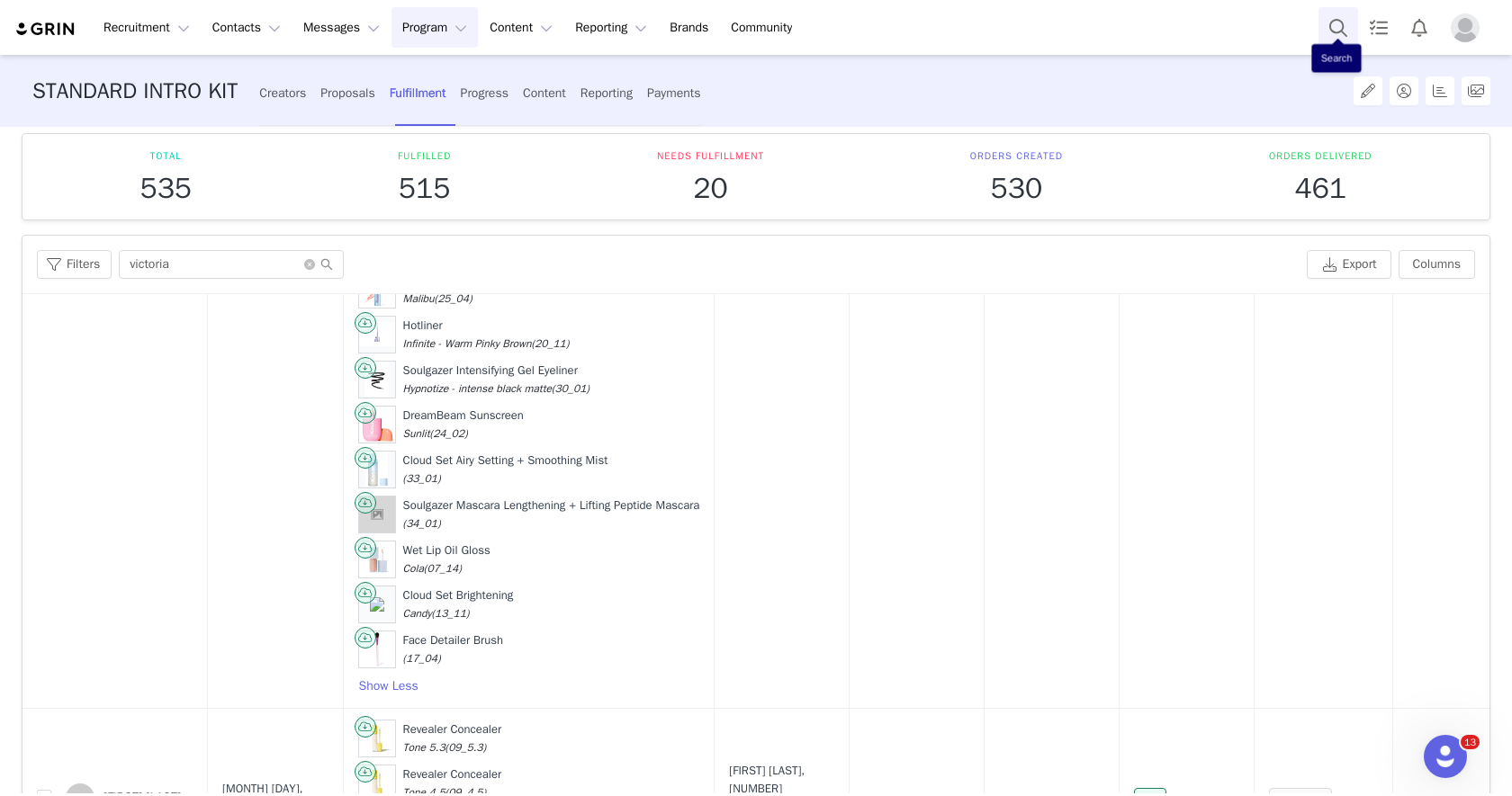 click at bounding box center [1338, 27] 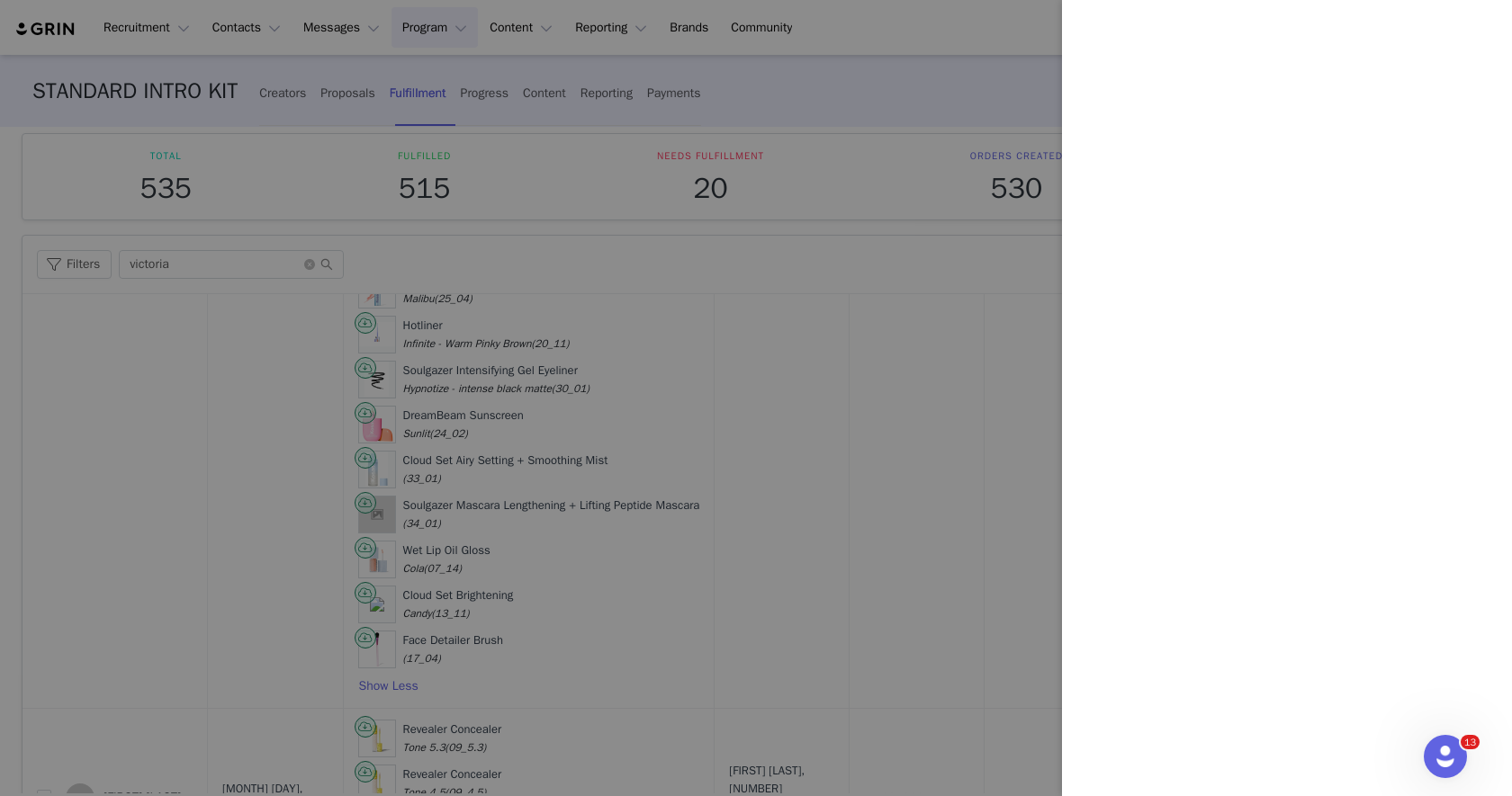 click at bounding box center (756, 398) 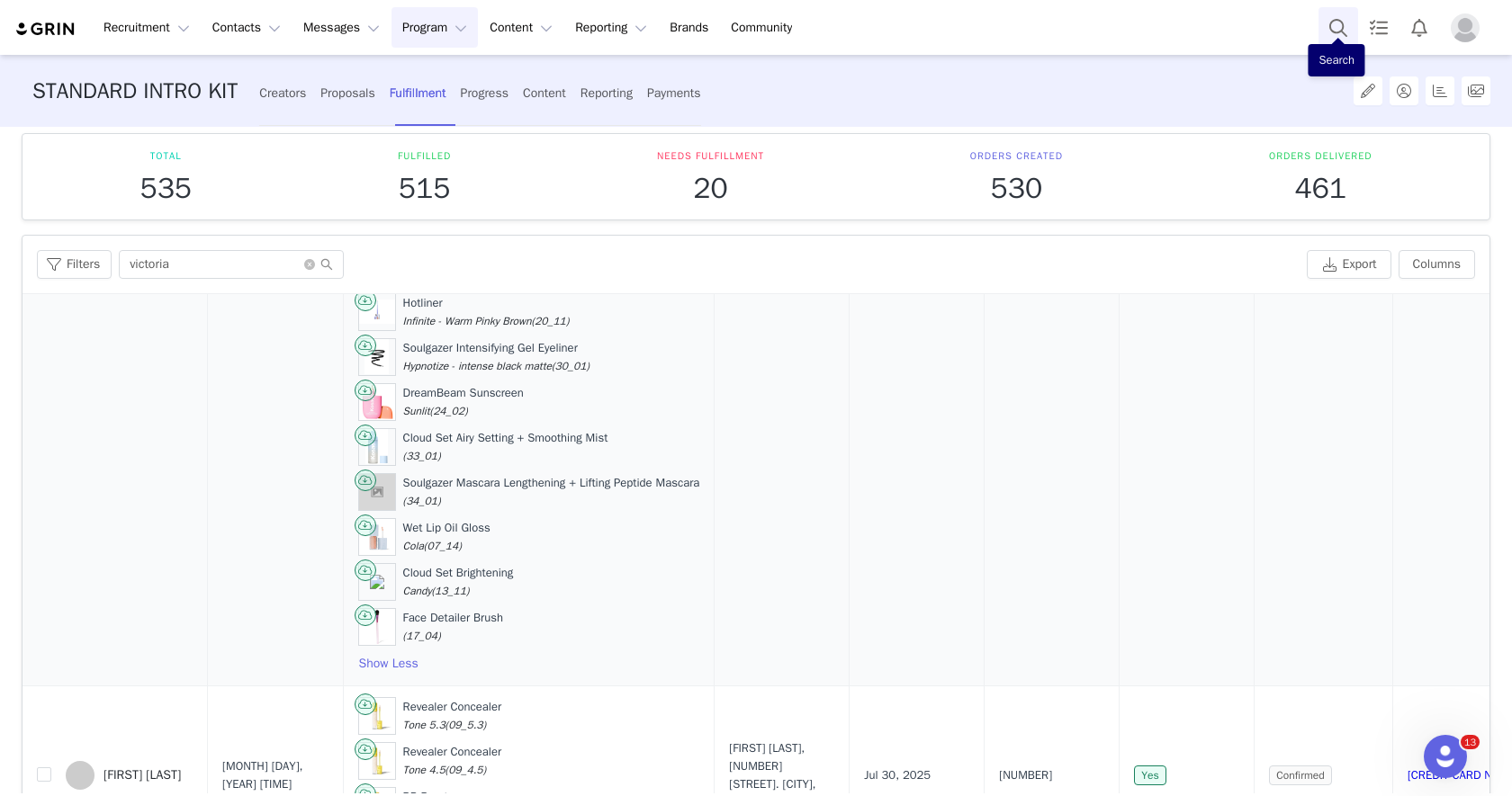 scroll, scrollTop: 1234, scrollLeft: 0, axis: vertical 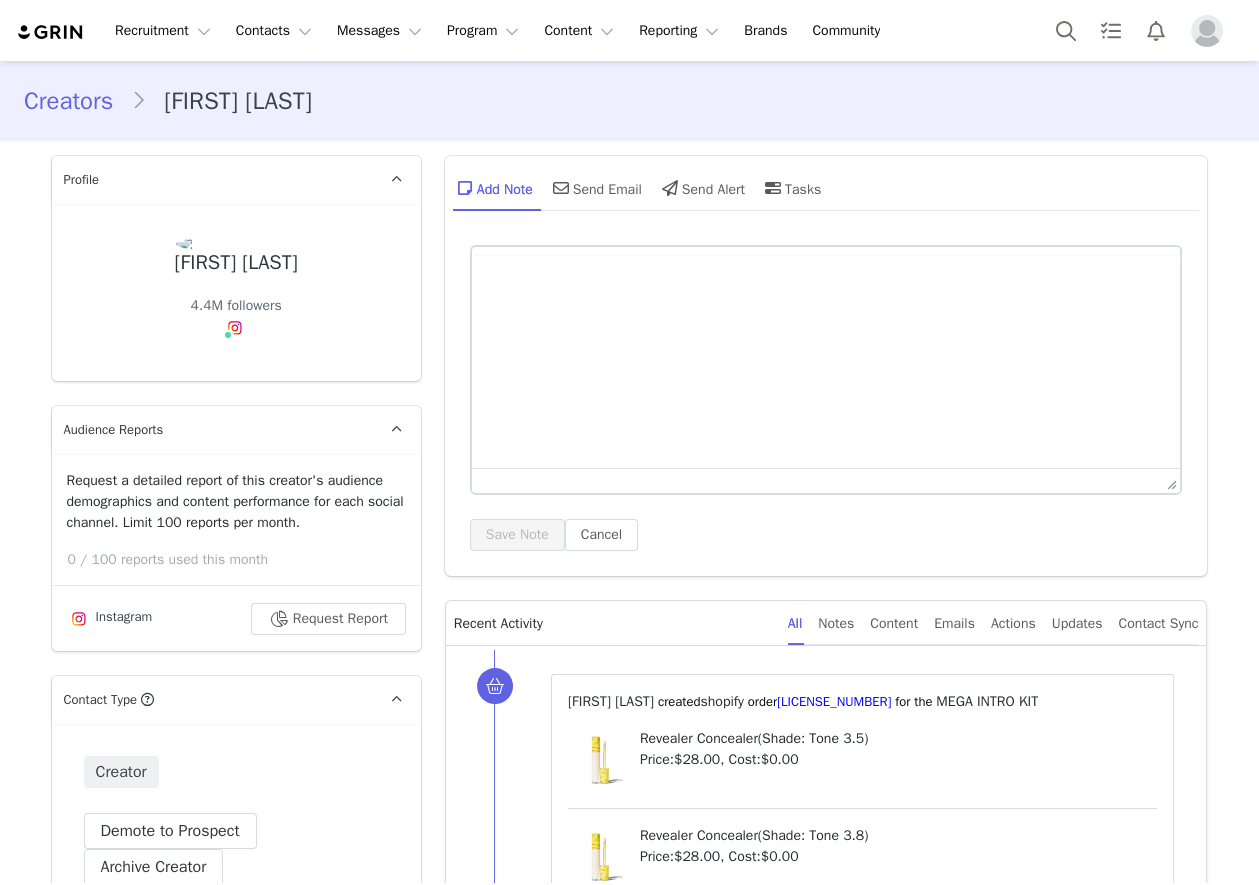 type on "+1 (United States)" 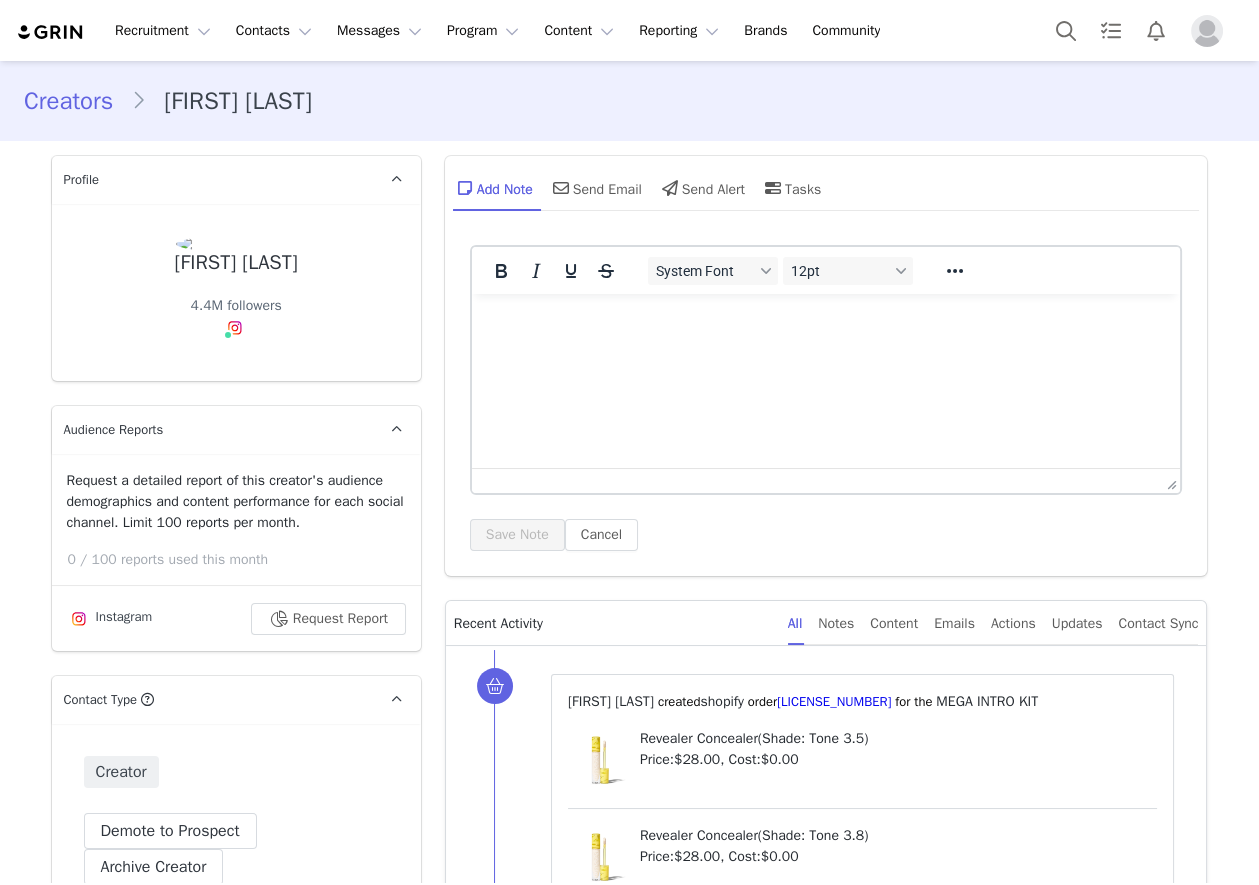scroll, scrollTop: 0, scrollLeft: 0, axis: both 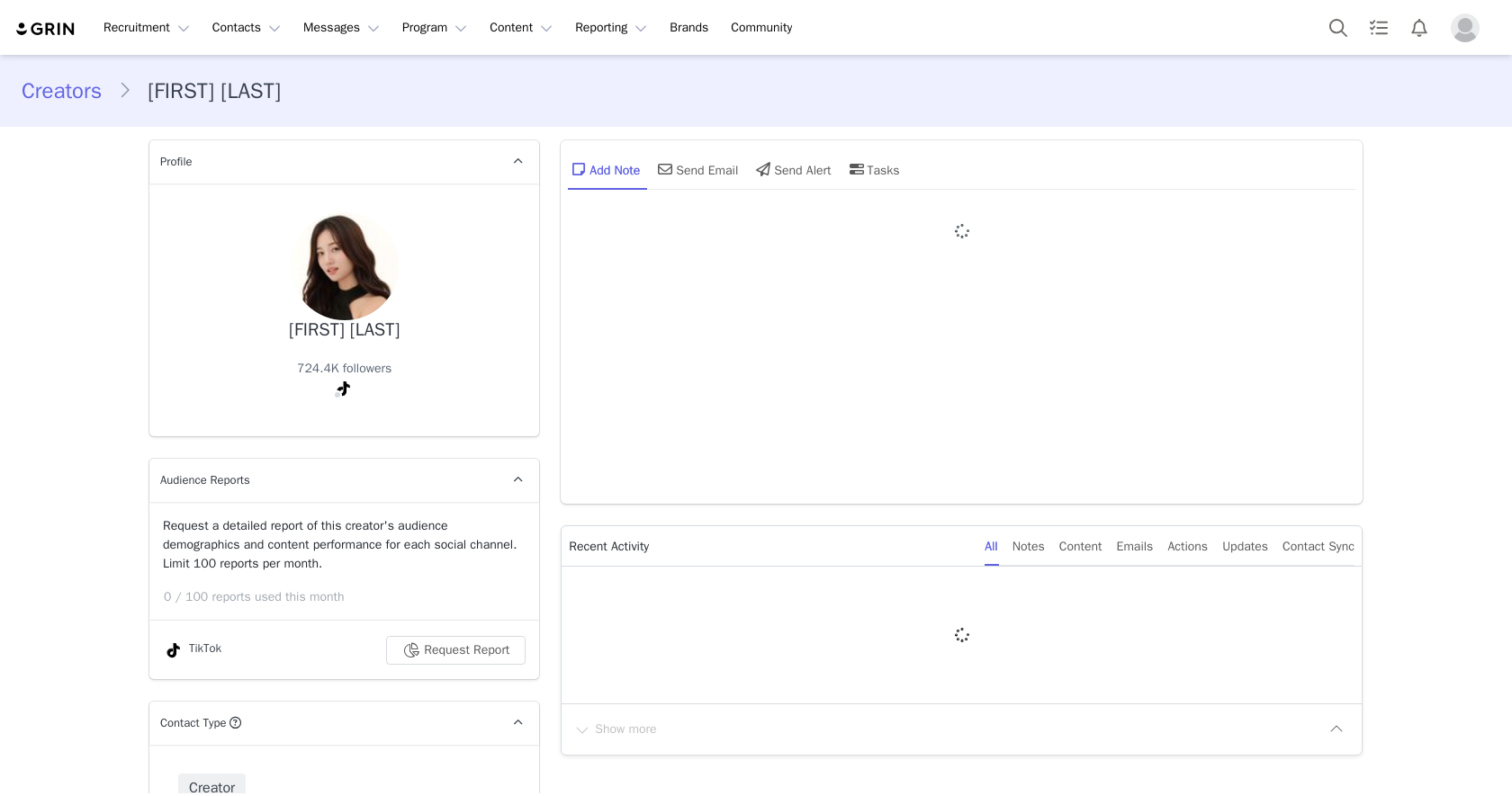 type on "+1 (United States)" 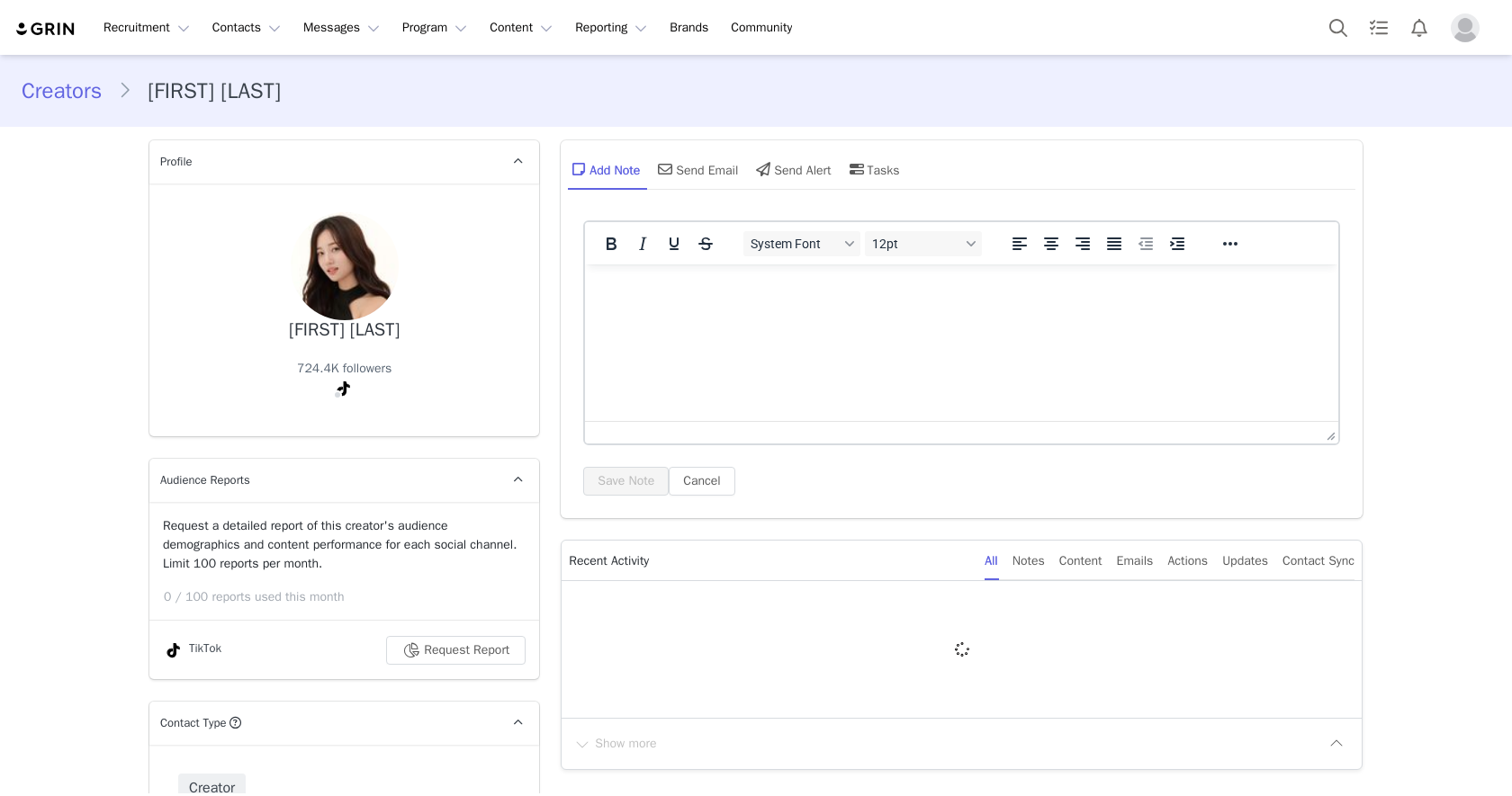 scroll, scrollTop: 0, scrollLeft: 0, axis: both 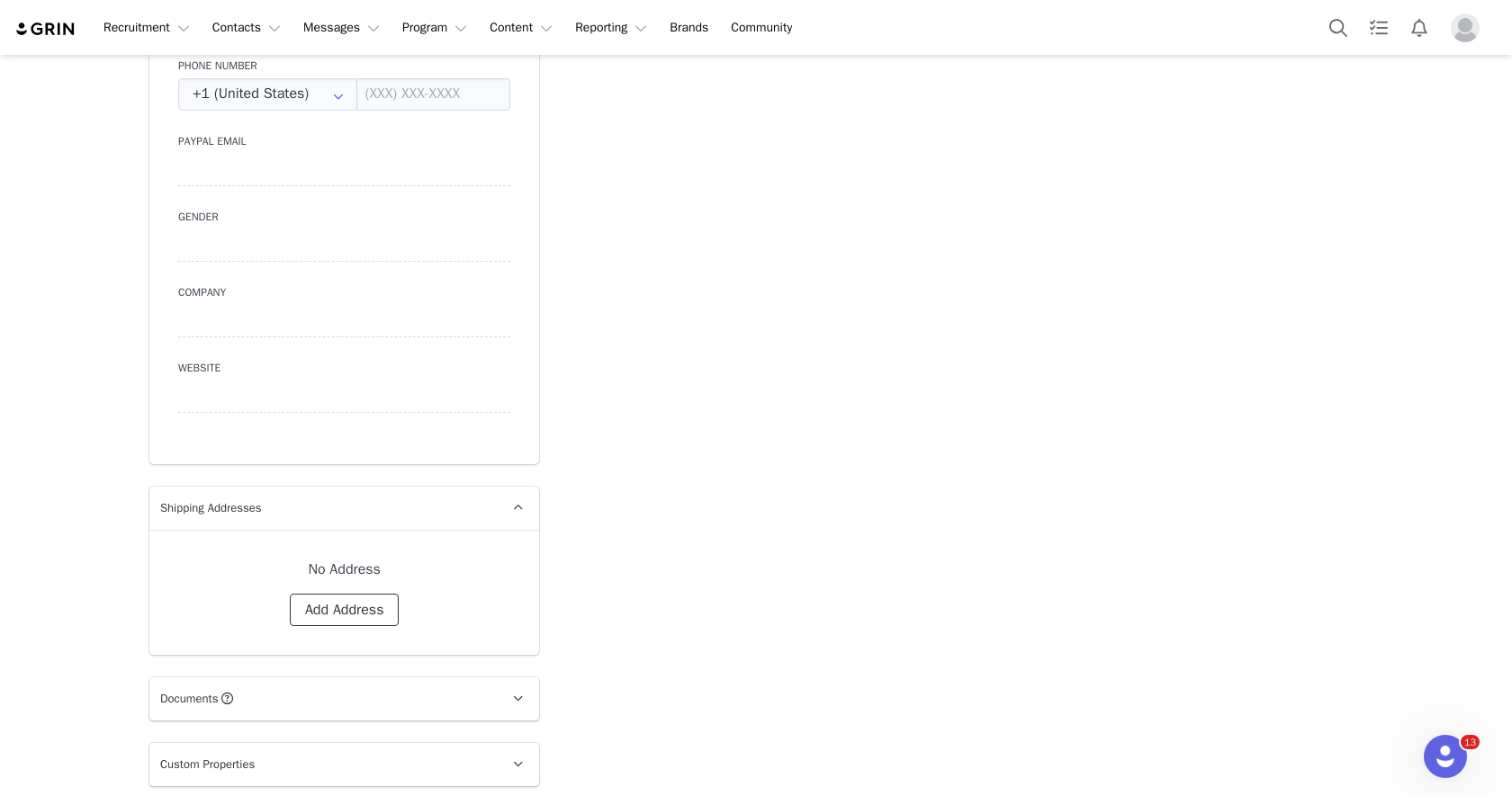 click on "Add Address" at bounding box center (345, 610) 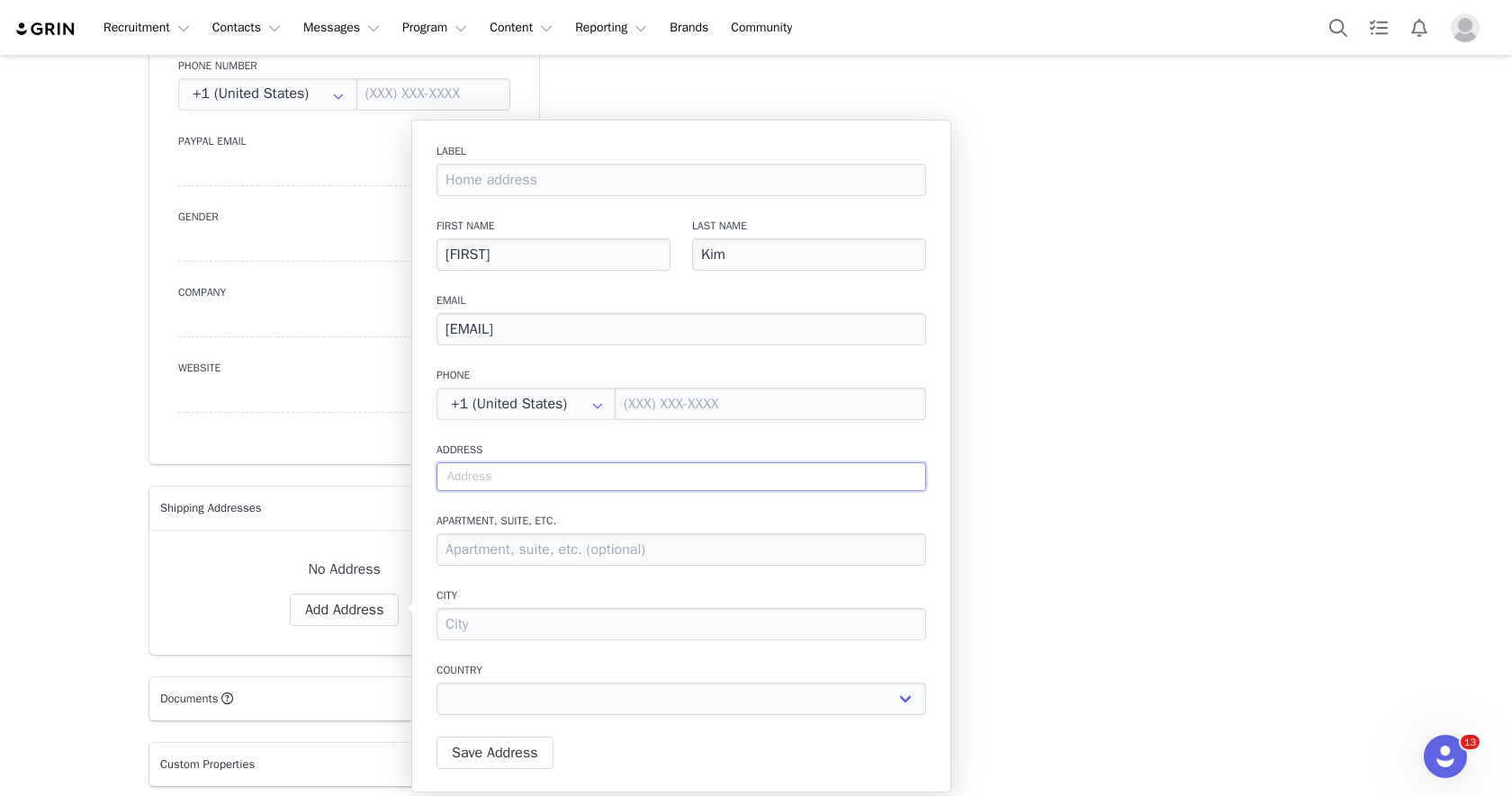click at bounding box center (681, 477) 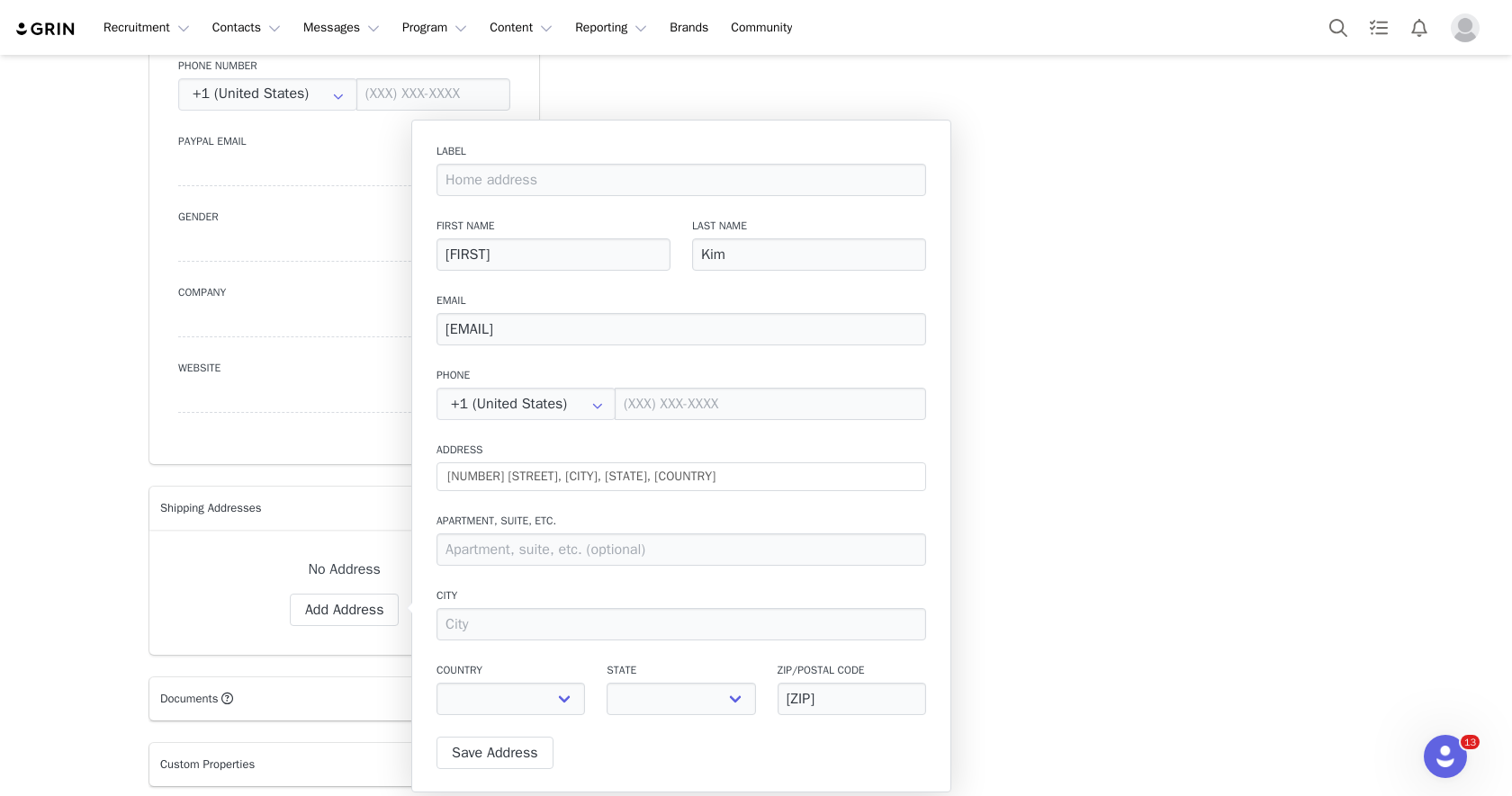 type on "[NUMBER] [STREET]" 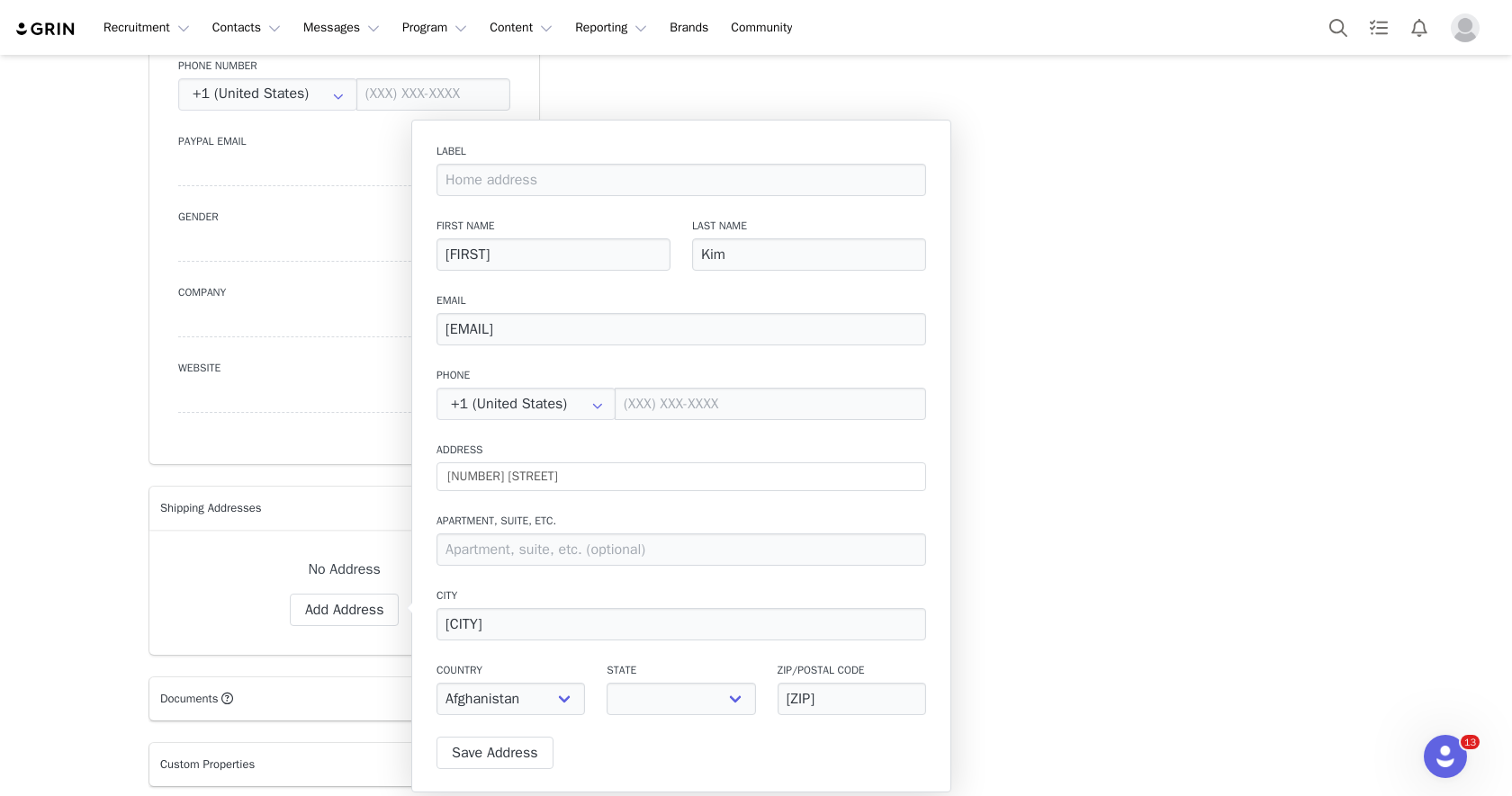 select on "[object Object]" 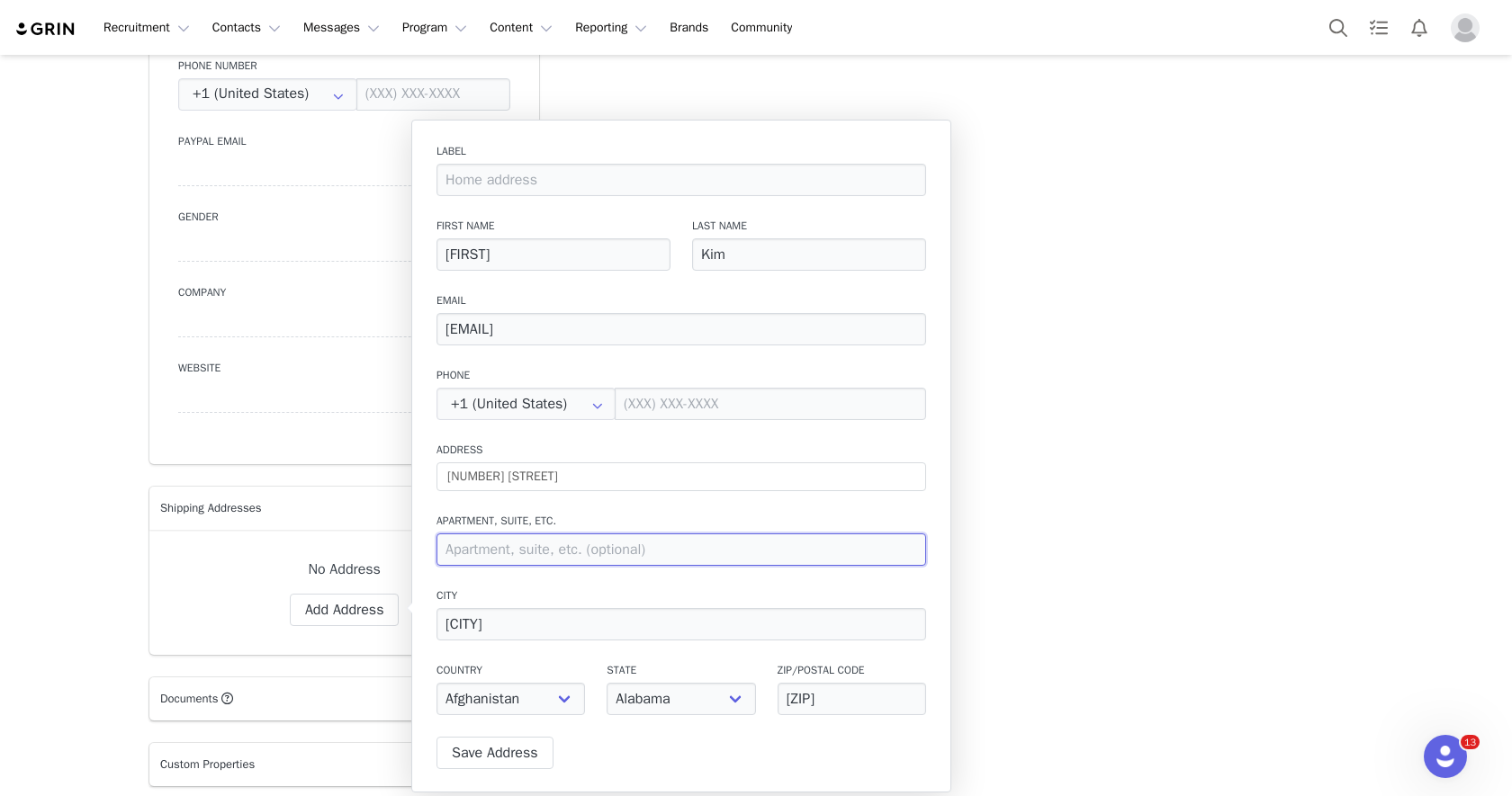 click at bounding box center (681, 550) 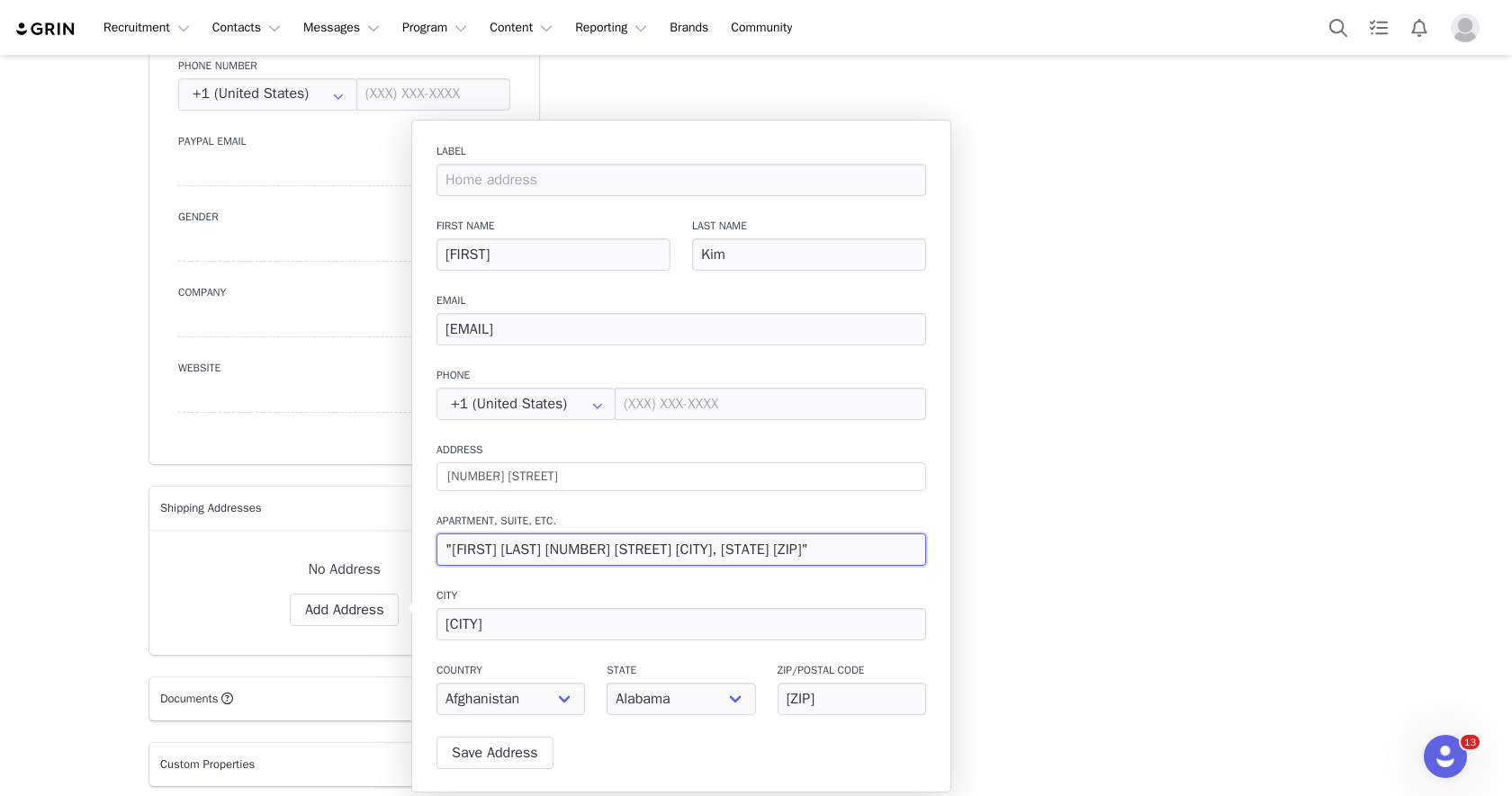 click on ""Sally Kim 5596 E Vista Del Dia Anaheim, CA 92807"" at bounding box center (681, 550) 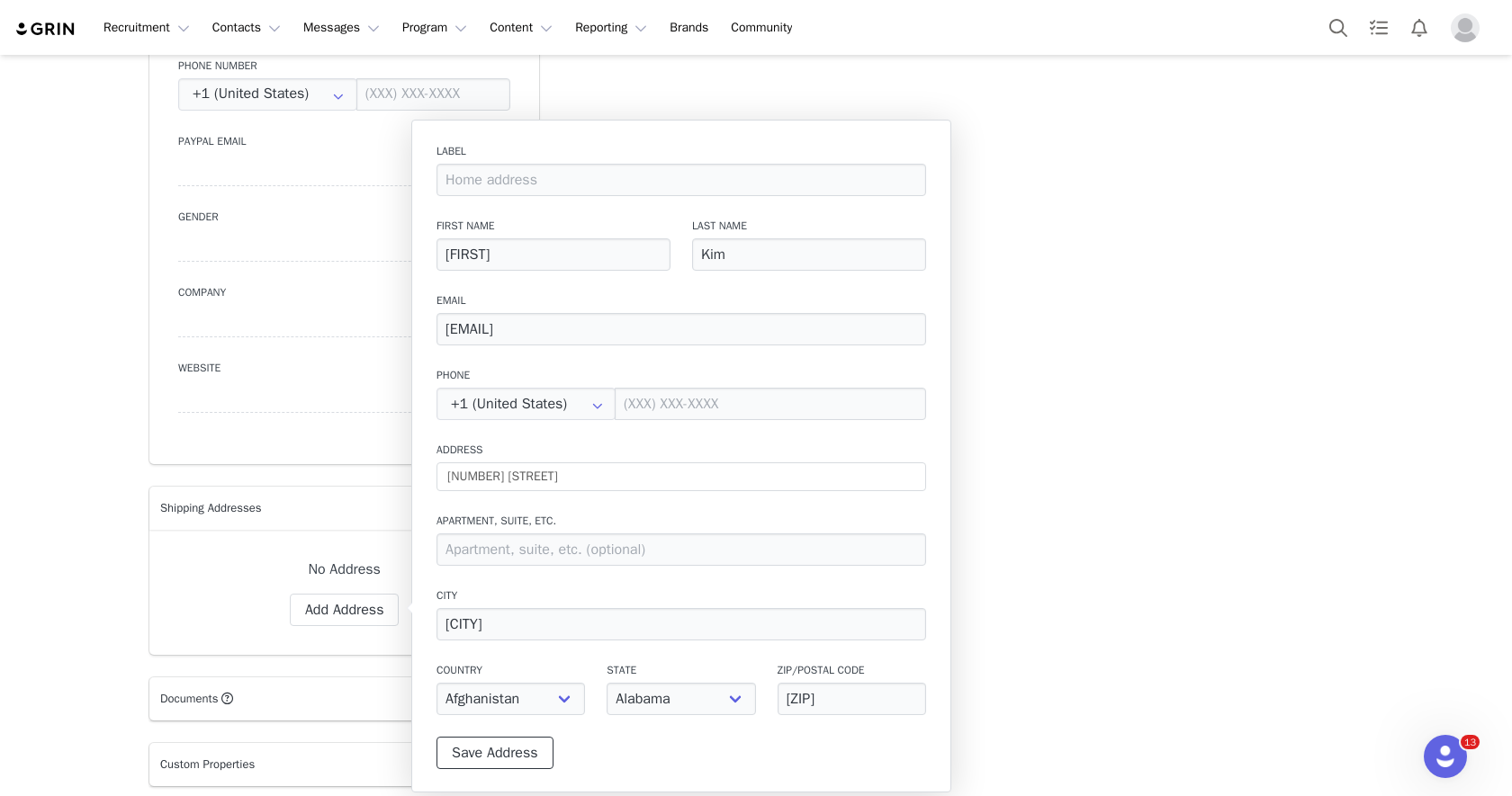 click on "Save Address" at bounding box center [495, 753] 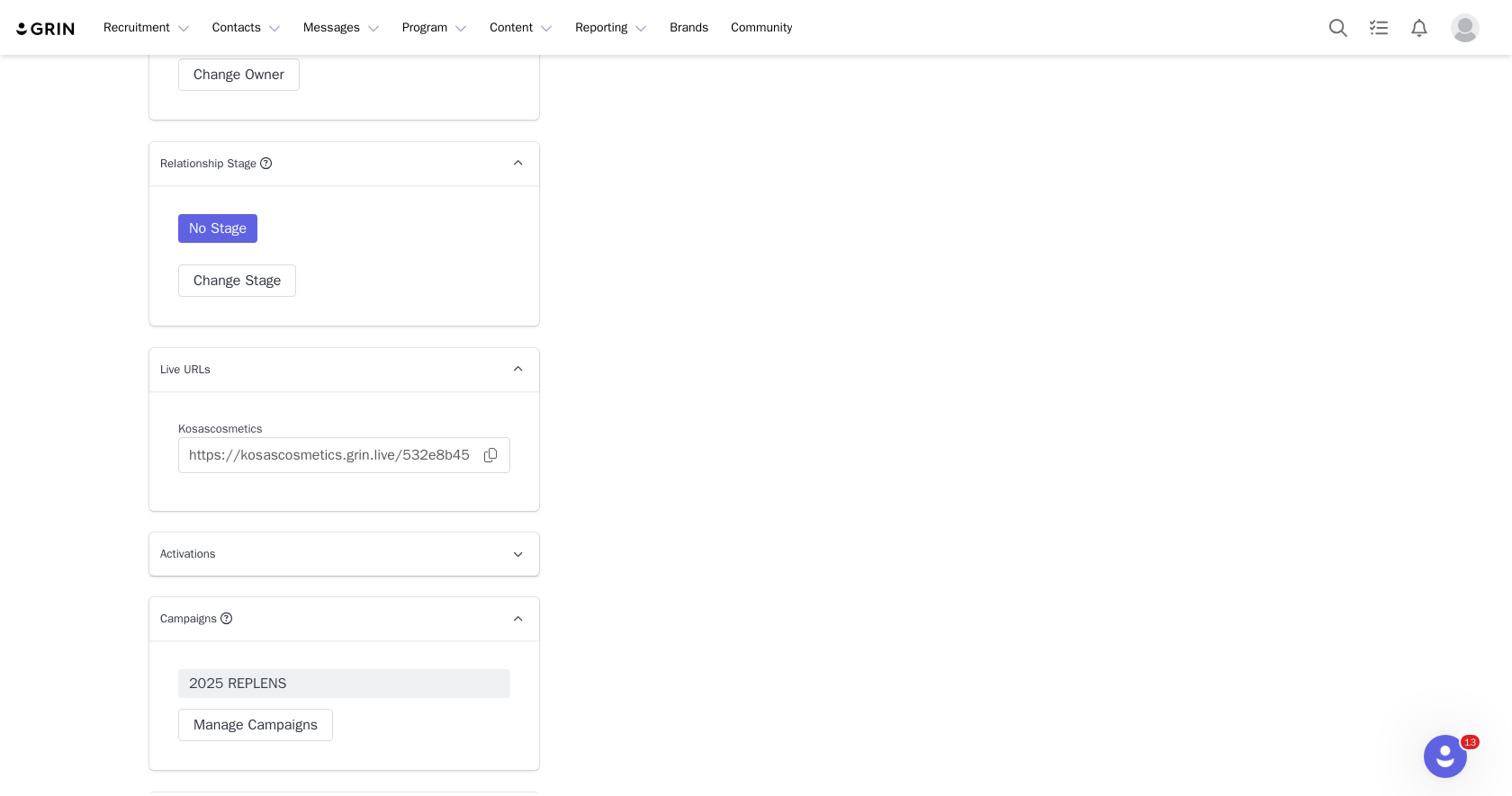 scroll, scrollTop: 3128, scrollLeft: 0, axis: vertical 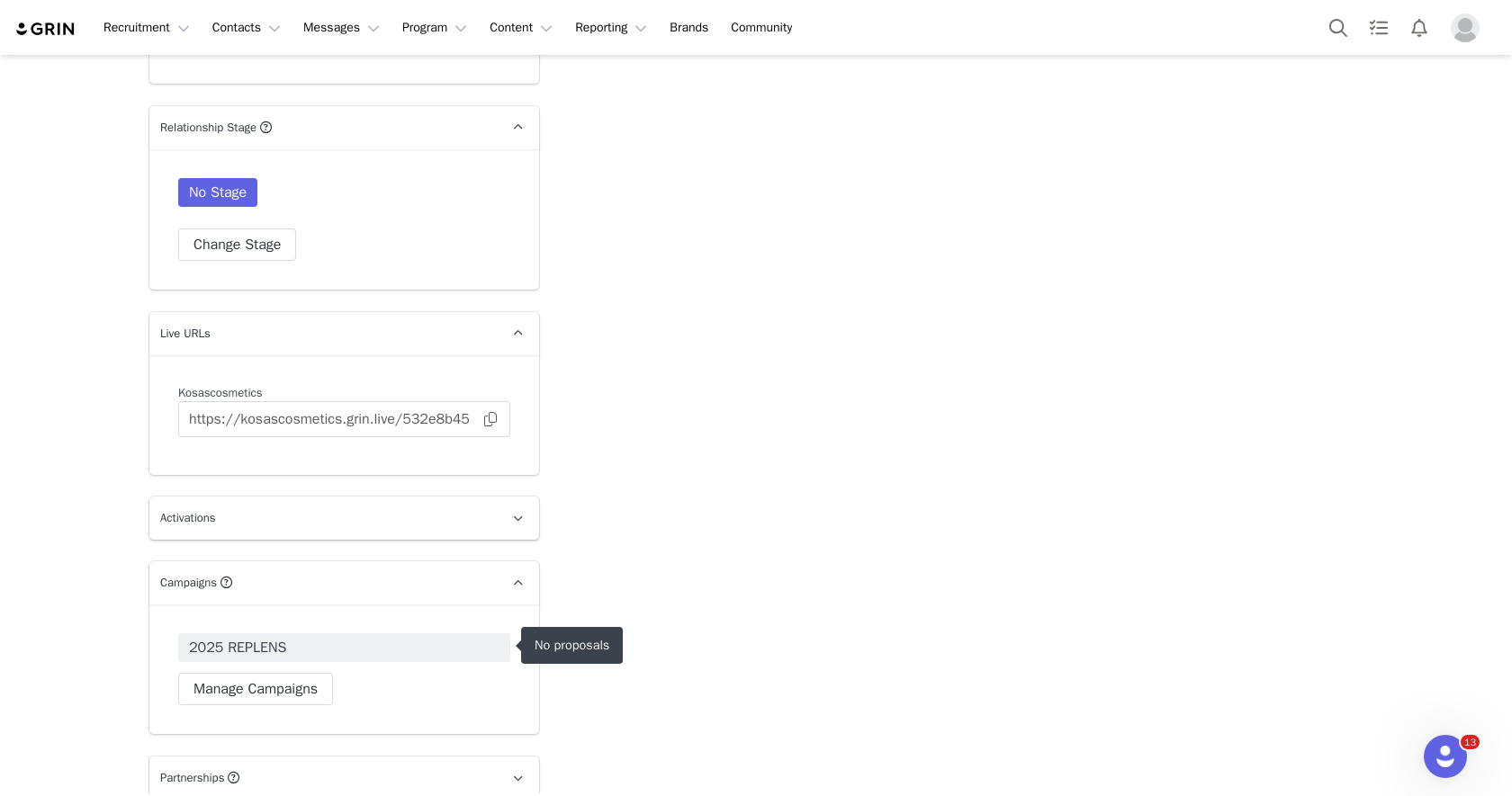 click on "2025 REPLENS" at bounding box center [344, 648] 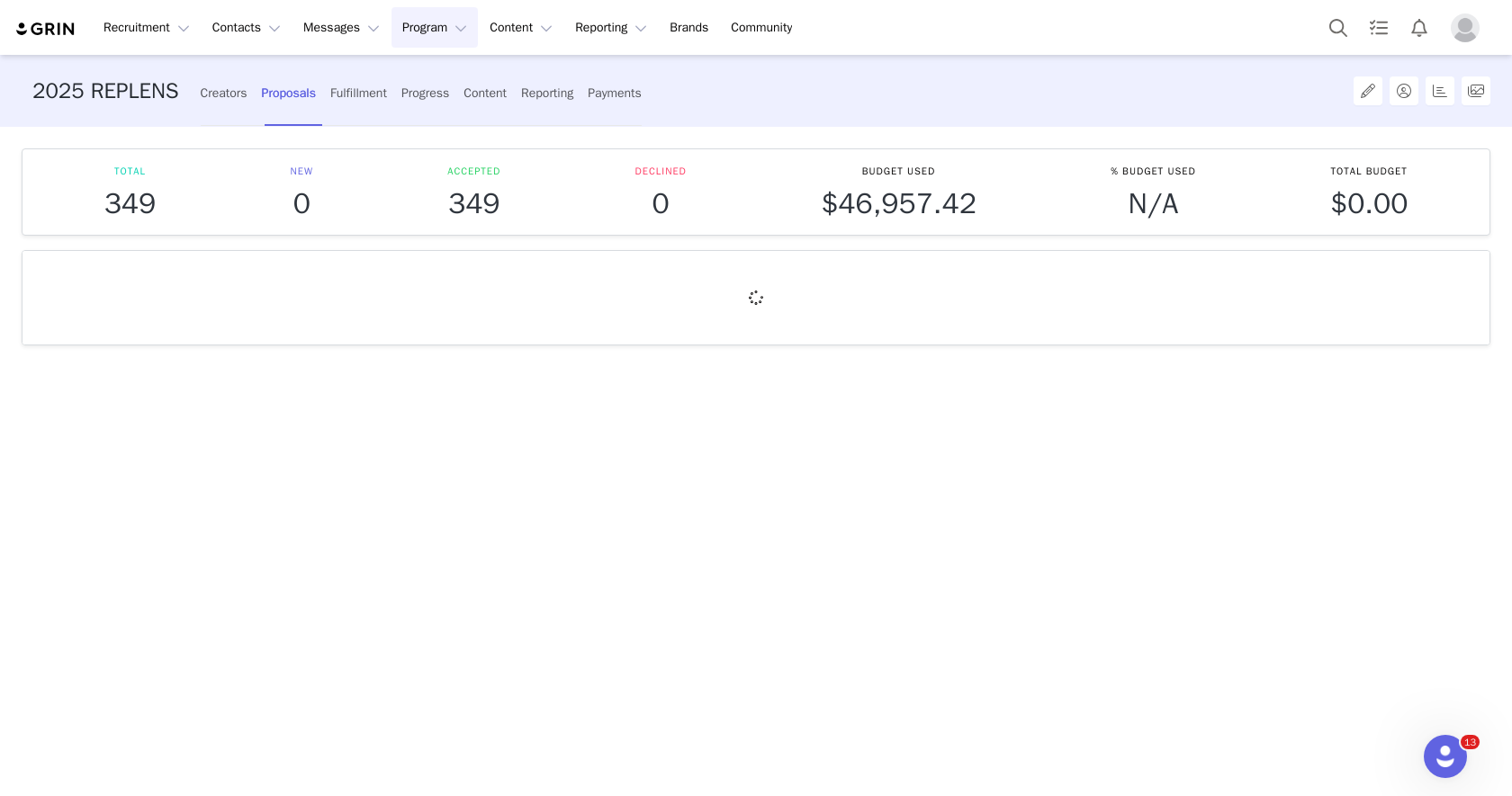 click on "Creators Proposals Fulfillment Progress Content Reporting Payments" at bounding box center (421, 93) 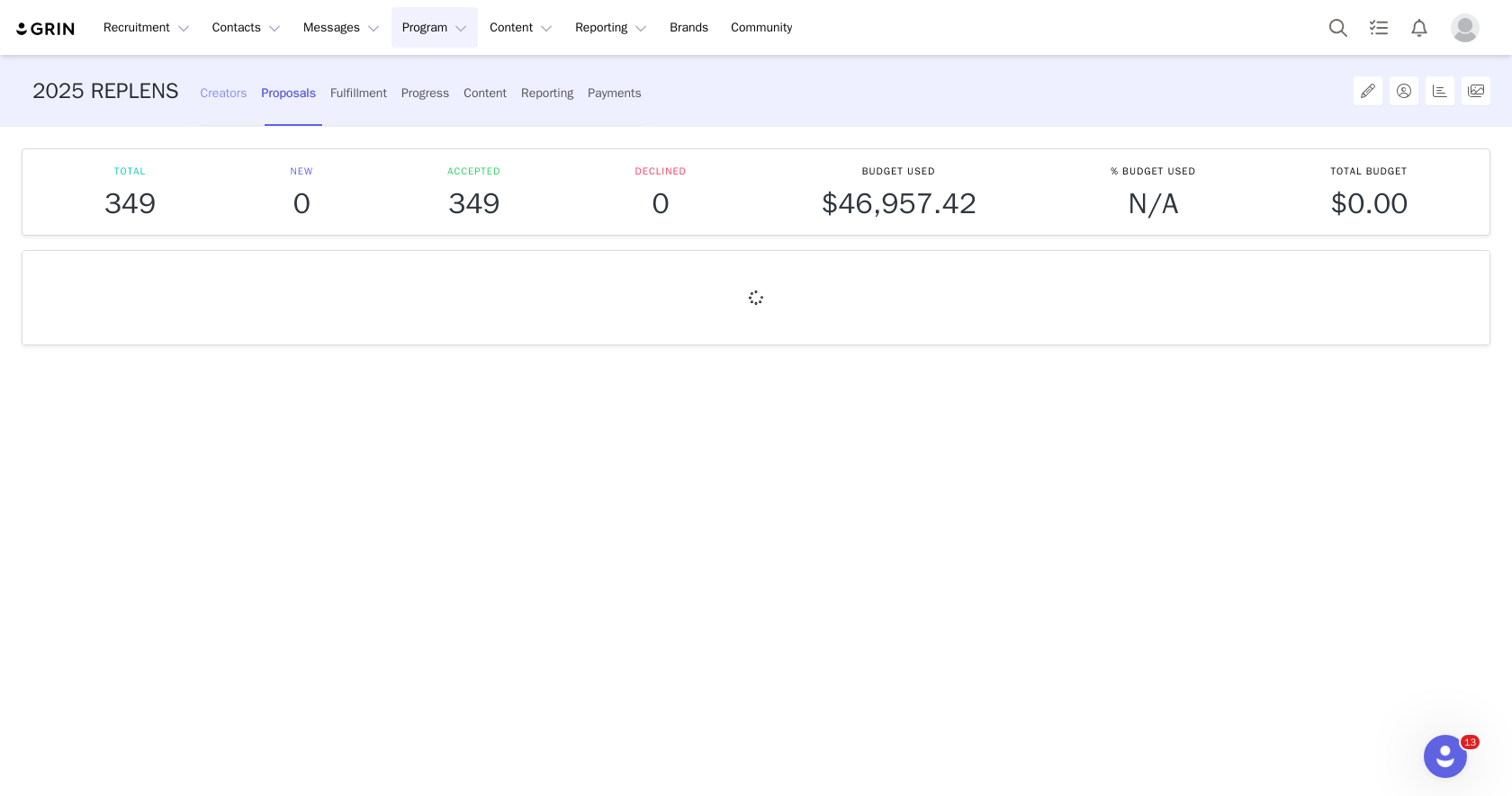 click on "Creators" at bounding box center (224, 93) 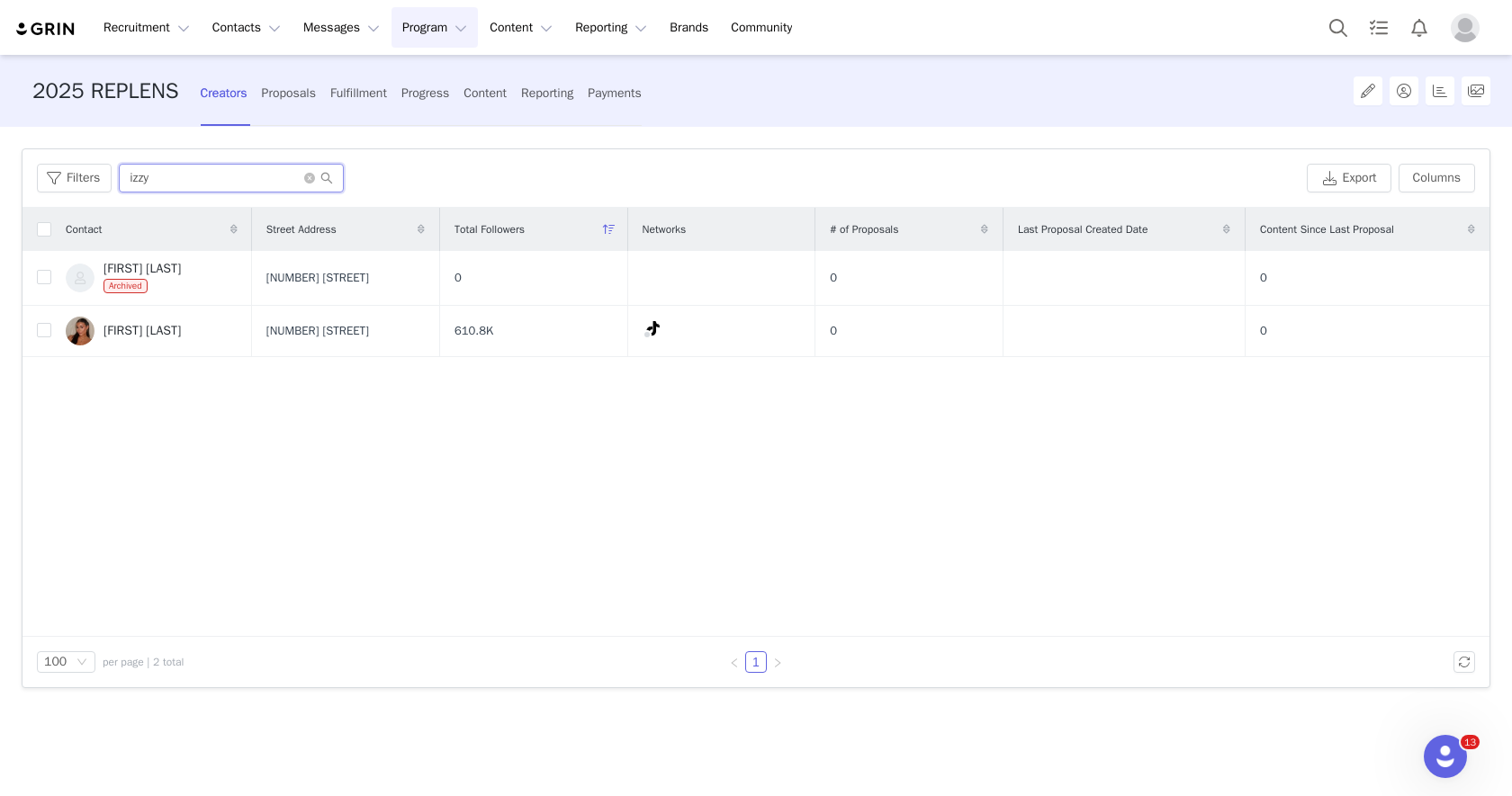 click on "izzy" at bounding box center (231, 178) 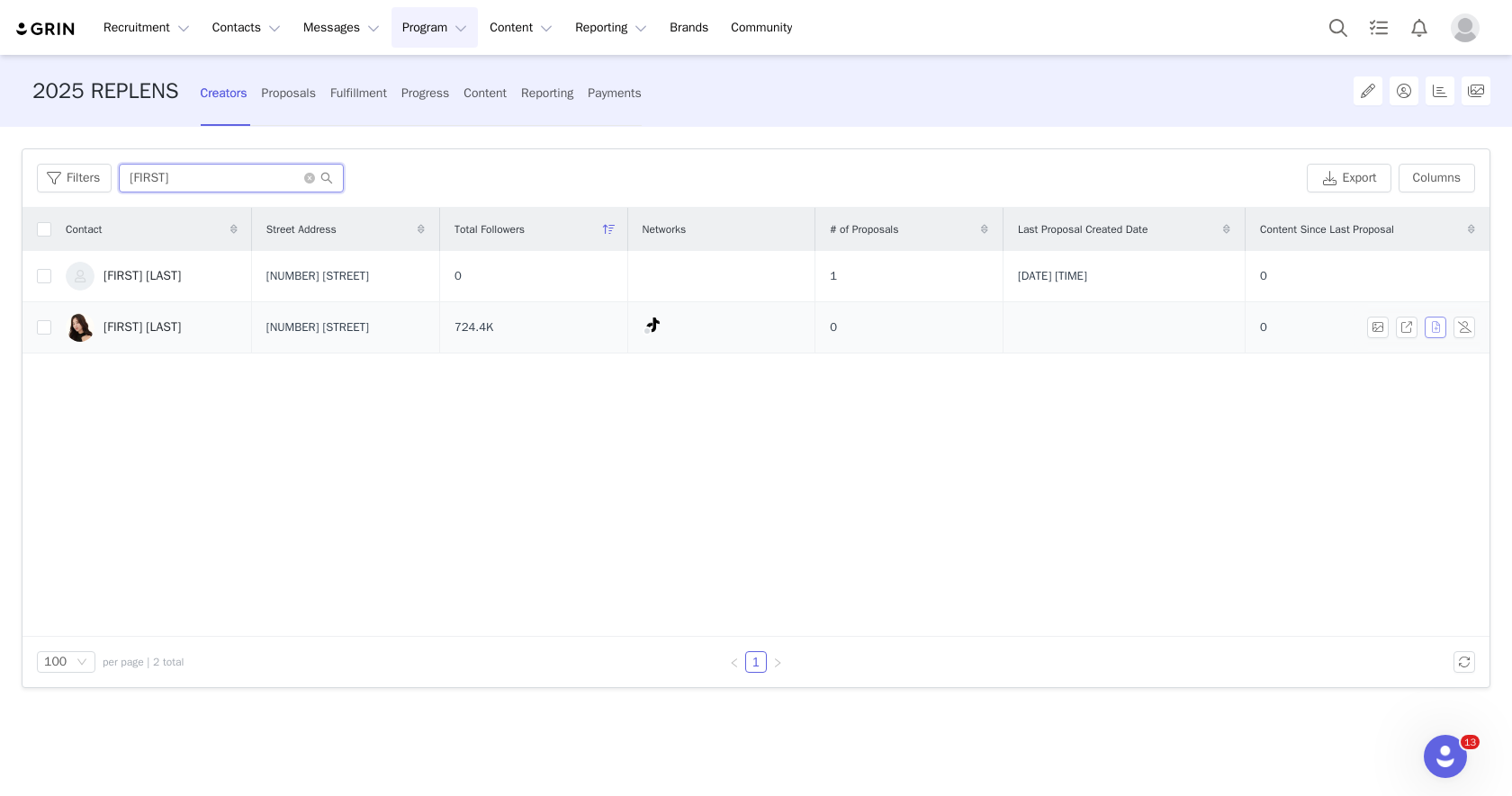 type on "[NAME]" 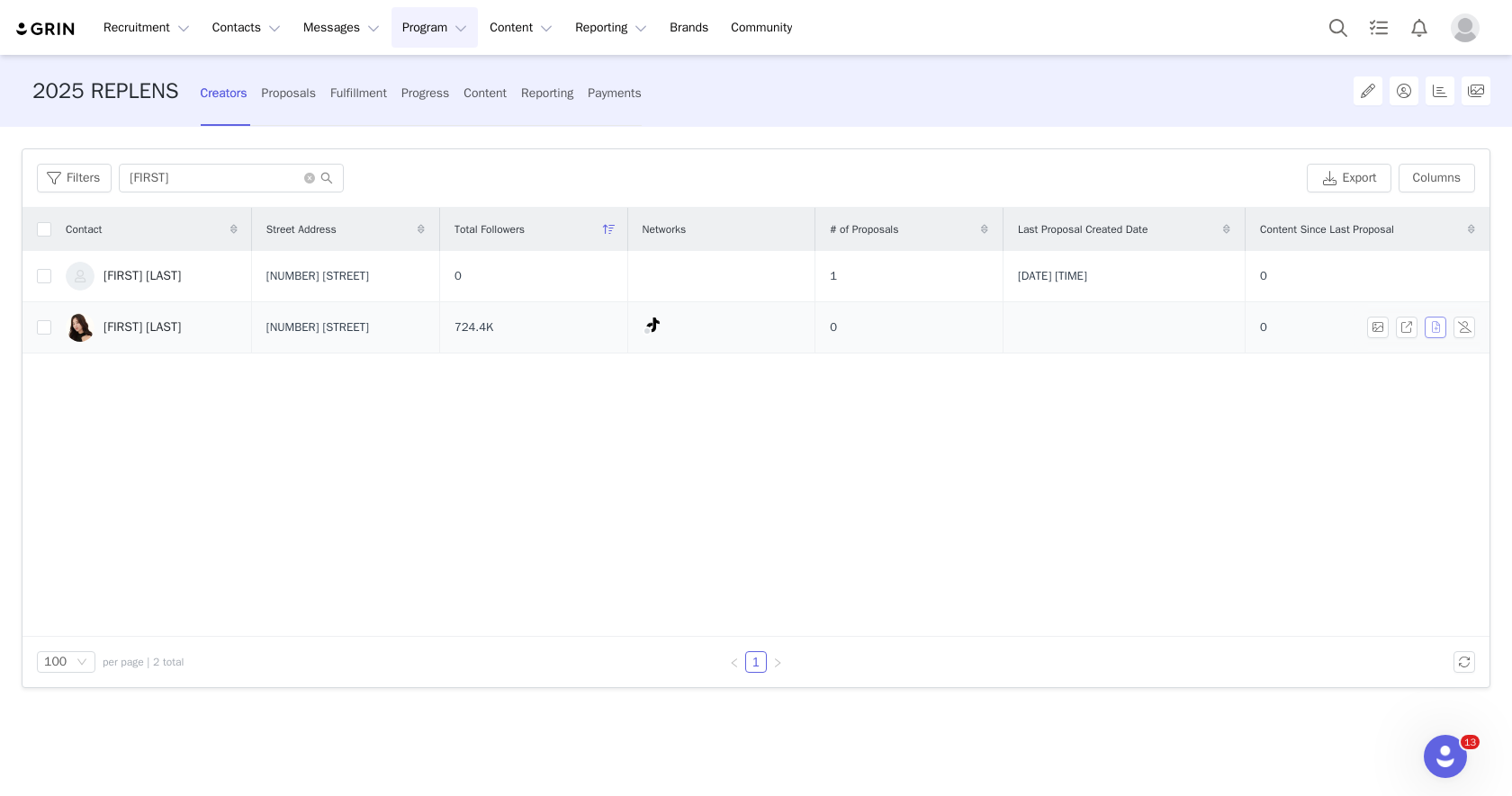 click at bounding box center (1436, 327) 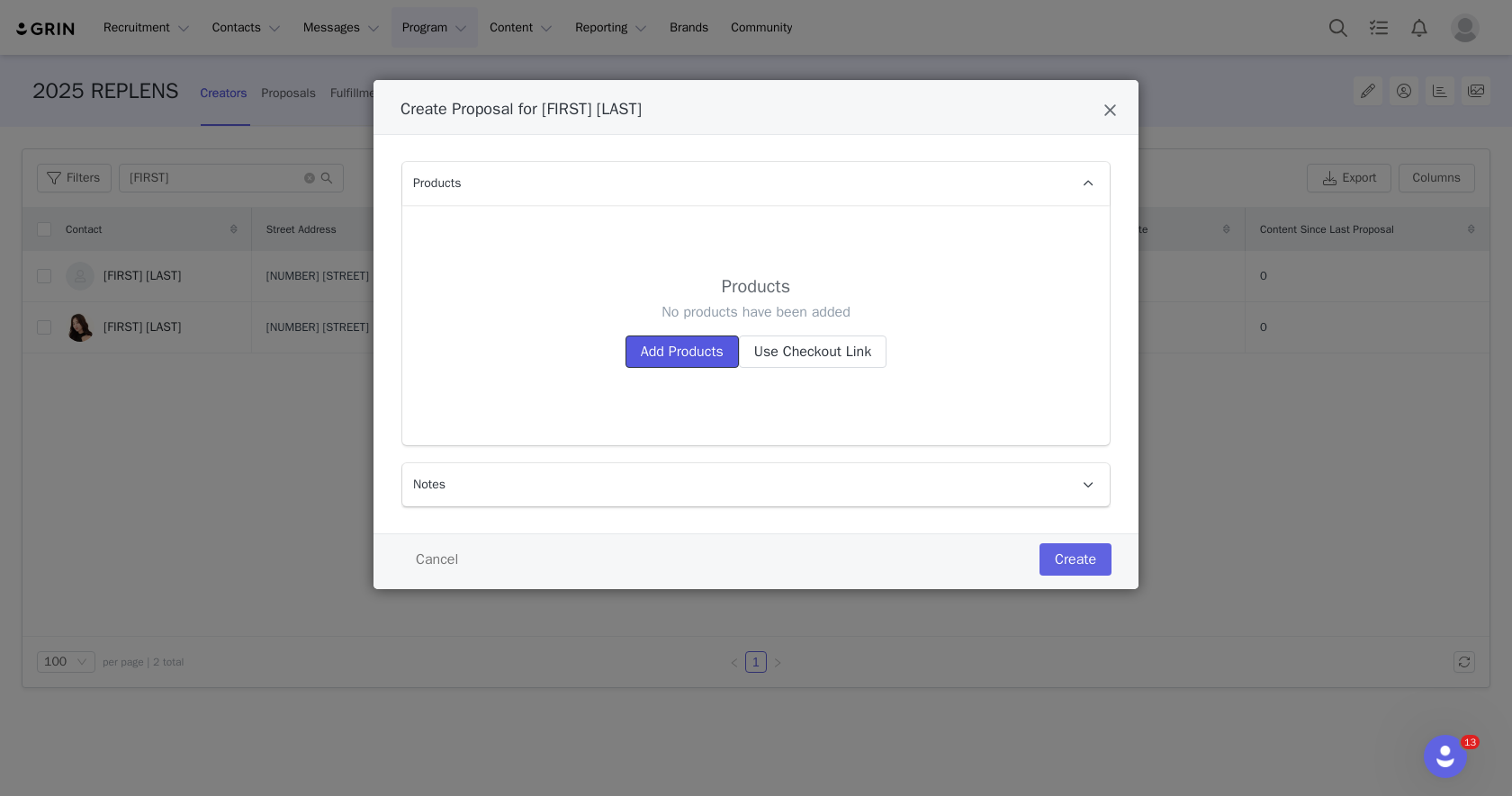 click on "Add Products" at bounding box center (682, 352) 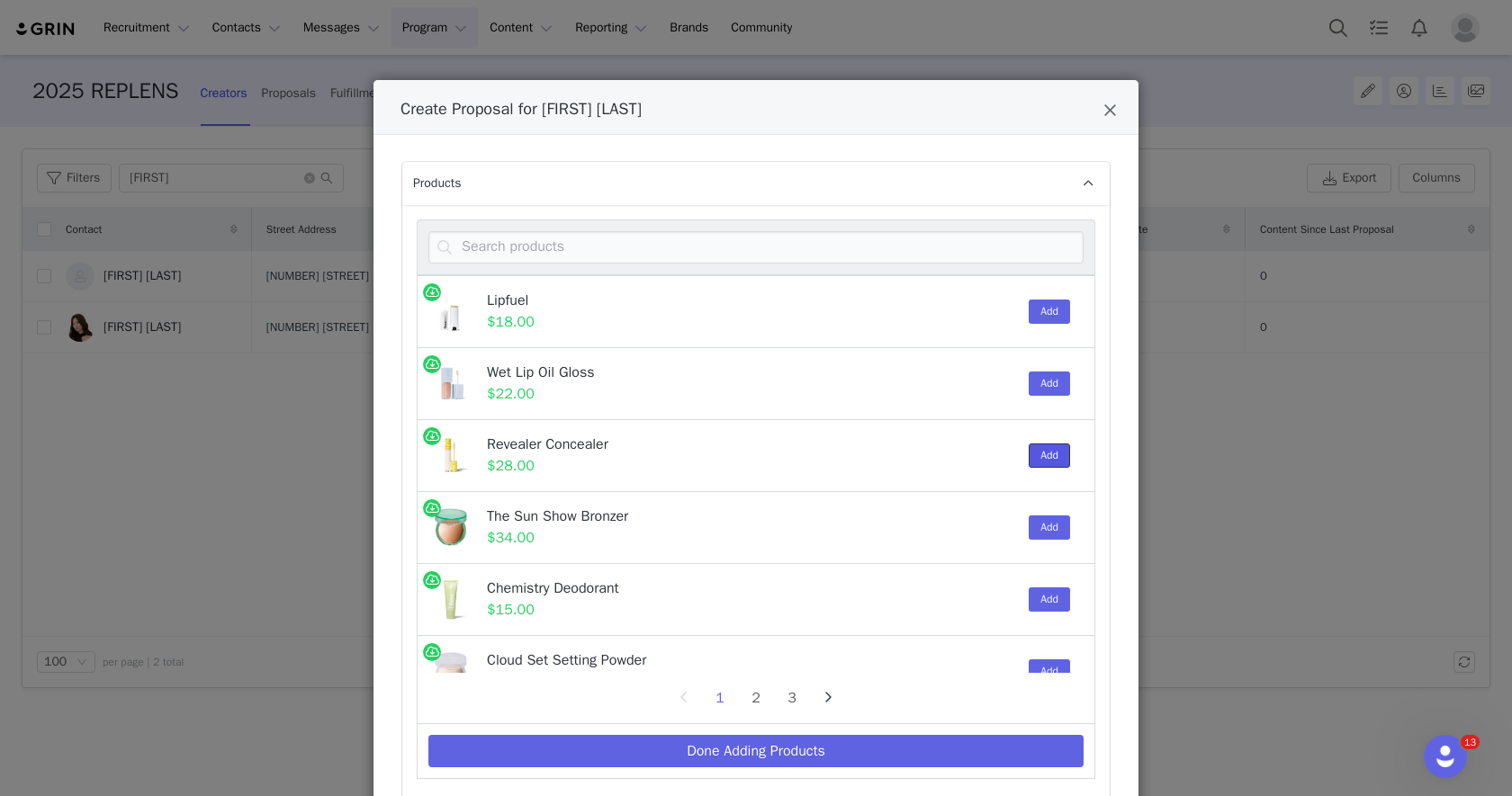 click on "Add" at bounding box center [1049, 455] 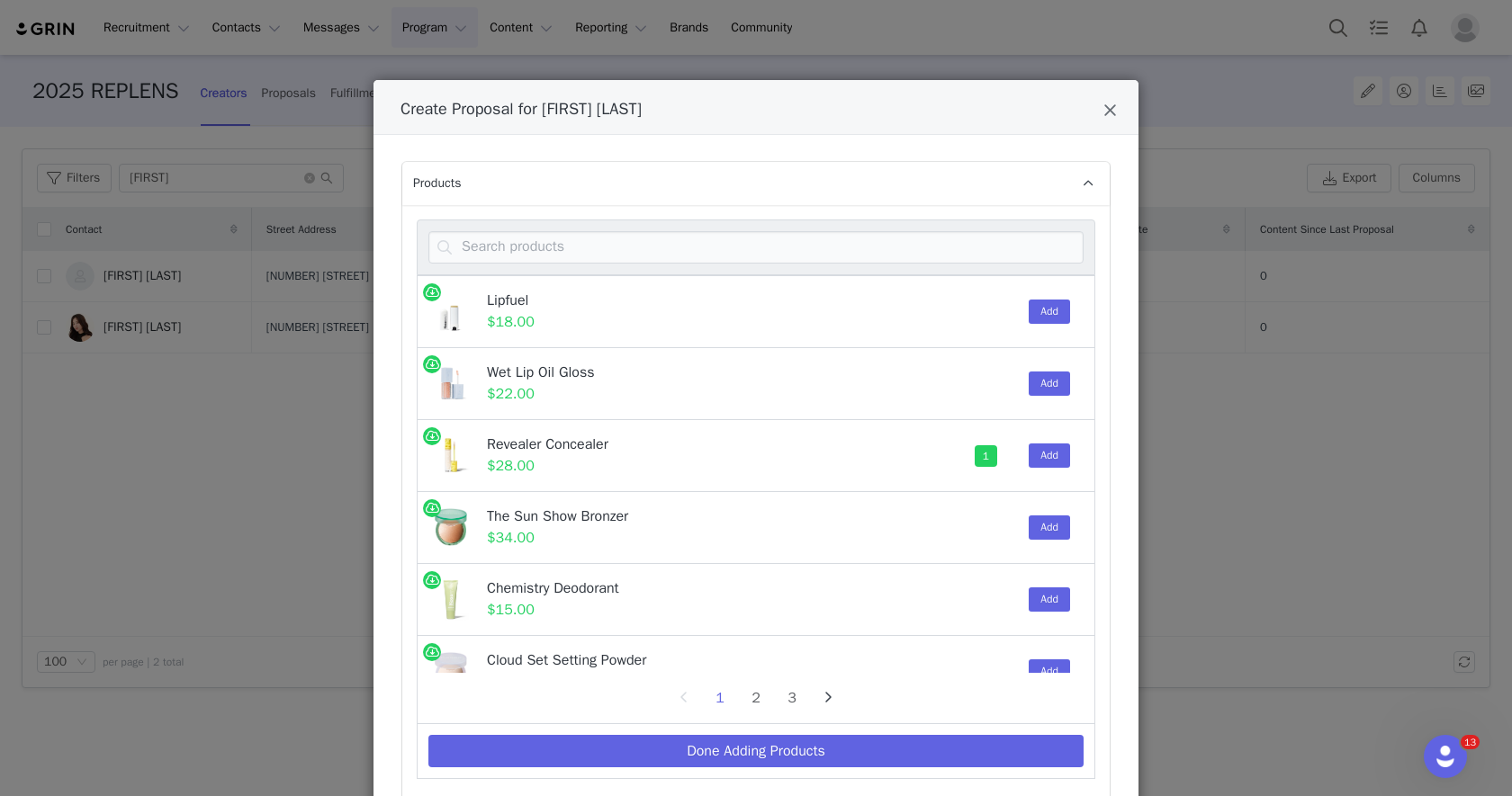 click at bounding box center [756, 247] 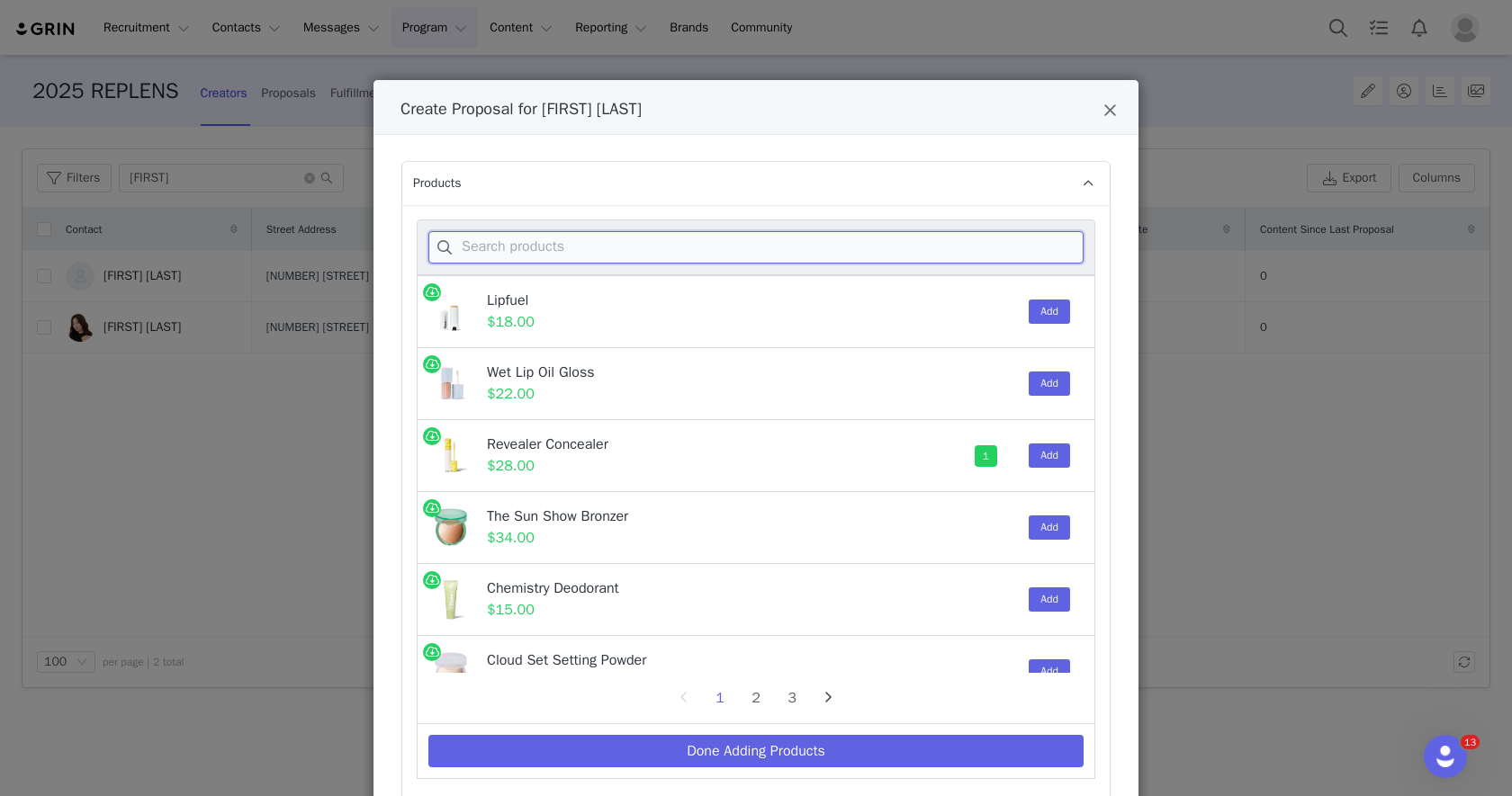 click at bounding box center [756, 247] 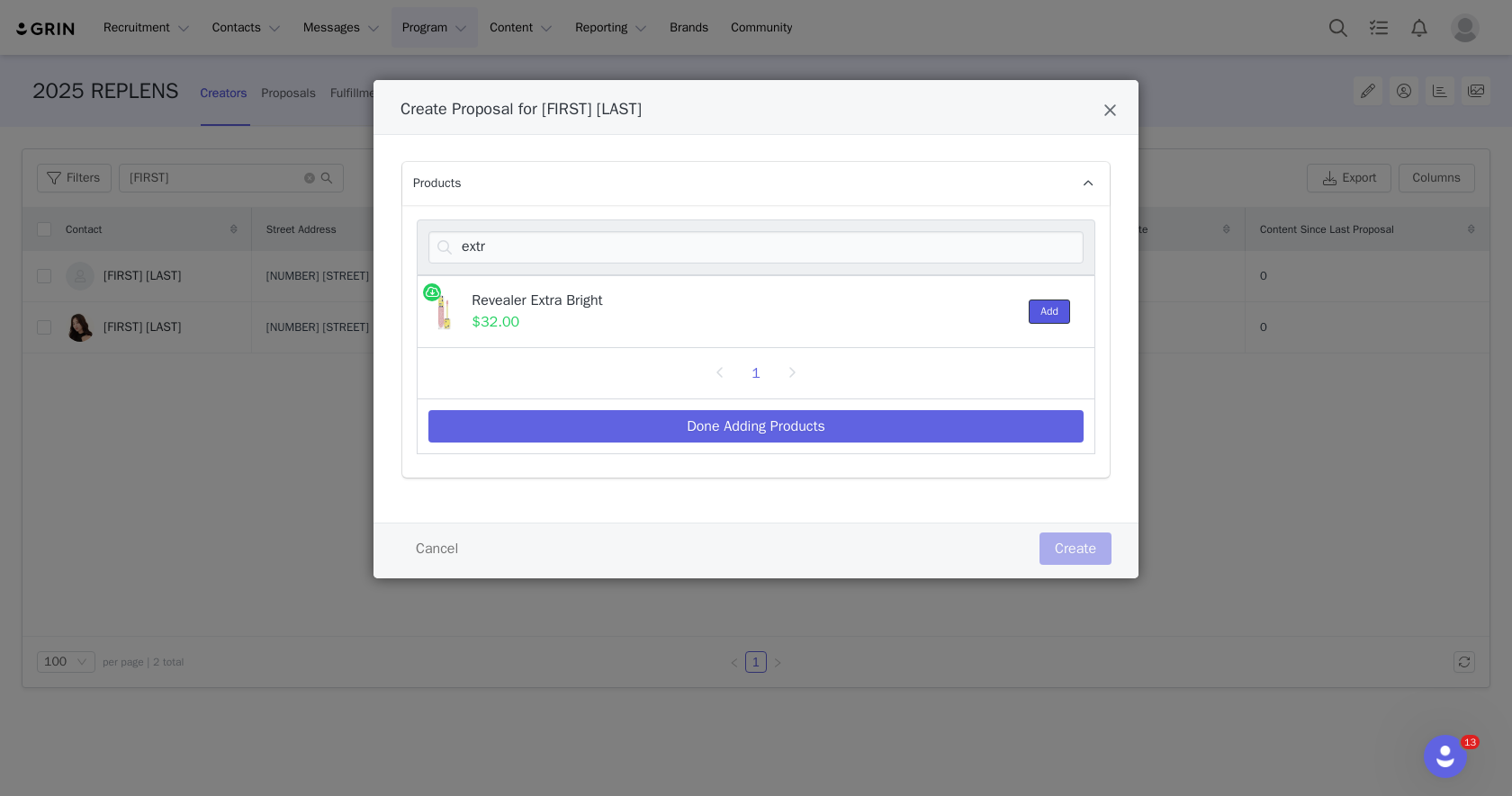 click on "Add" at bounding box center [1049, 311] 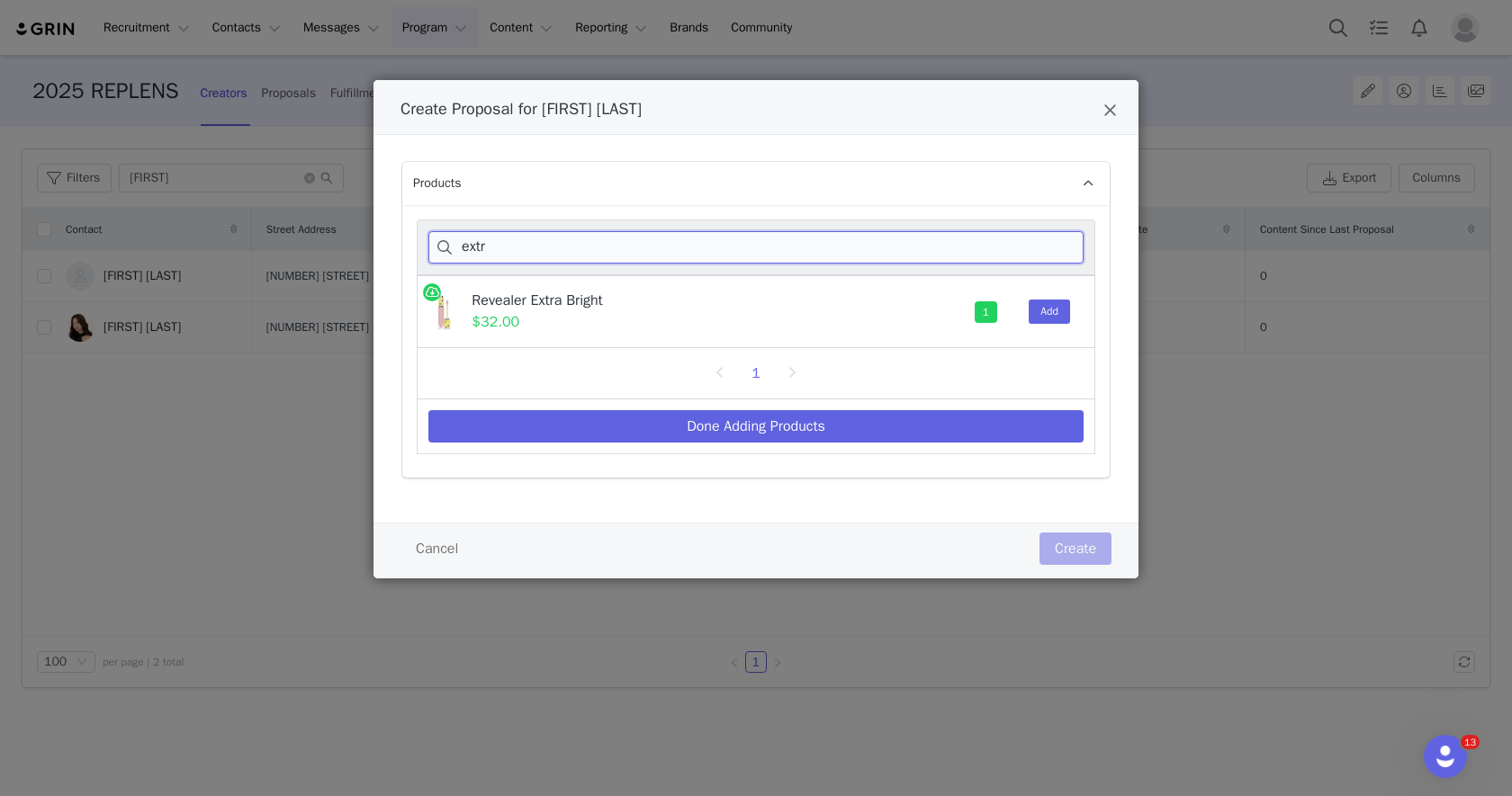 click on "extr" at bounding box center (756, 247) 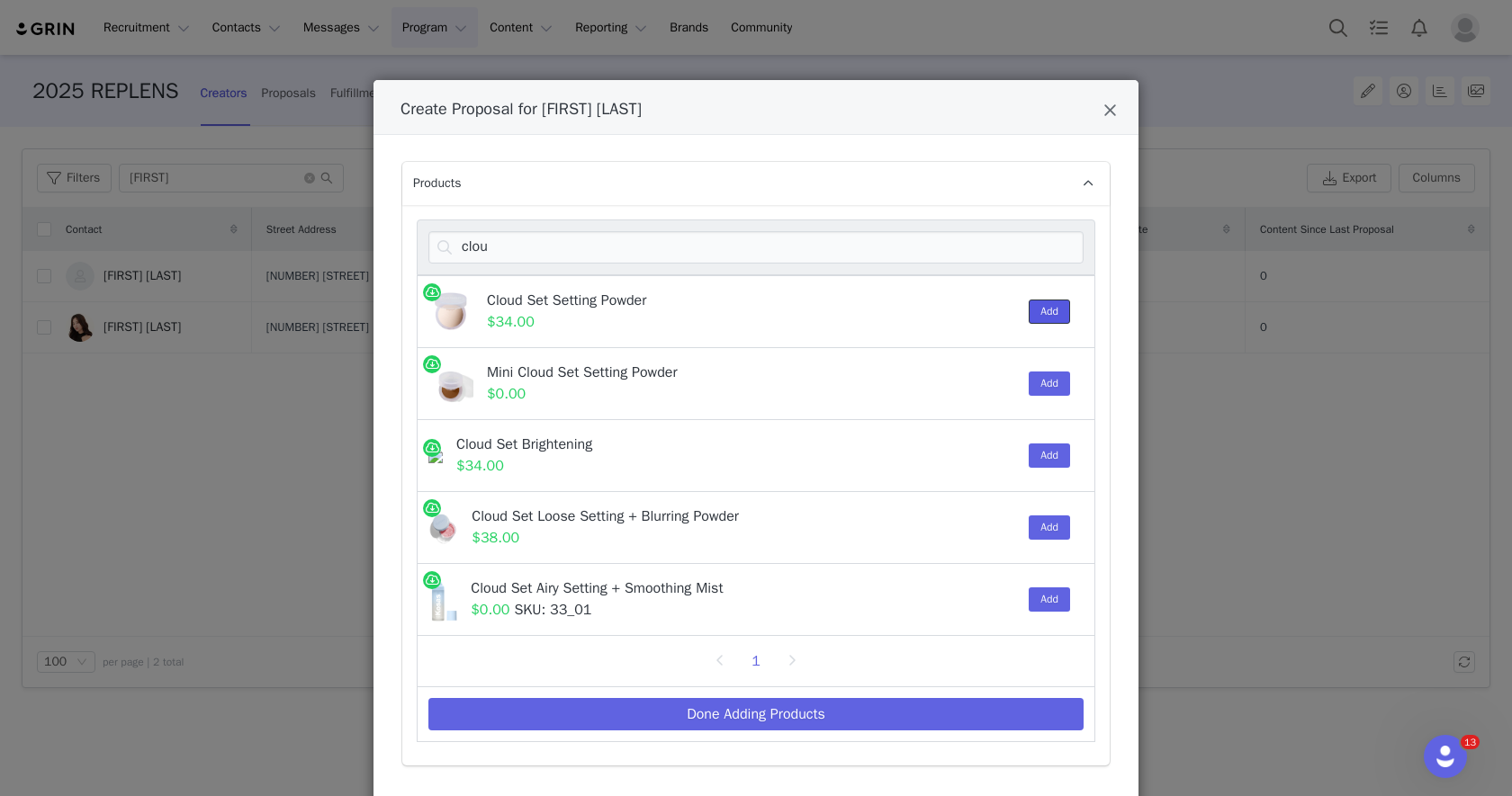 click on "Add" at bounding box center [1049, 311] 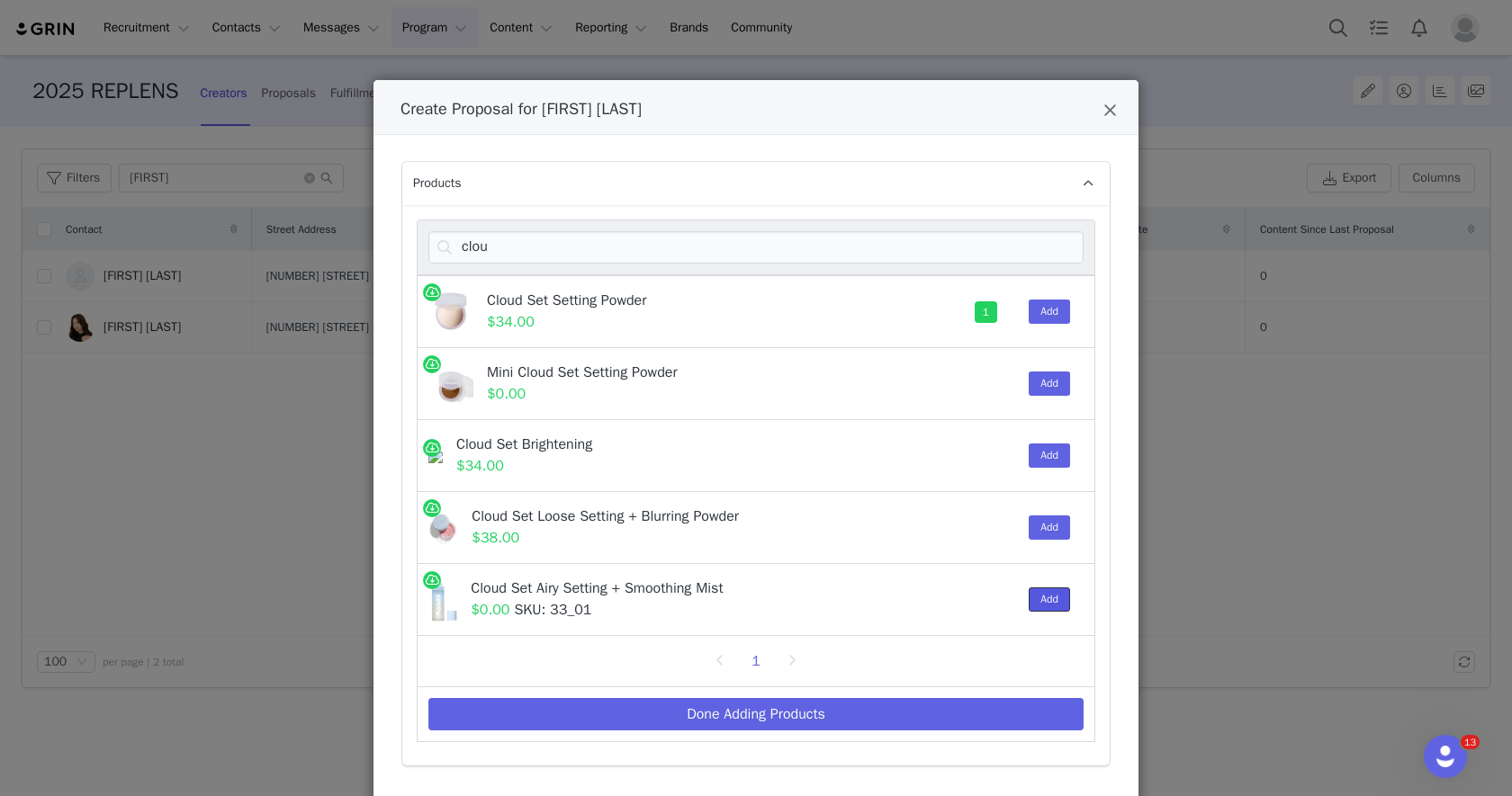 click on "Add" at bounding box center (1049, 599) 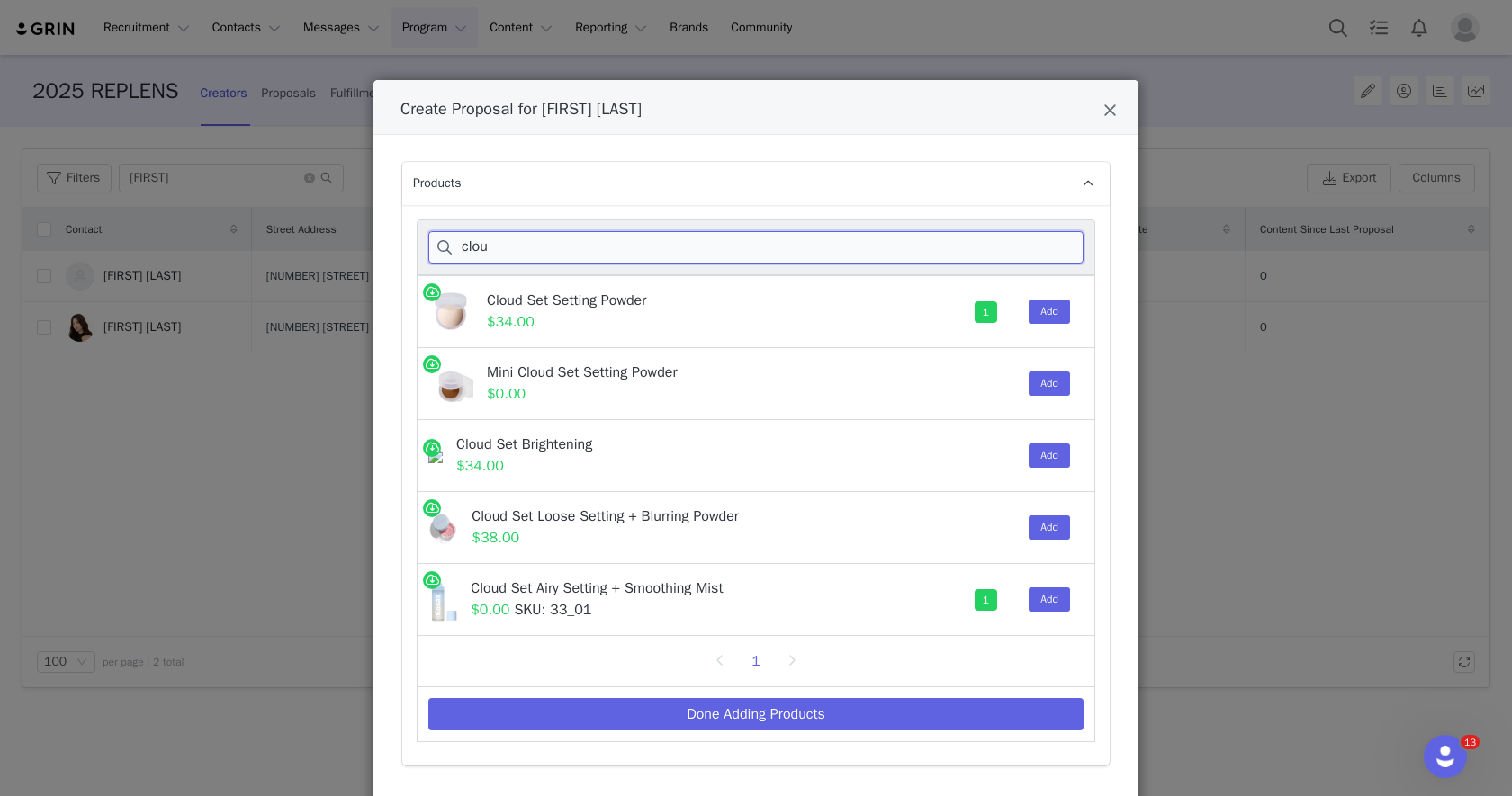click on "clou" at bounding box center (756, 247) 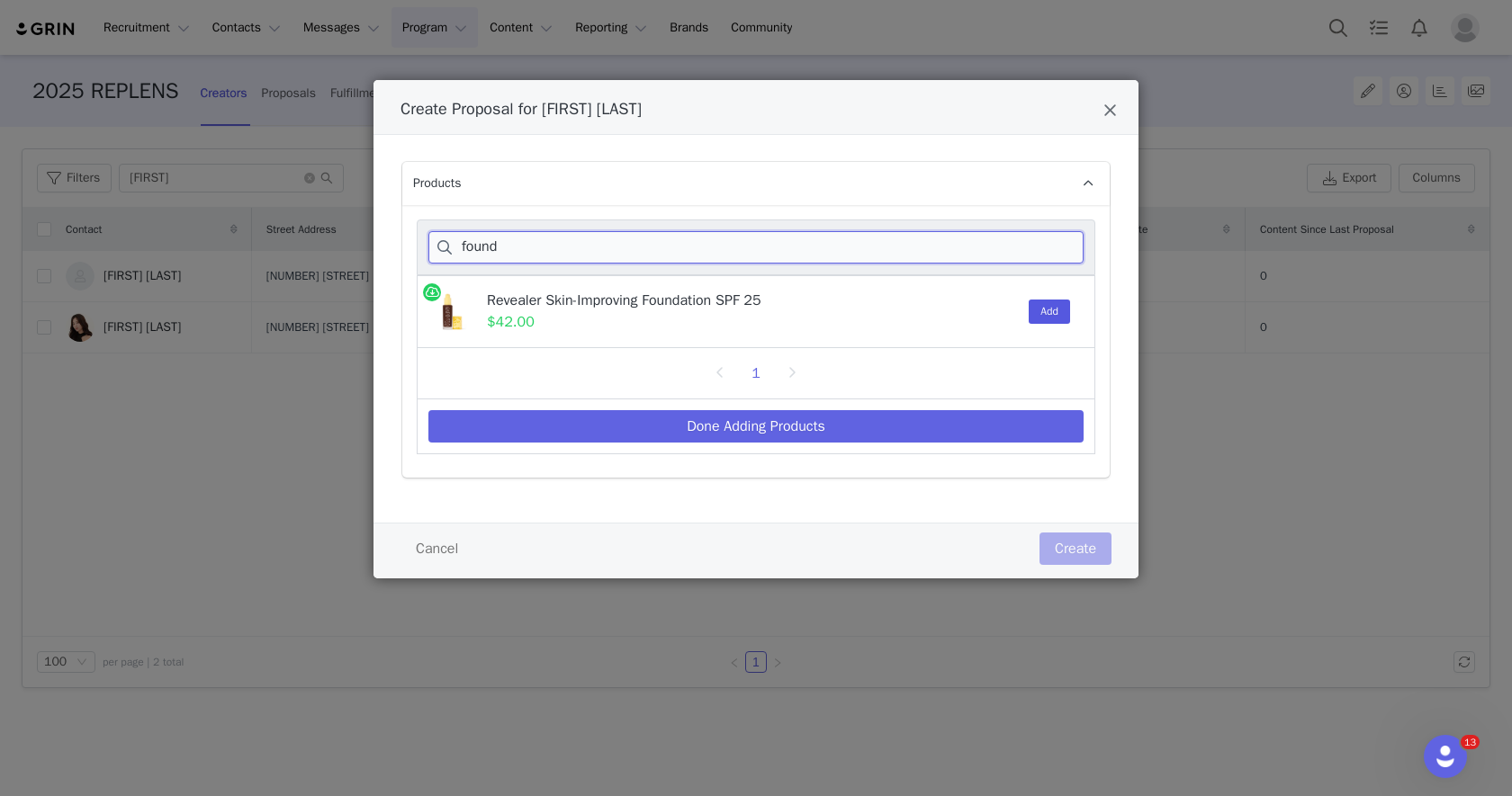 type on "found" 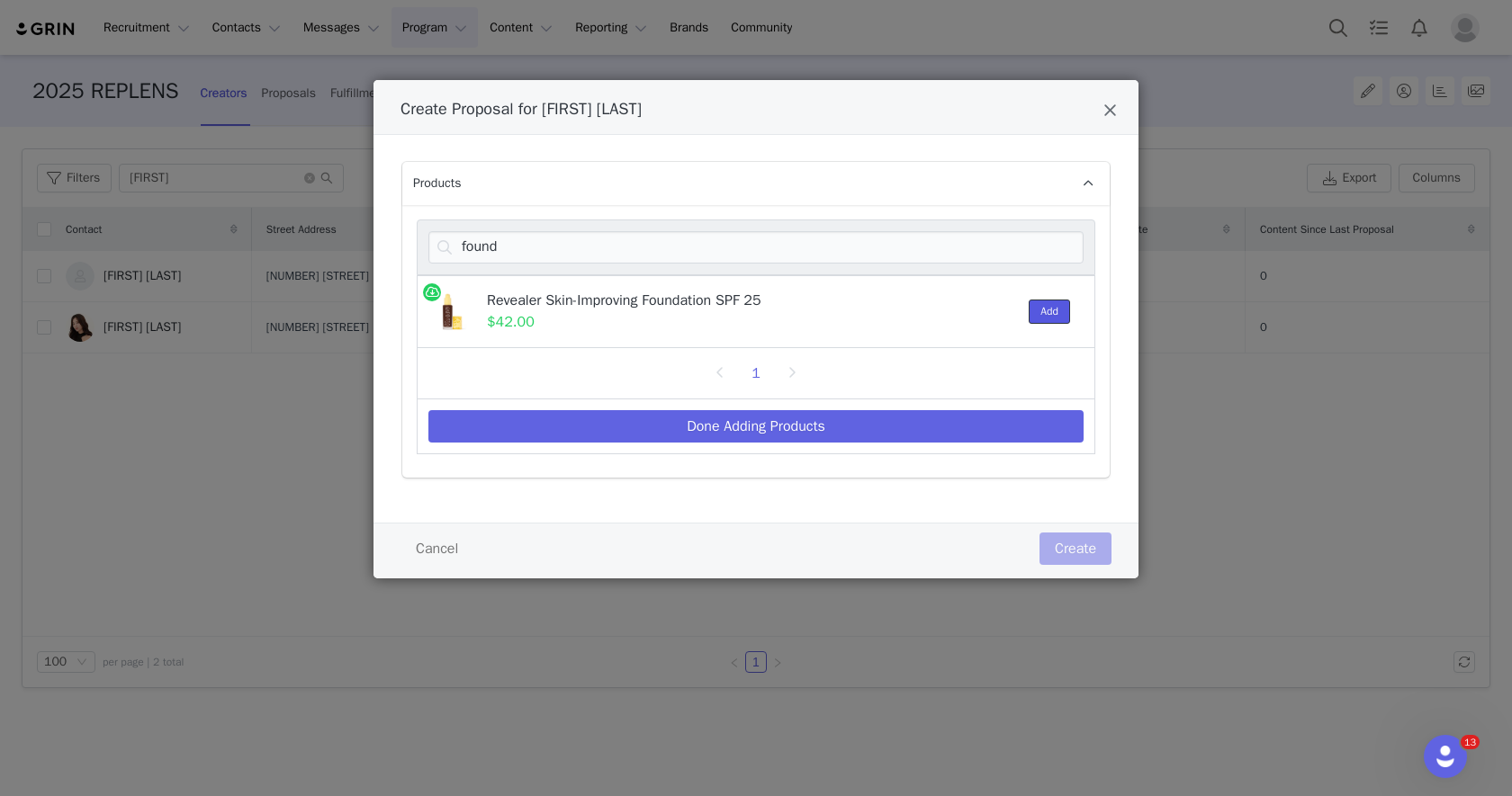 click on "Add" at bounding box center (1049, 311) 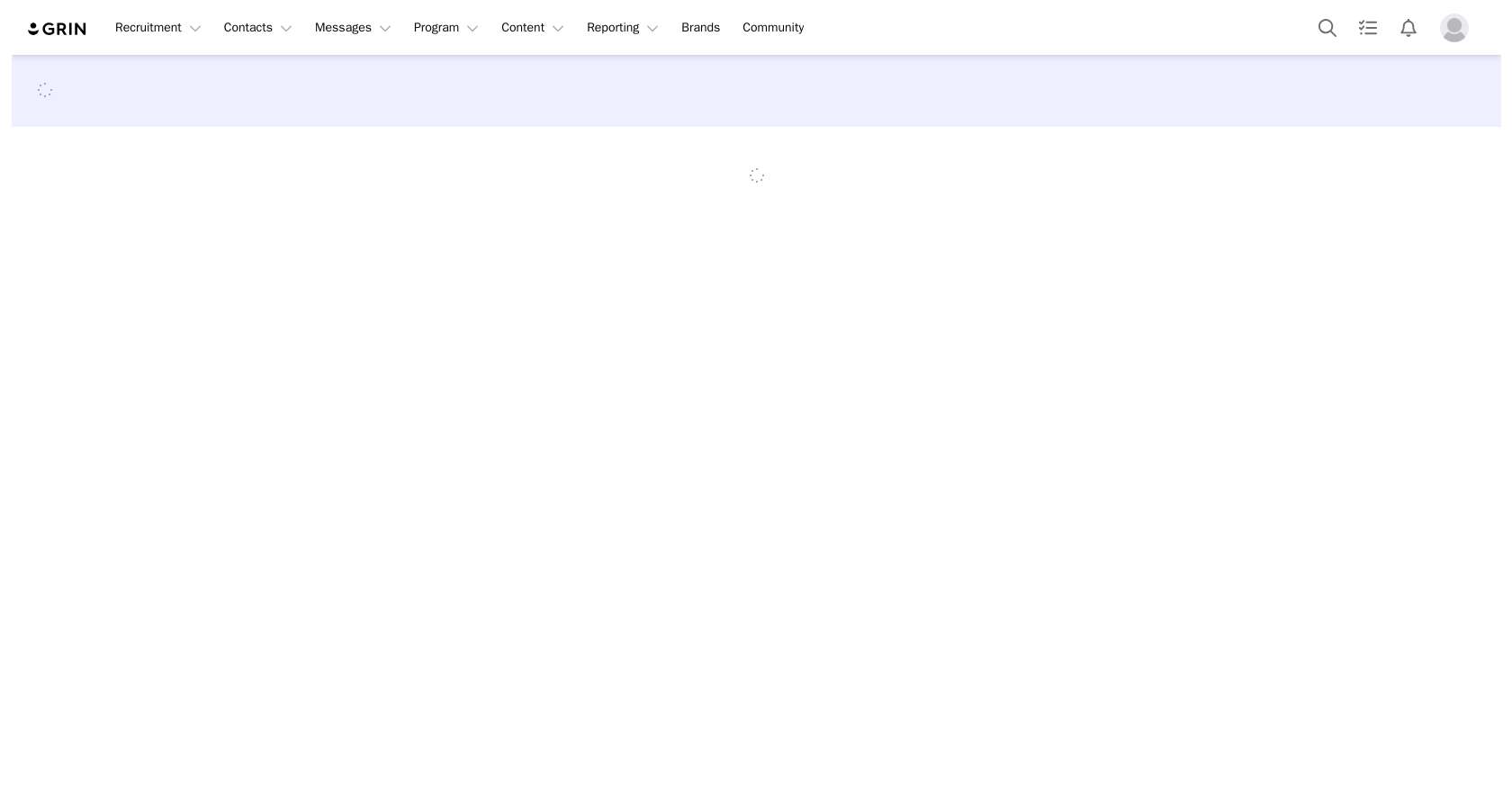 scroll, scrollTop: 0, scrollLeft: 0, axis: both 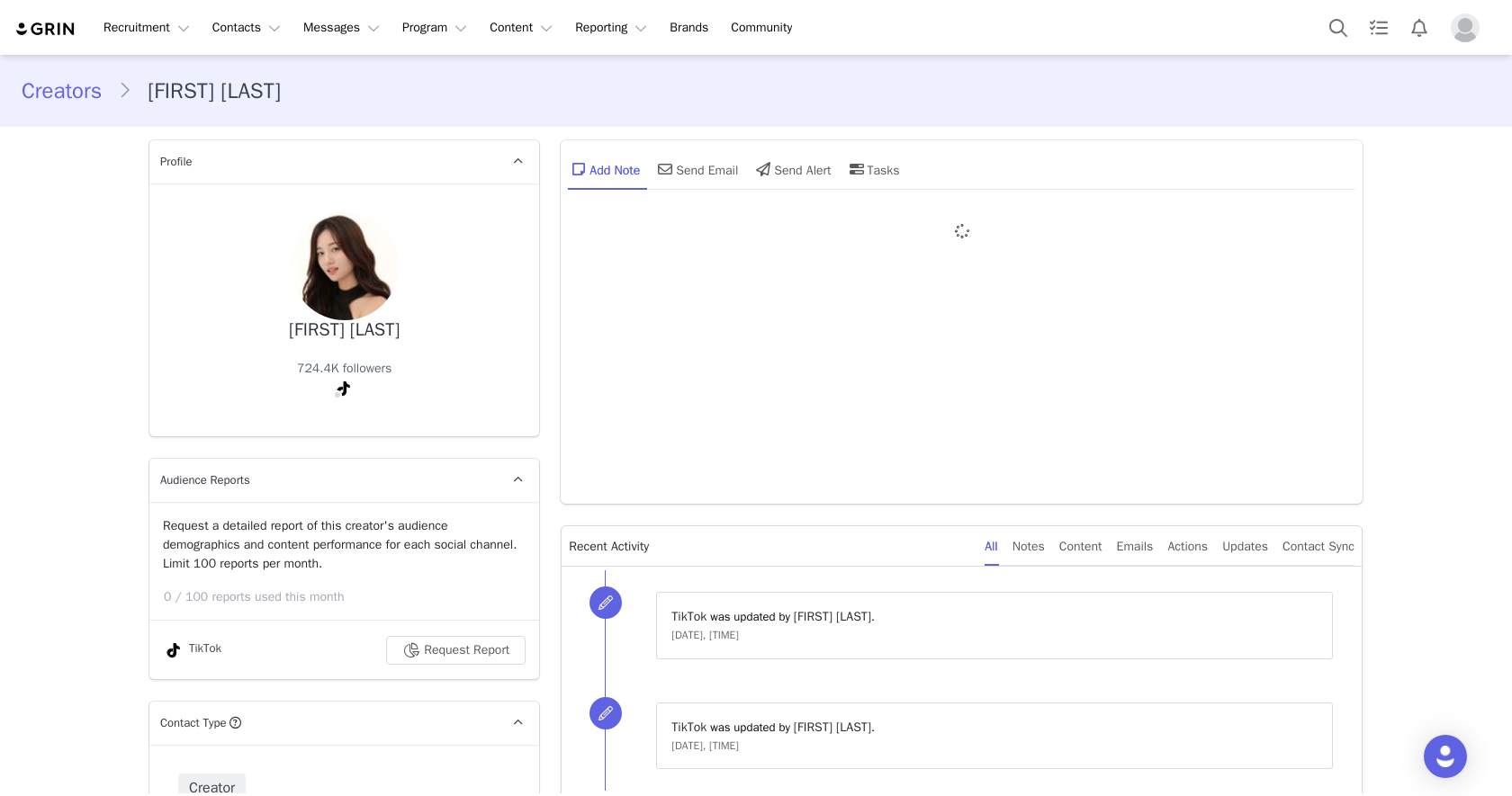 type on "+1 (United States)" 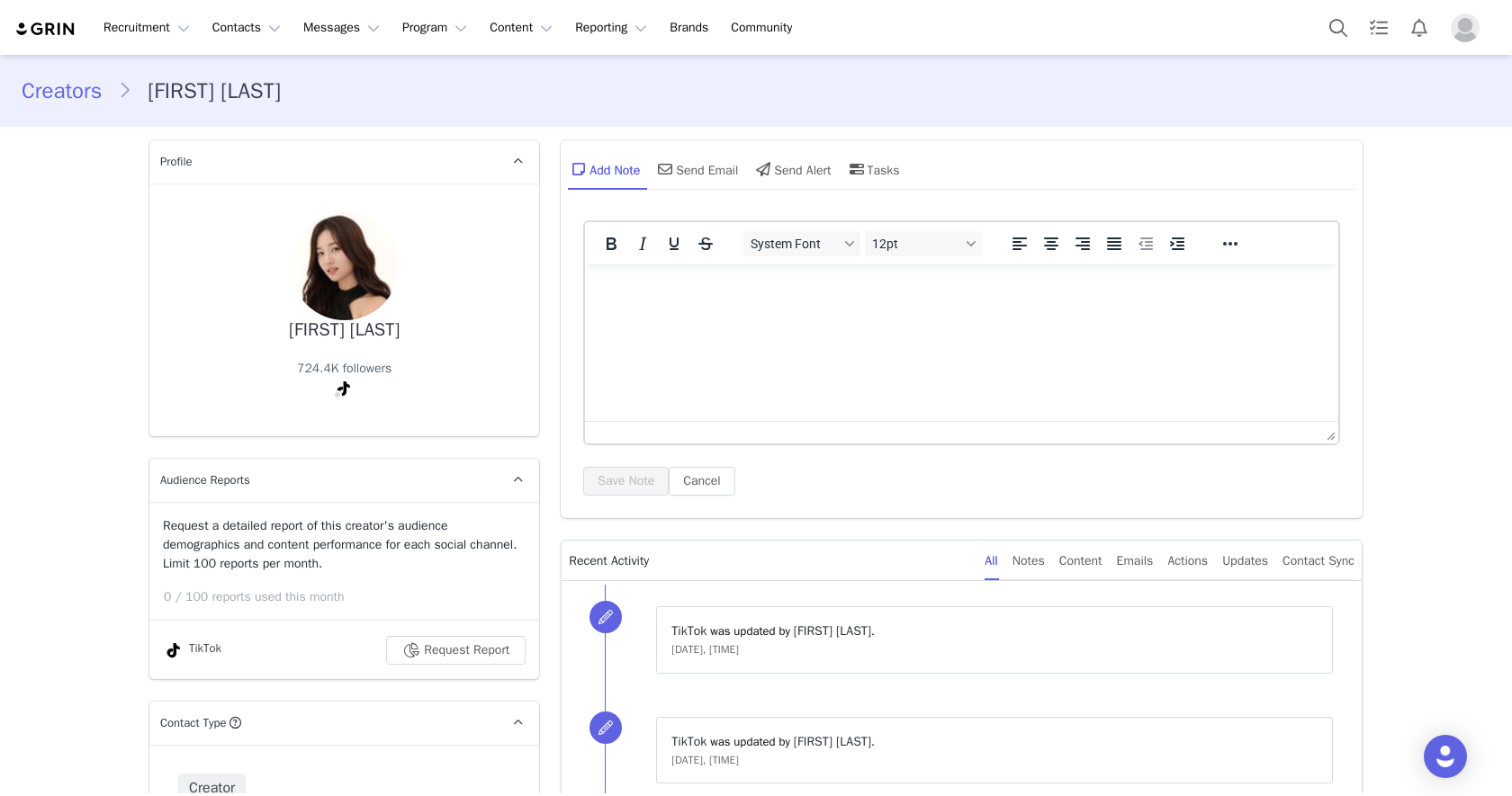 scroll, scrollTop: 0, scrollLeft: 0, axis: both 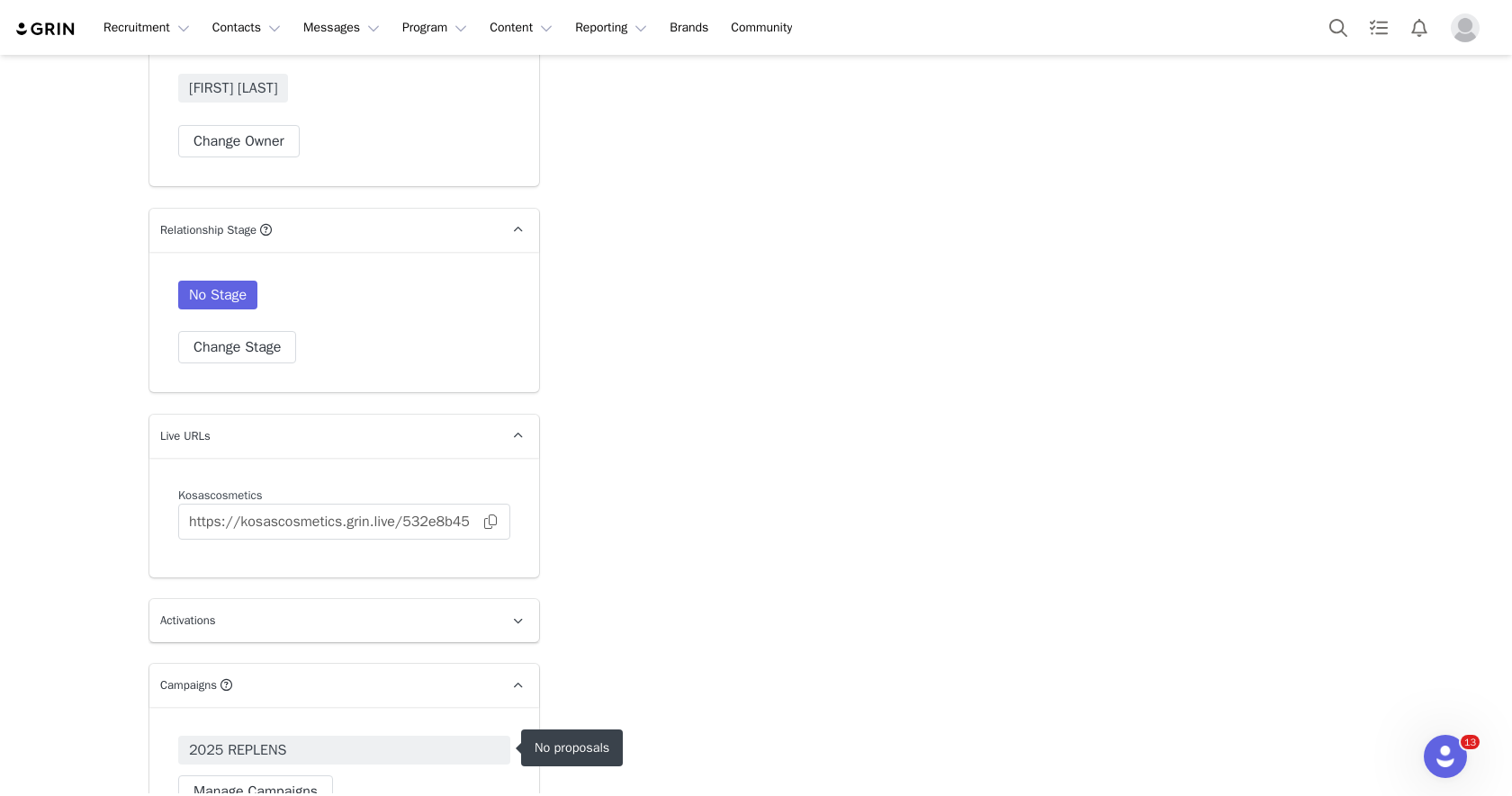 click on "2025 REPLENS" at bounding box center (344, 750) 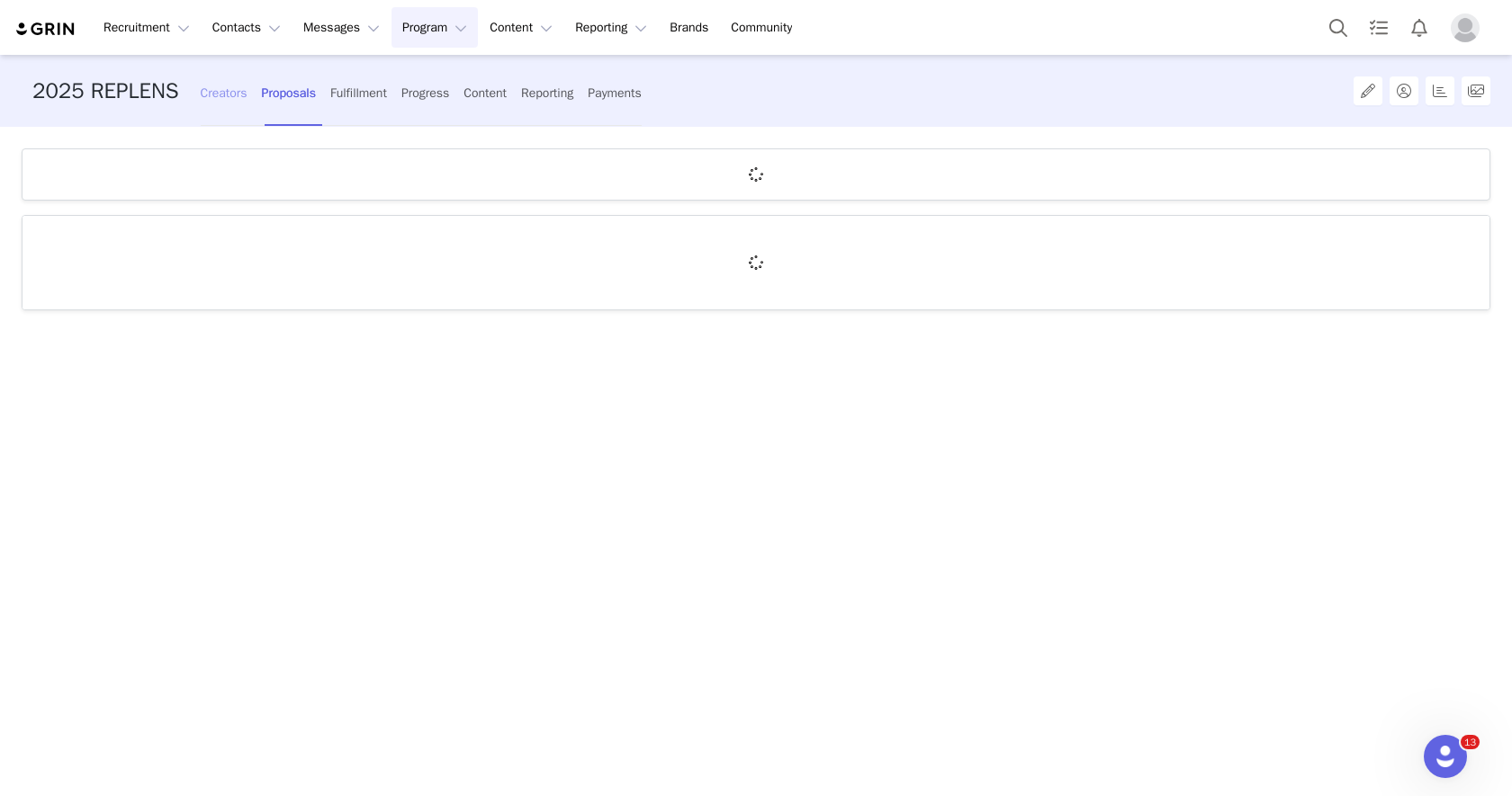 click on "Creators" at bounding box center (224, 93) 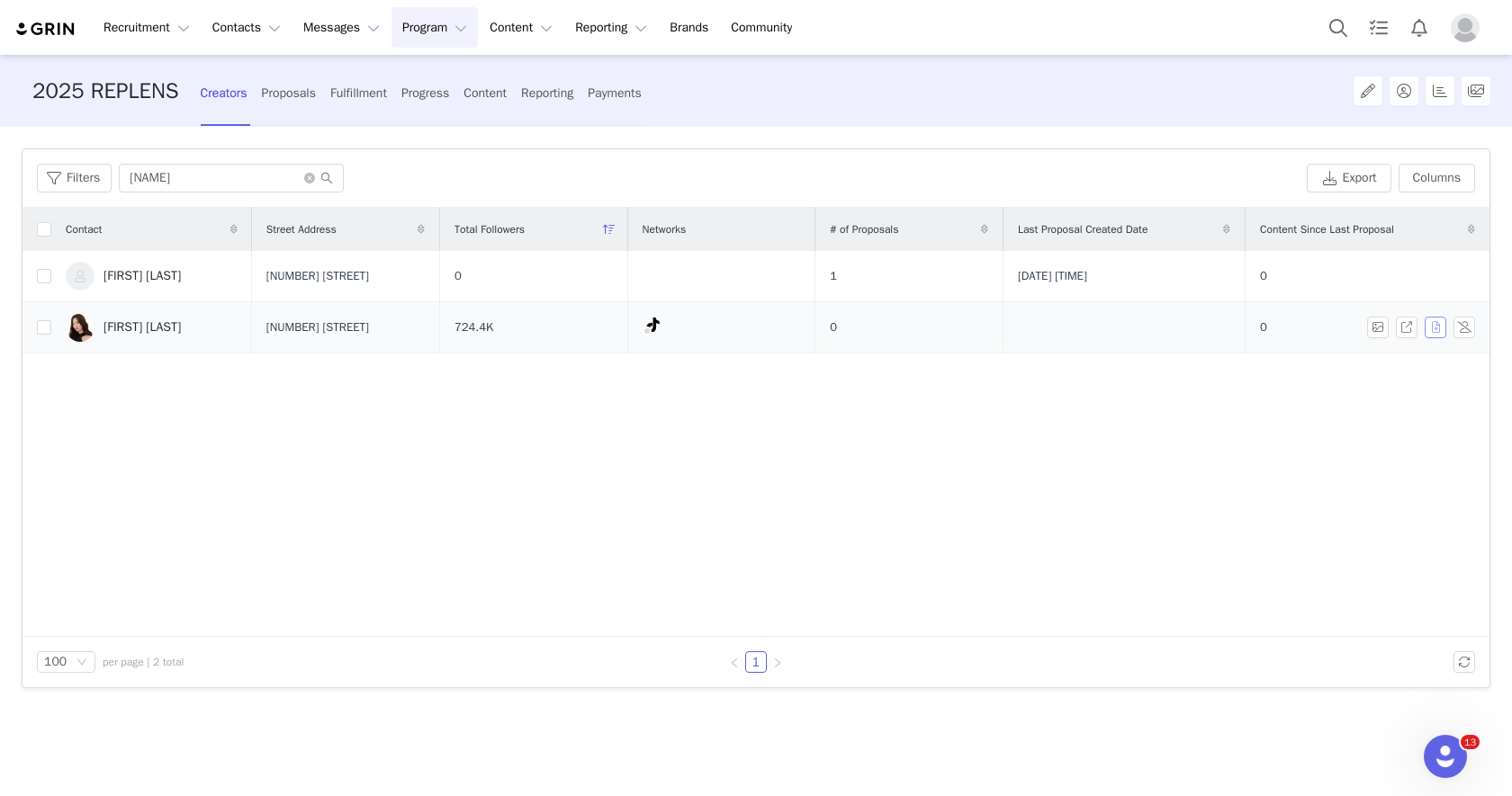 click at bounding box center (1436, 327) 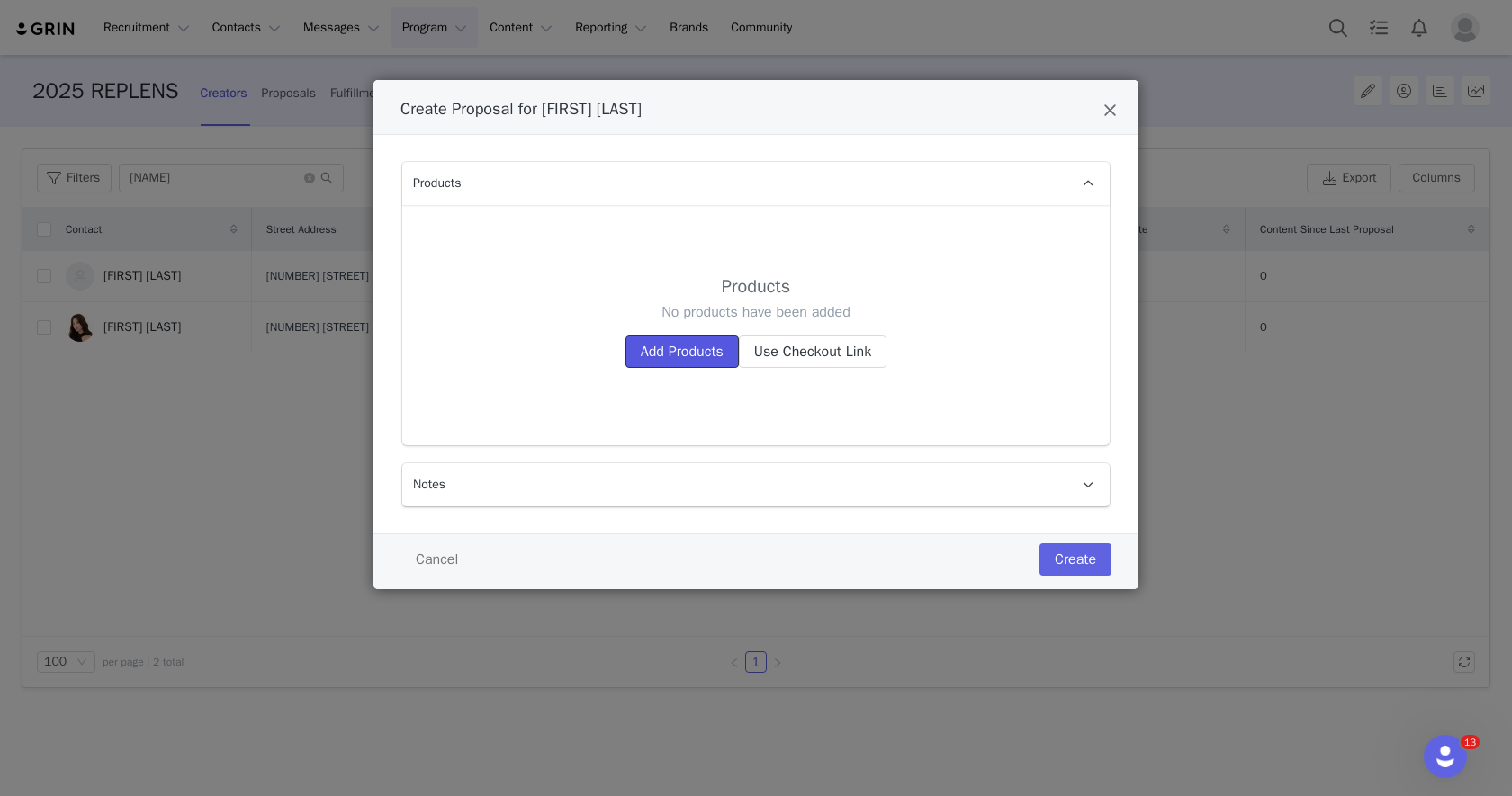 click on "Add Products" at bounding box center (682, 352) 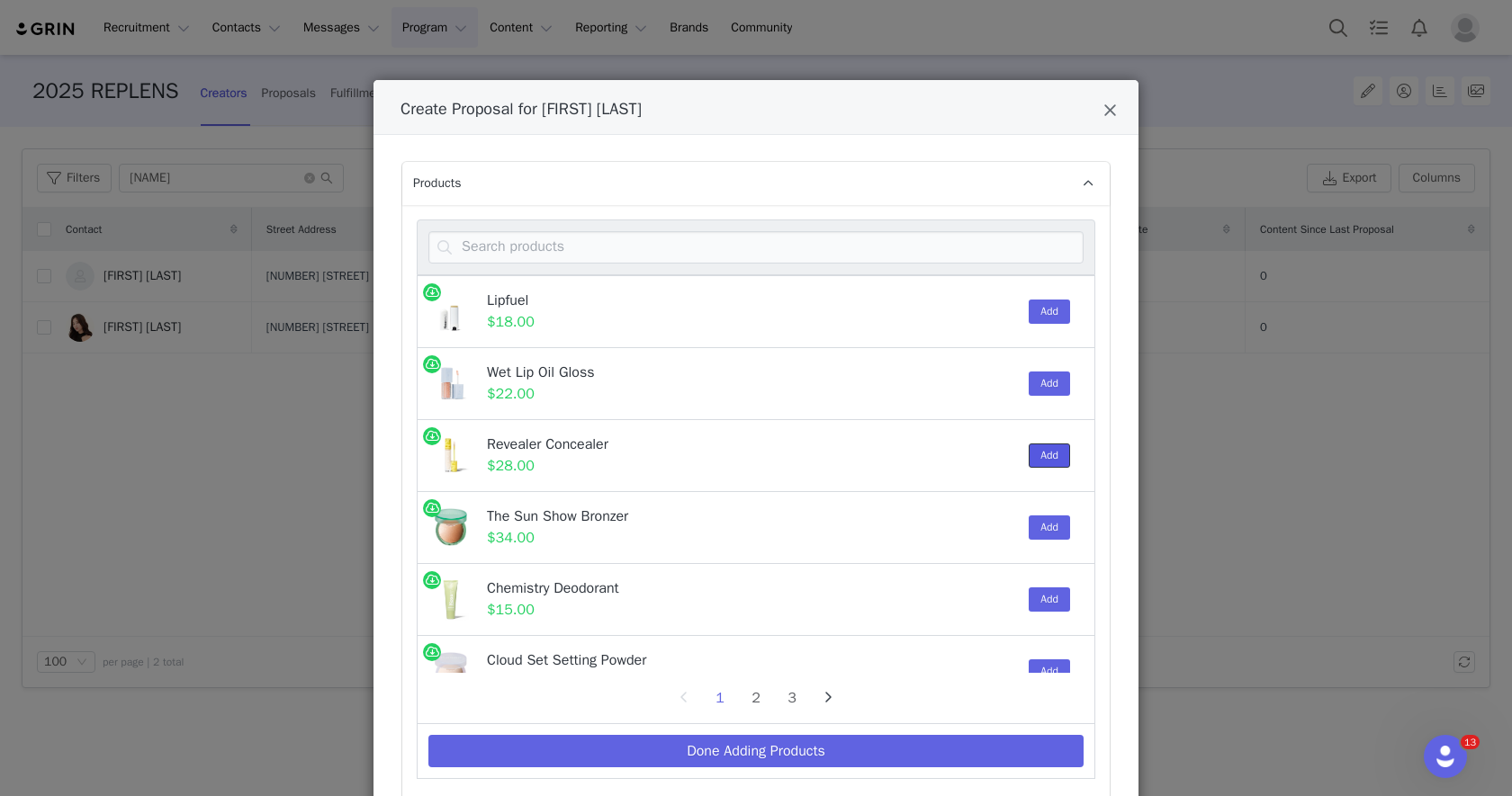 click on "Add" at bounding box center (1049, 455) 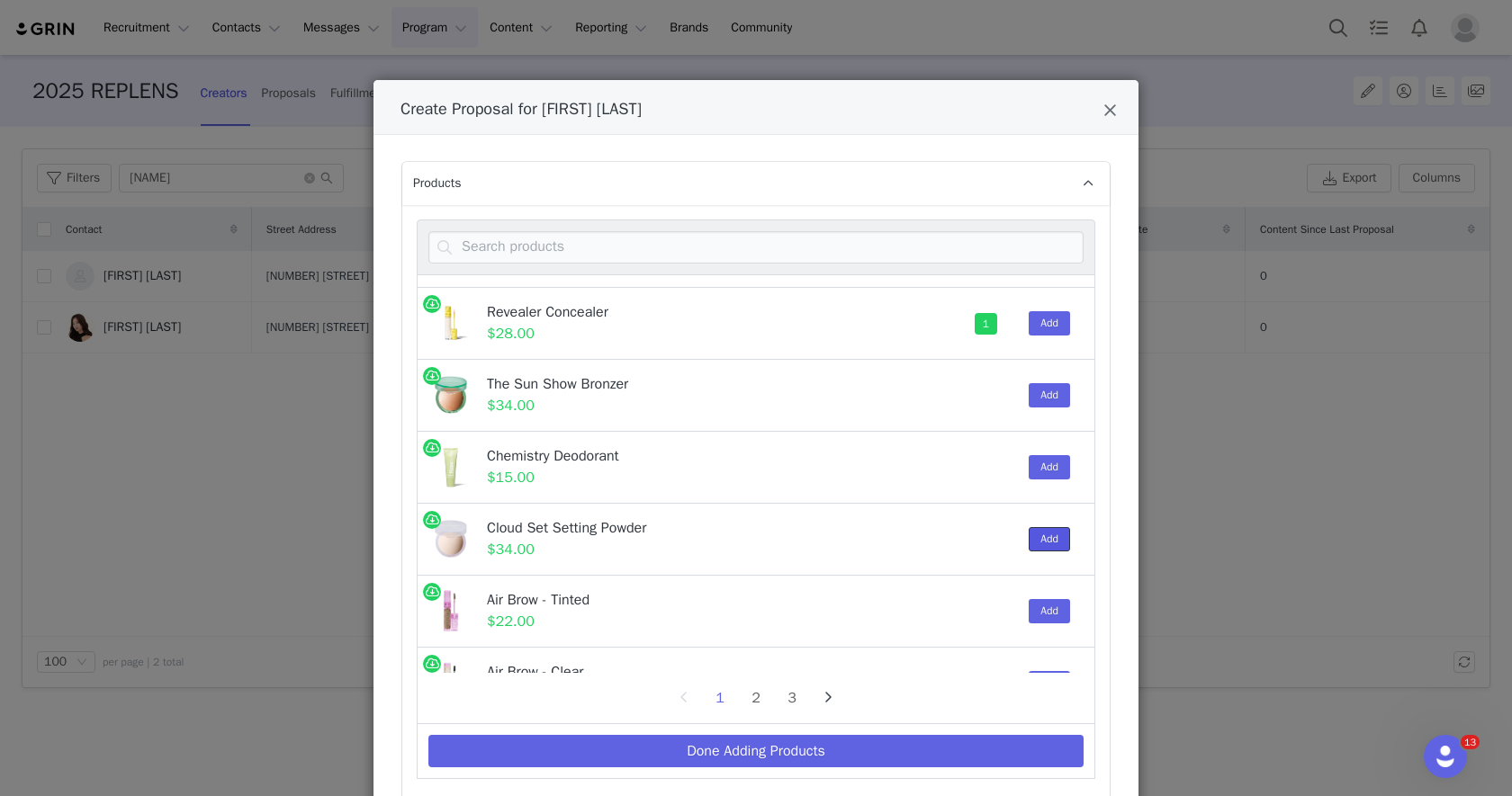 click on "Add" at bounding box center (1049, 539) 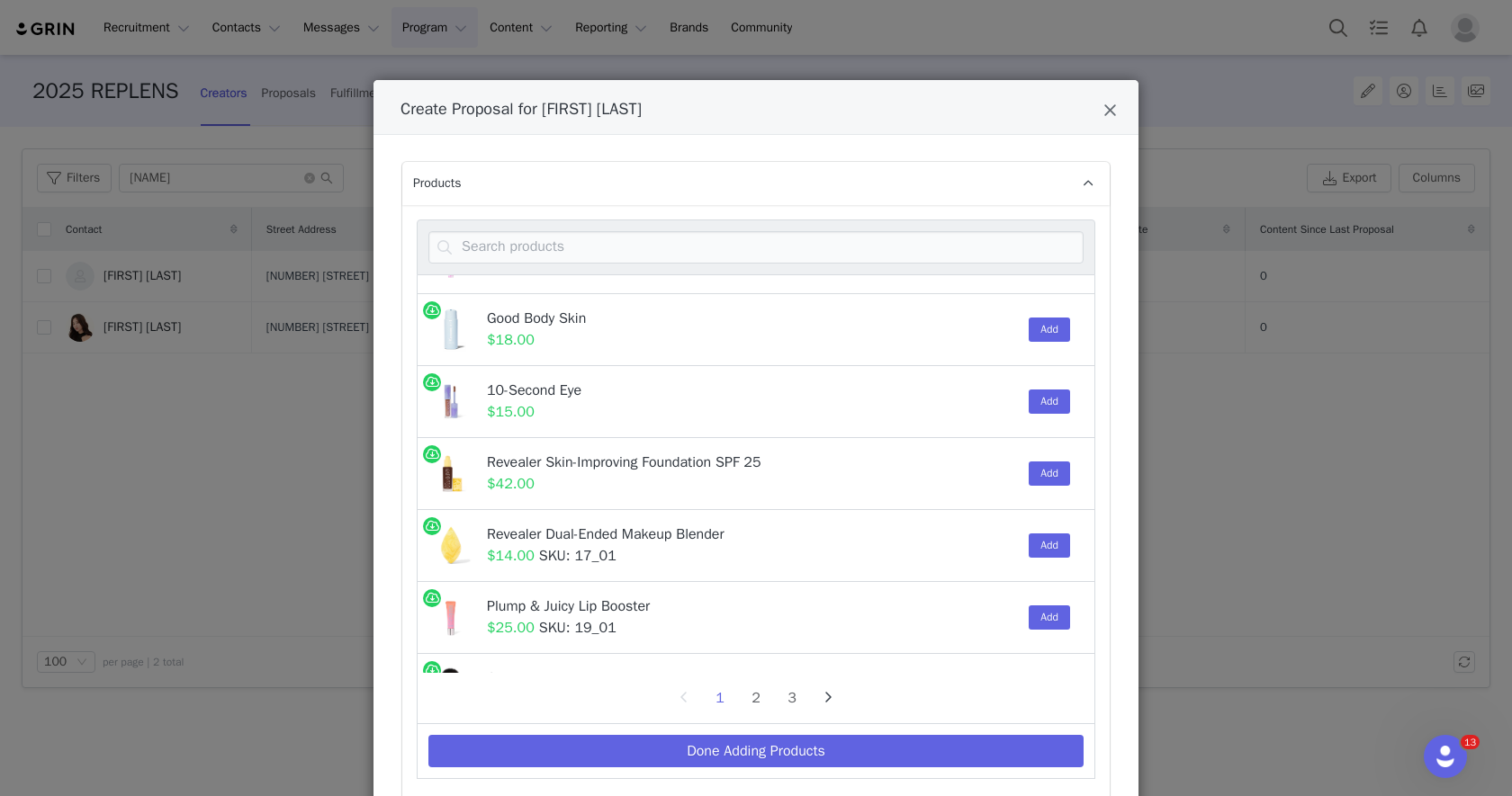 scroll, scrollTop: 750, scrollLeft: 0, axis: vertical 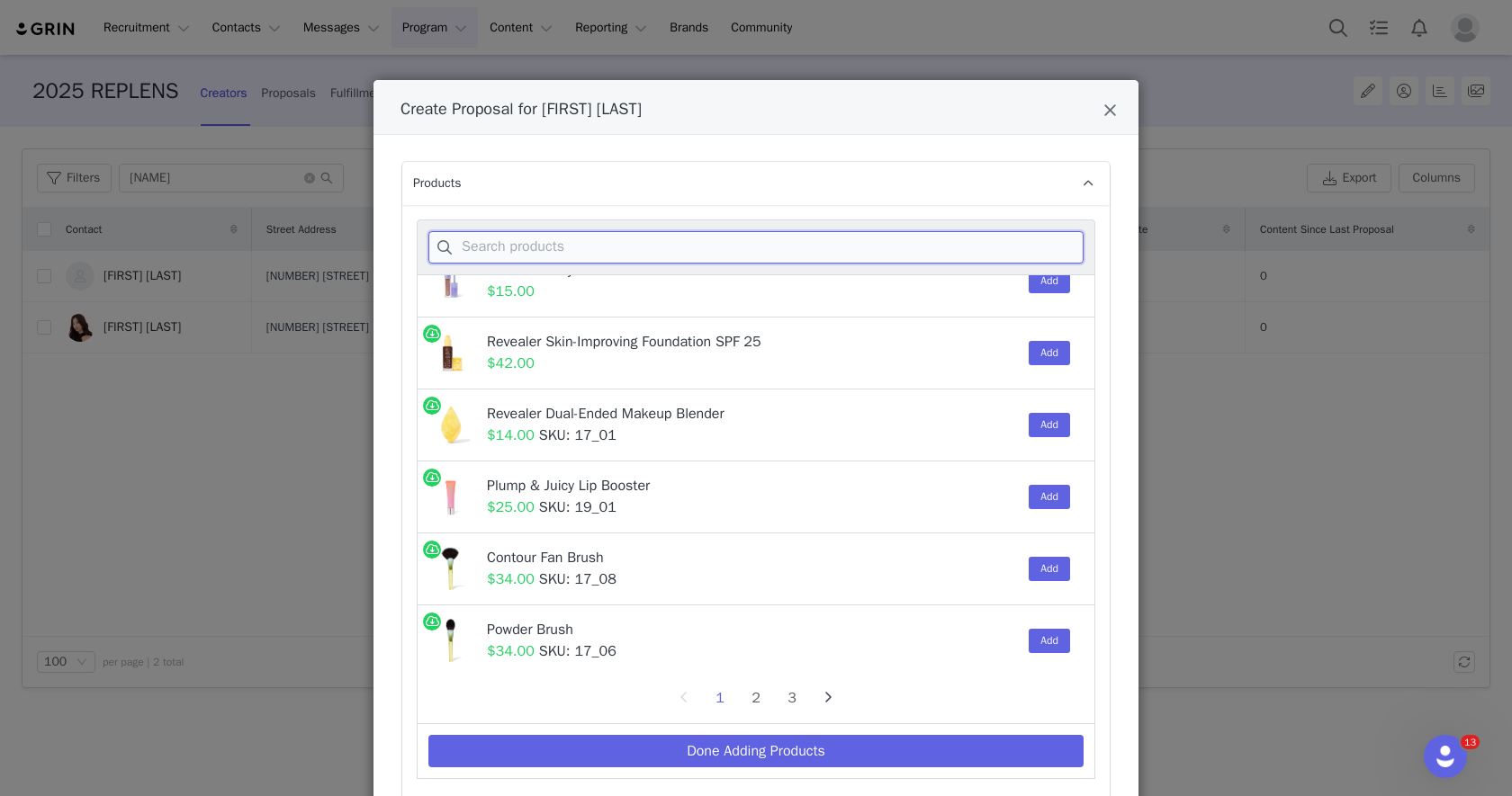 click at bounding box center (756, 247) 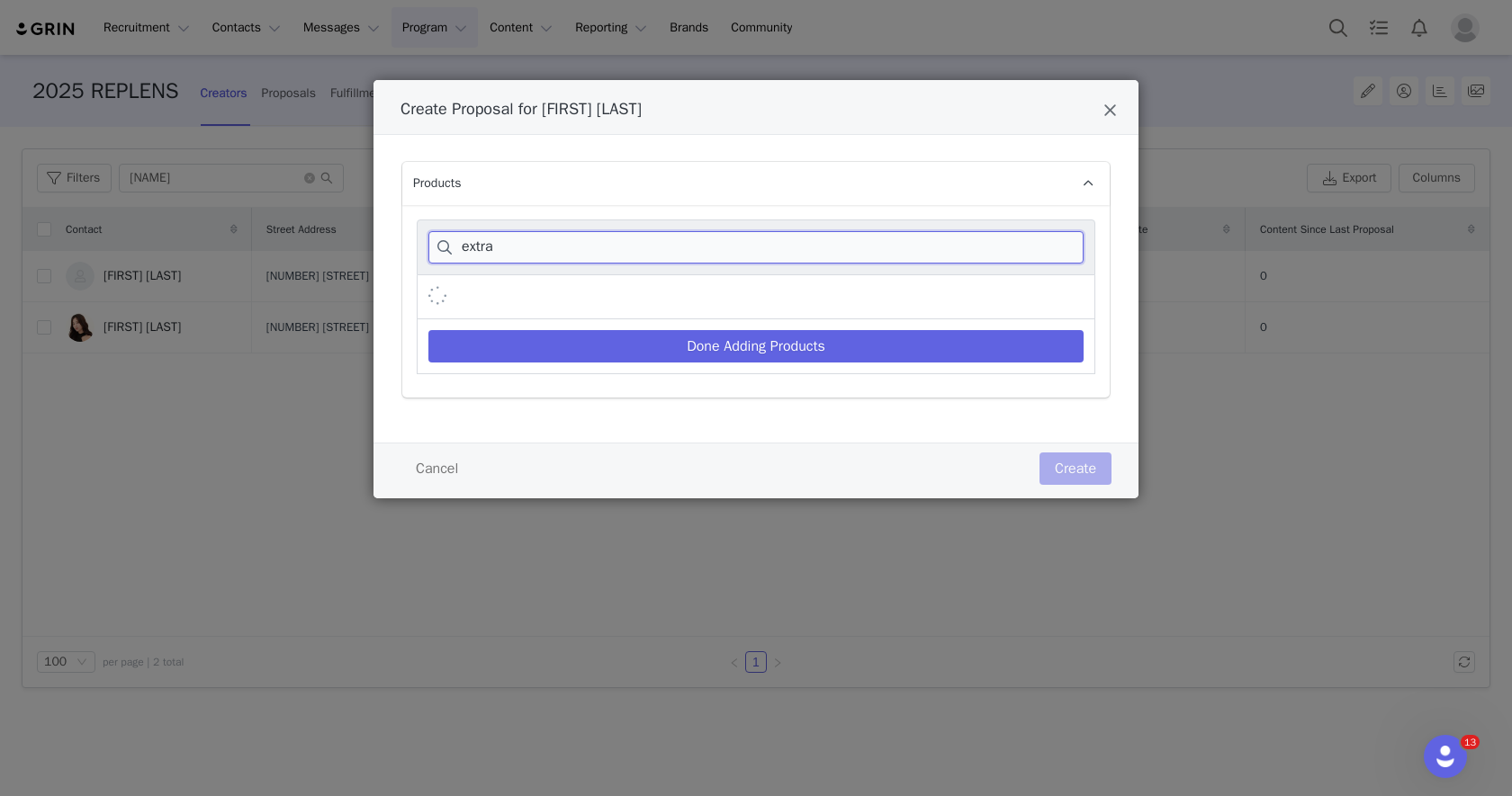 scroll, scrollTop: 0, scrollLeft: 0, axis: both 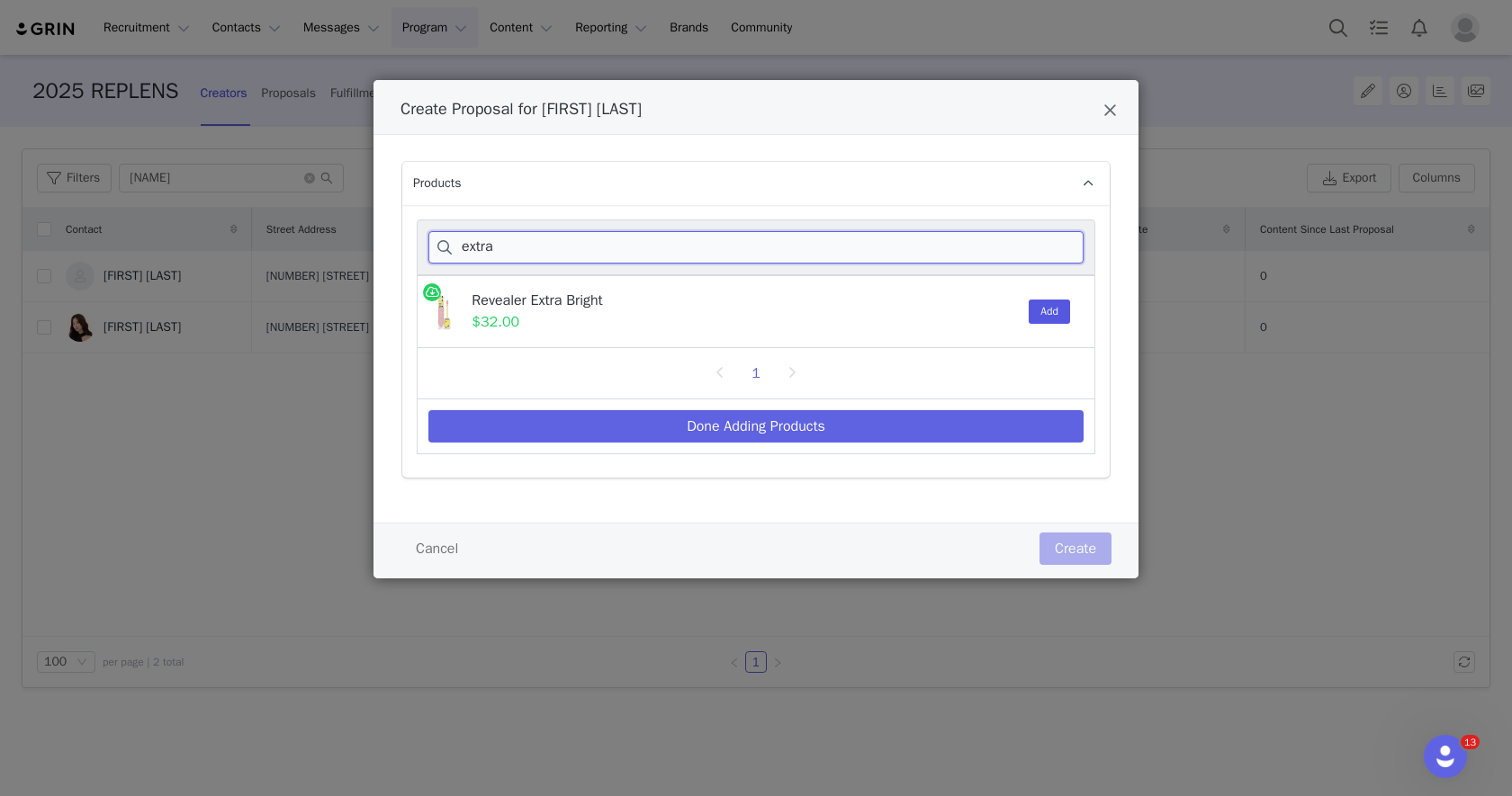 type on "extra" 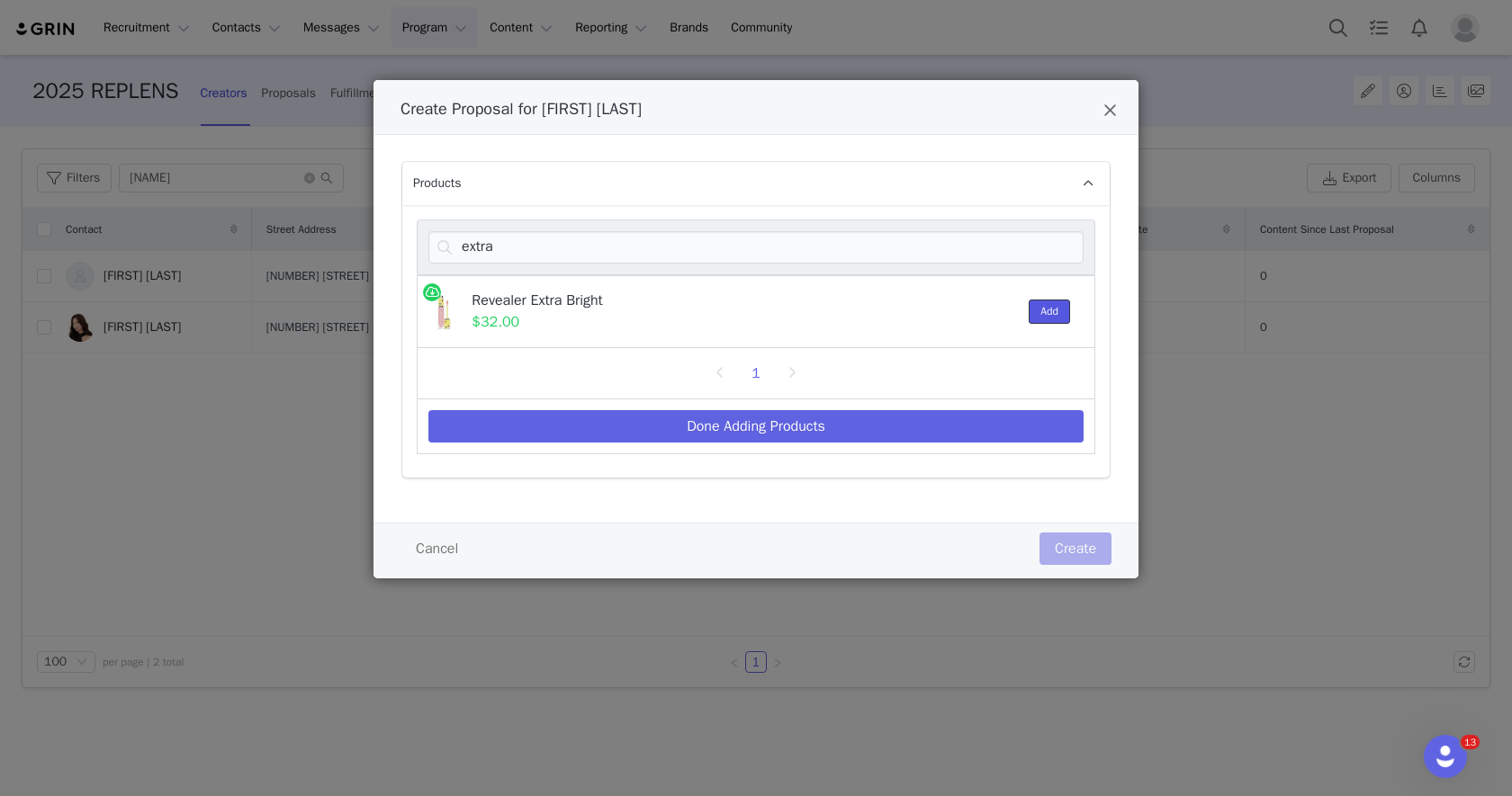 click on "Add" at bounding box center [1049, 311] 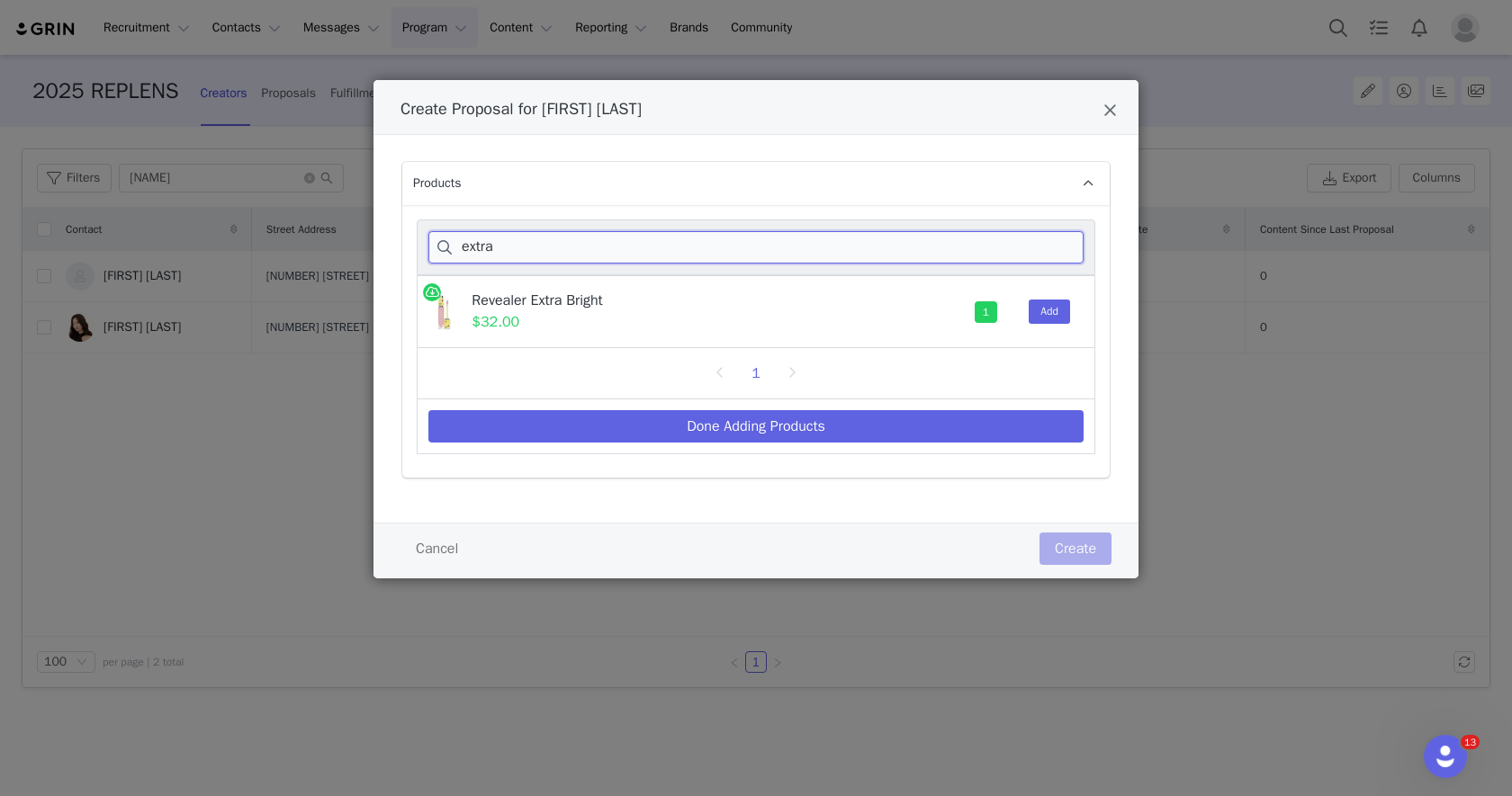click on "extra" at bounding box center (756, 247) 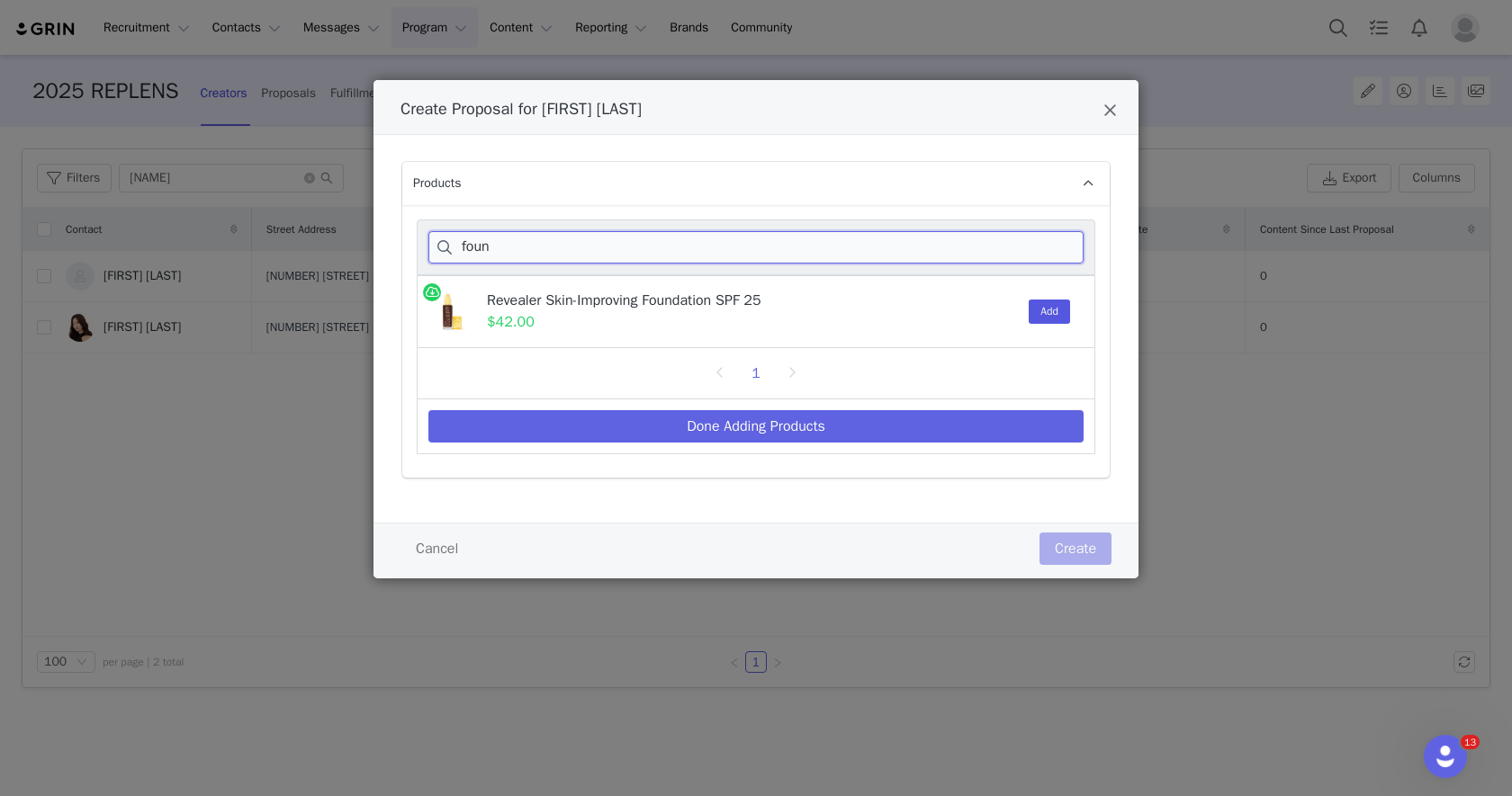 type on "foun" 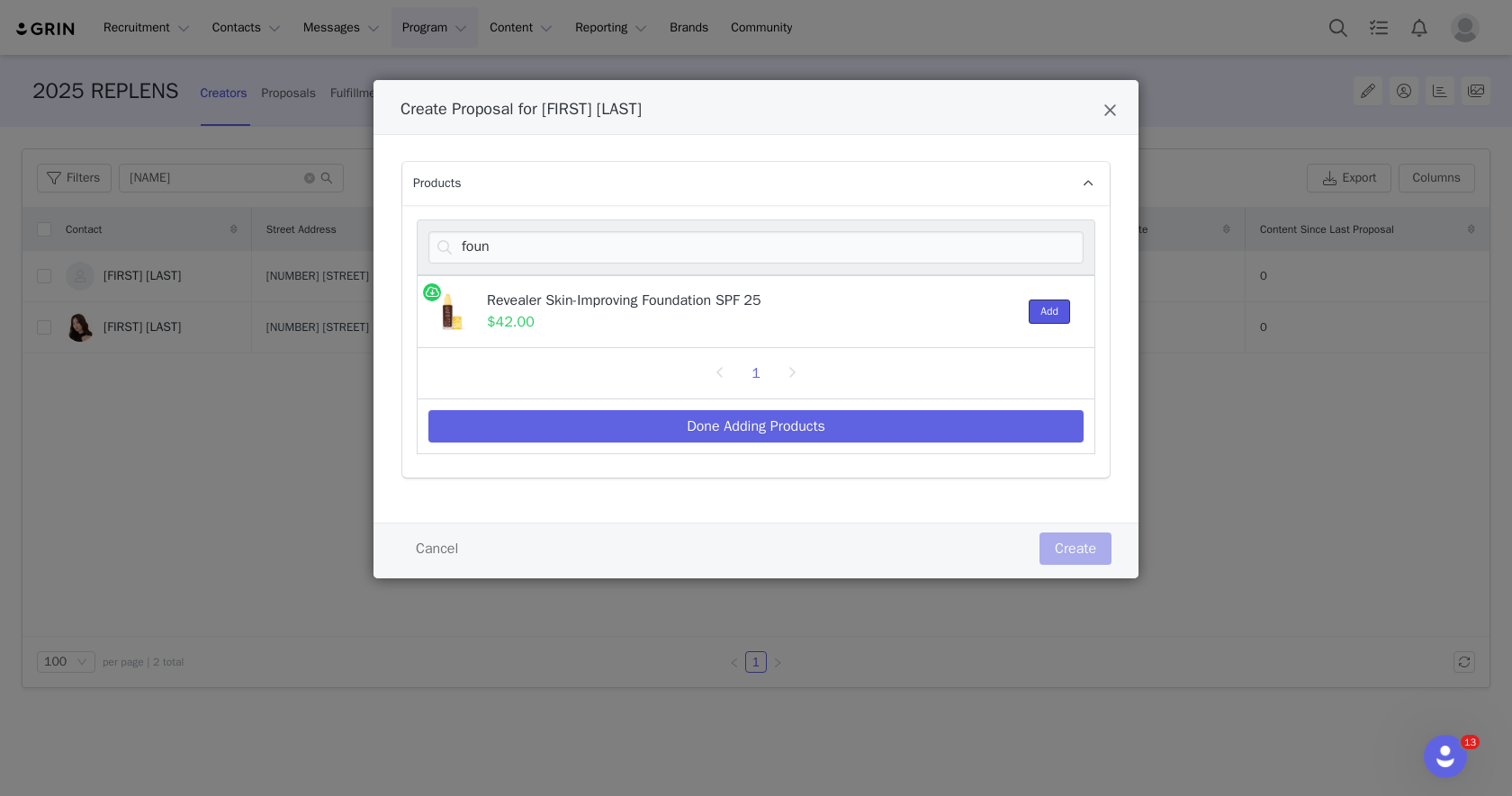 click on "Add" at bounding box center [1049, 311] 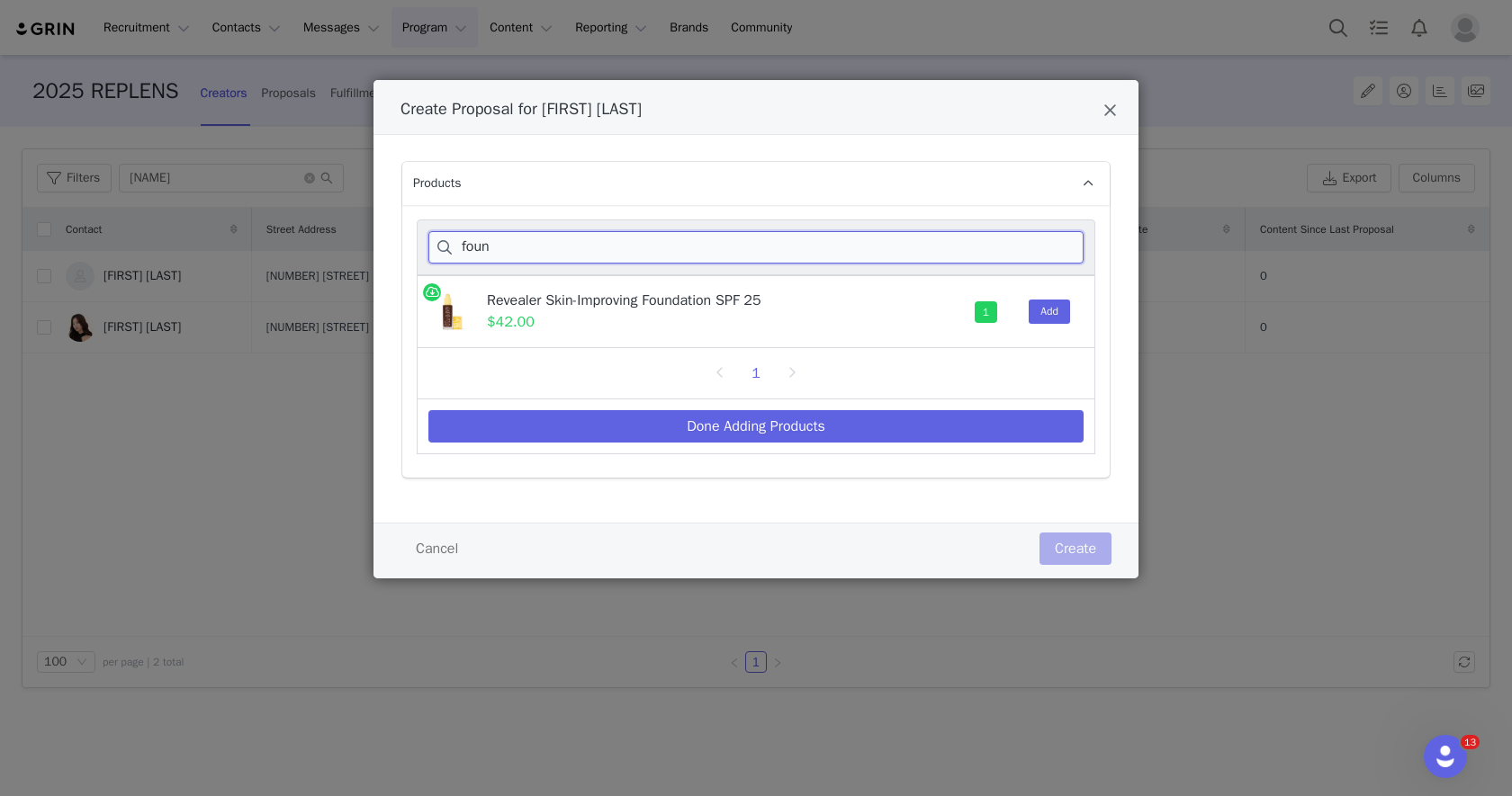 click on "foun" at bounding box center [756, 247] 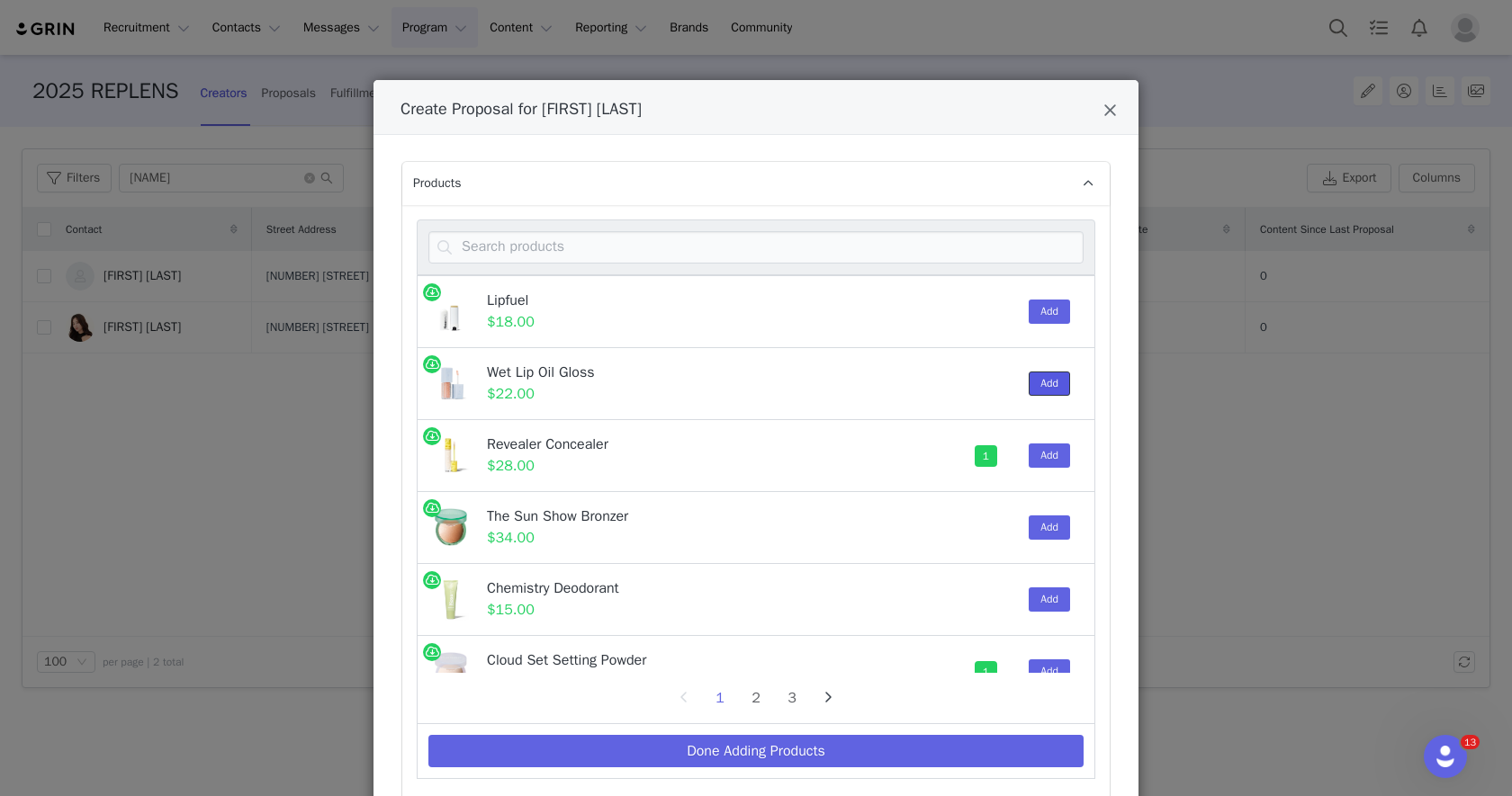 click on "Add" at bounding box center [1049, 383] 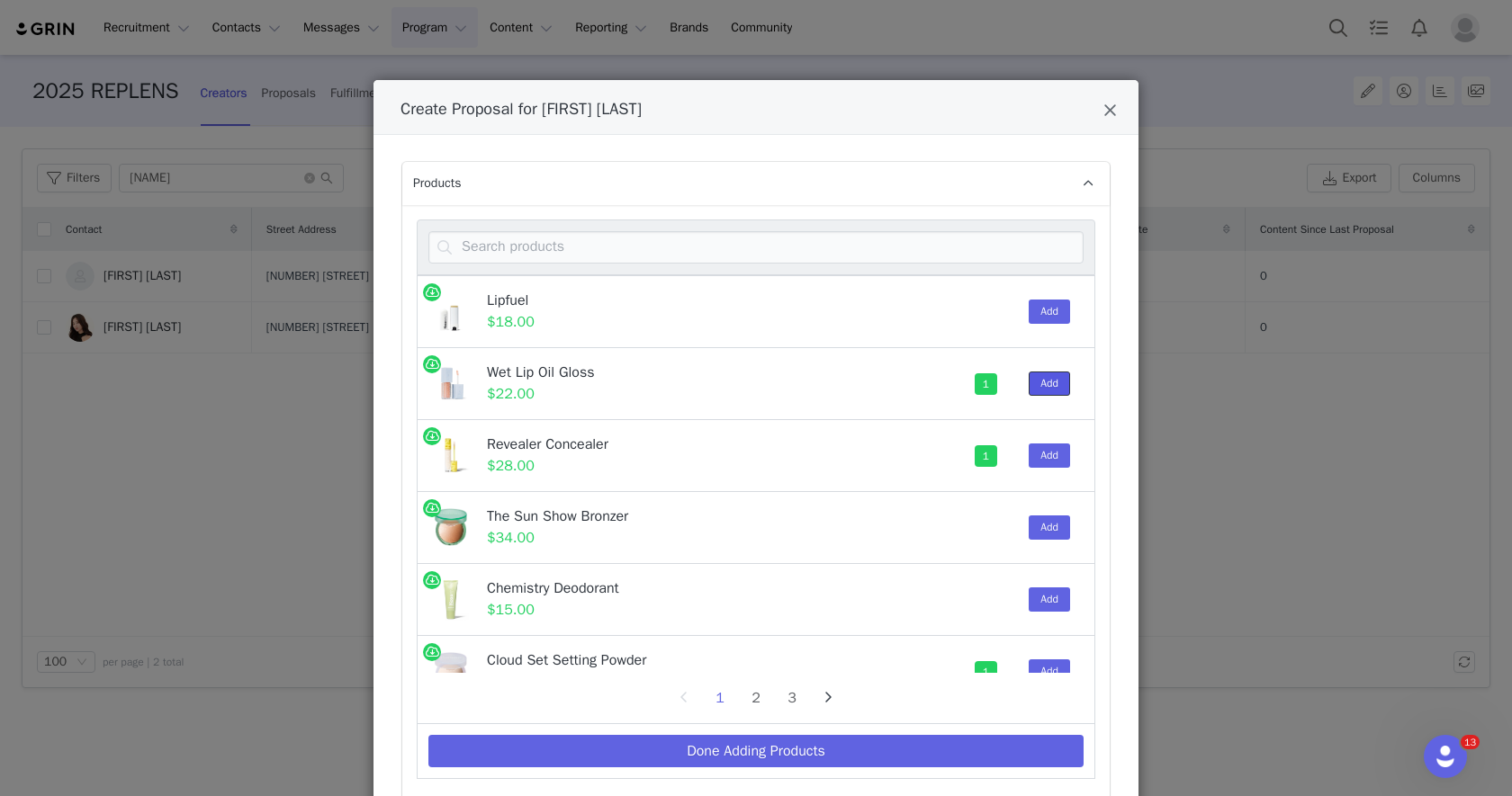 click on "Add" at bounding box center (1049, 383) 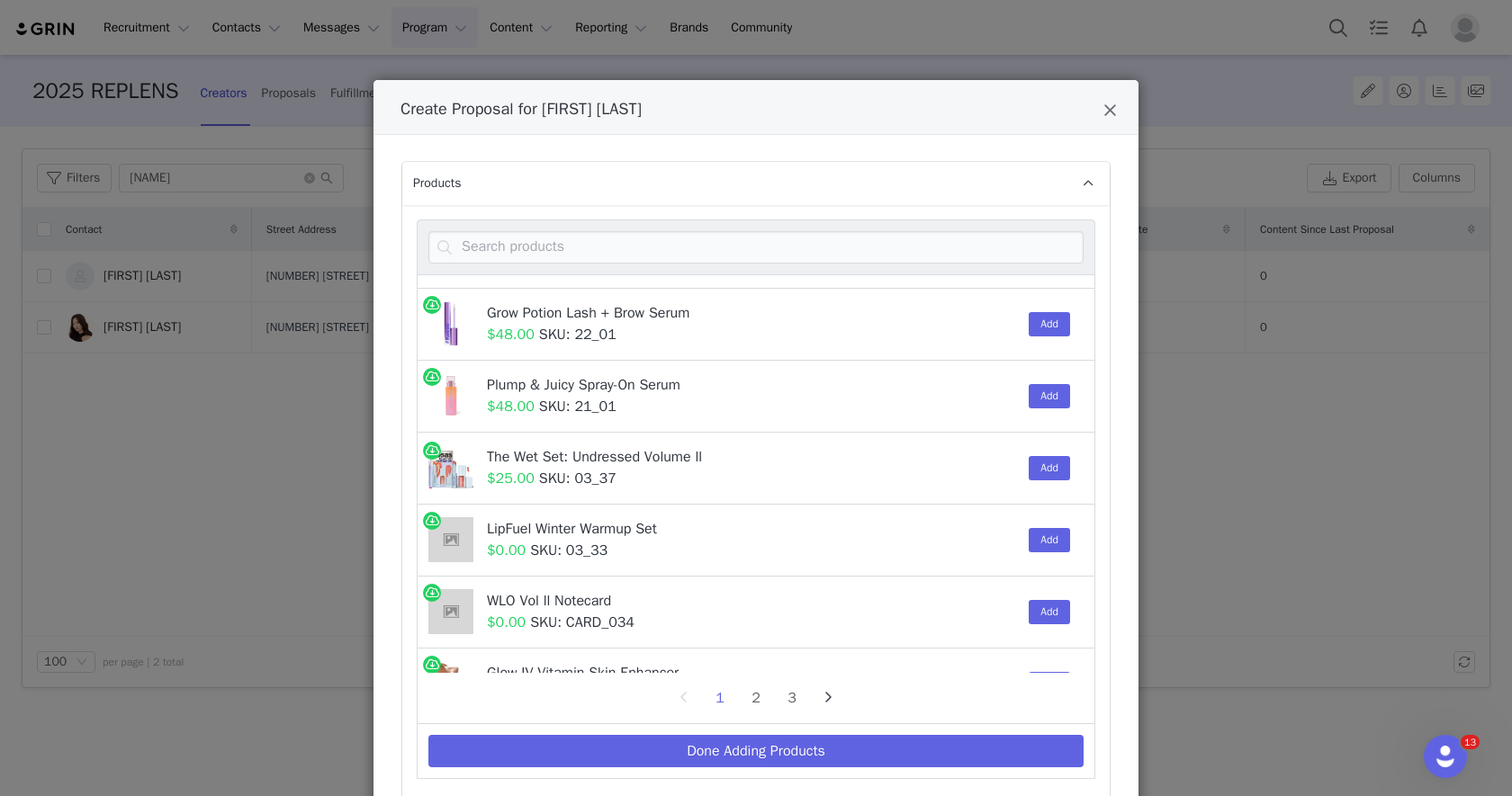 scroll, scrollTop: 1391, scrollLeft: 0, axis: vertical 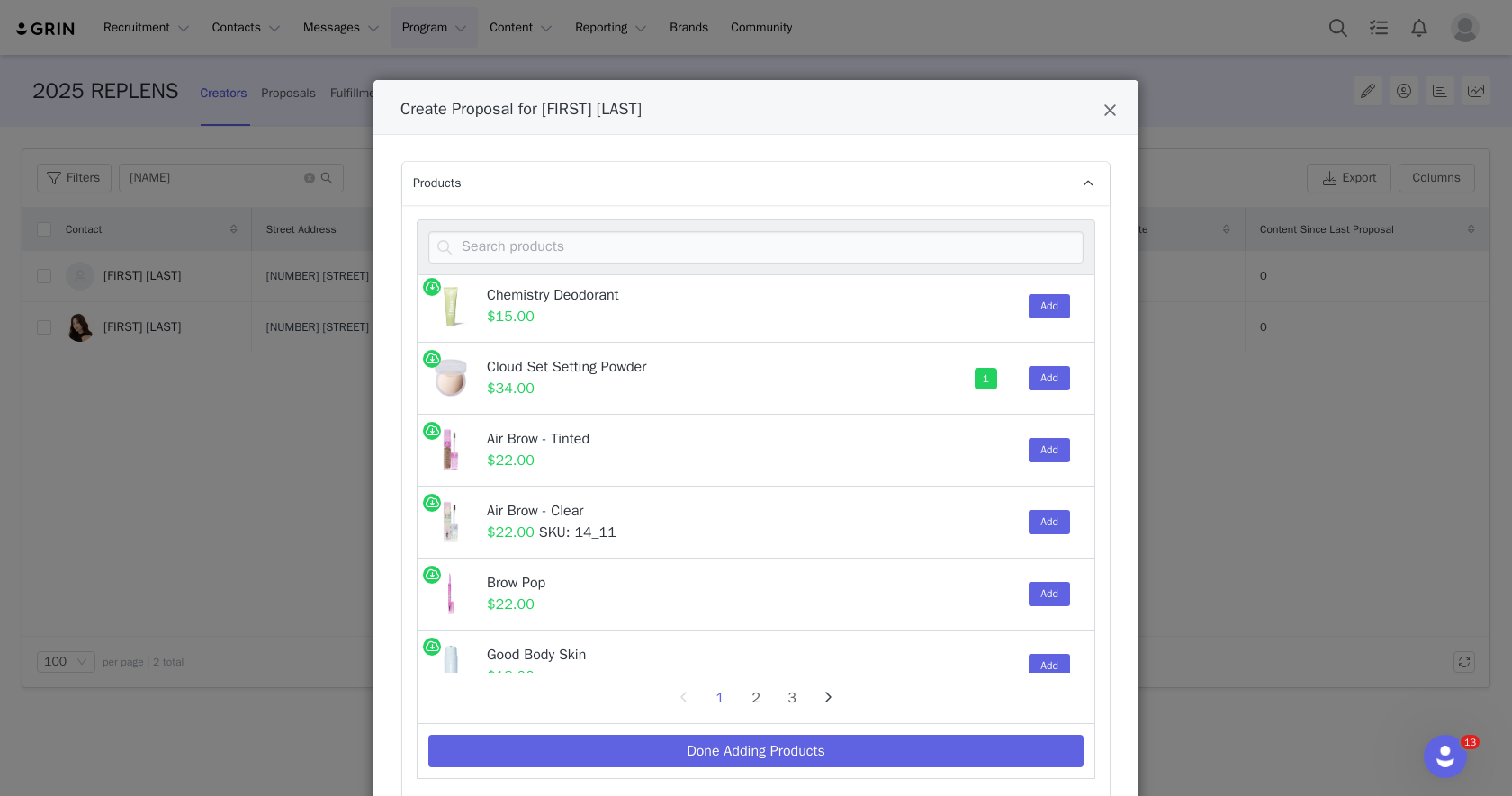 click at bounding box center (756, 247) 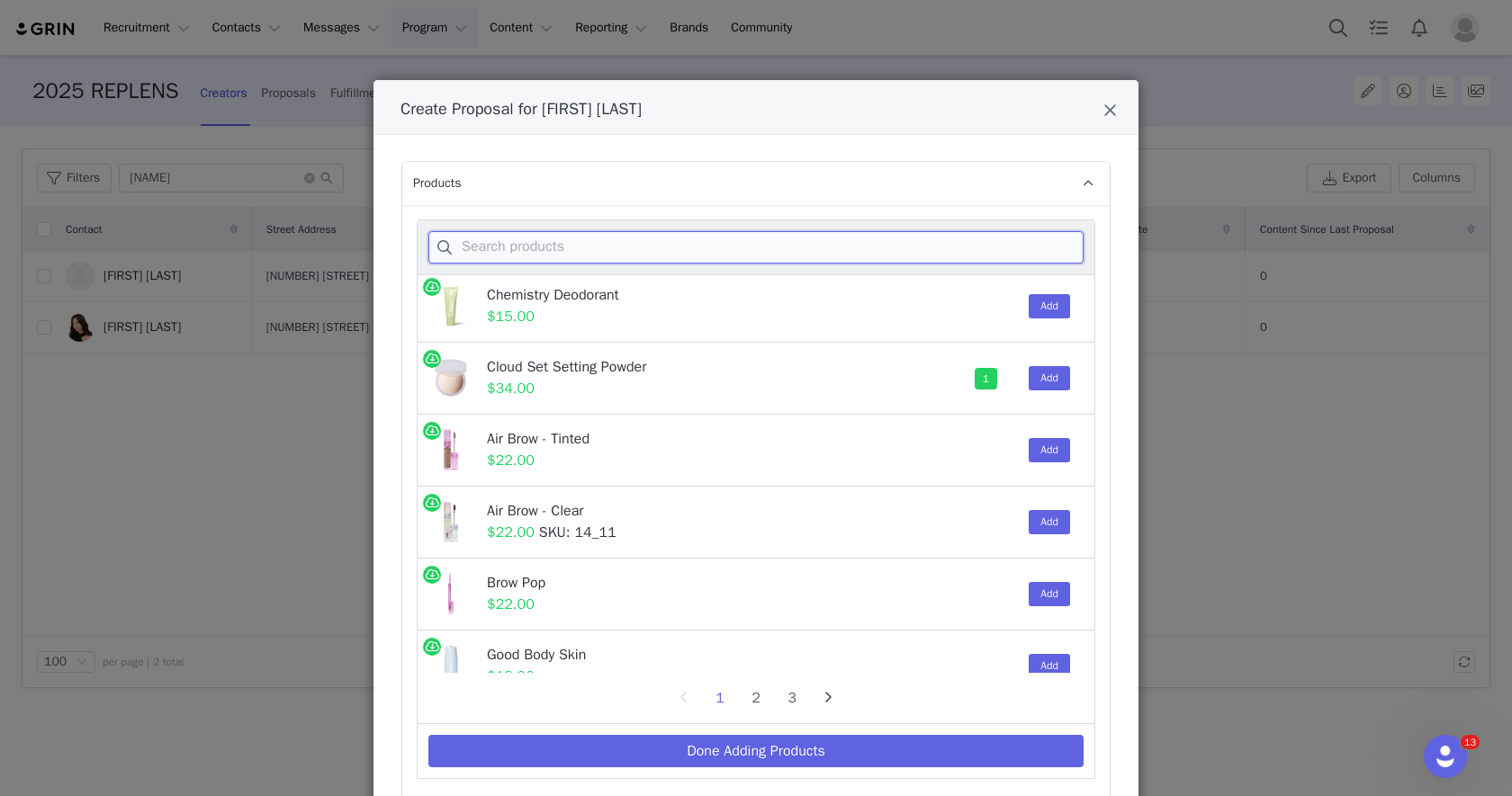 click at bounding box center (756, 247) 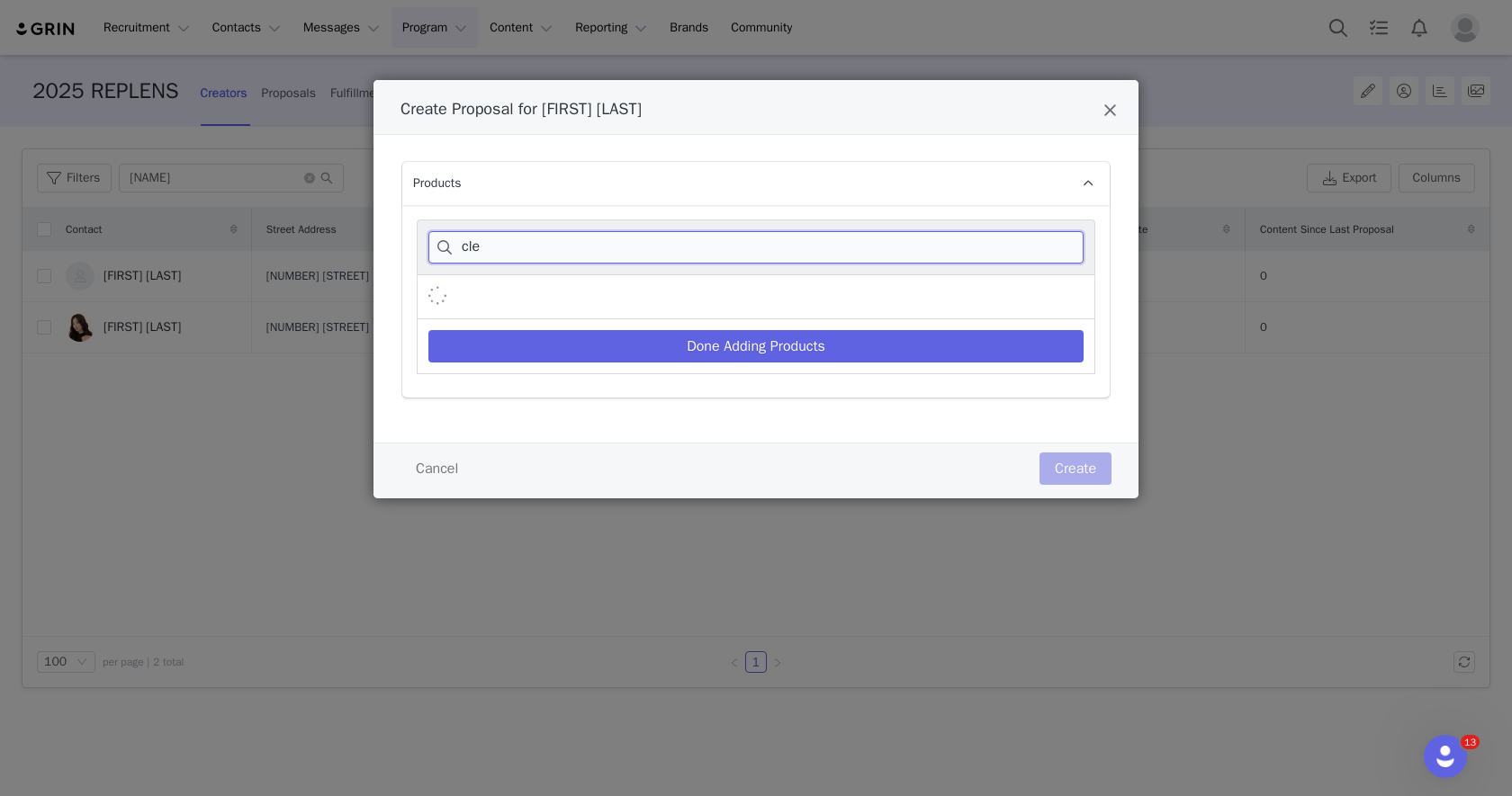 scroll, scrollTop: 0, scrollLeft: 0, axis: both 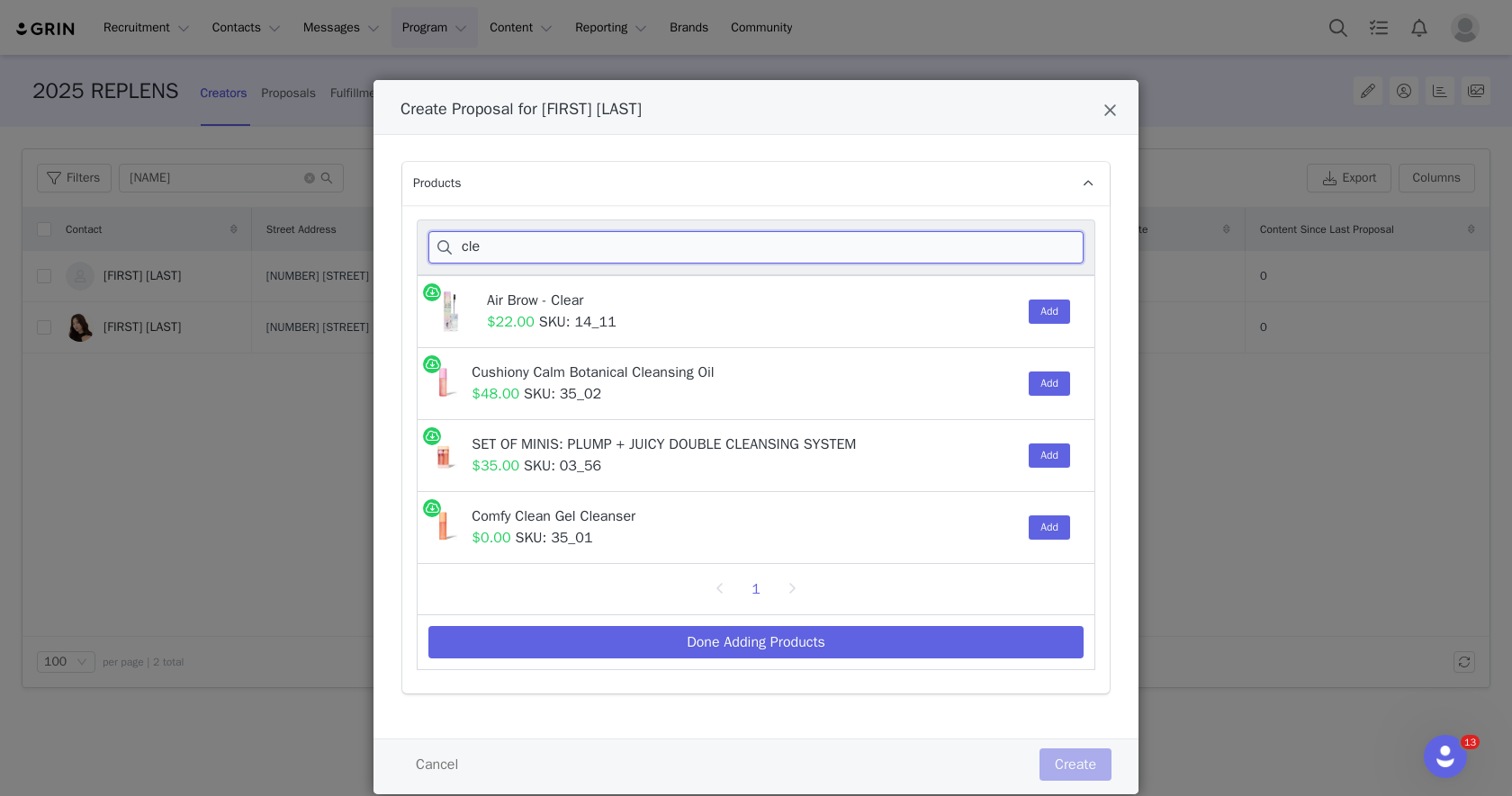 type on "cle" 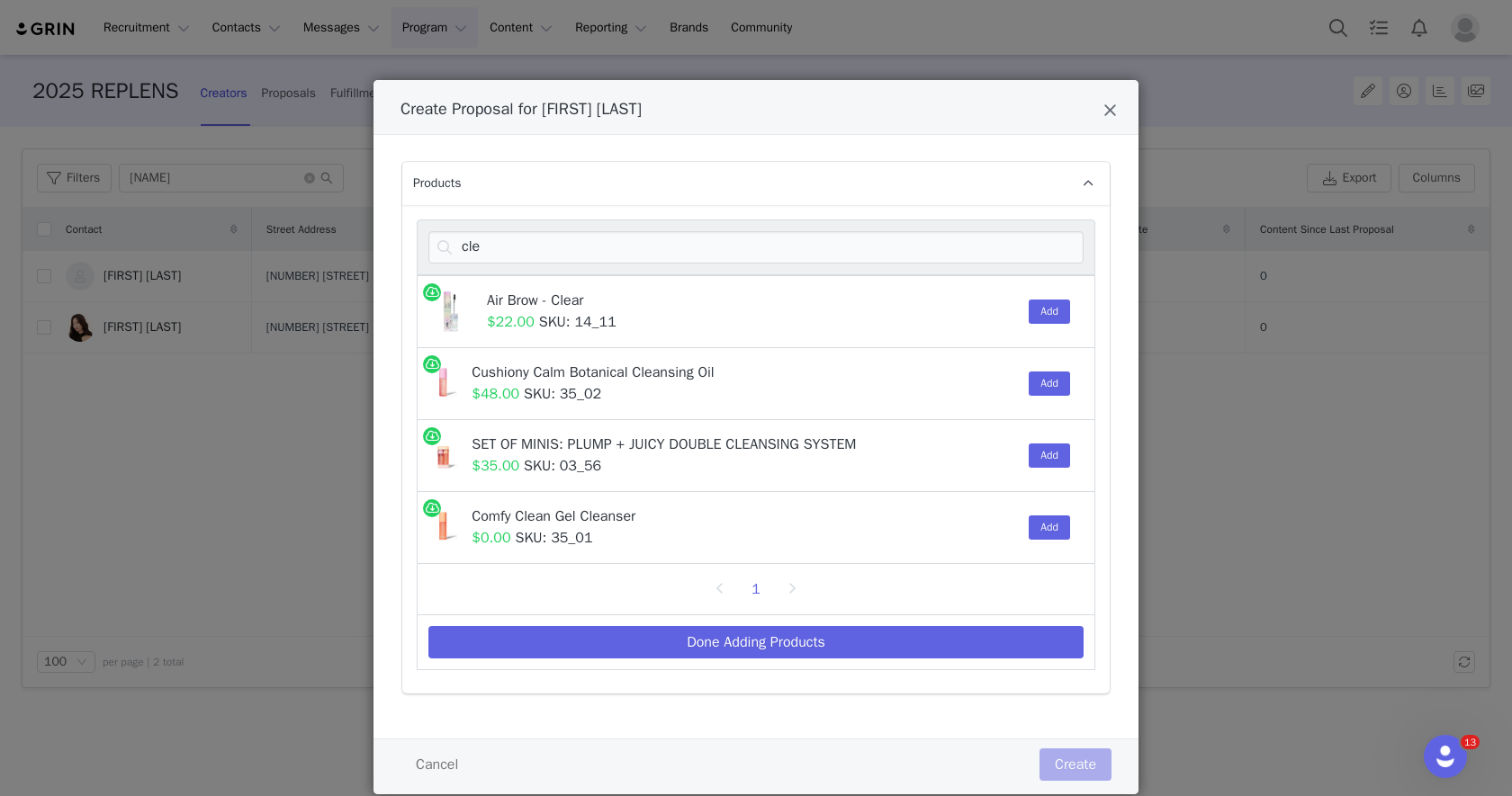 click on "Add" at bounding box center [1045, 527] 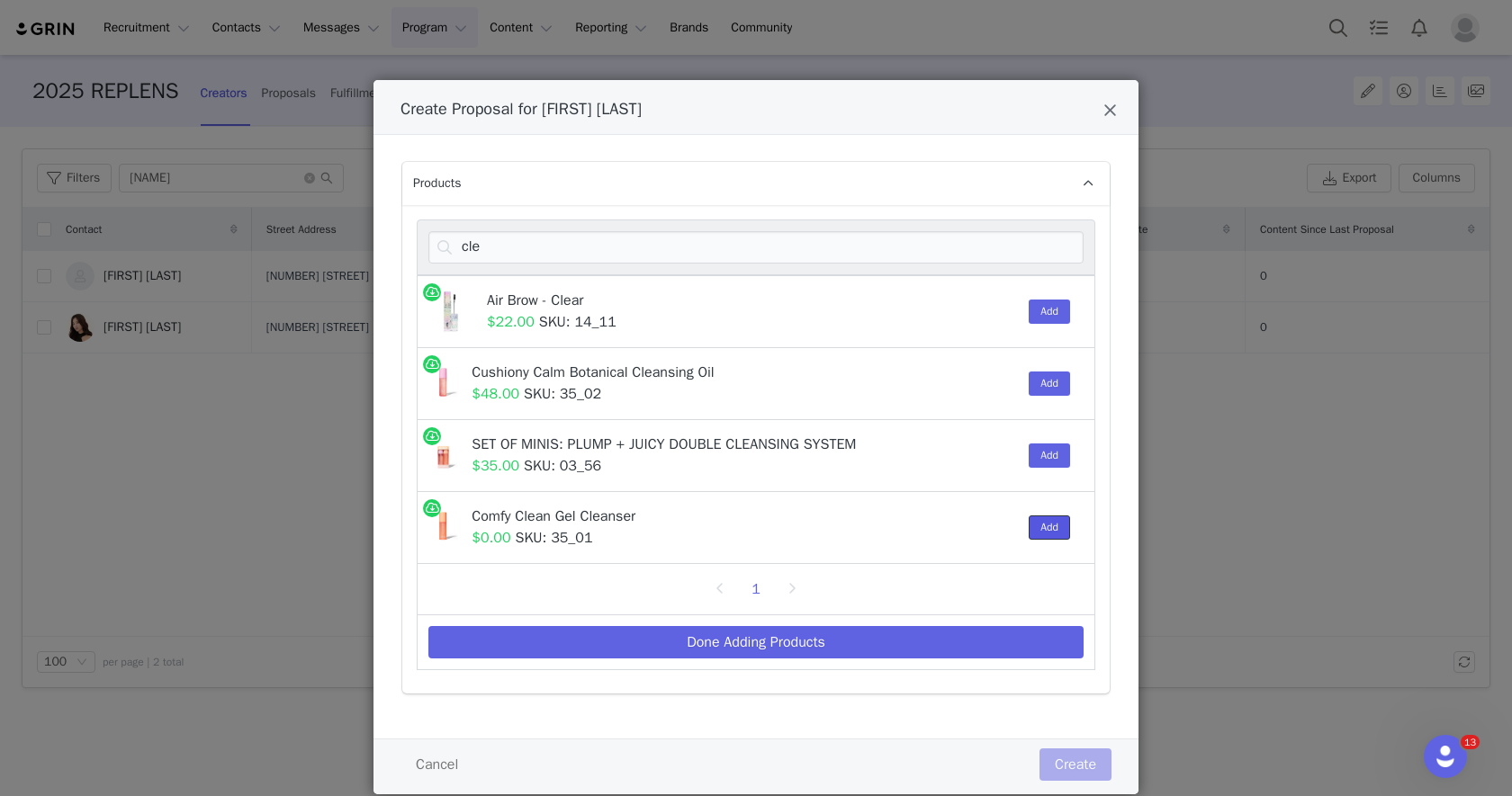 click on "Add" at bounding box center [1049, 527] 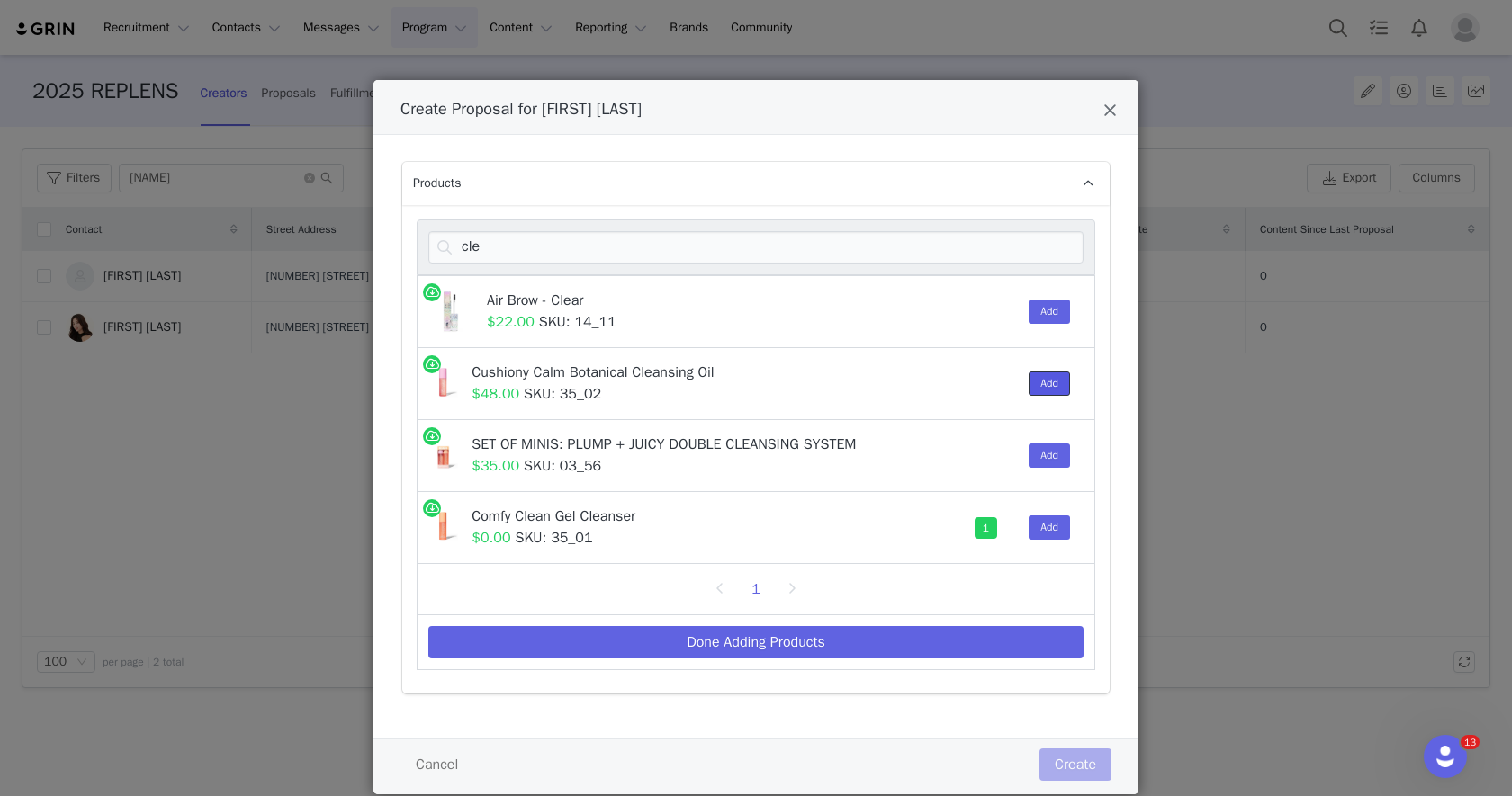 click on "Add" at bounding box center [1049, 383] 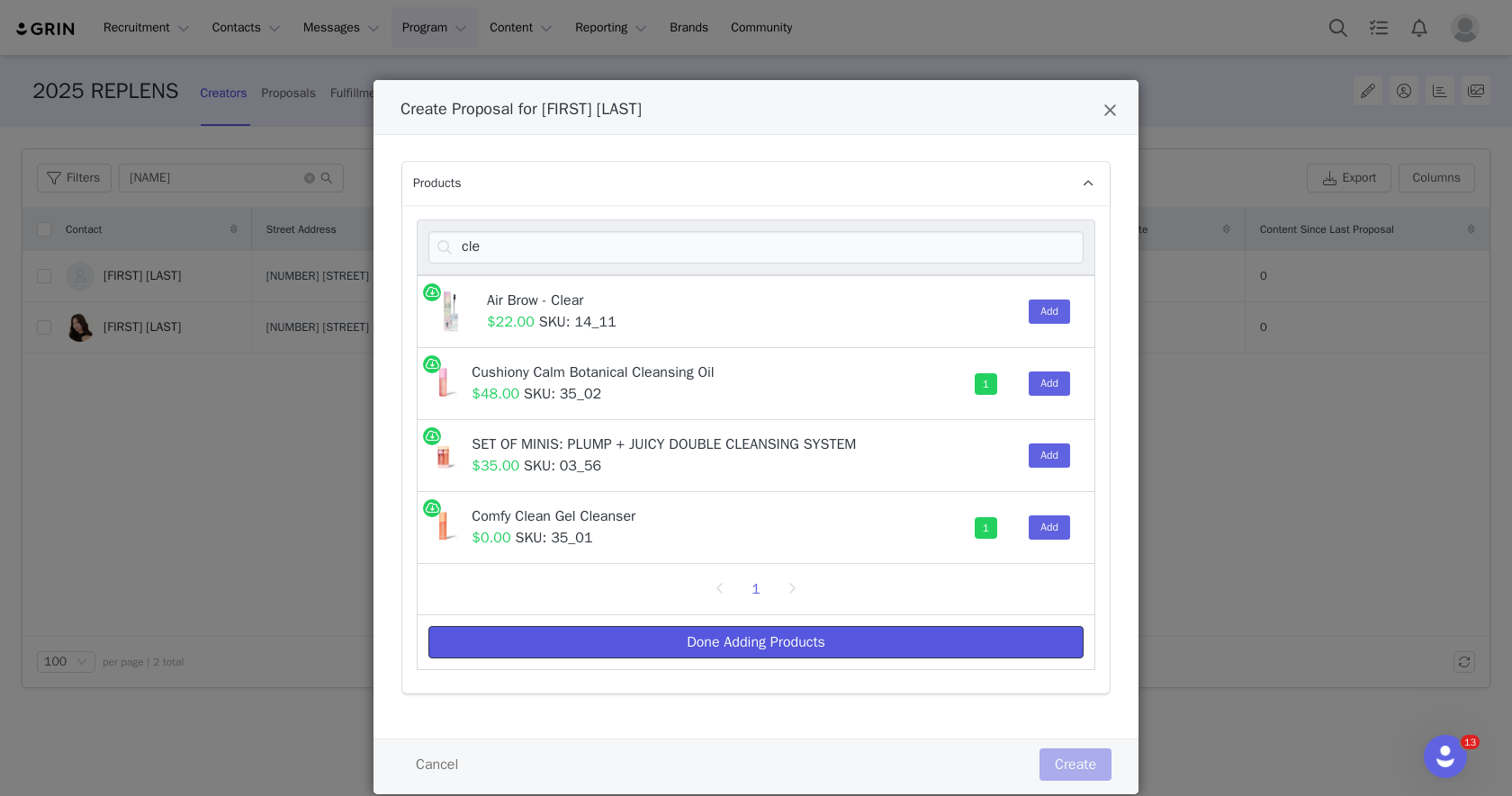 click on "Done Adding Products" at bounding box center (756, 642) 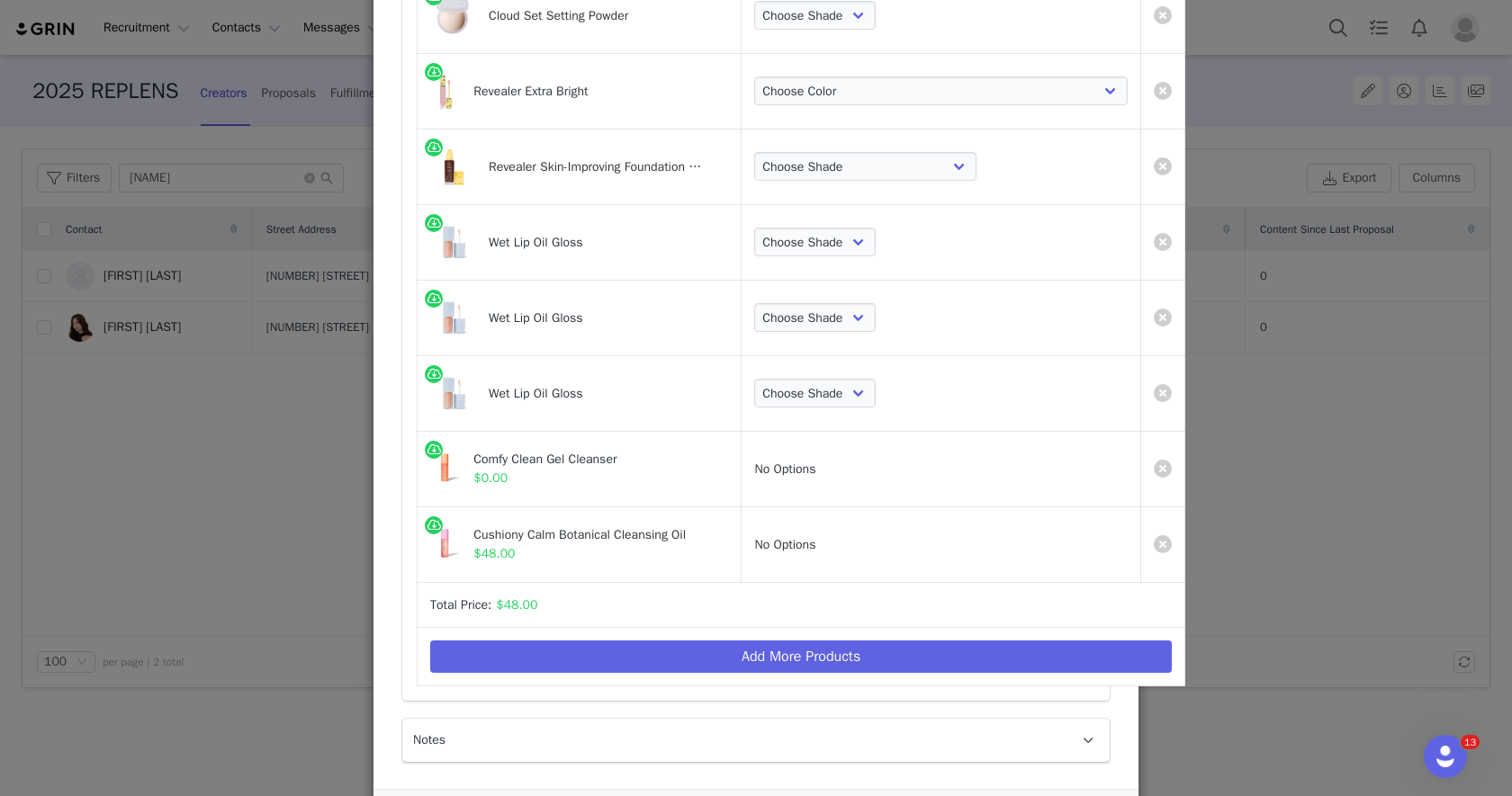 scroll, scrollTop: 404, scrollLeft: 0, axis: vertical 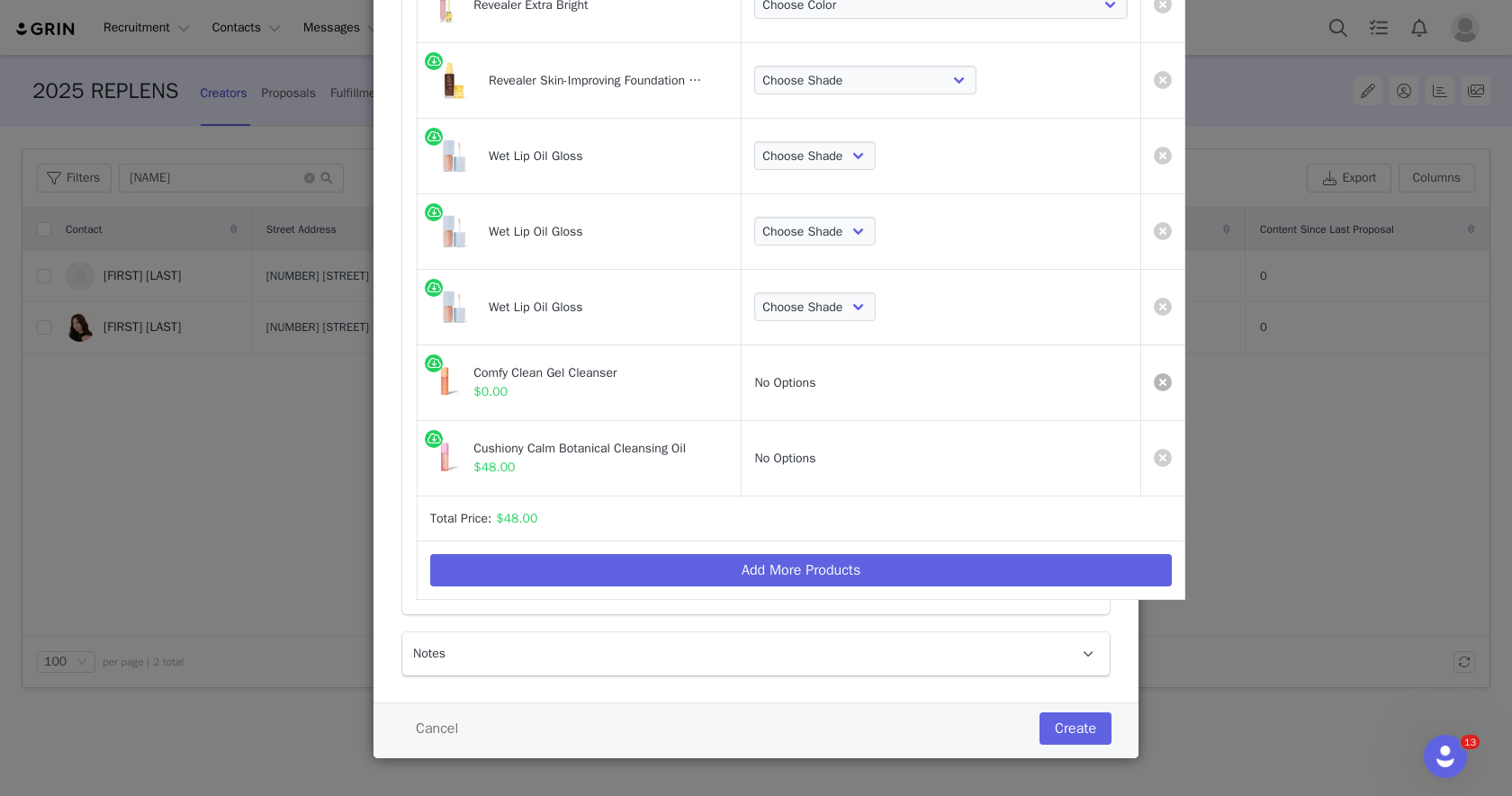 click at bounding box center [1163, 382] 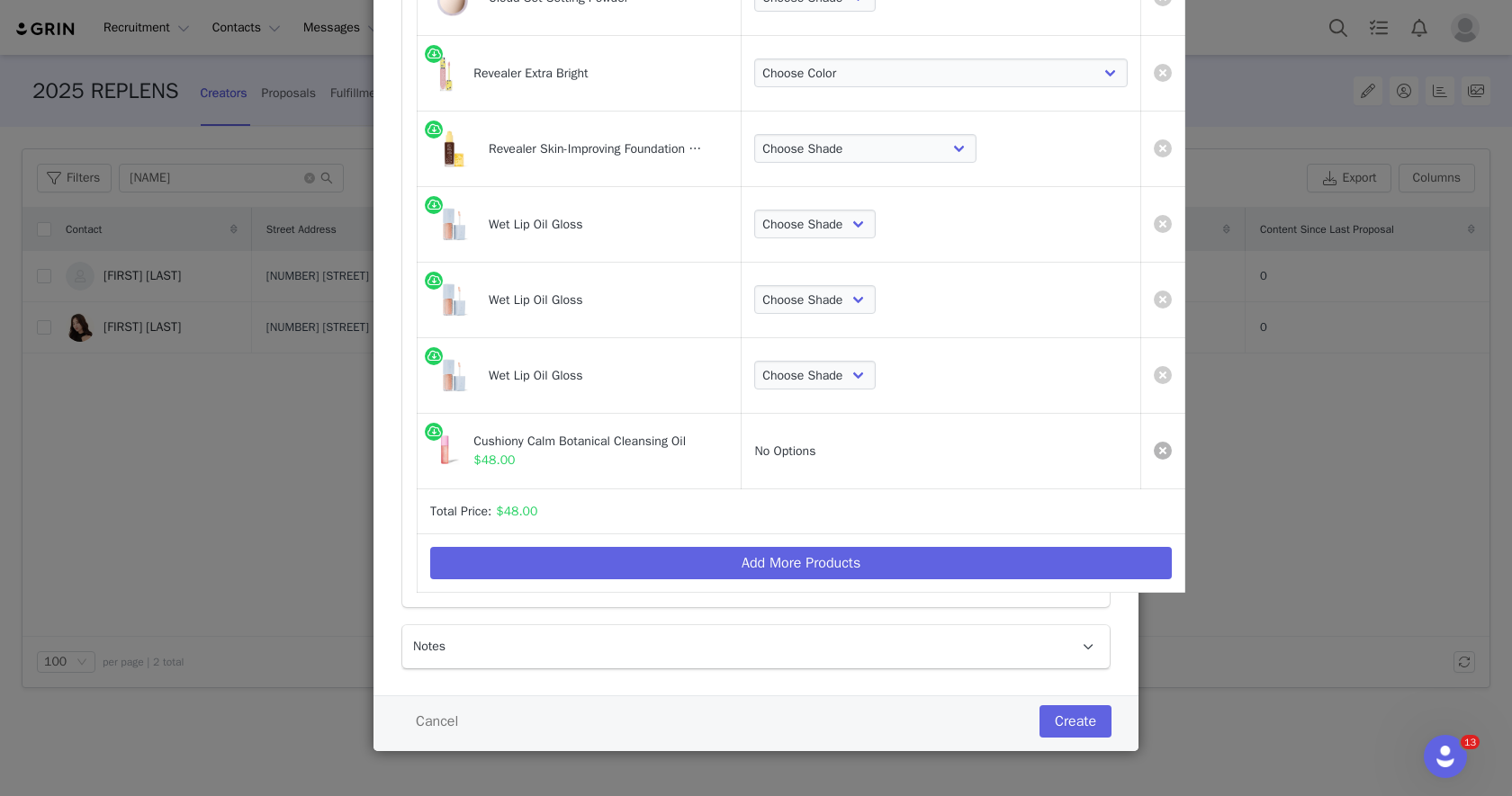 scroll, scrollTop: 329, scrollLeft: 0, axis: vertical 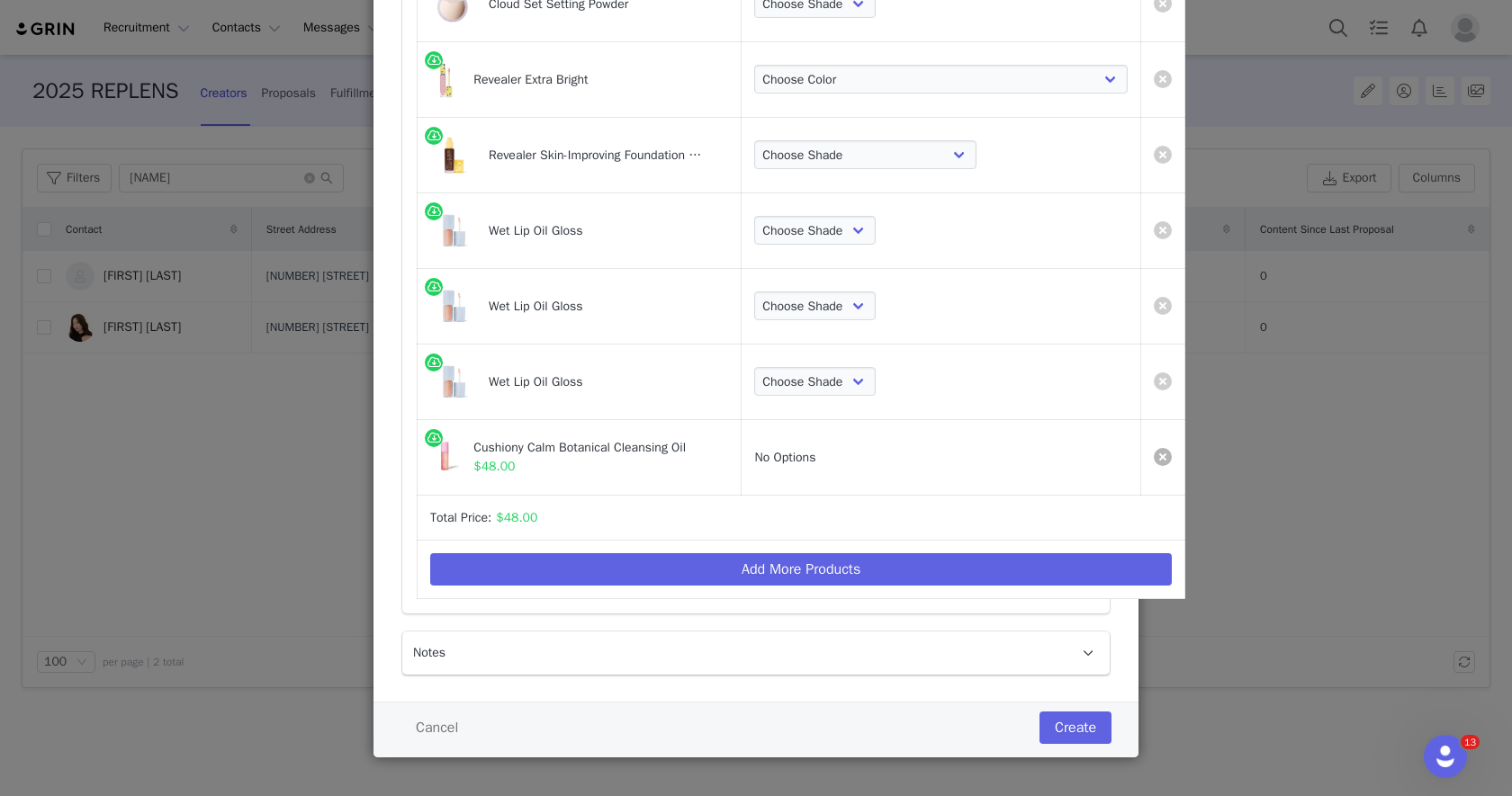 click at bounding box center (1163, 457) 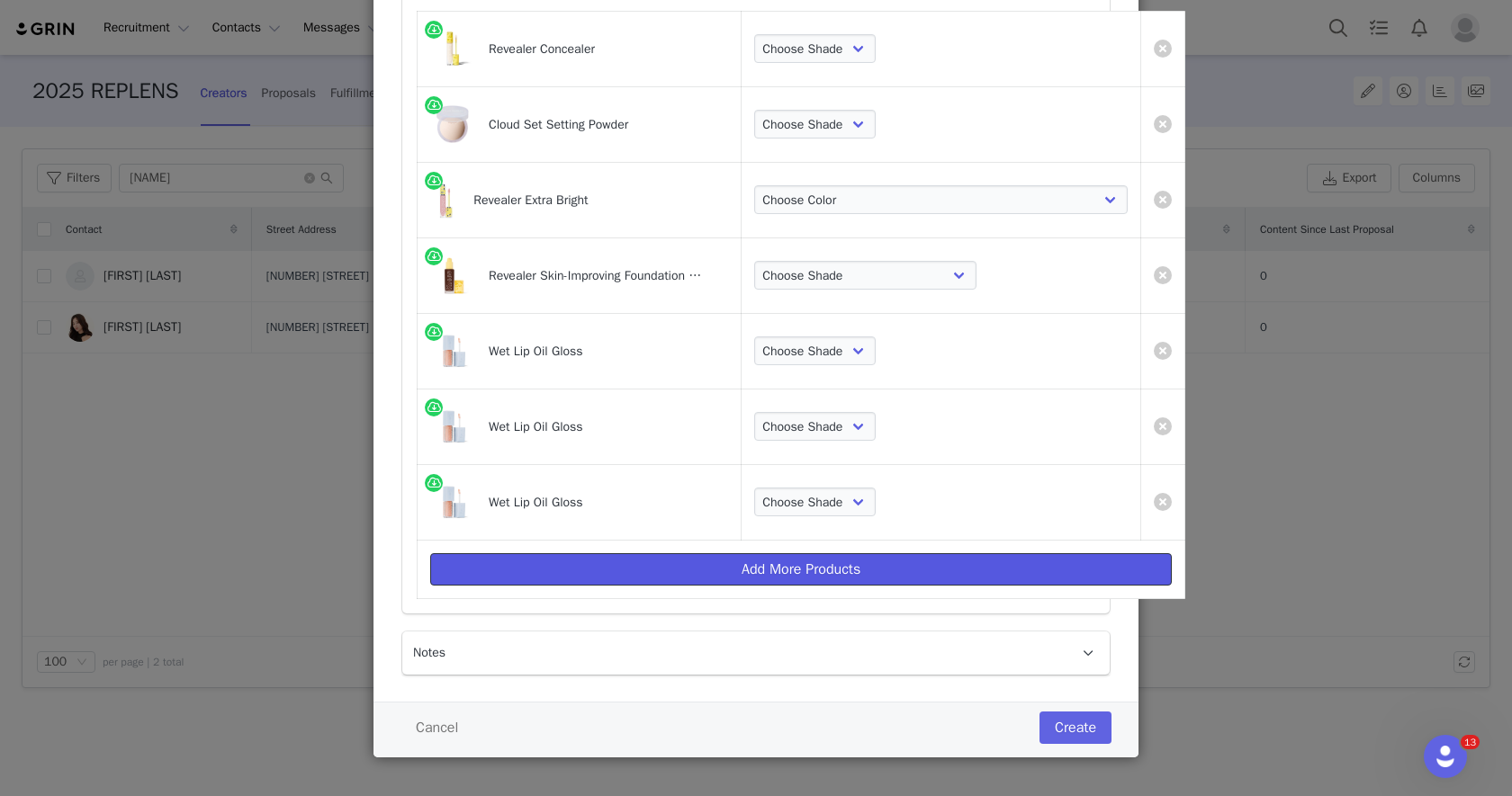 click on "Add More Products" at bounding box center [801, 569] 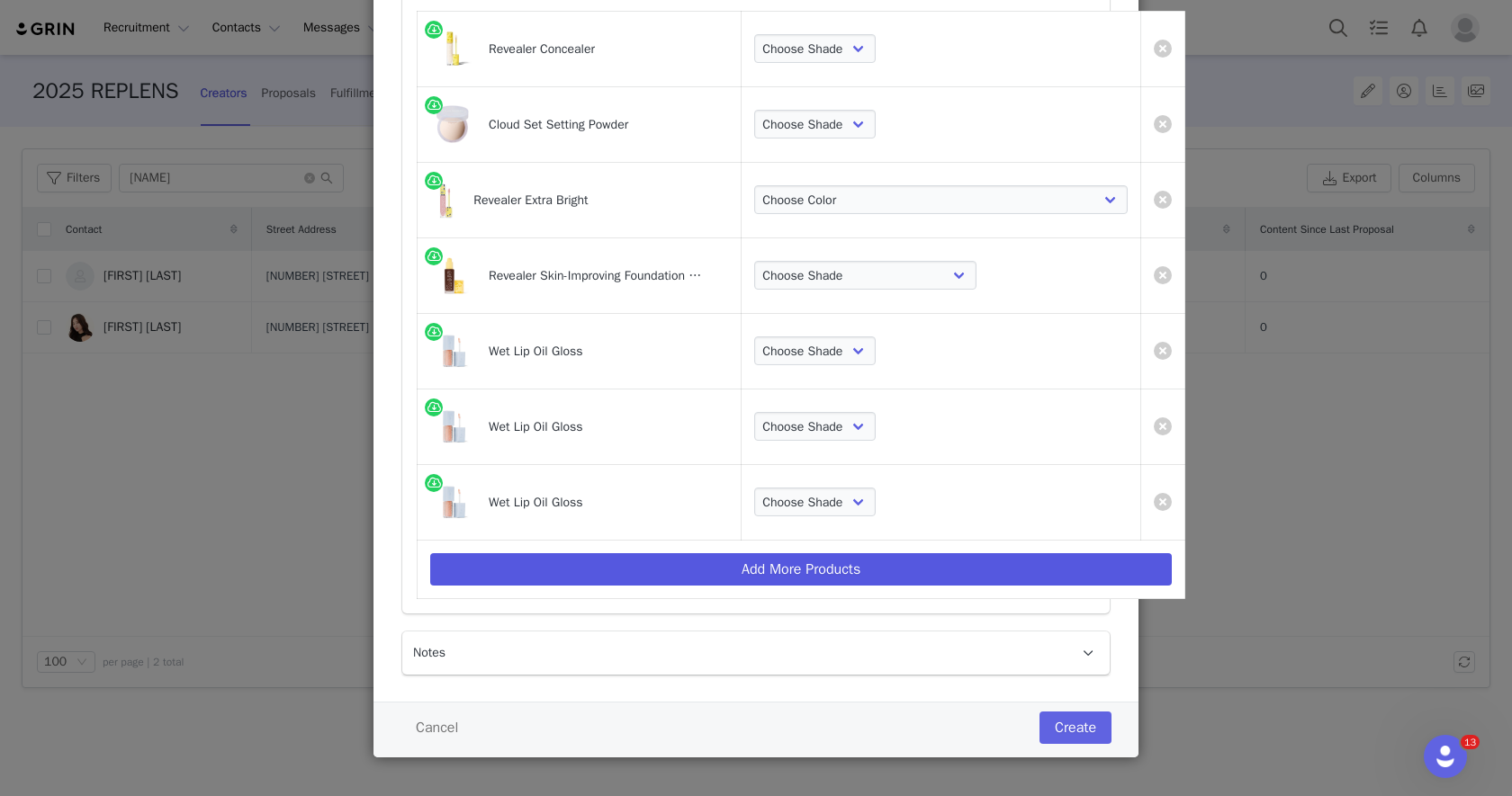scroll, scrollTop: 0, scrollLeft: 0, axis: both 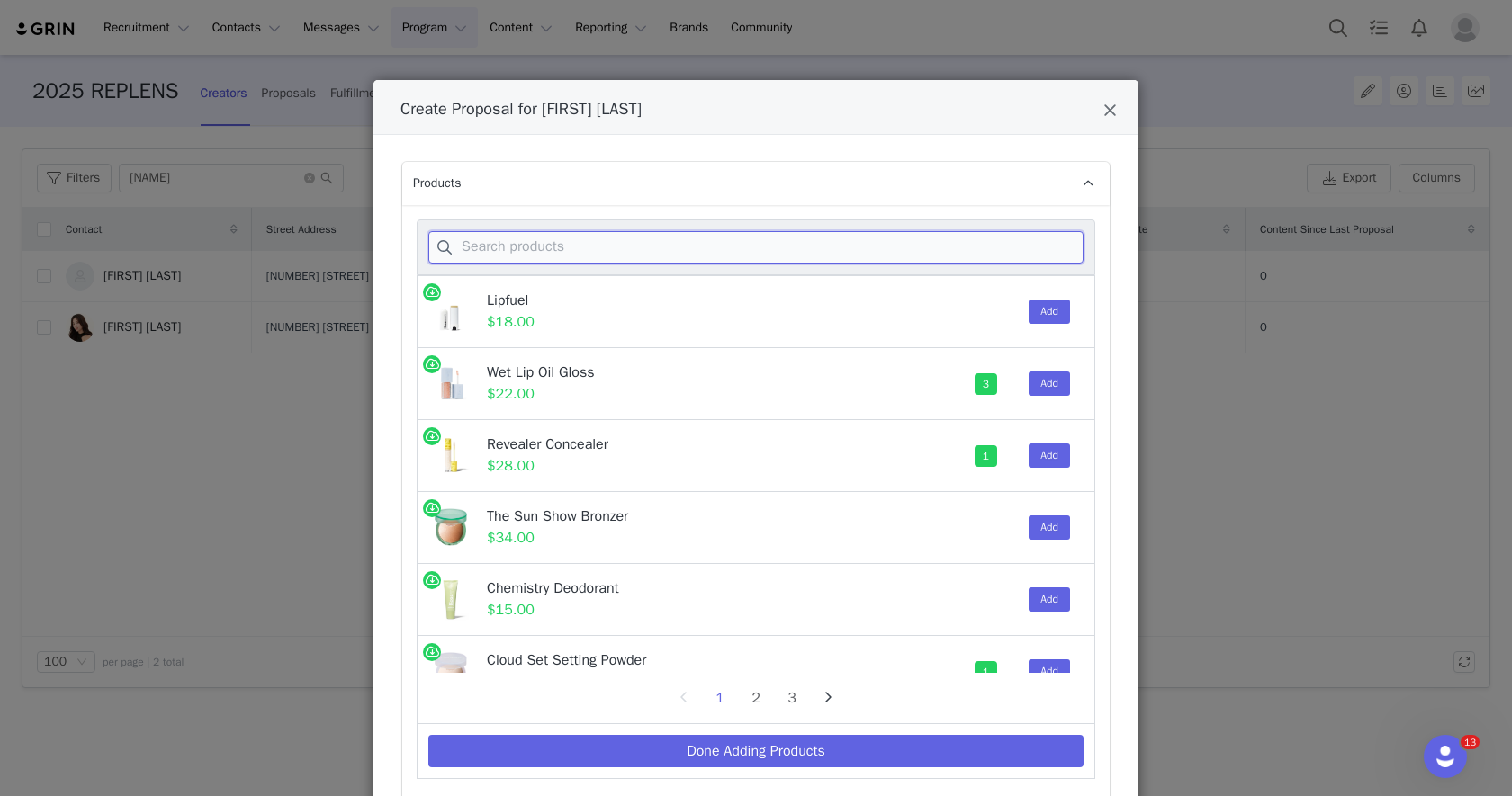 click at bounding box center (756, 247) 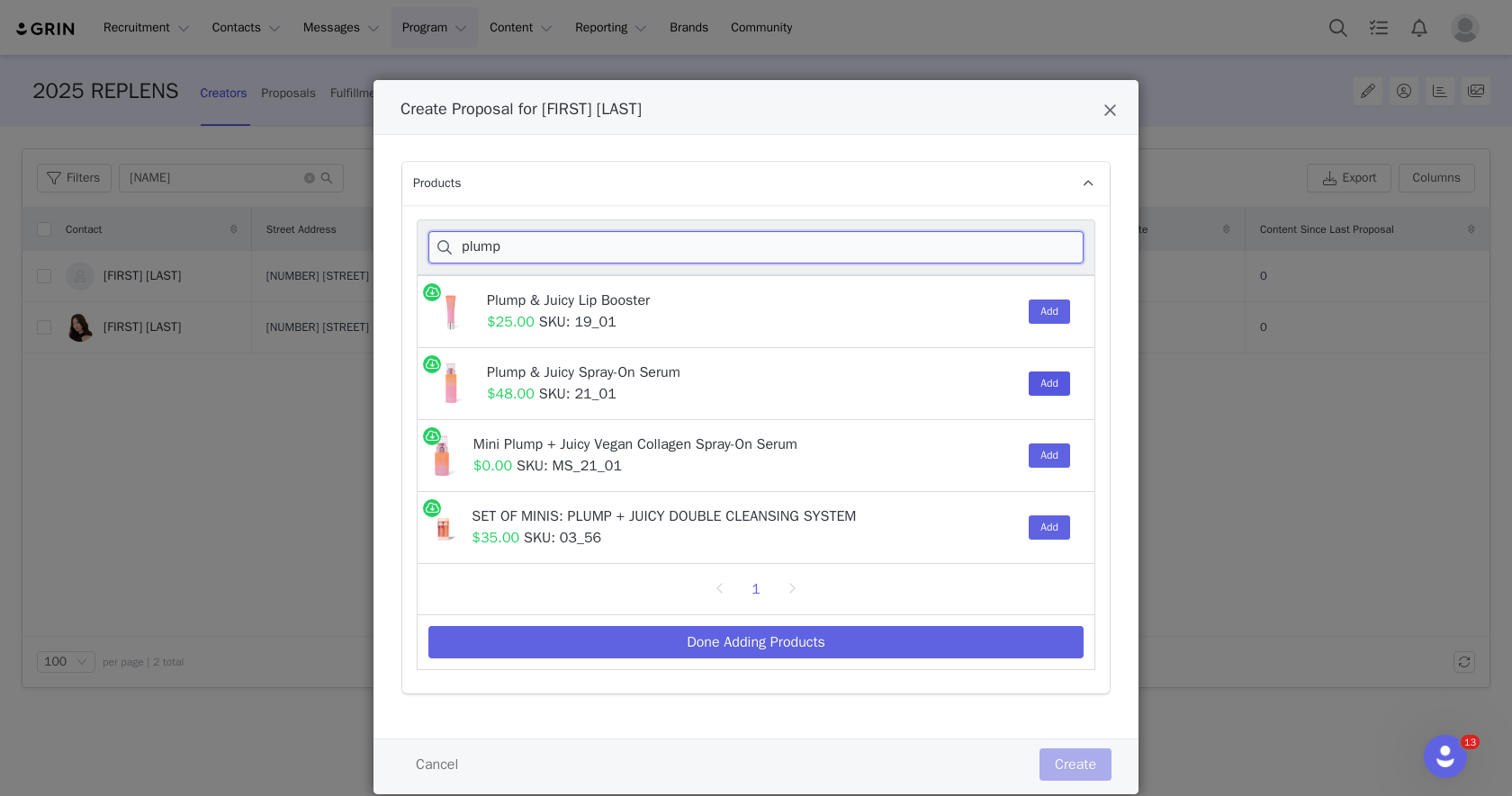 type on "plump" 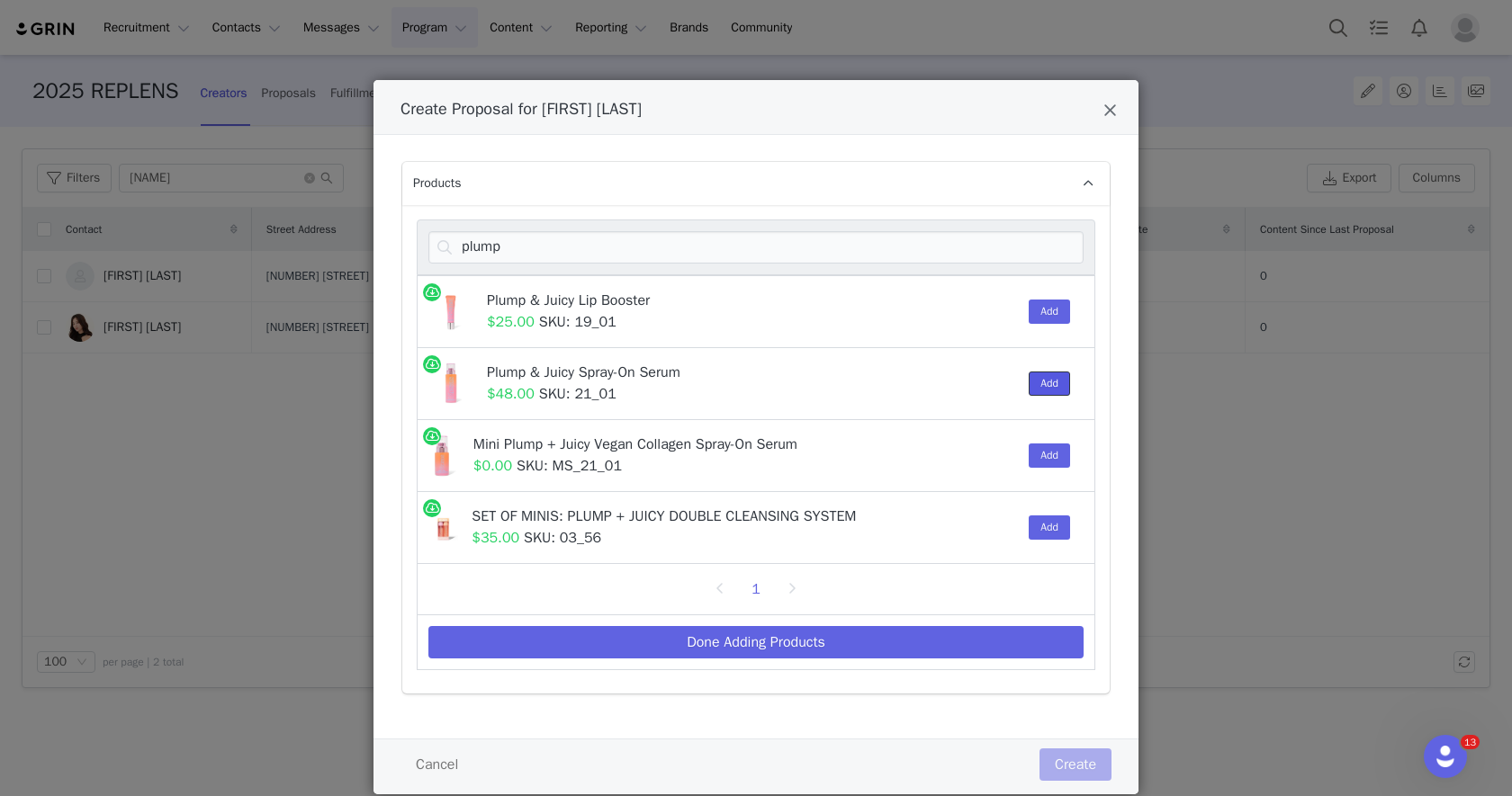 click on "Add" at bounding box center [1049, 383] 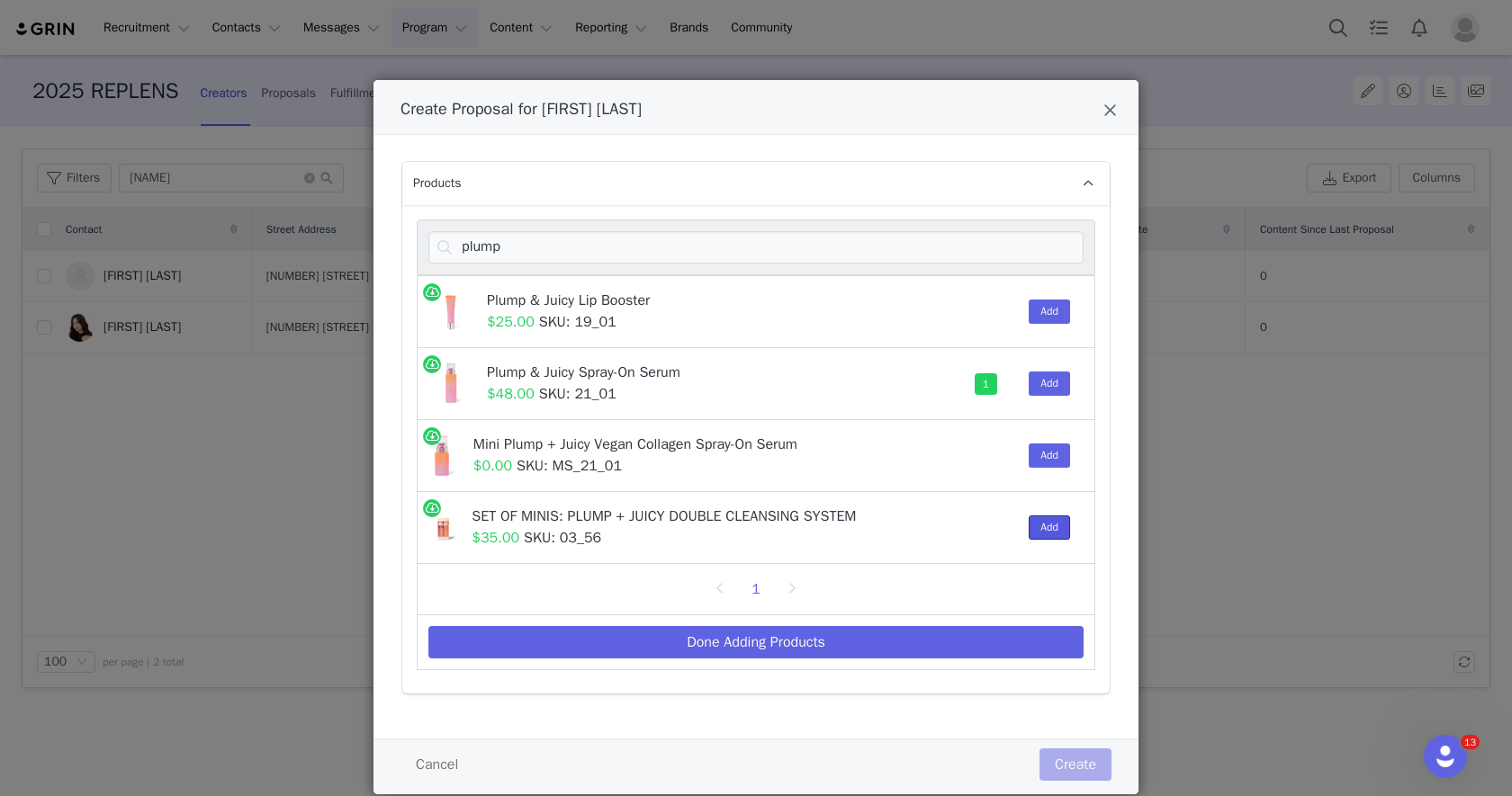 click on "Add" at bounding box center [1049, 527] 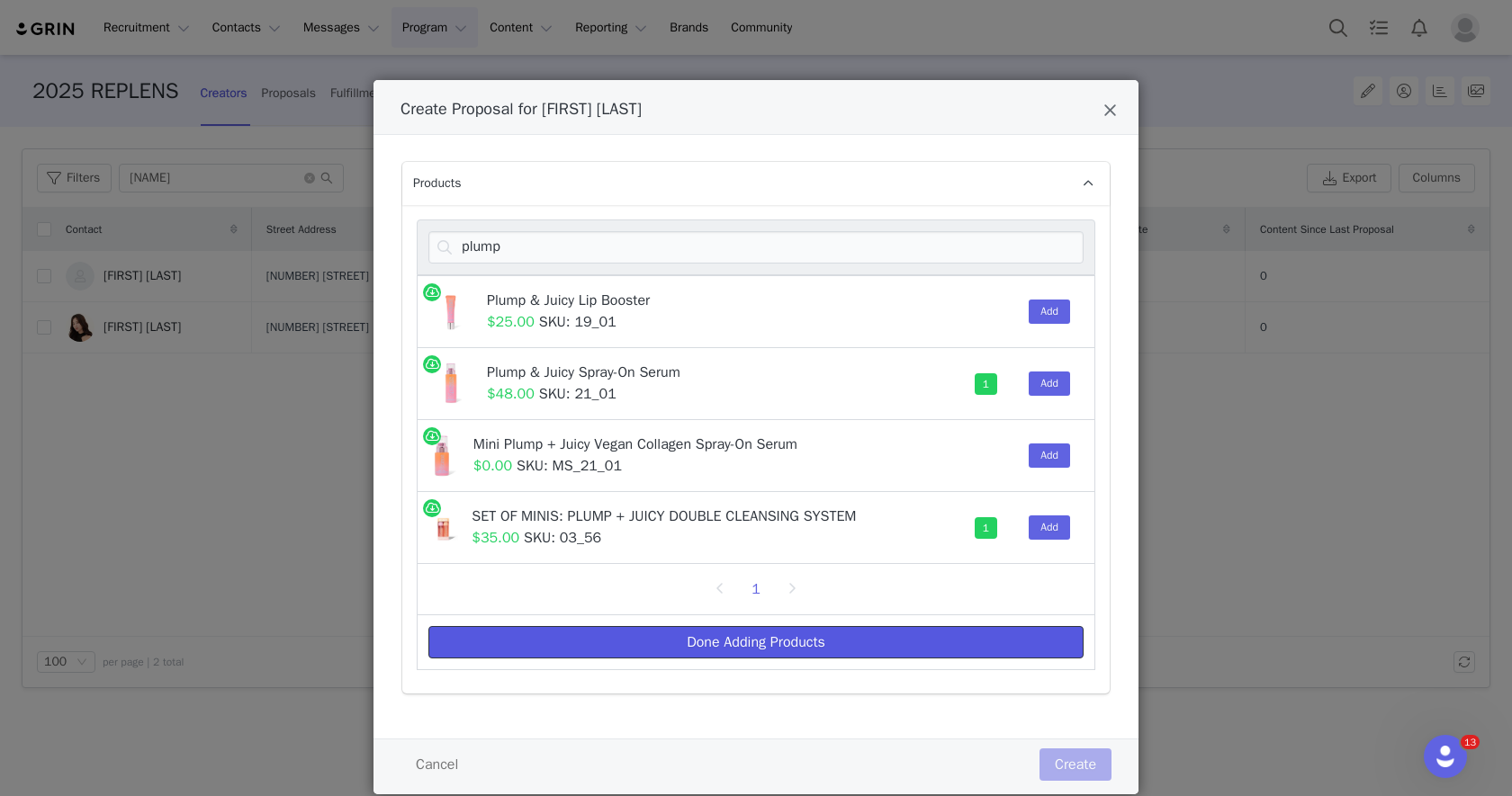 click on "Done Adding Products" at bounding box center [756, 642] 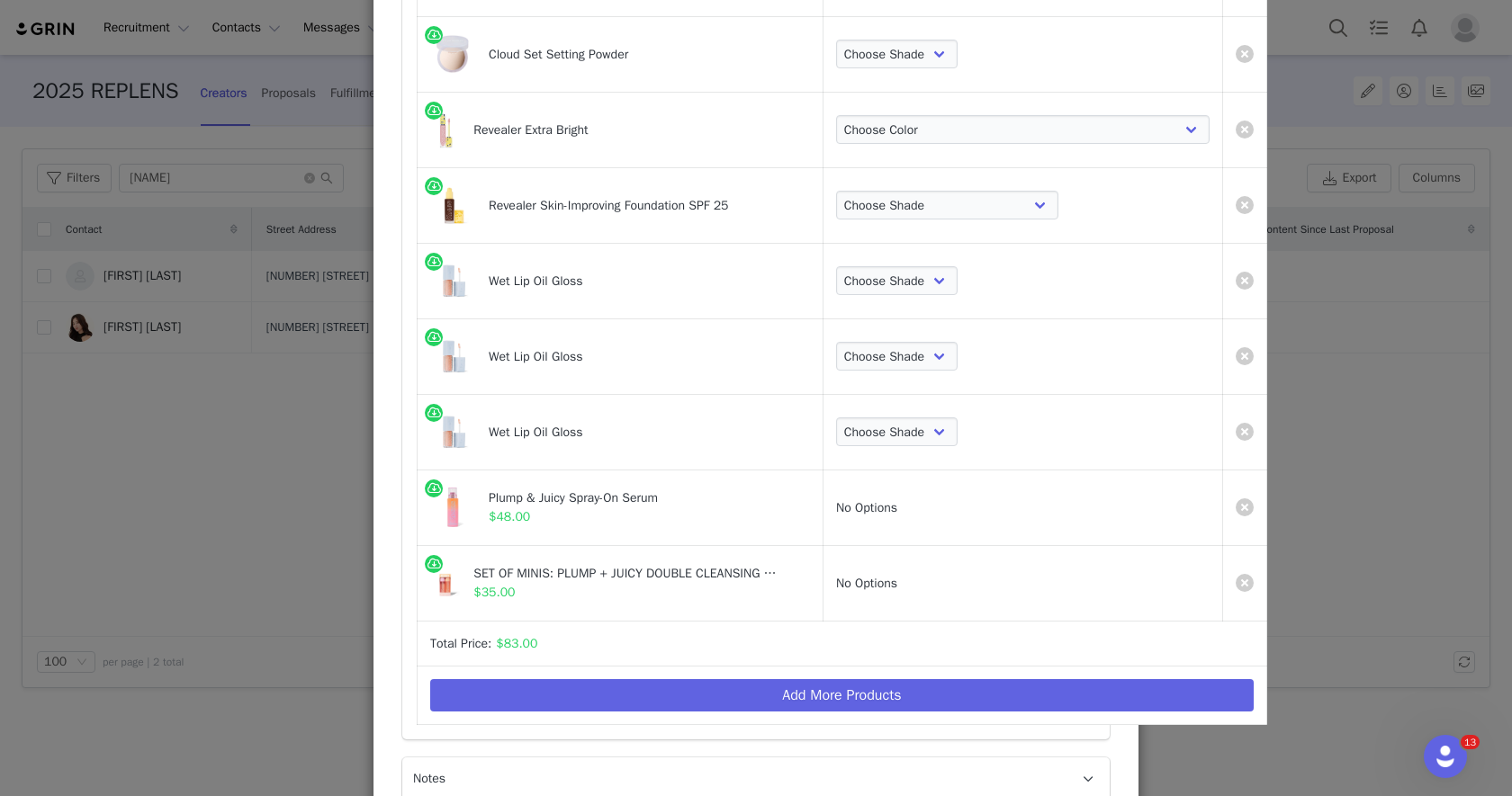 scroll, scrollTop: 199, scrollLeft: 0, axis: vertical 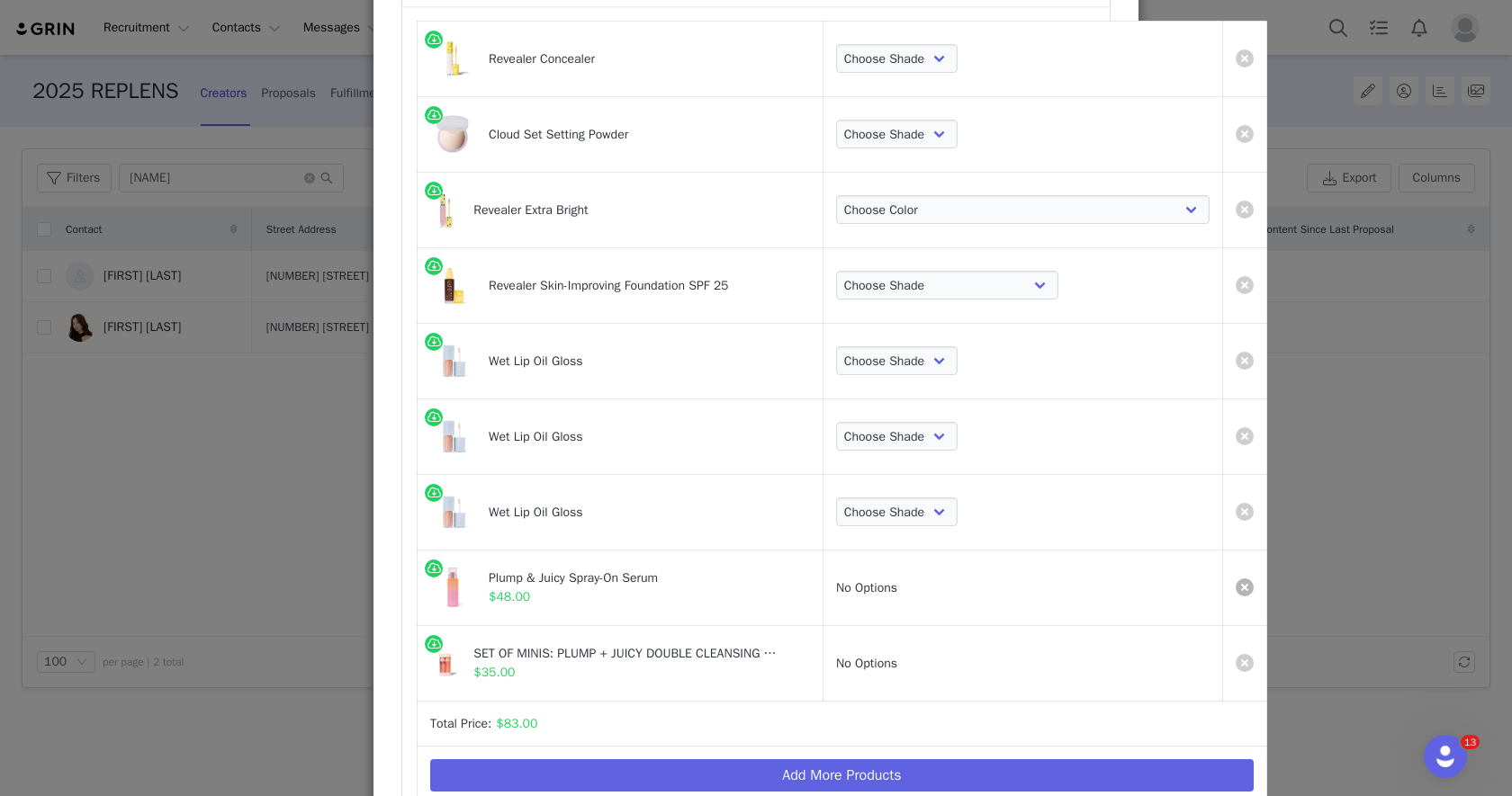 click at bounding box center (1245, 587) 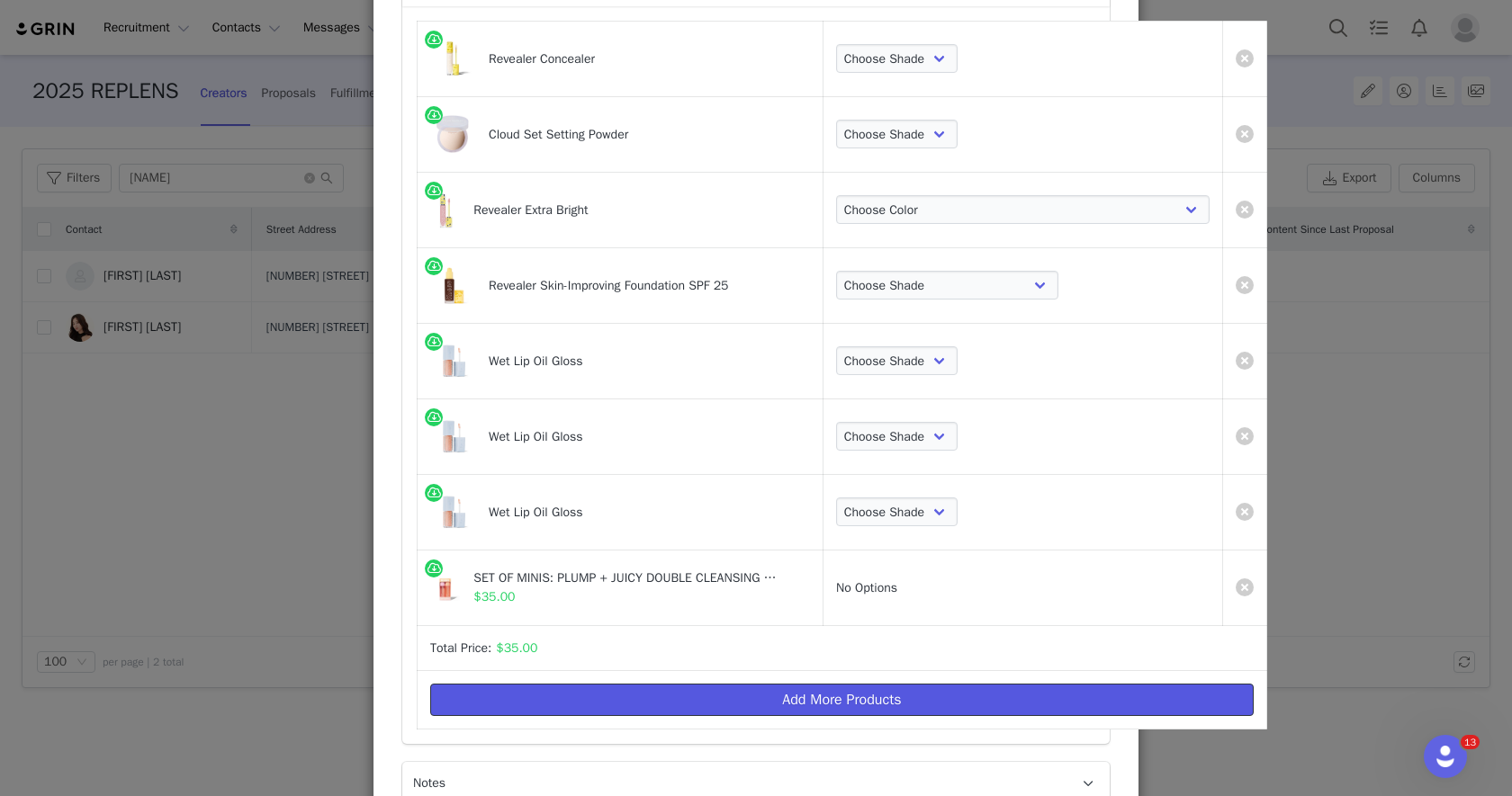 click on "Add More Products" at bounding box center (842, 700) 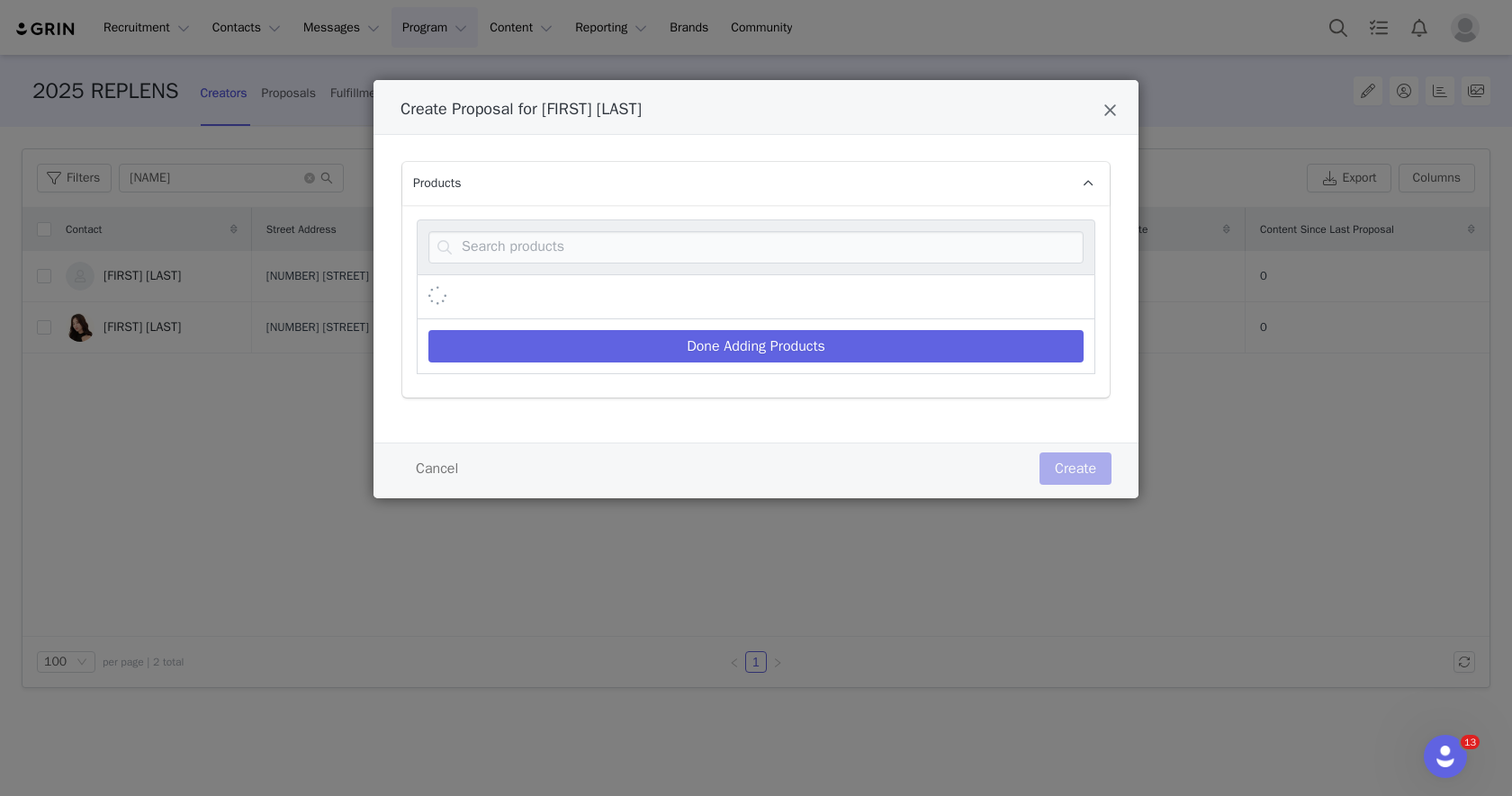 scroll, scrollTop: 0, scrollLeft: 0, axis: both 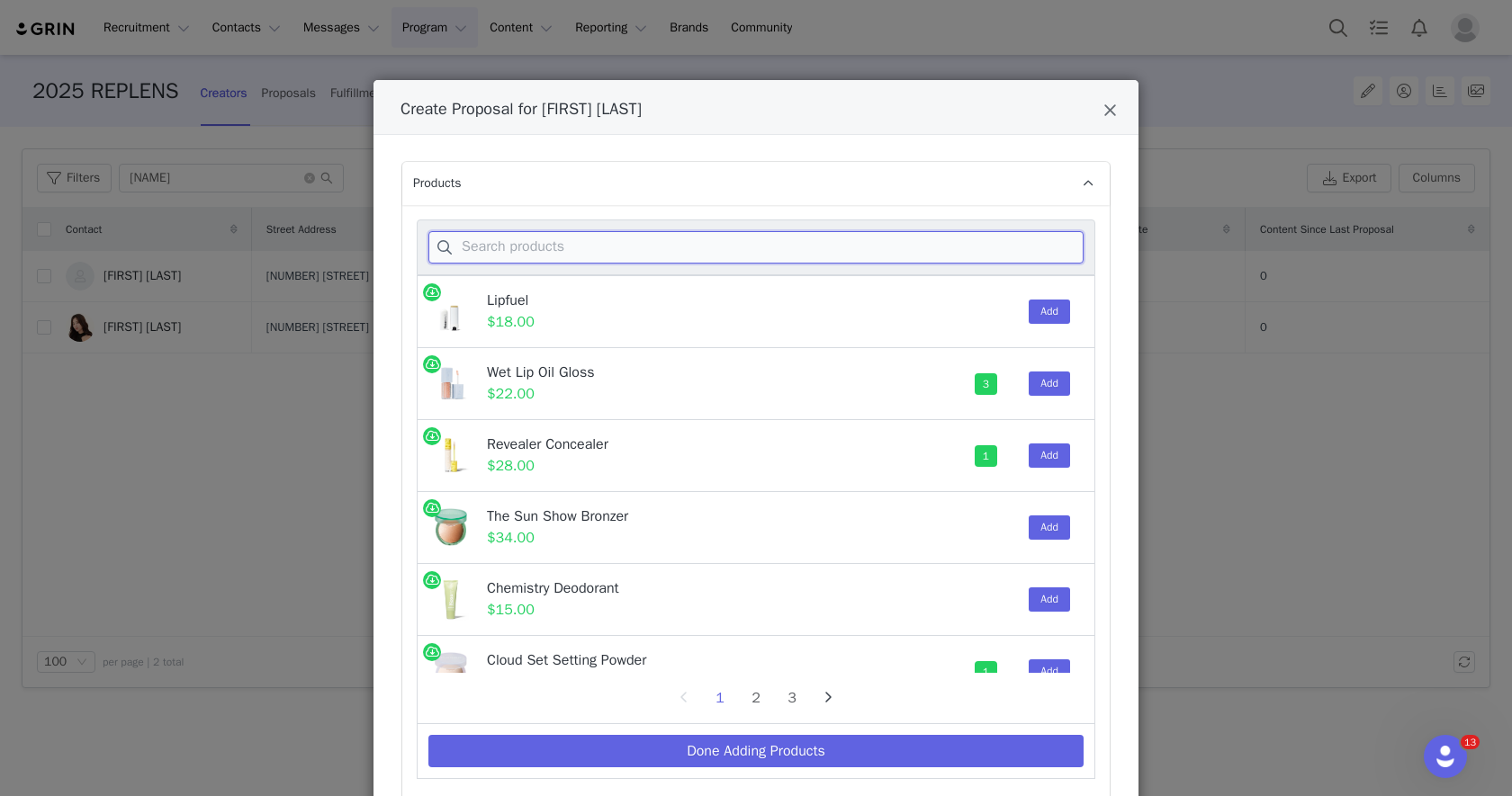 click at bounding box center (756, 247) 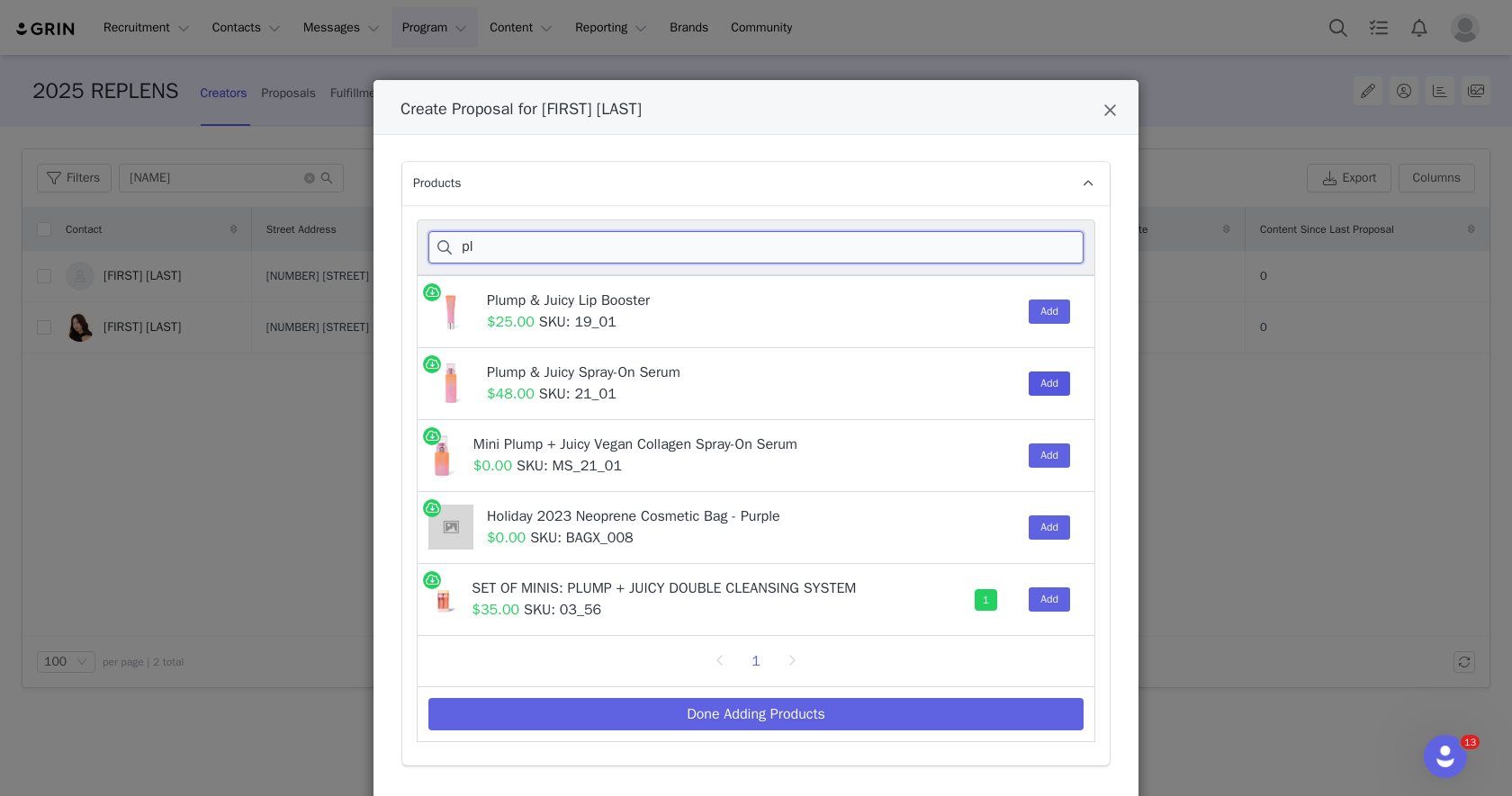 type on "pl" 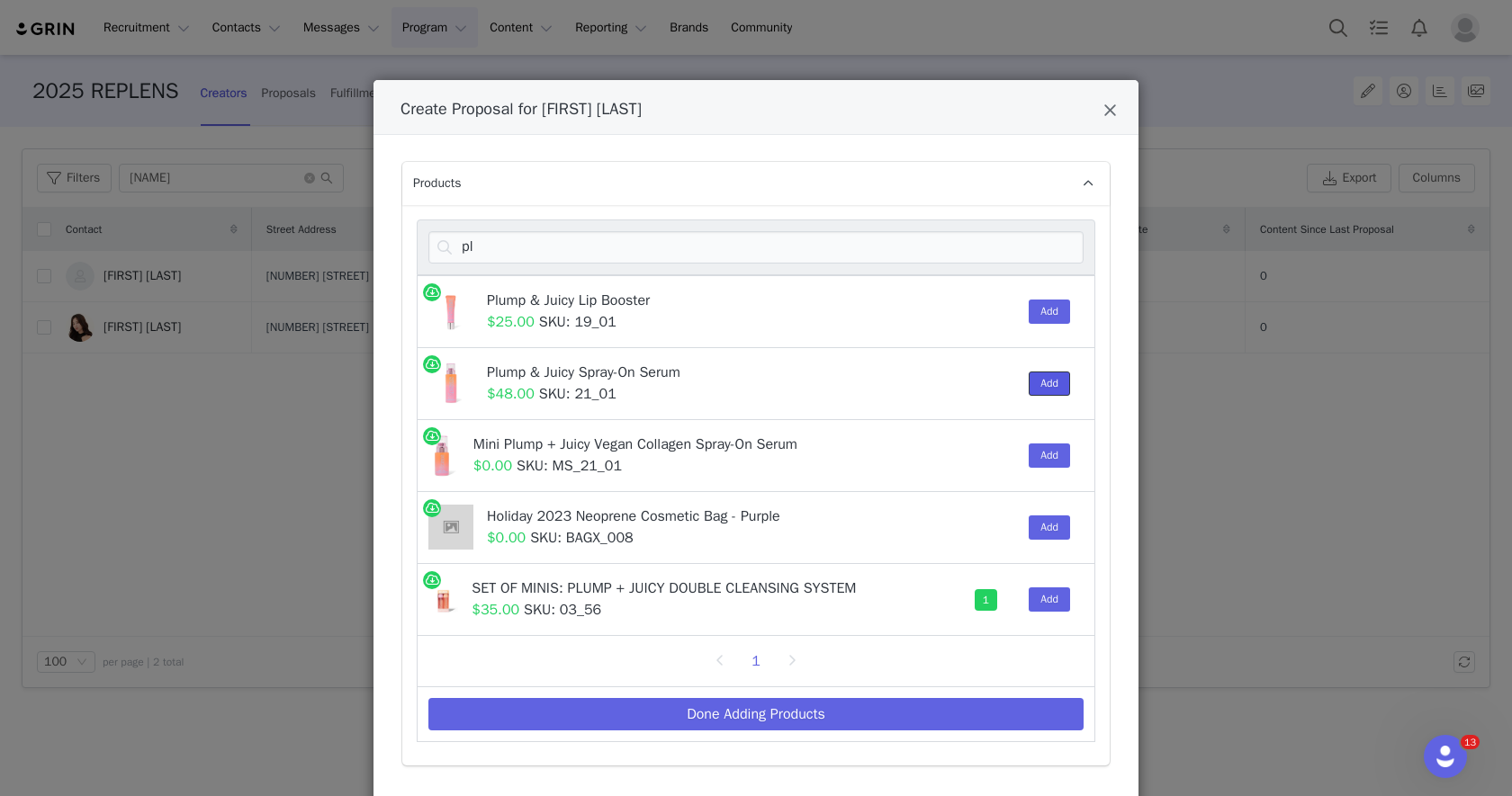 click on "Add" at bounding box center (1049, 383) 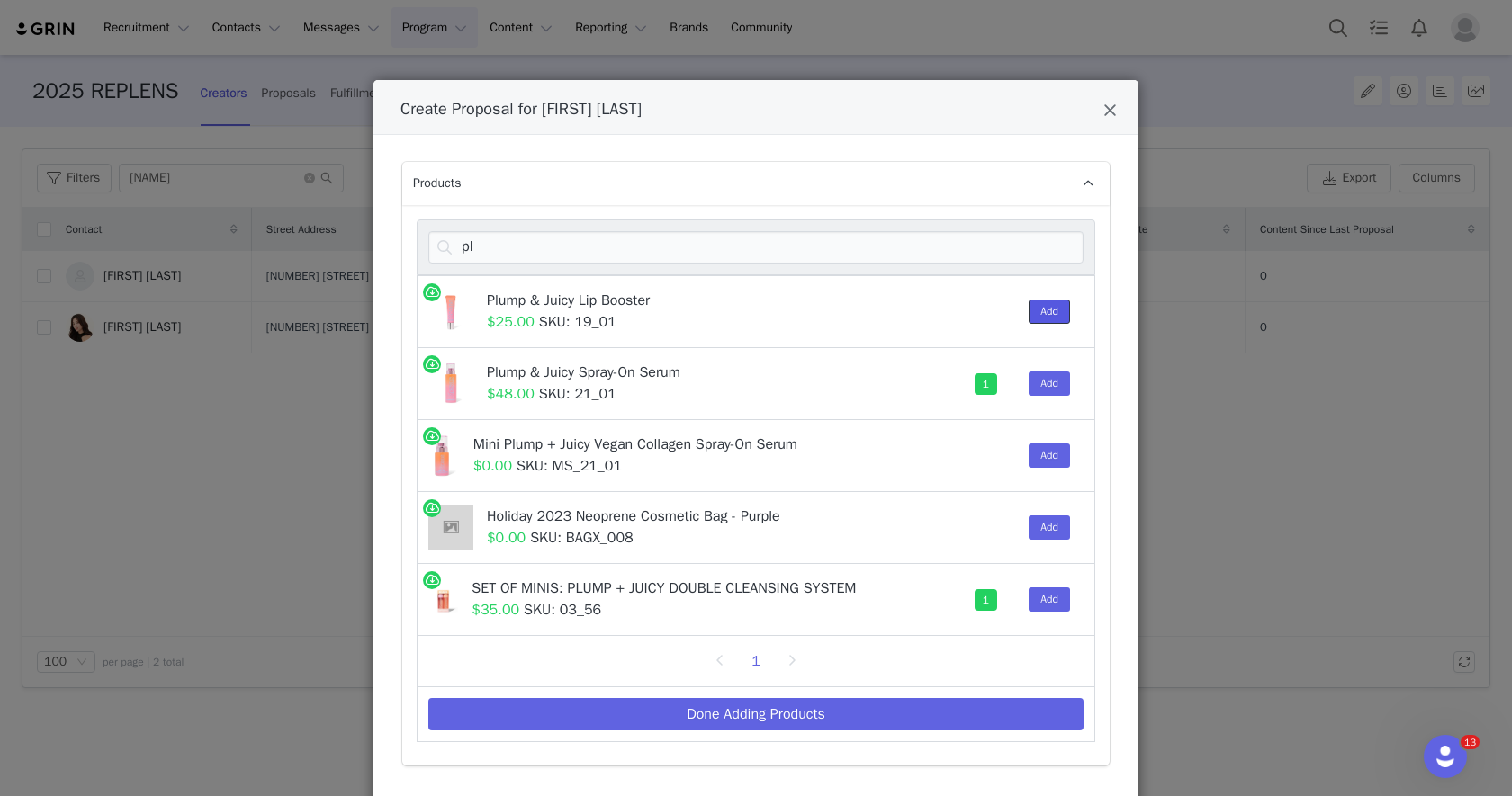 click on "Add" at bounding box center (1049, 311) 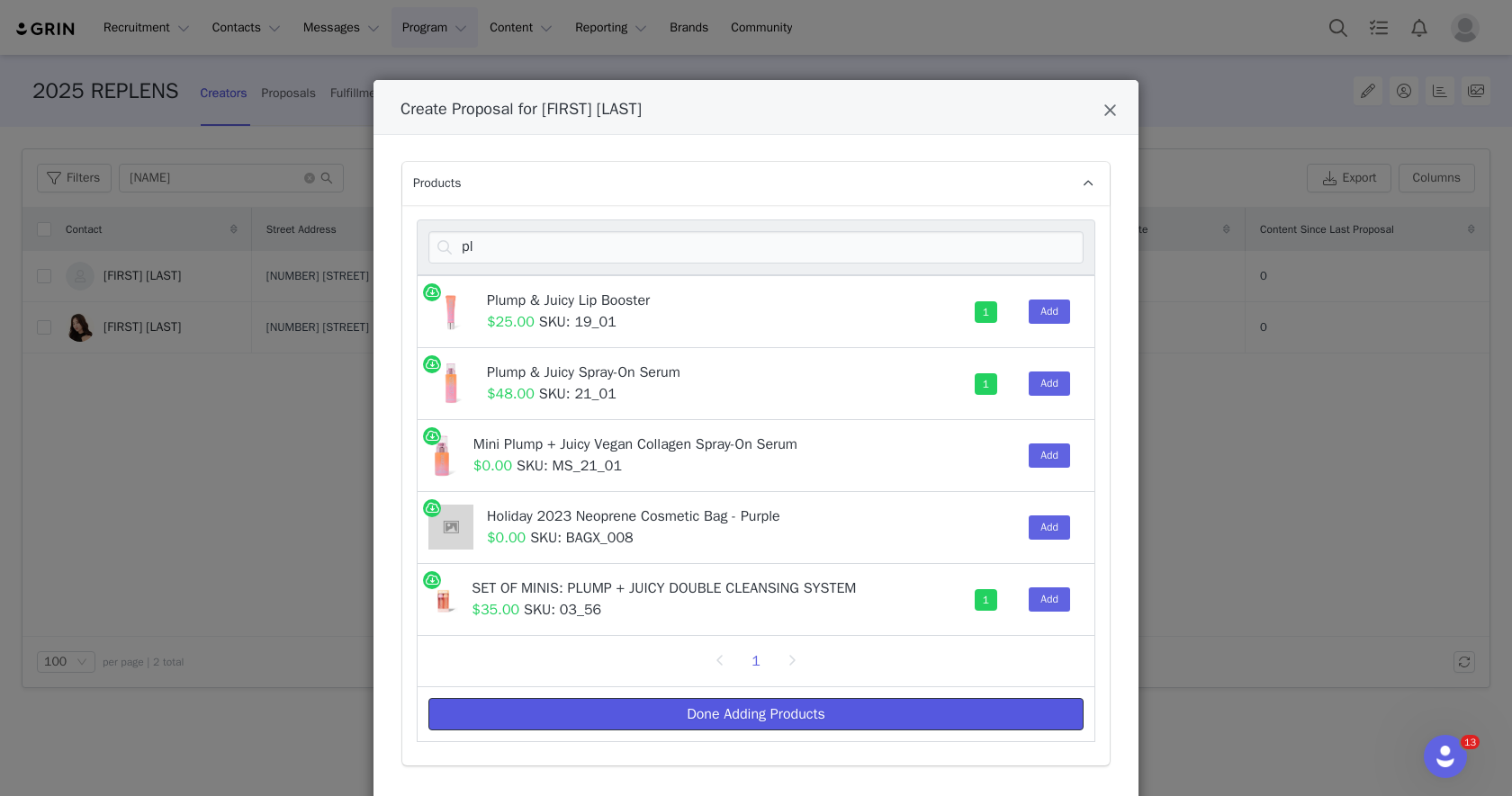 click on "Done Adding Products" at bounding box center [756, 714] 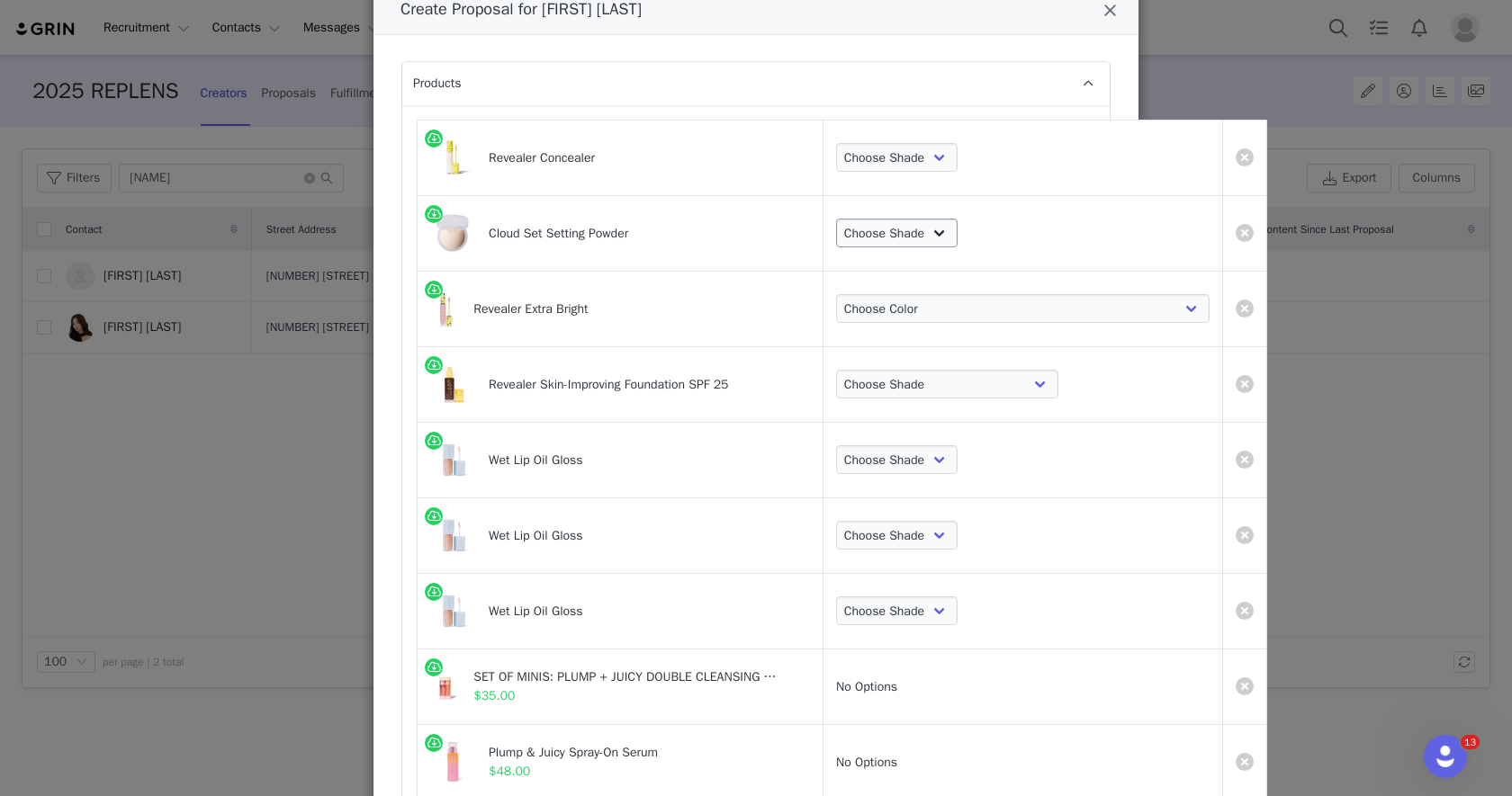 scroll, scrollTop: 88, scrollLeft: 0, axis: vertical 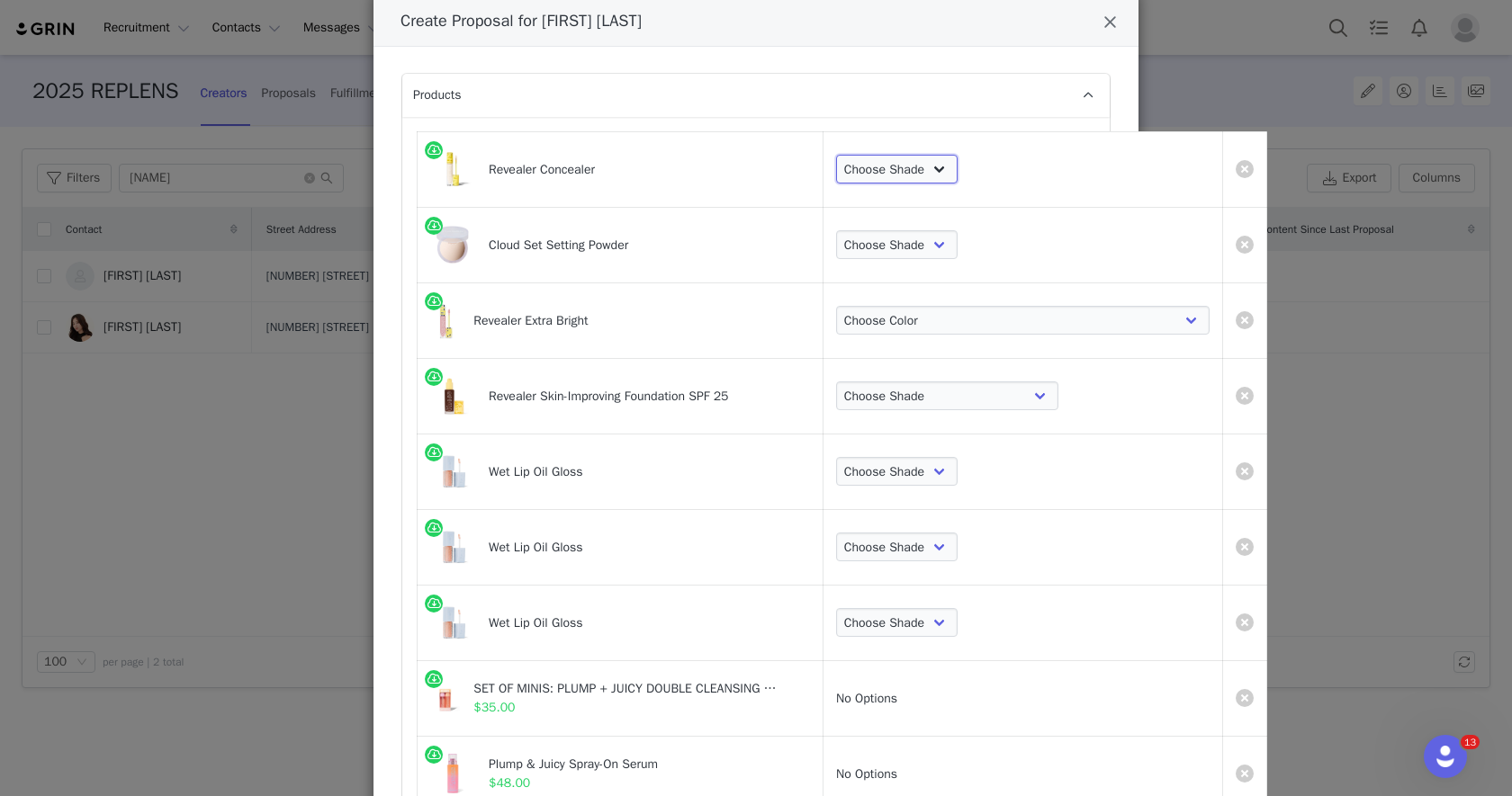 click on "Choose Shade  Tone 0.5   Tone 0.7   Tone 01   Tone 1.5   Tone 02   Tone 2.3   Tone 2.5   Tone 2.6   Tone 03   Tone 3.2   Tone 3.5   Tone 3.6   Tone 3.8   Tone 04   Tone 4.5   Tone 05   Tone 5.3   Tone 5.5   Tone 5.8   Tone 06   Tone 6.2   Tone 6.3   Tone 6.5   Tone 6.8   Tone 07   Tone 7.3   Tone 7.5   Tone 7.8   Tone 08   Tone 8.1   Tone 8.2   Tone 8.5   Tone 8.7   Tone 8.8   Tone 9.1   Tone 9.5   Tone 10   Tone 10.5" at bounding box center (896, 169) 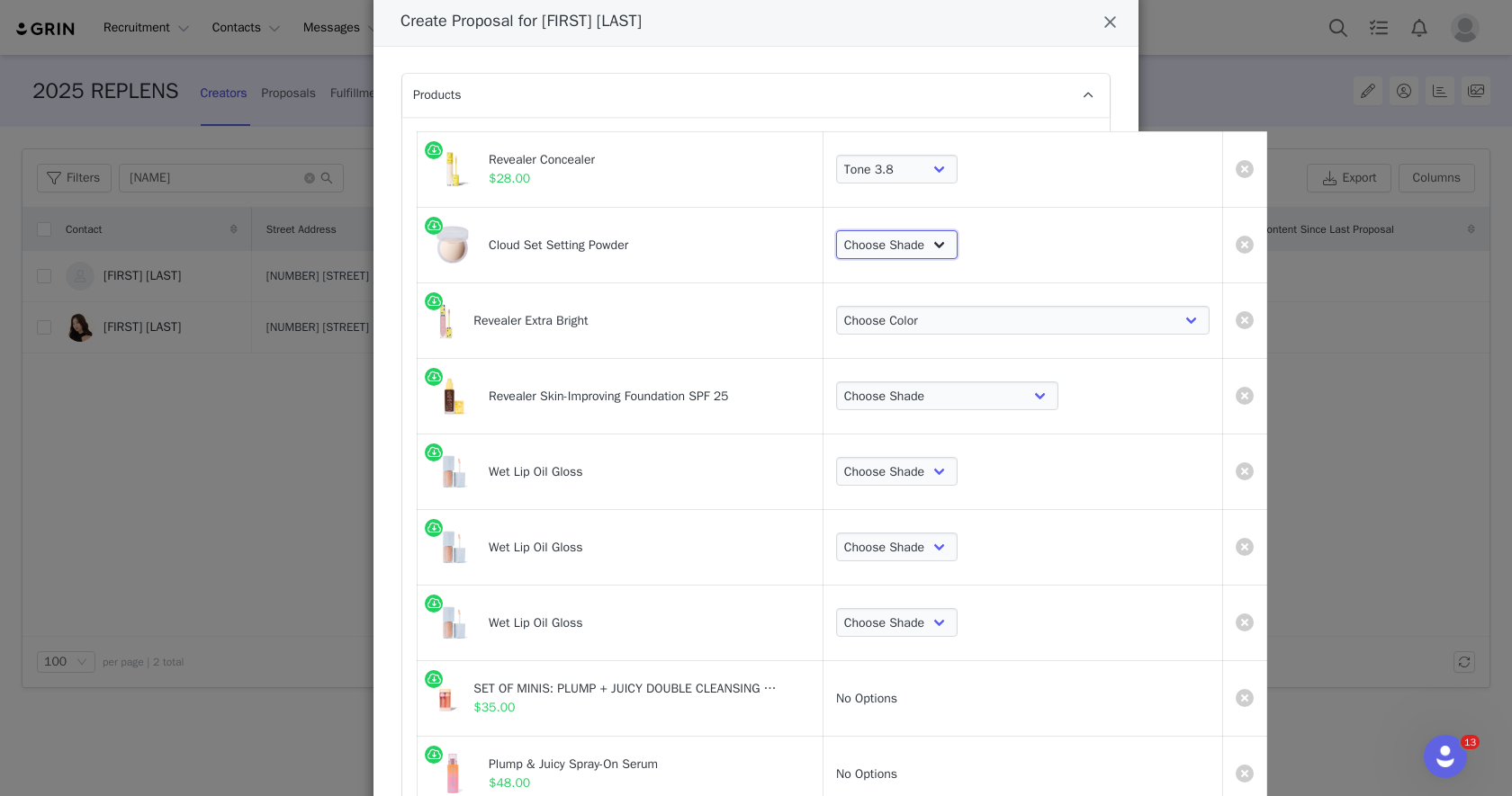 click on "Choose Shade  Airy   Breezy   Feathery   Comfy   Cushiony   Pillowy   Softly   Silky   Velvety   Dreamy" at bounding box center (896, 245) 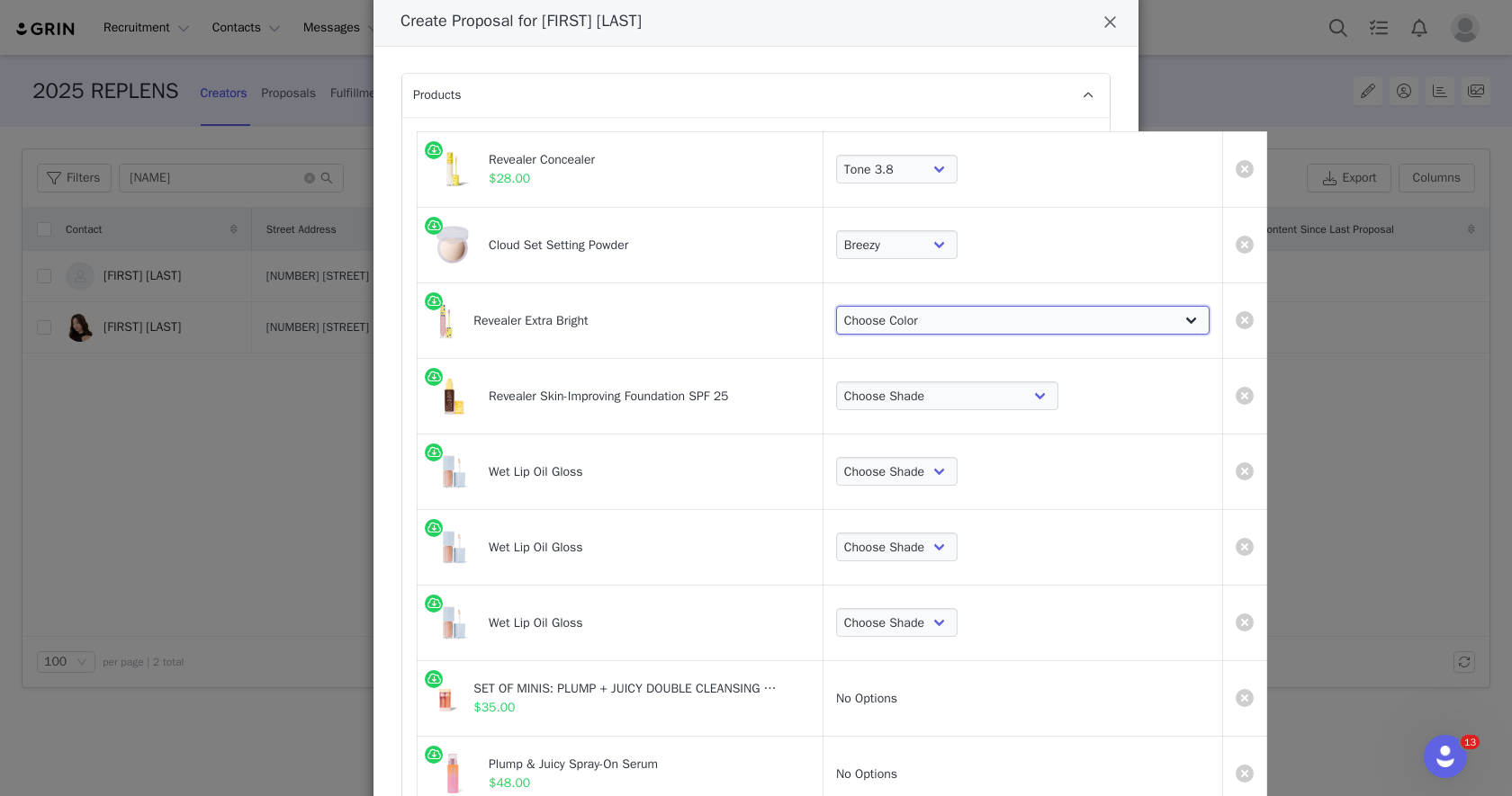 click on "Choose Color  Magic Pink for very light to light skintones   Illusion - Pink Peach for light to medium skintones   Fantasy - Peach for light-medium to medium-deep skintones   Alchemy - Orange Peach for medium-deep to deep skintones   Supernatural - Red Peach for deep to rich-deep skintones" at bounding box center [1022, 320] 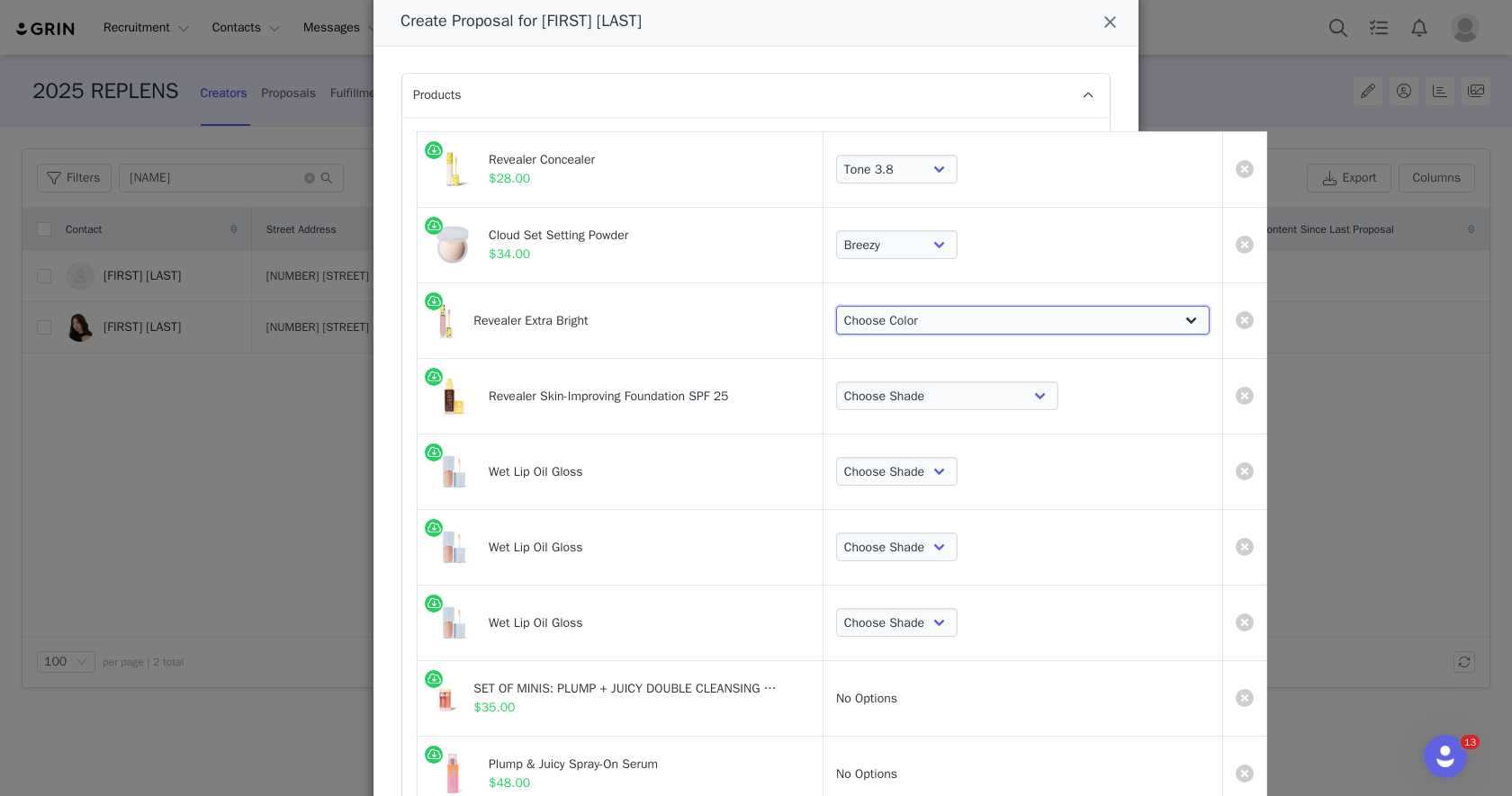 select on "26343108" 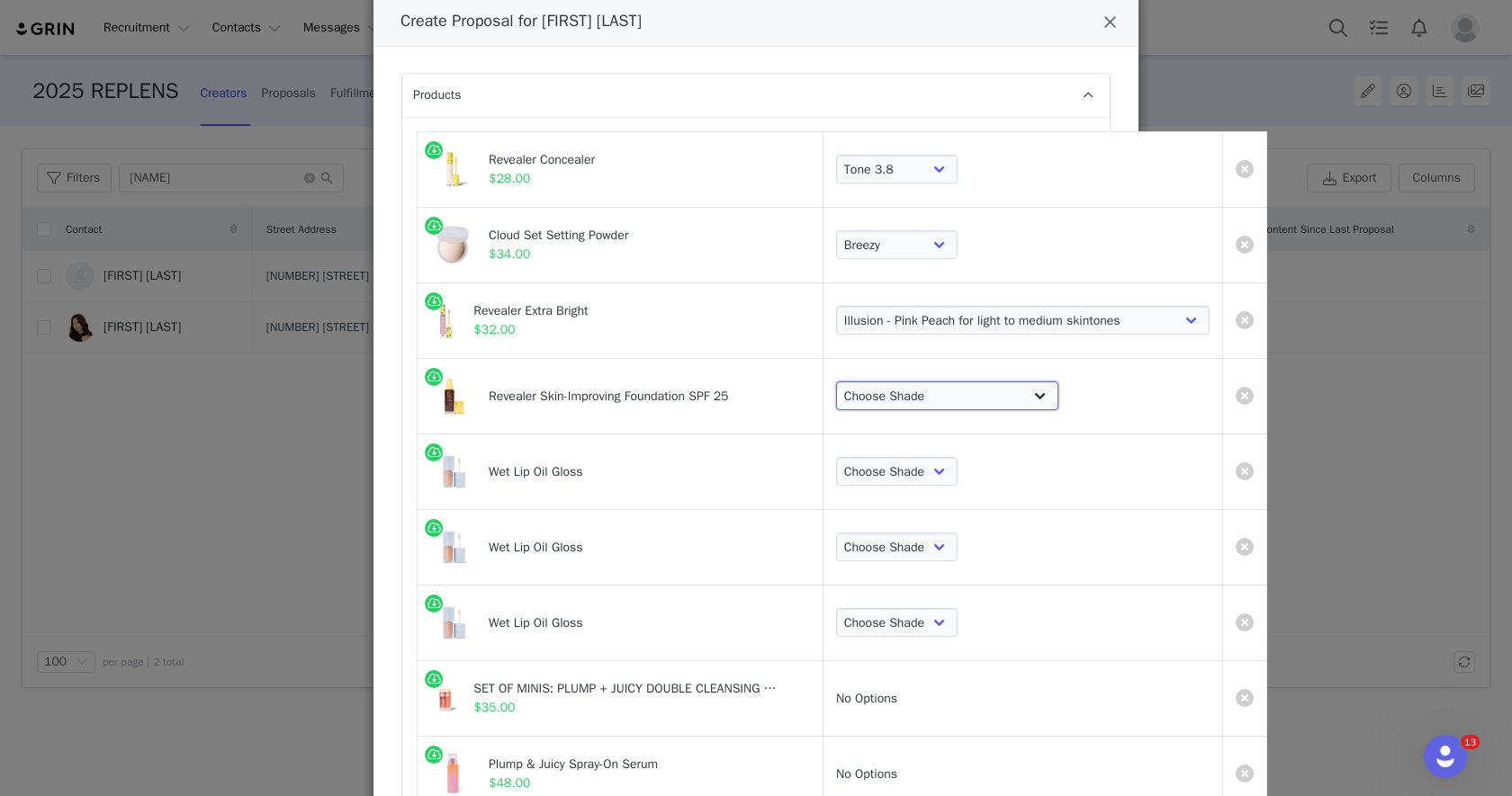 click on "Choose Shade  Very Light Neutral 100   Very Light Neutral 110   Very Light Cool 120   Light Neutral Warm 130   Light Neutral 140   Light Cool 150   Light+ Neutral Olive 160   Light+ Neutral Warm 170   Light+ Cool 180   Light Medium Neutral Warm 190   Light Medium Neutral 200   Light Medium Neutral Olive 210   Medium Neutral 220   Medium Neutral Warm 230   Medium Warm 240   Medium Tan Warm 250   Medium Tan Neutral Olive 260   Medium Tan Olive 270   Medium Tan Neutral 280   Medium Deep Neutral Olive 290   Medium Deep Warm 300   Medium Deep Neutral Cool 310   Medium Deep Neutral 320   Medium Deep Neutral Warm 330   Medium Deep Neutral Warm 340   Medium Deep Warm 350   Medium Deep Neutral Olive 360   Deep Warm 370   Deep Neutral 380   Deep Neutral Warm 390   Deep Neutral Olive 400   Deep Neutral Warm 410   Rich Deep Cool 420   Rich Deep Neutral Olive 430   Rich Deep Neutral 440   Rich Deep Neutral 450" at bounding box center [947, 396] 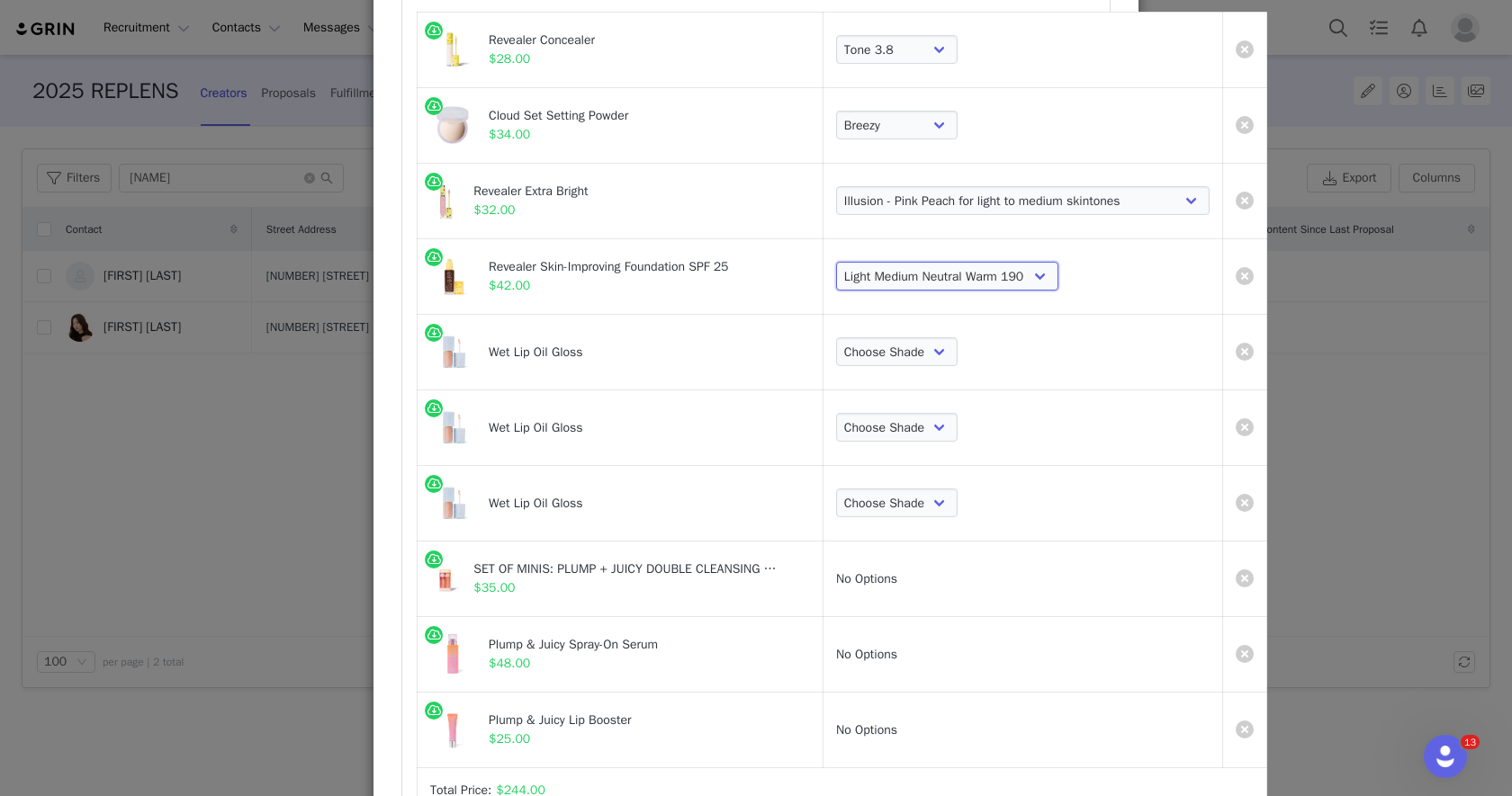scroll, scrollTop: 222, scrollLeft: 0, axis: vertical 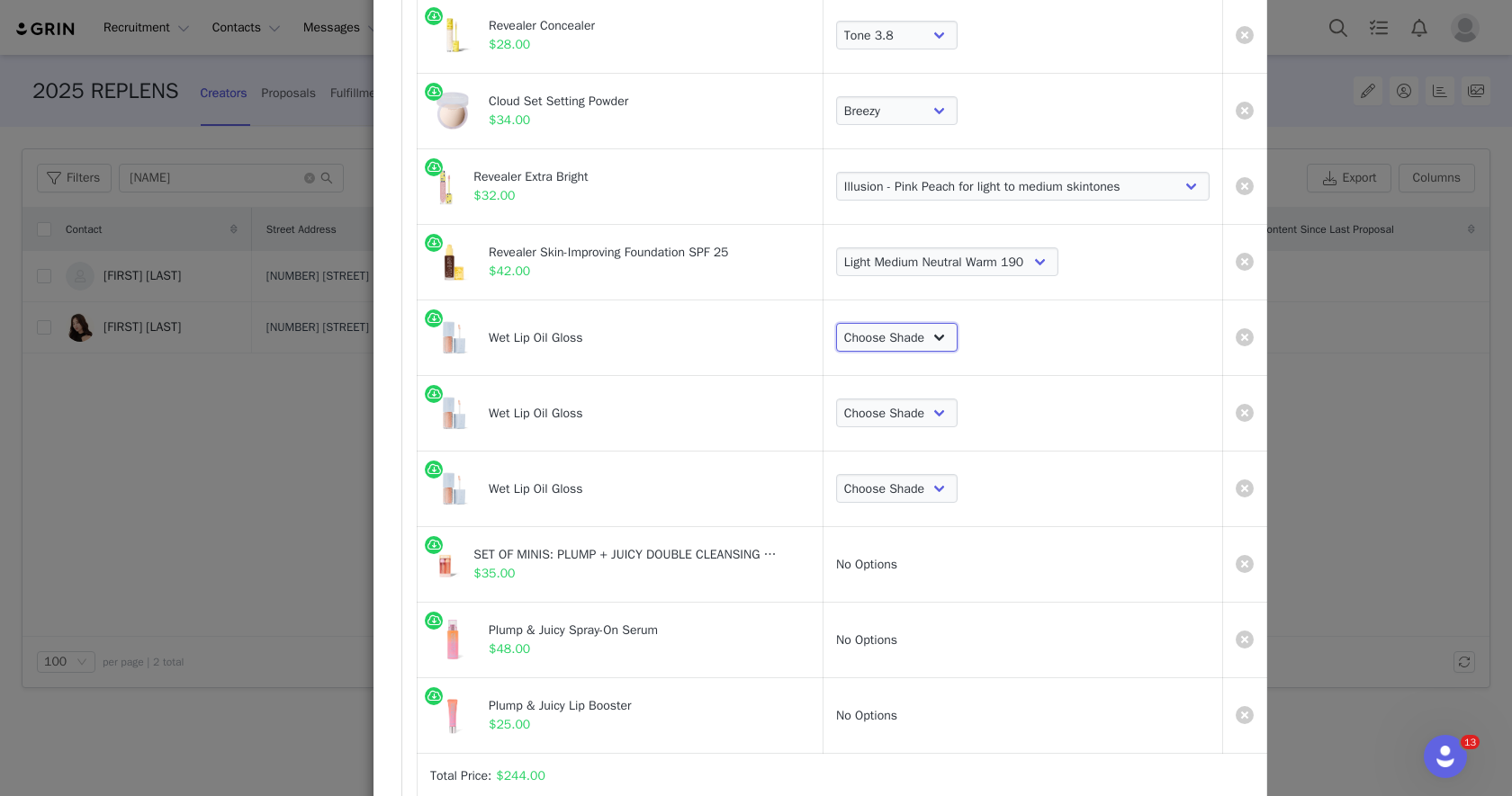 click on "Choose Shade  Unzipped   Unhooked   Unbuttoned   Jellyfish   Malibu   Dip   Fruitjuice   Jaws   Bare   Exposed   Revealed   Slushy   Cola   Grapesicle" at bounding box center [896, 337] 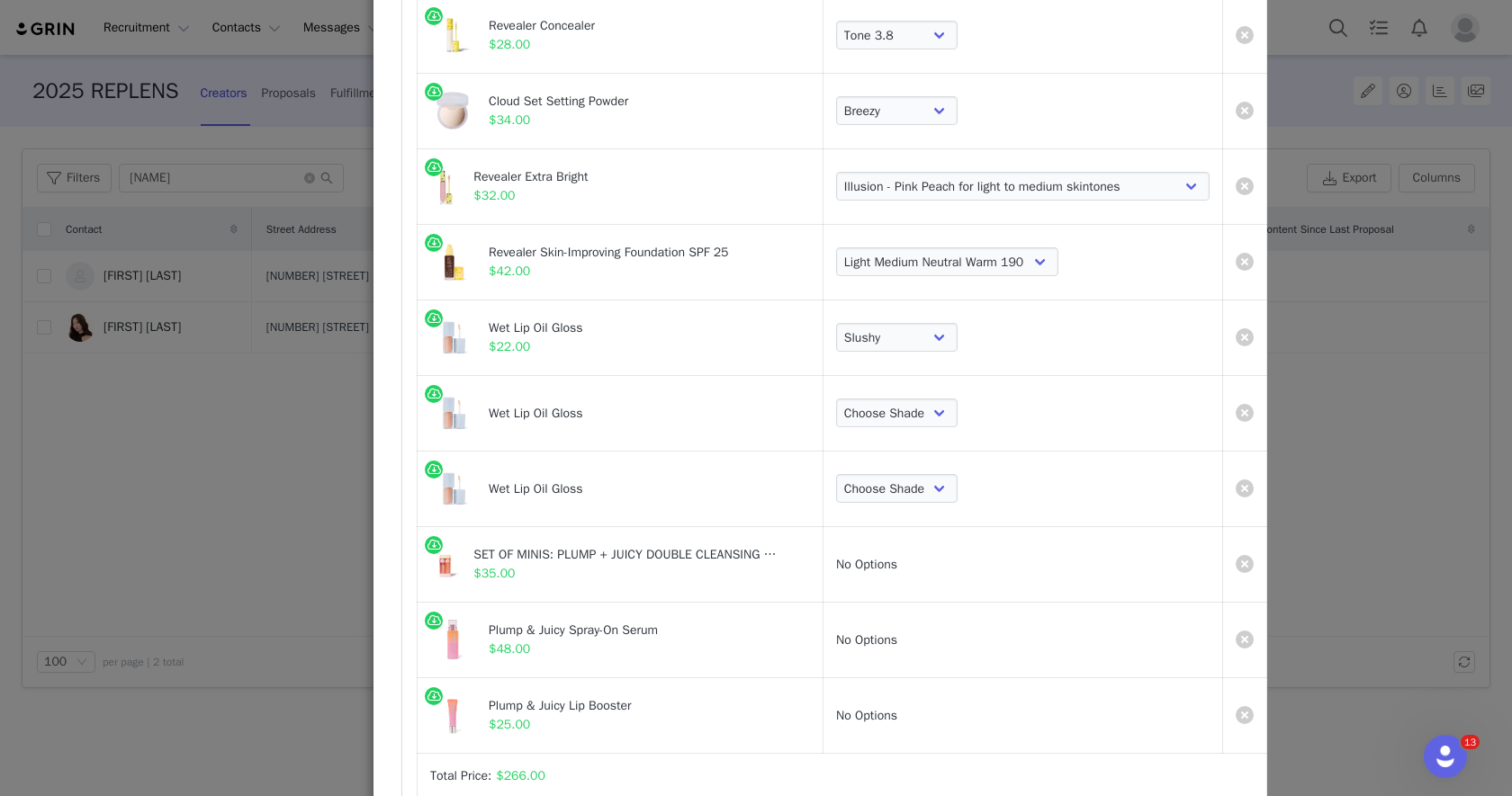 click on "Choose Shade  Unzipped   Unhooked   Unbuttoned   Jellyfish   Malibu   Dip   Fruitjuice   Jaws   Bare   Exposed   Revealed   Slushy   Cola   Grapesicle" at bounding box center [1023, 413] 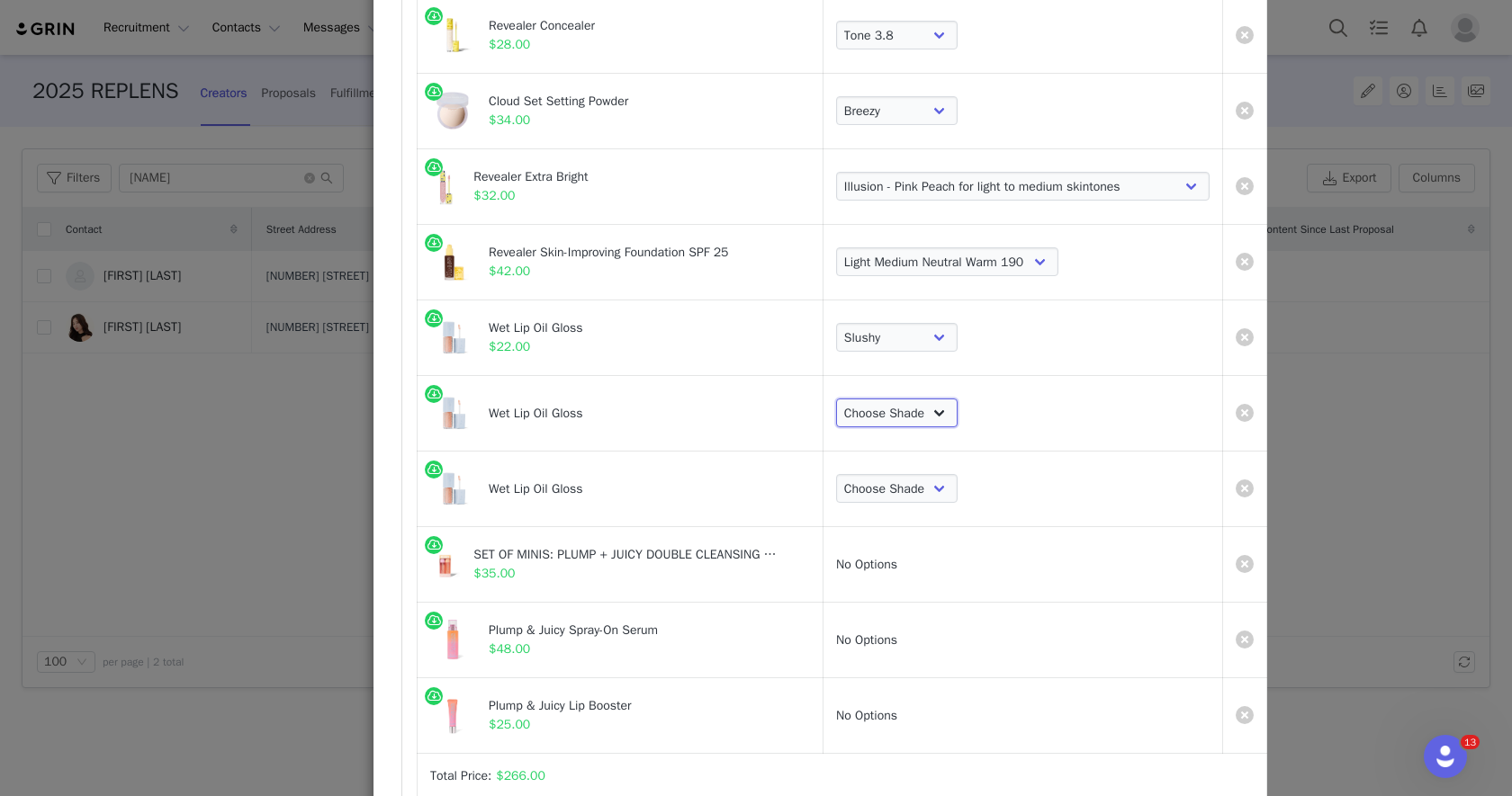 click on "Choose Shade  Unzipped   Unhooked   Unbuttoned   Jellyfish   Malibu   Dip   Fruitjuice   Jaws   Bare   Exposed   Revealed   Slushy   Cola   Grapesicle" at bounding box center (896, 413) 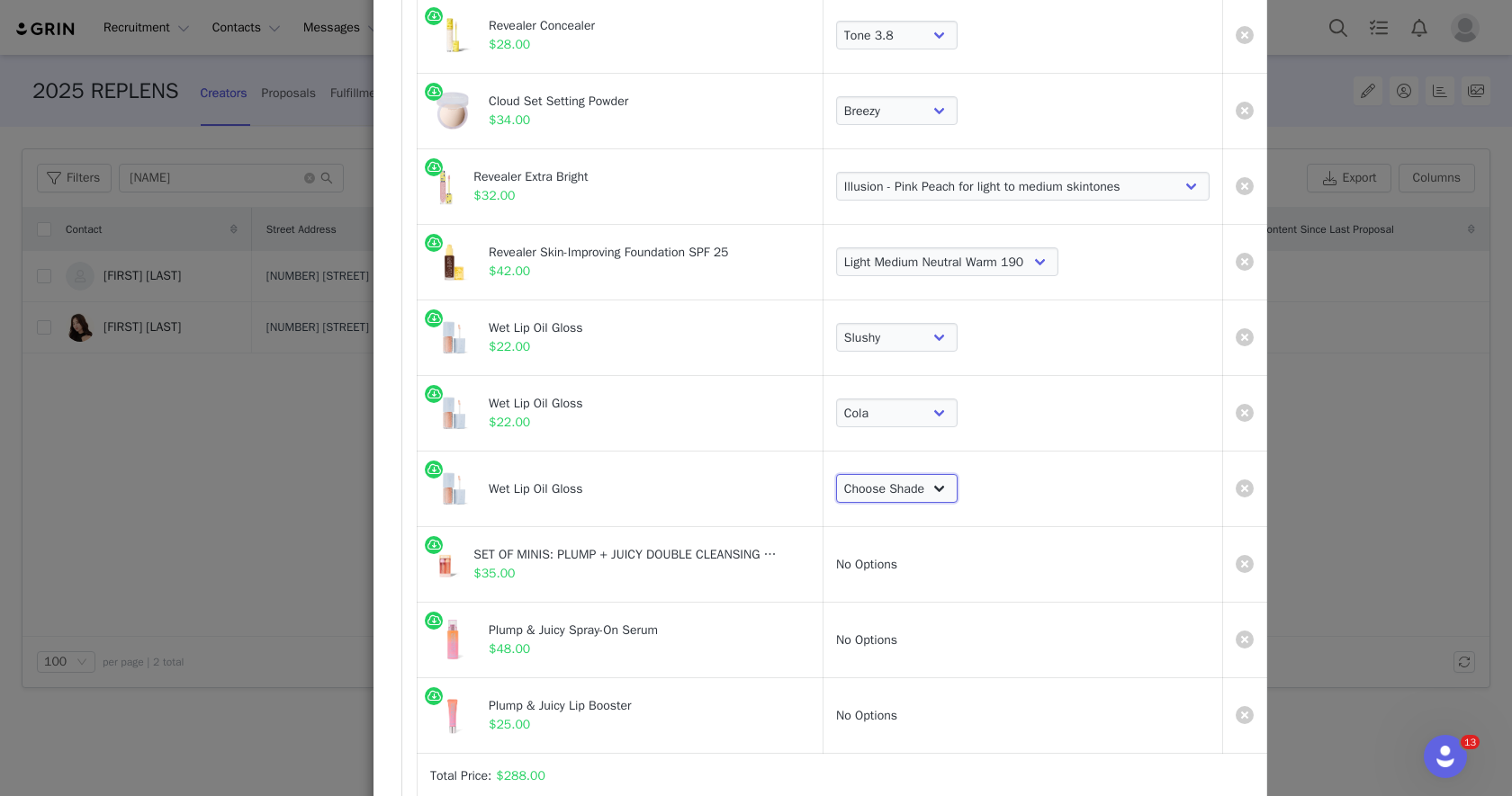 click on "Choose Shade  Unzipped   Unhooked   Unbuttoned   Jellyfish   Malibu   Dip   Fruitjuice   Jaws   Bare   Exposed   Revealed   Slushy   Cola   Grapesicle" at bounding box center (896, 488) 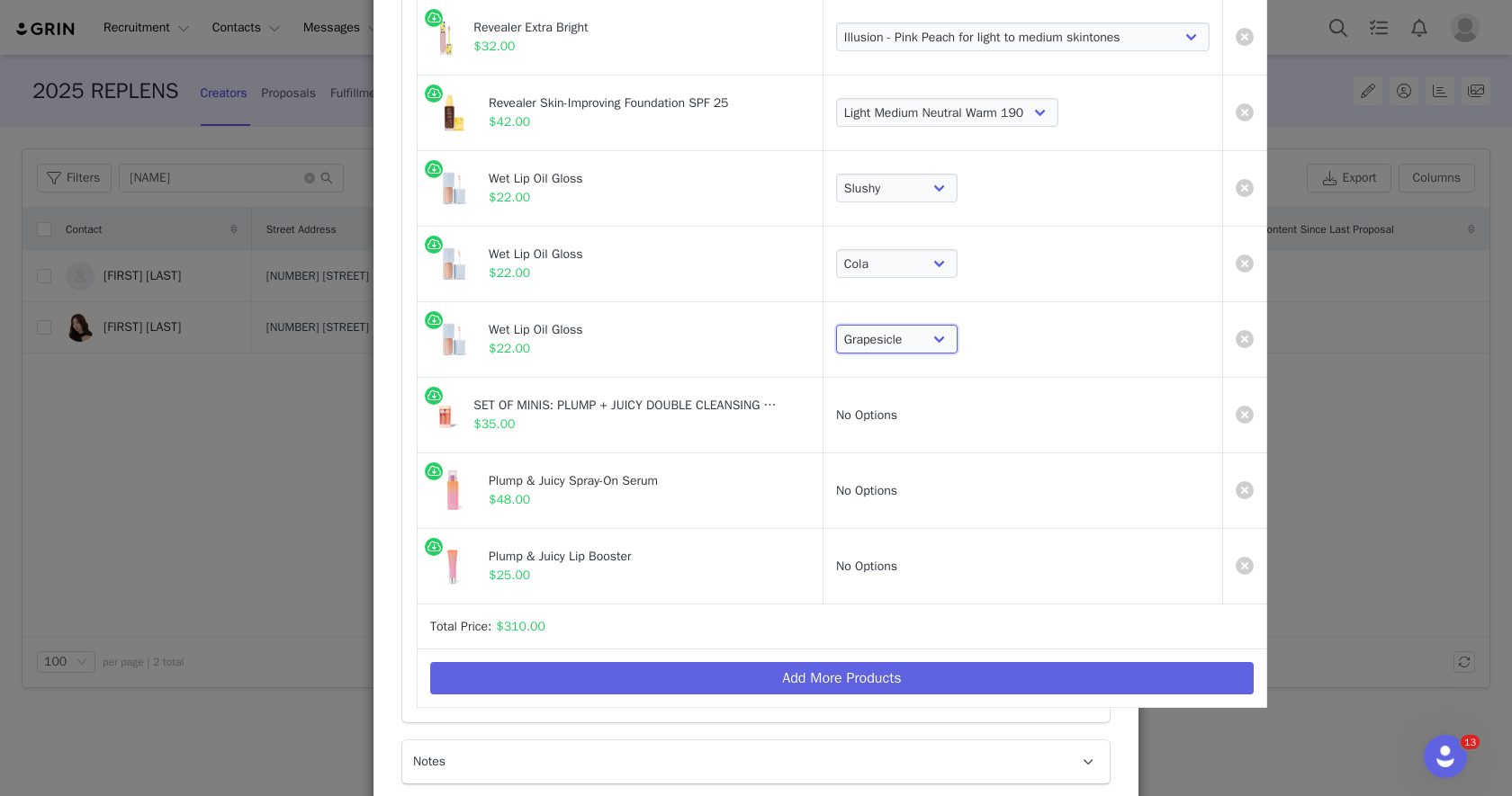 scroll, scrollTop: 479, scrollLeft: 0, axis: vertical 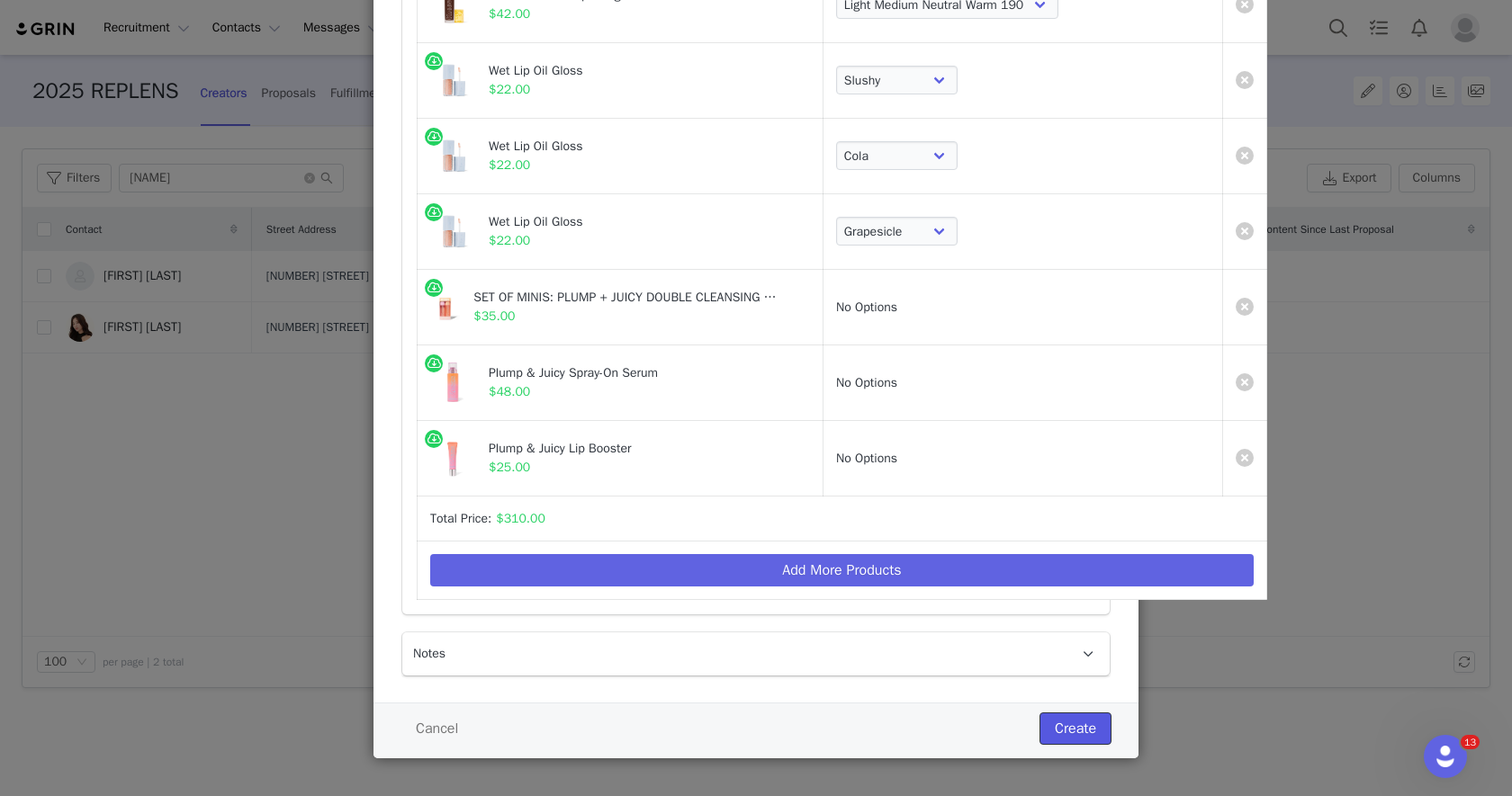 click on "Create" at bounding box center [1076, 729] 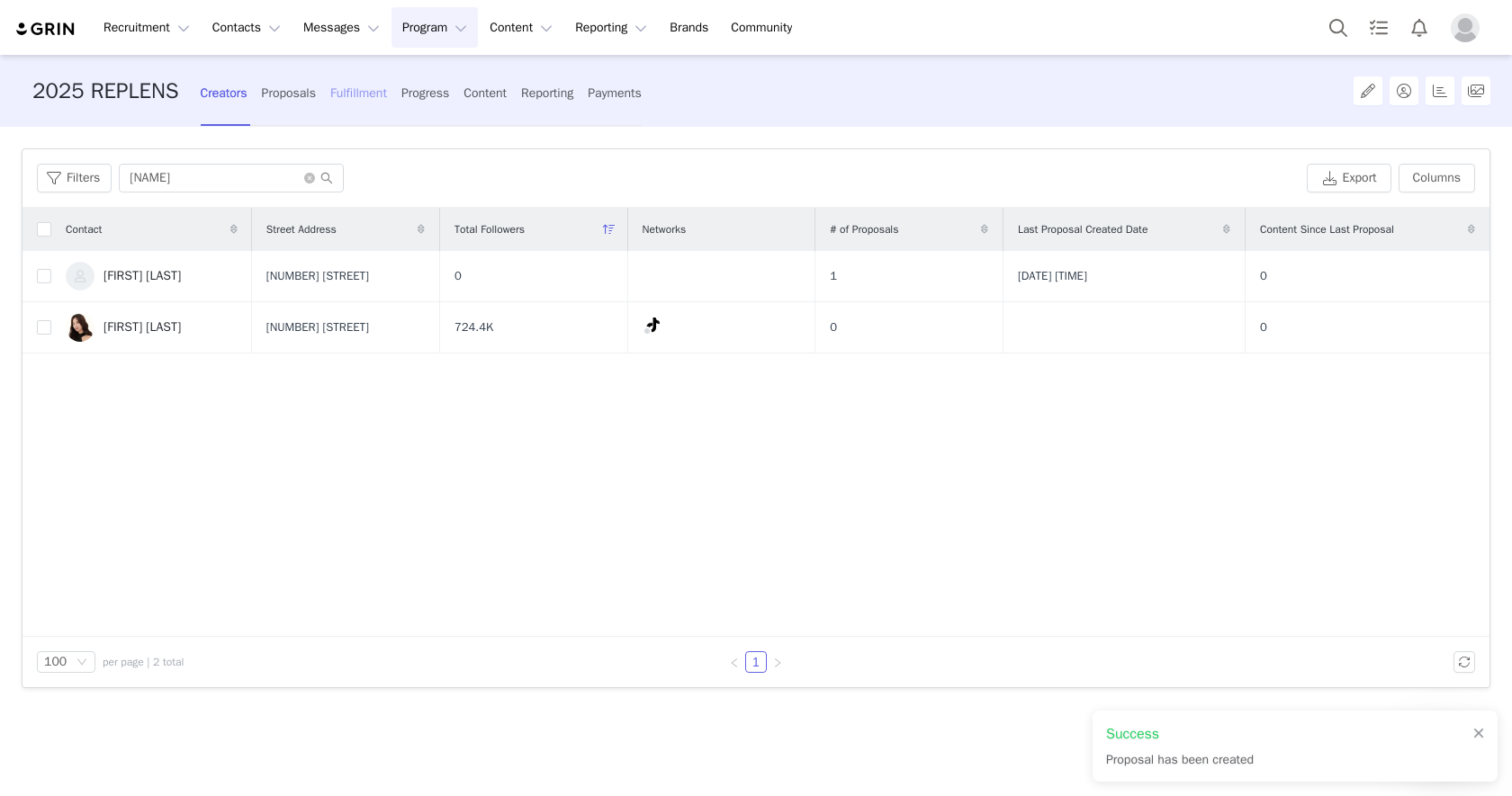 click on "Fulfillment" at bounding box center [358, 93] 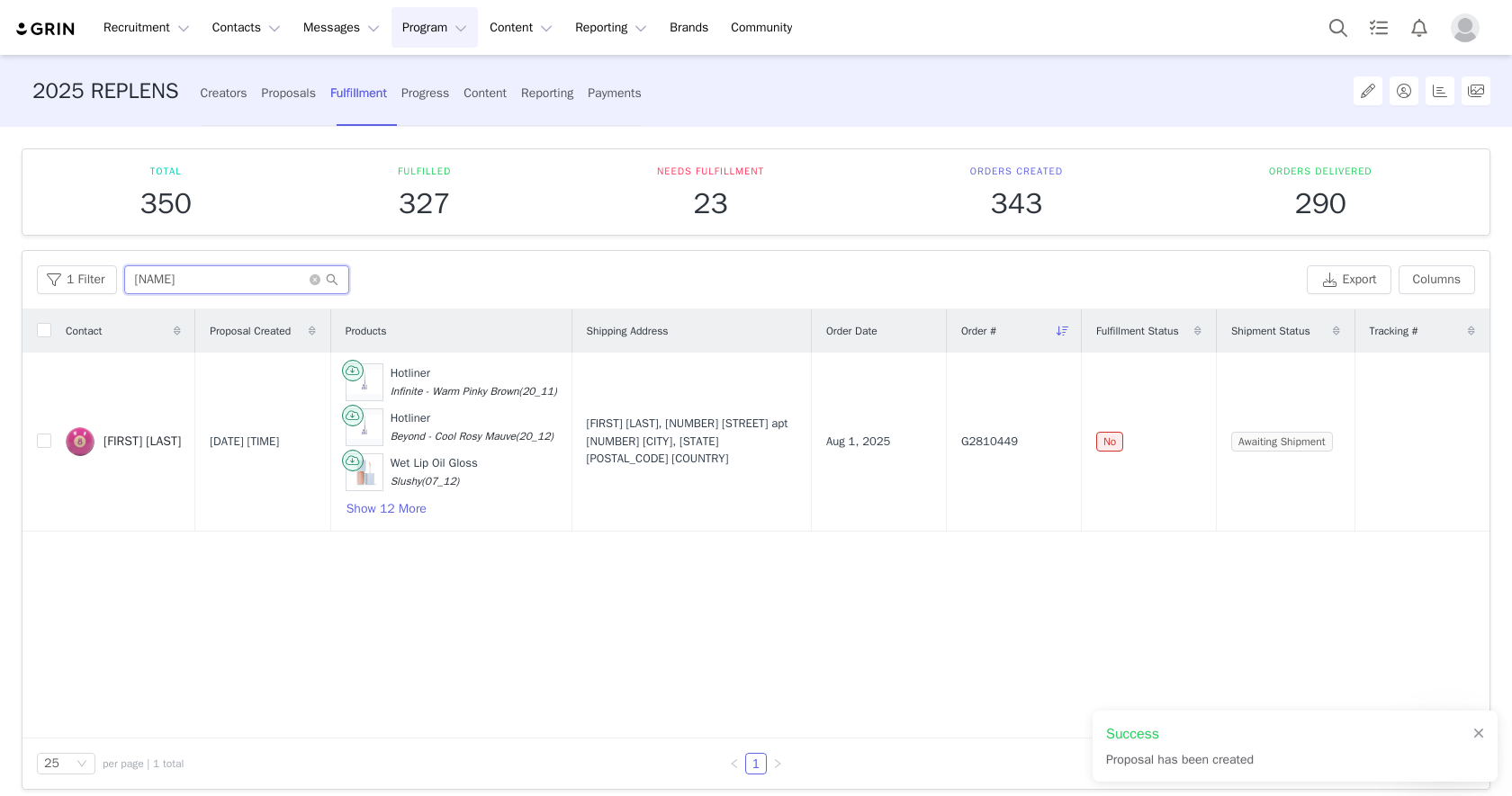 click on "[NAME]" at bounding box center [237, 280] 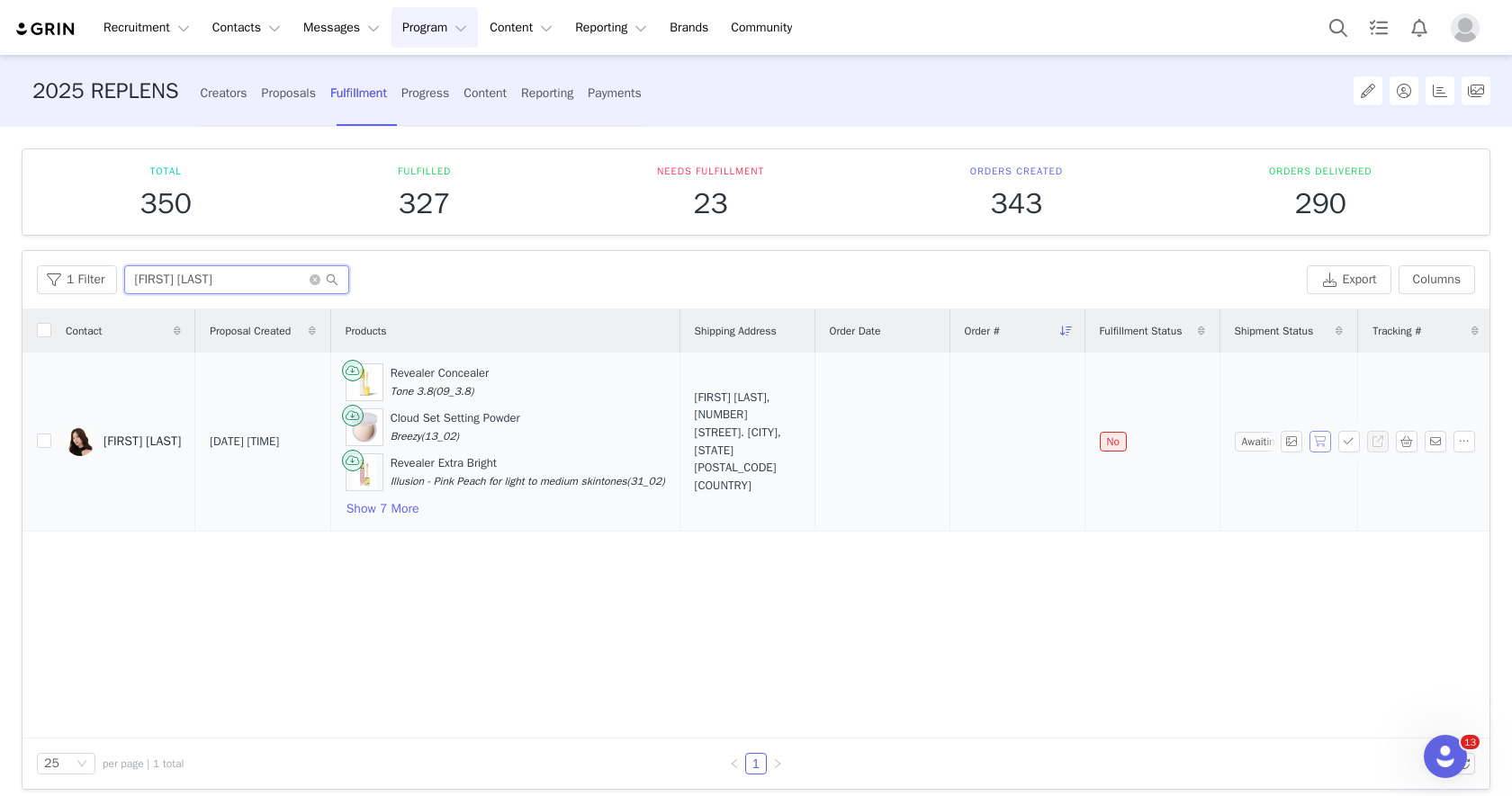type on "[FIRST] [LAST]" 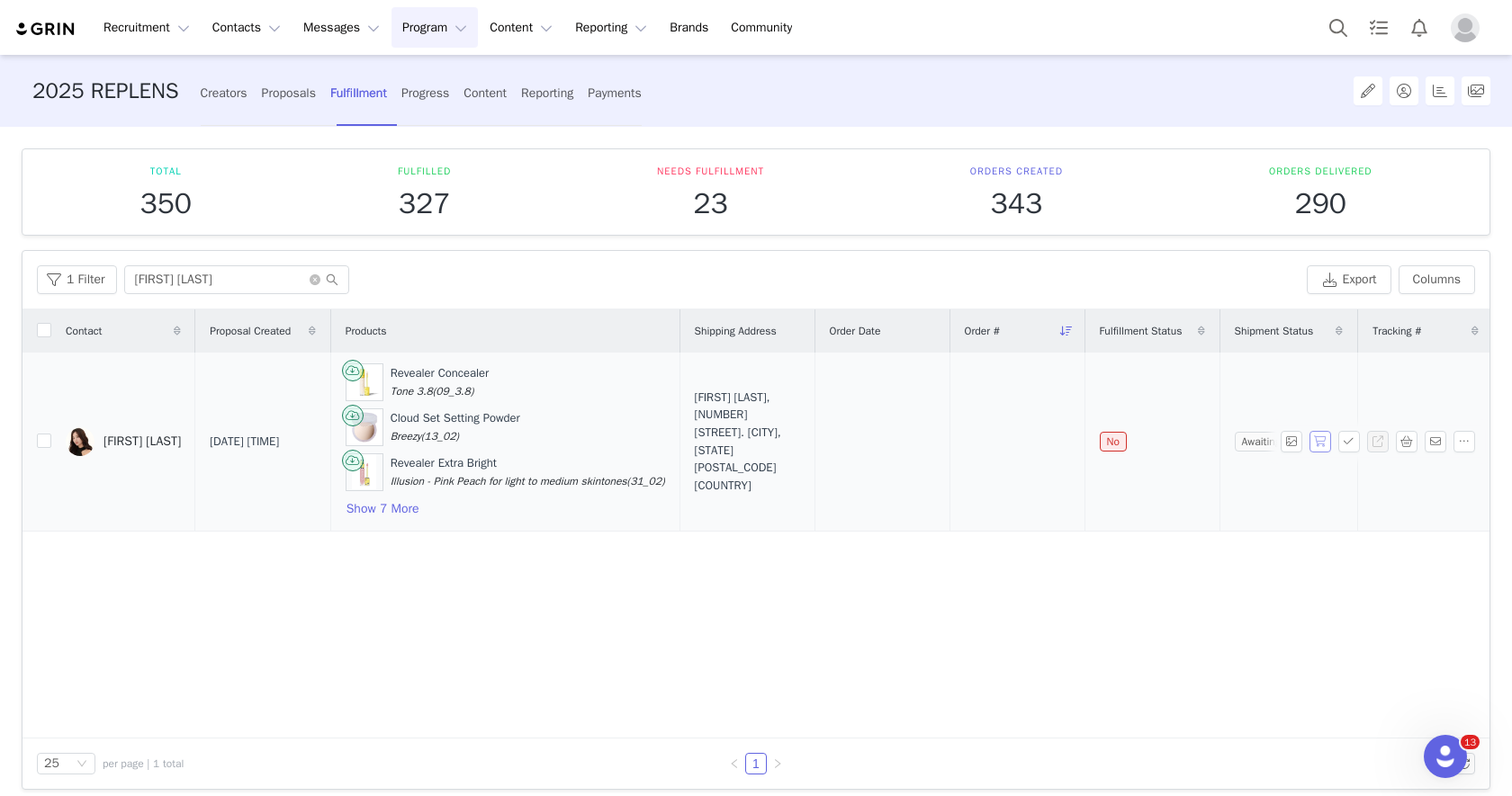 click at bounding box center [1320, 442] 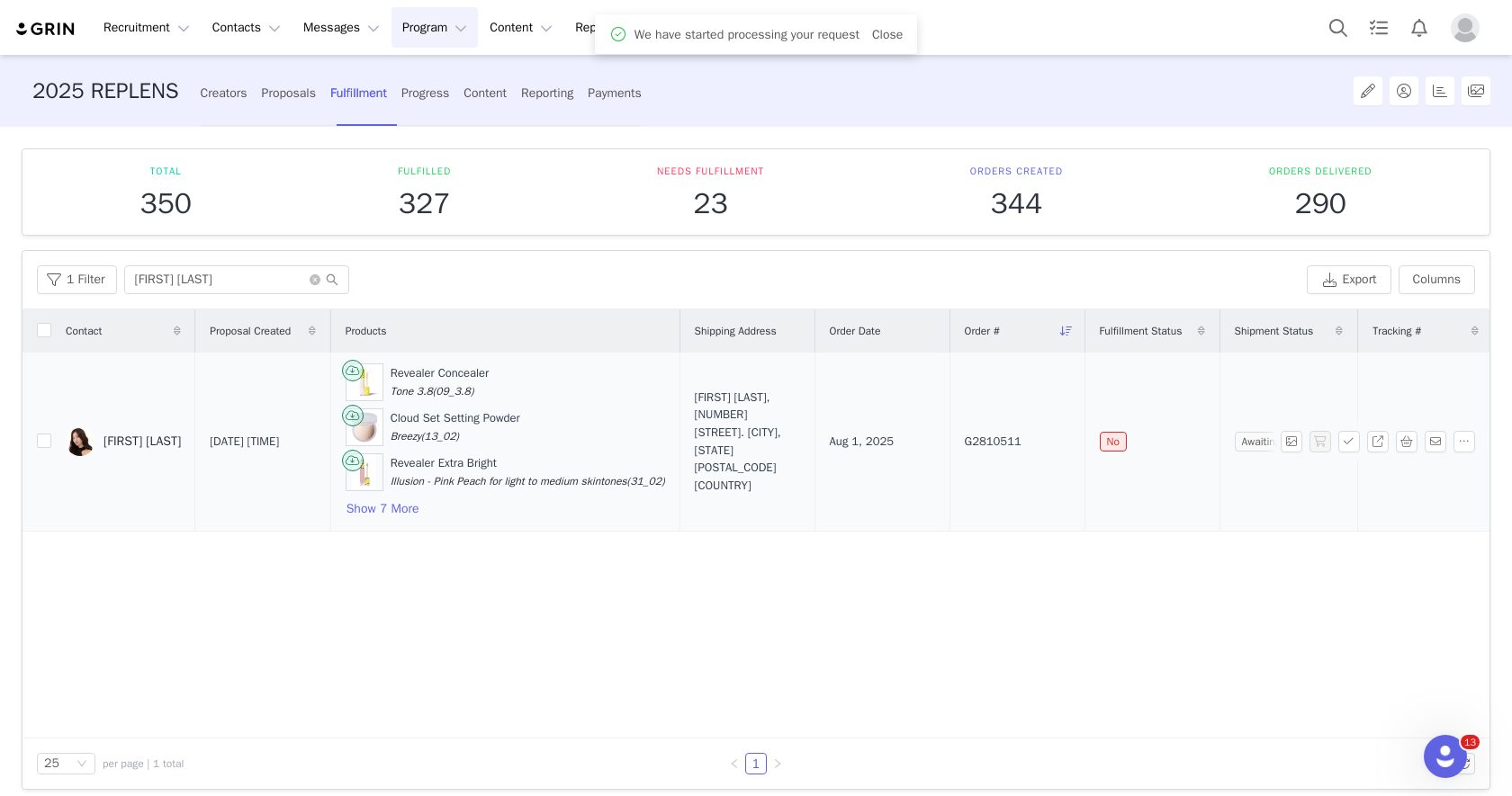 click on "G2810511" at bounding box center (993, 442) 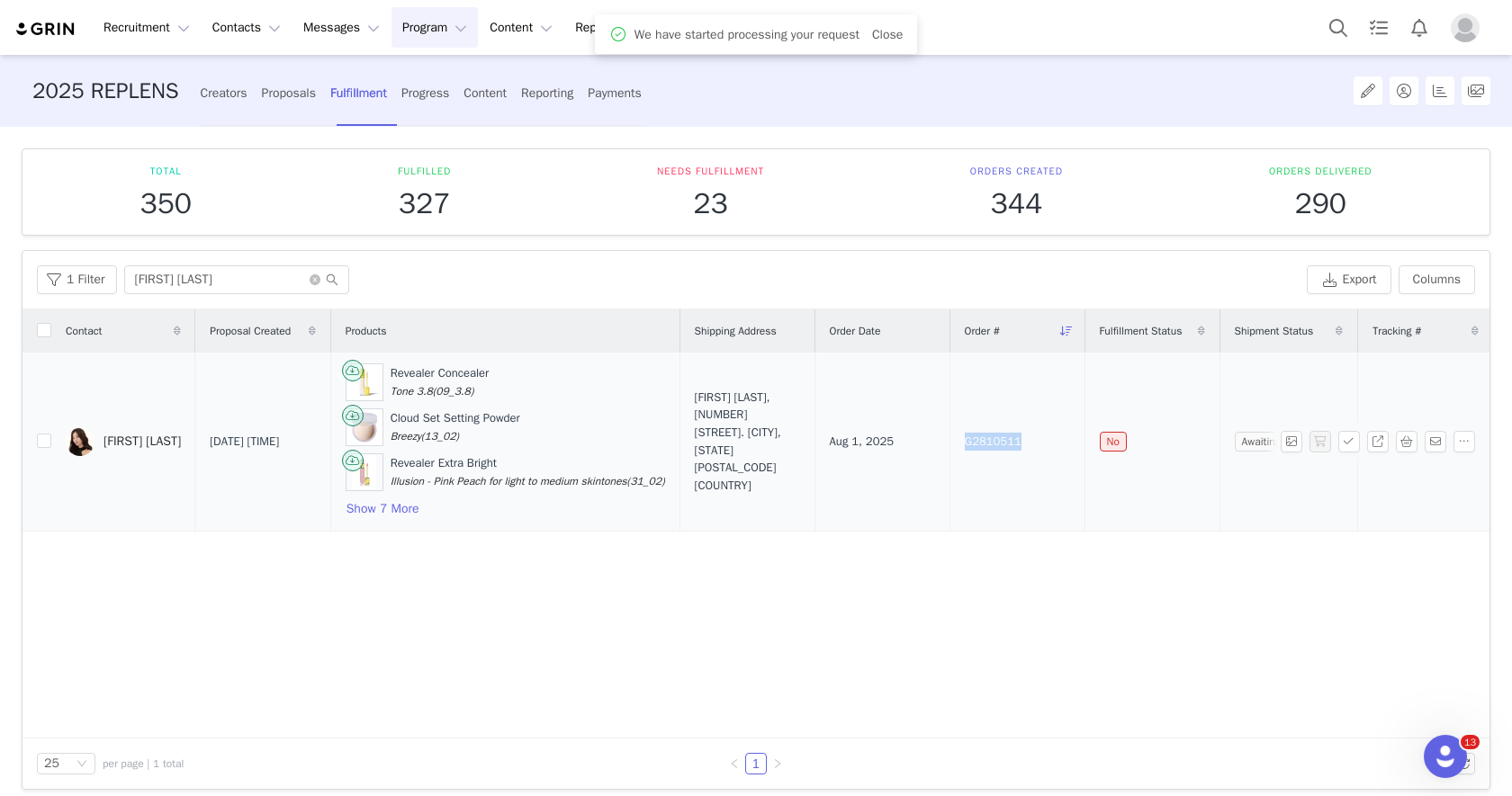 click on "G2810511" at bounding box center [993, 442] 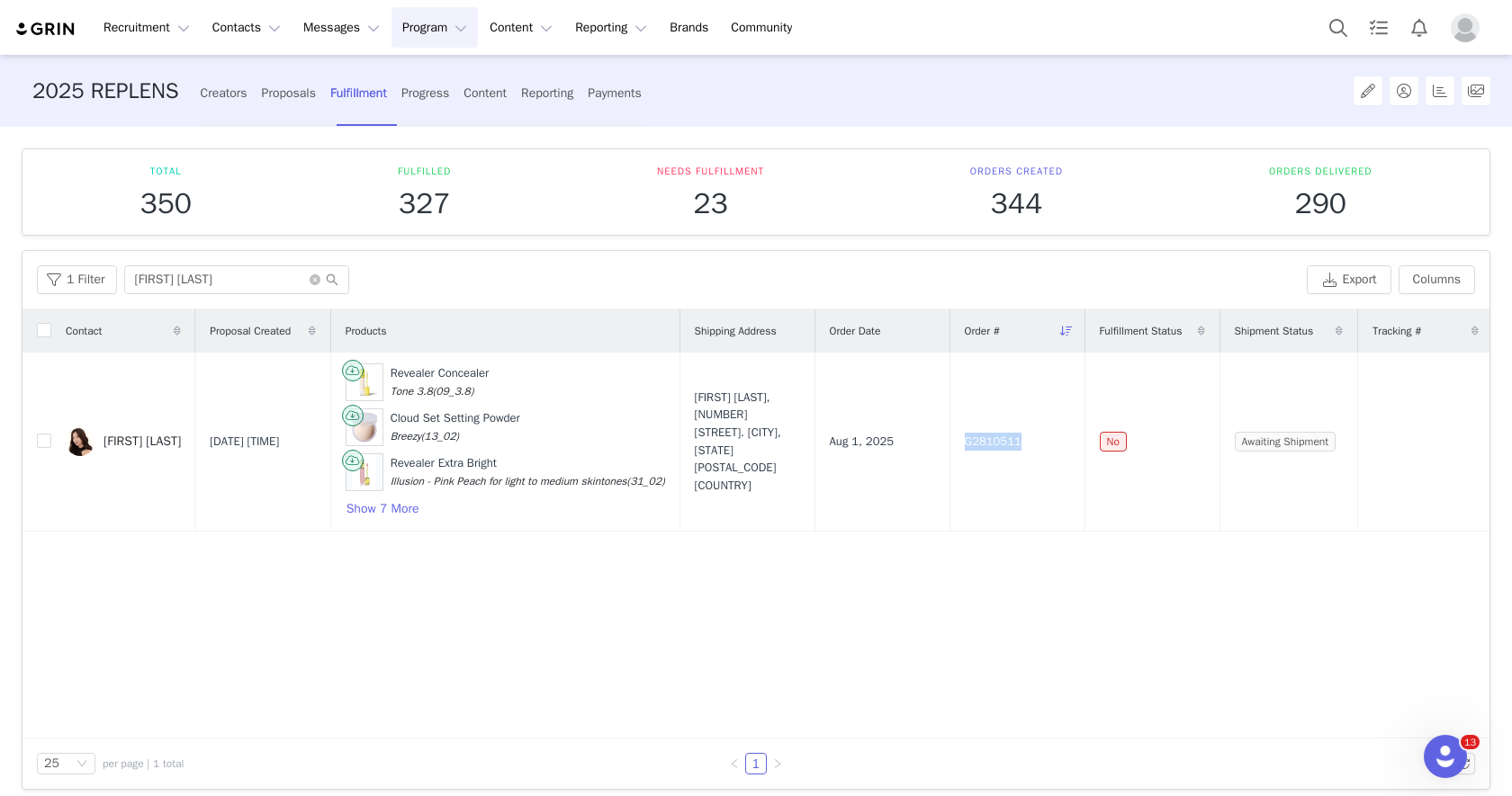 copy on "G2810511" 